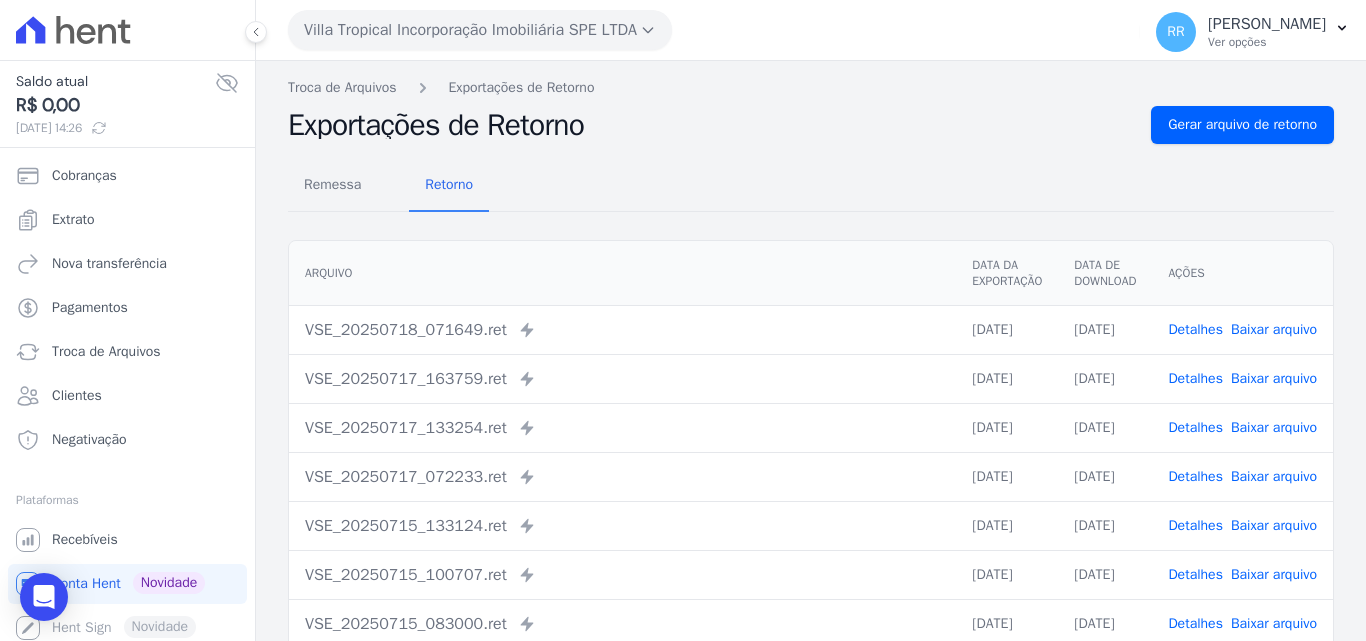 scroll, scrollTop: 0, scrollLeft: 0, axis: both 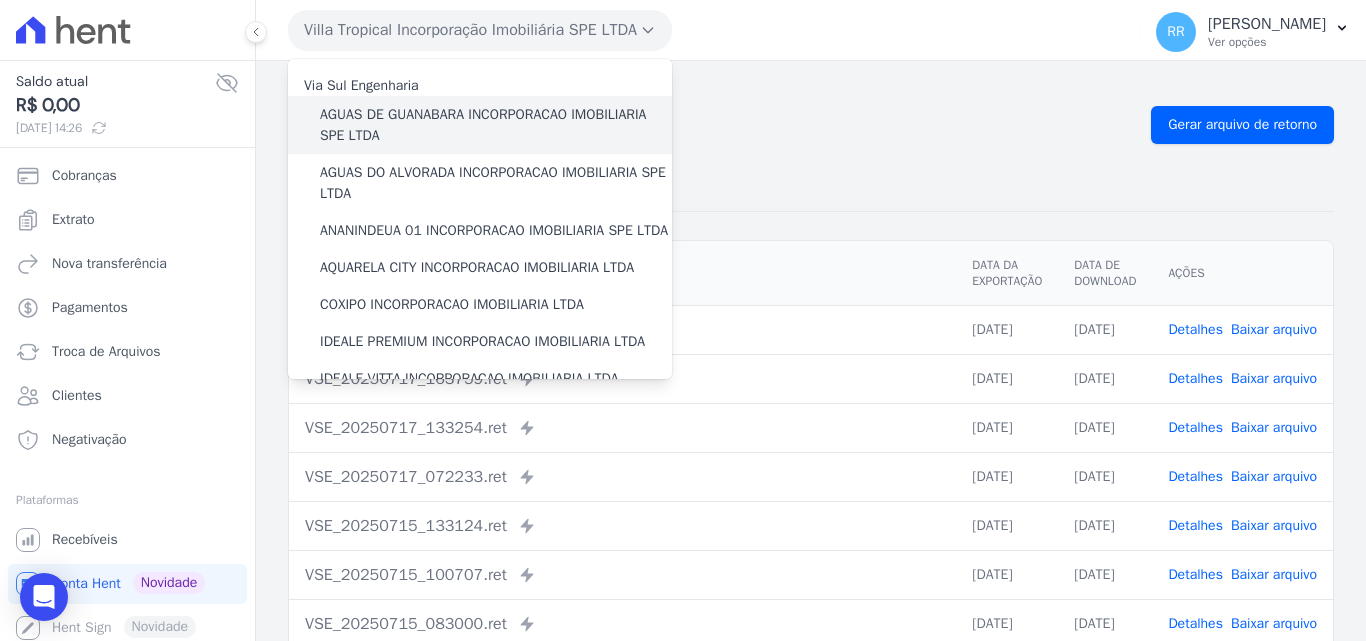 click on "AGUAS DE GUANABARA INCORPORACAO IMOBILIARIA SPE LTDA" at bounding box center [496, 125] 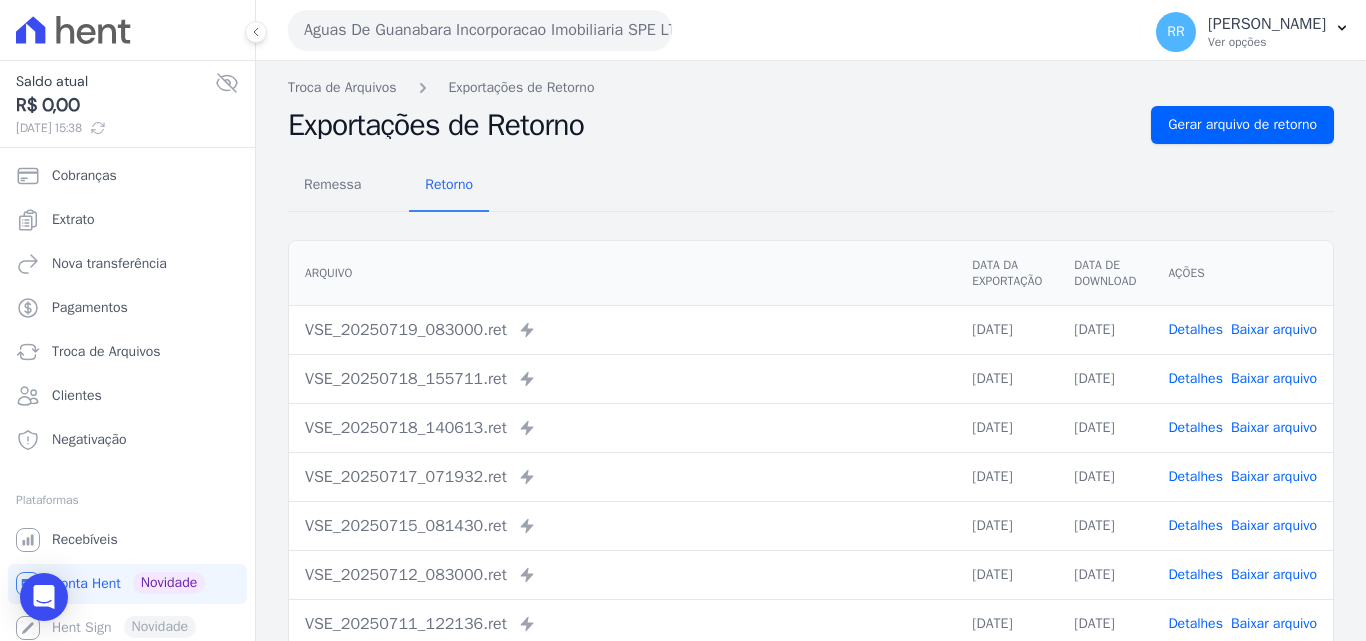 click on "Remessa
Retorno" at bounding box center [811, 186] 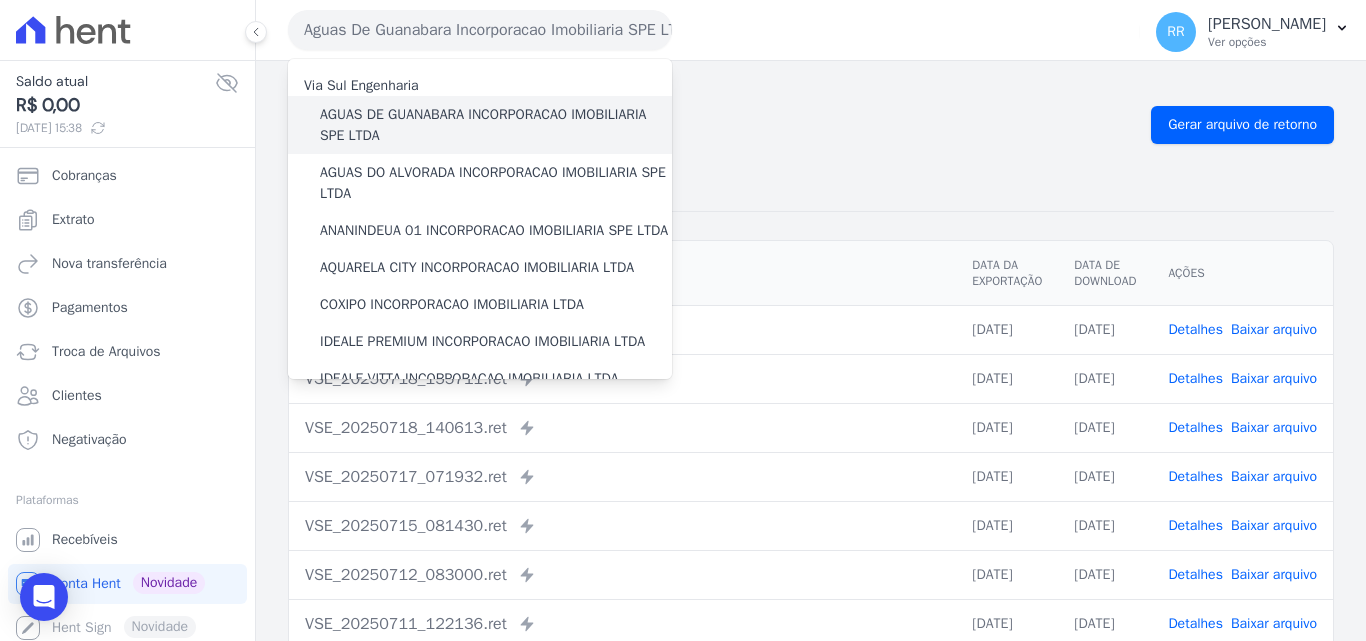 click on "AGUAS DE GUANABARA INCORPORACAO IMOBILIARIA SPE LTDA" at bounding box center (496, 125) 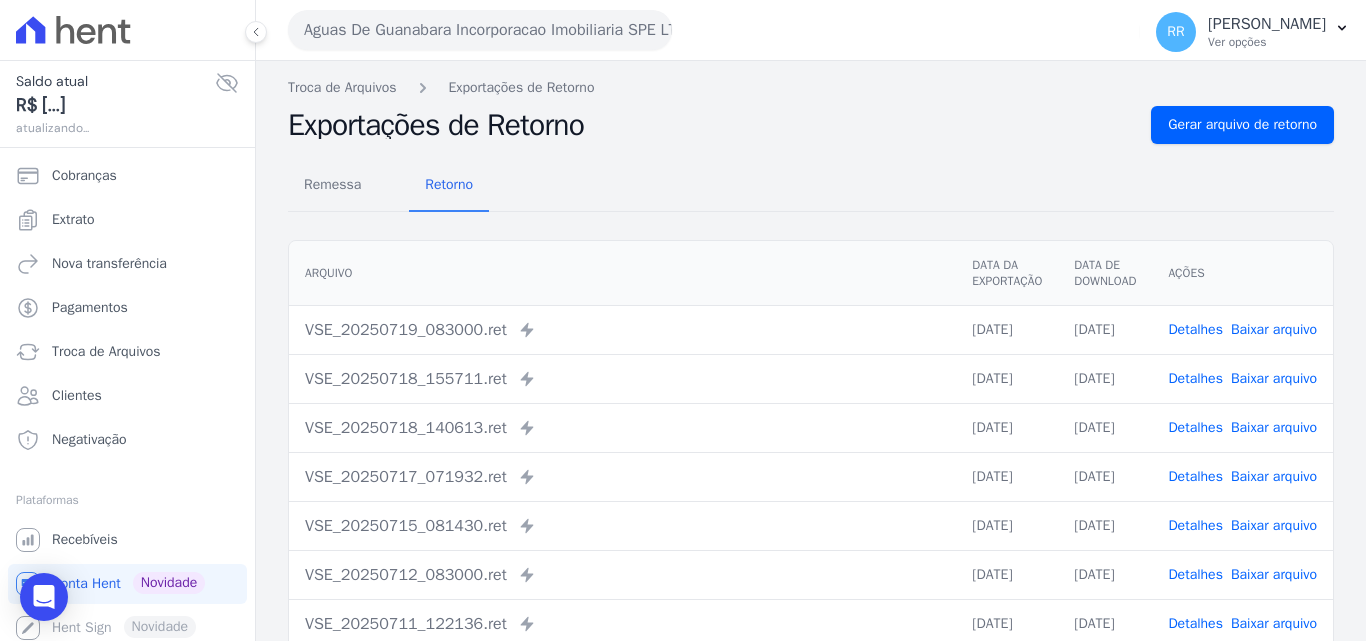 click on "Remessa
Retorno" at bounding box center (811, 186) 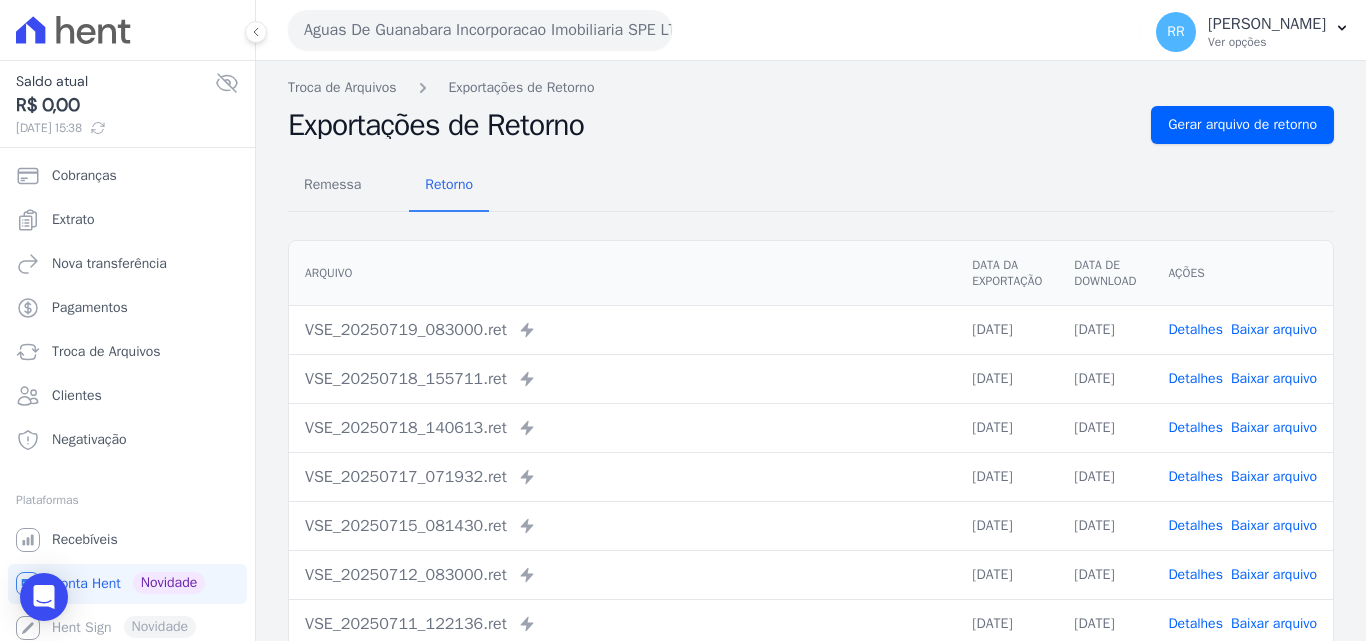 click on "Remessa
Retorno
Arquivo
Data da Exportação
Data de Download
Ações
VSE_20250719_083000.ret
Enviado para Nexxera em: 19/07/2025, 08:30
19/07/2025
21/07/2025
Detalhes" at bounding box center [811, 505] 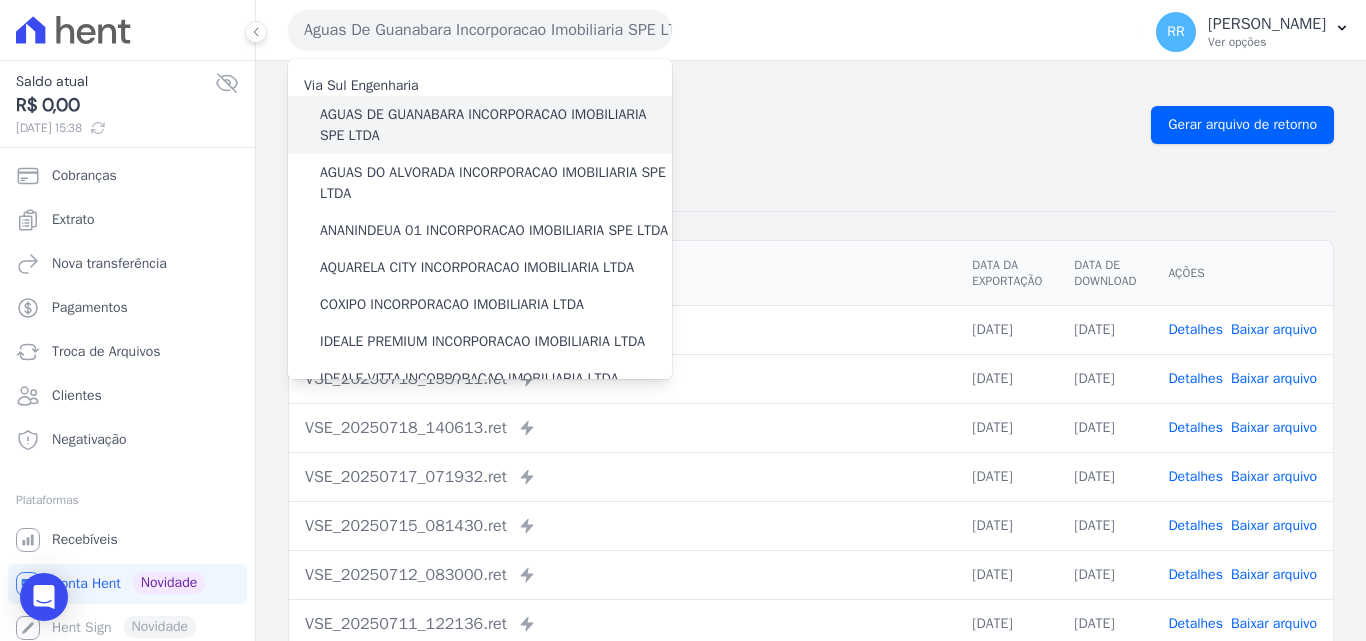 click on "AGUAS DE GUANABARA INCORPORACAO IMOBILIARIA SPE LTDA" at bounding box center (496, 125) 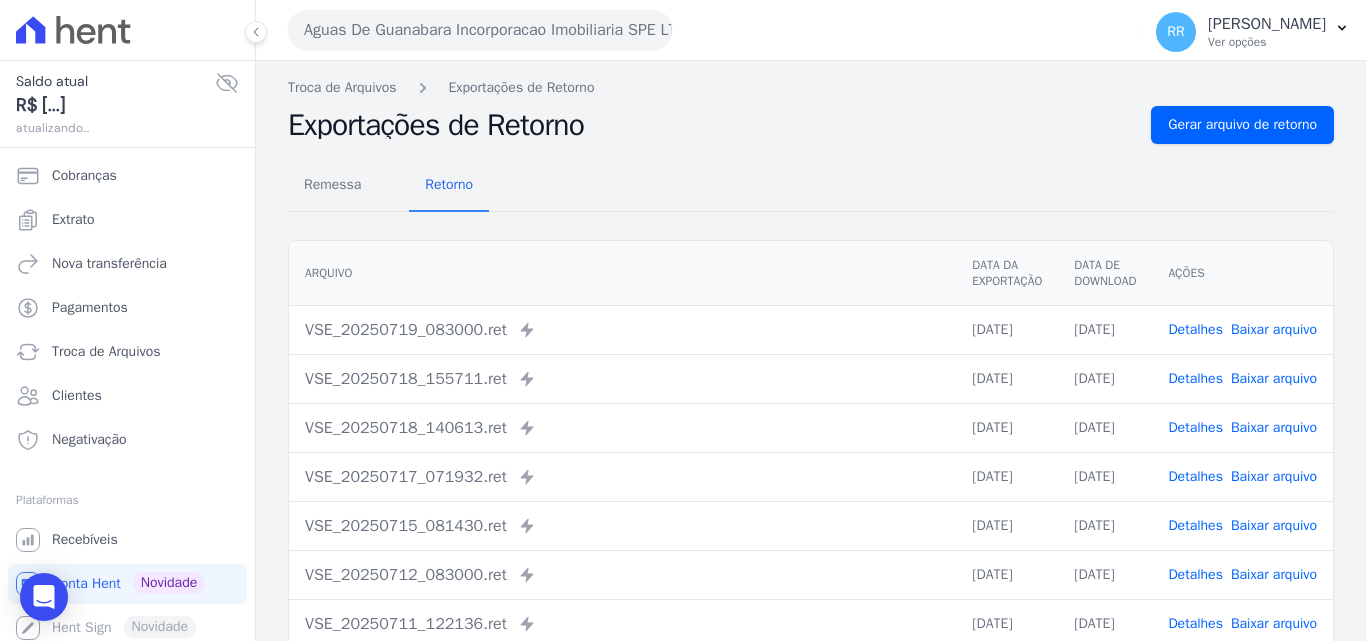 click on "Remessa
Retorno" at bounding box center (811, 186) 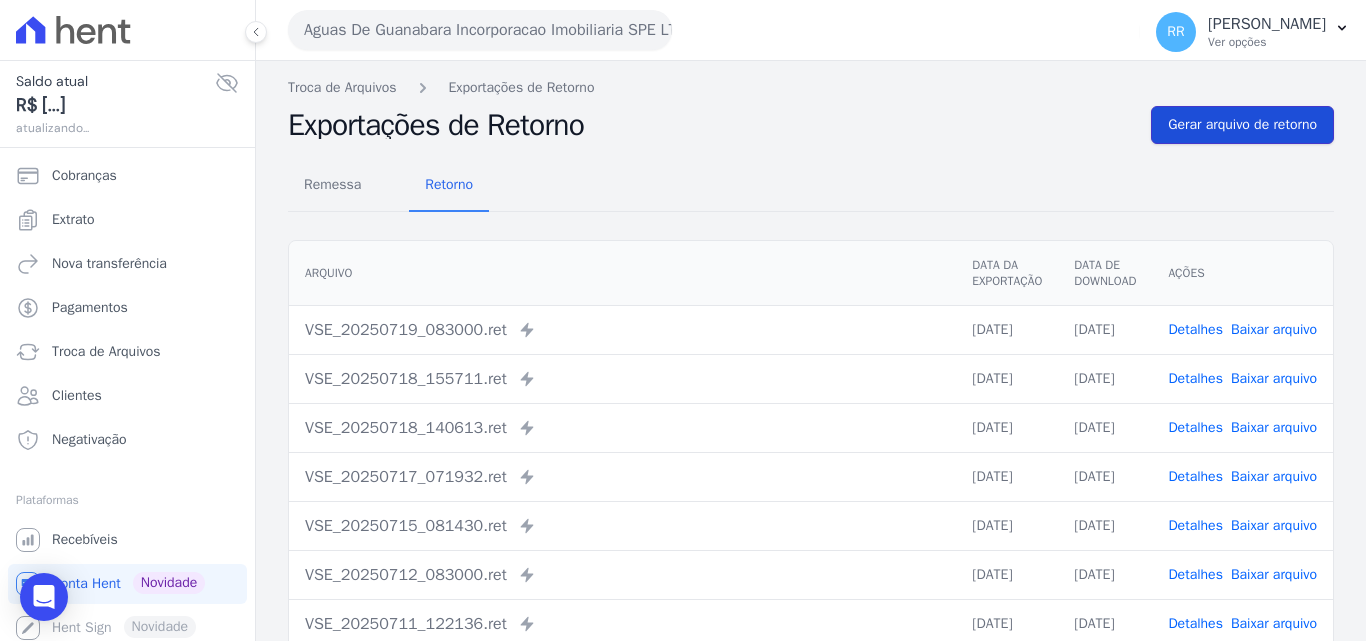 click on "Gerar arquivo de retorno" at bounding box center [1242, 125] 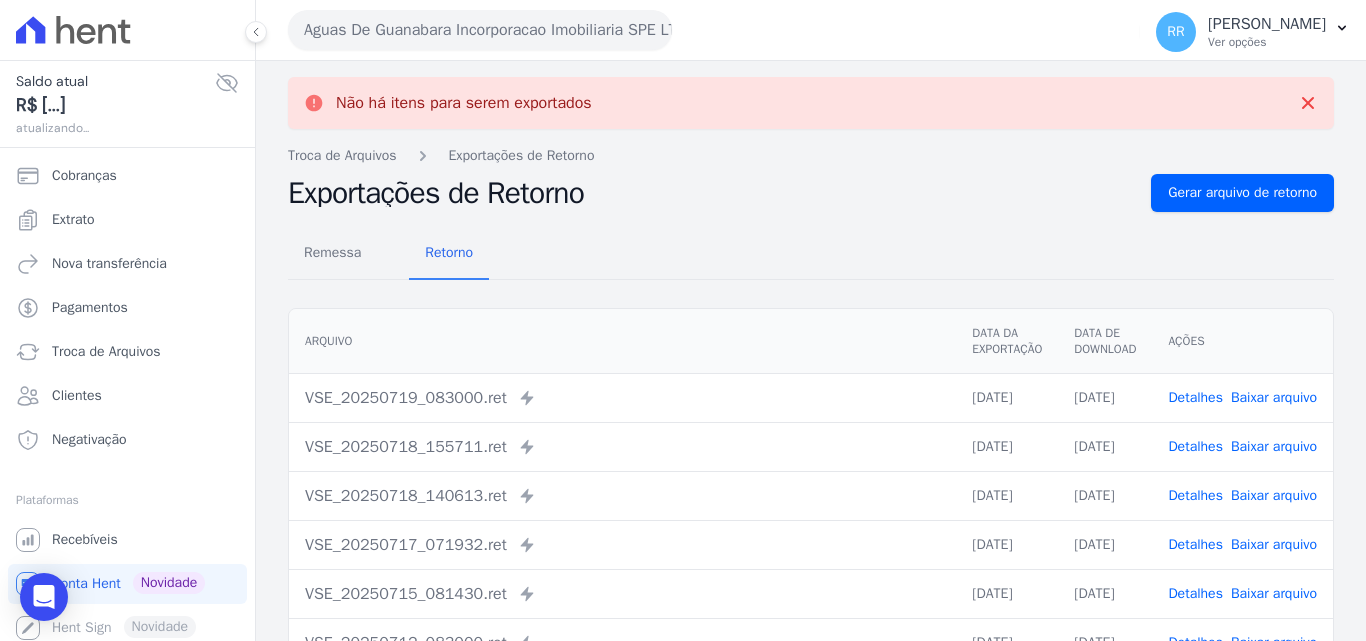 click on "Aguas De Guanabara Incorporacao Imobiliaria SPE LTDA" at bounding box center [480, 30] 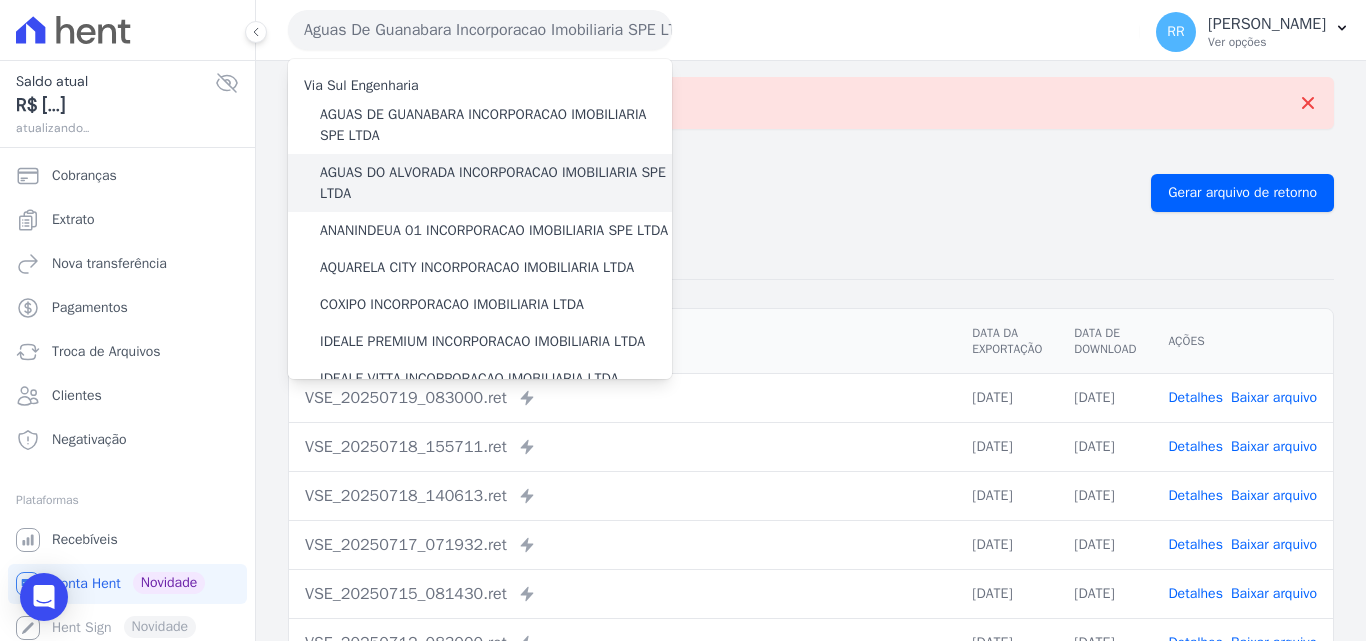 click on "AGUAS DO ALVORADA INCORPORACAO IMOBILIARIA SPE LTDA" at bounding box center (496, 183) 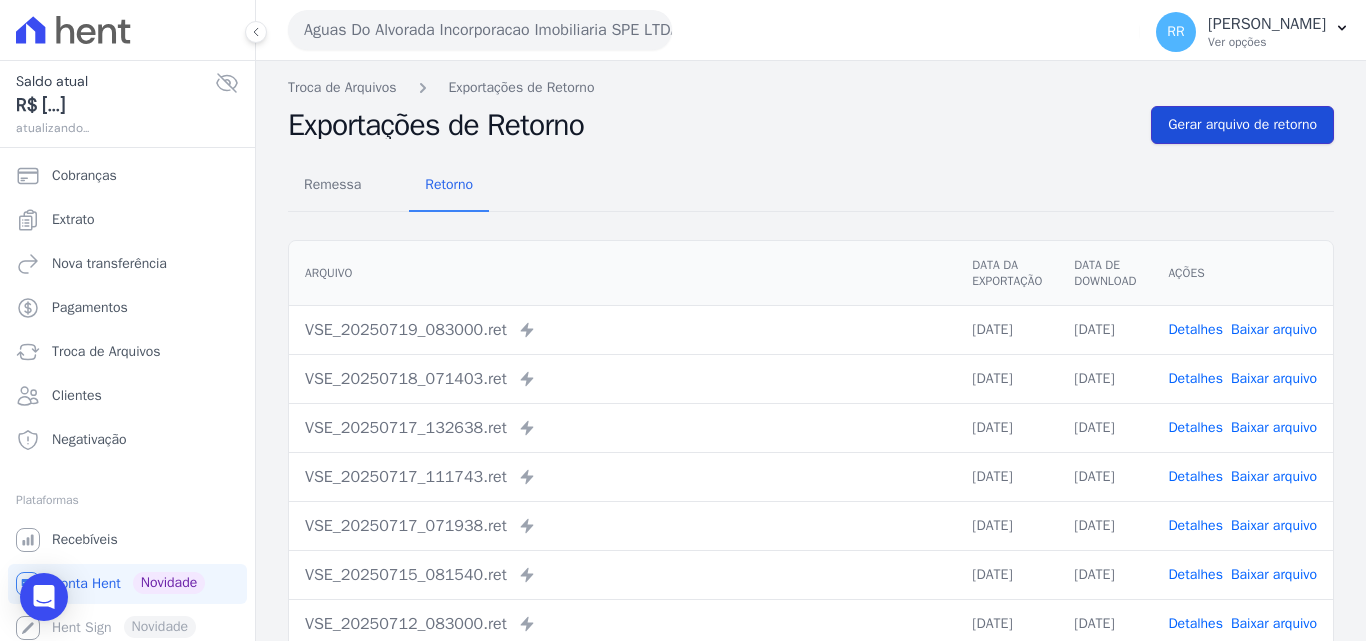 click on "Gerar arquivo de retorno" at bounding box center (1242, 125) 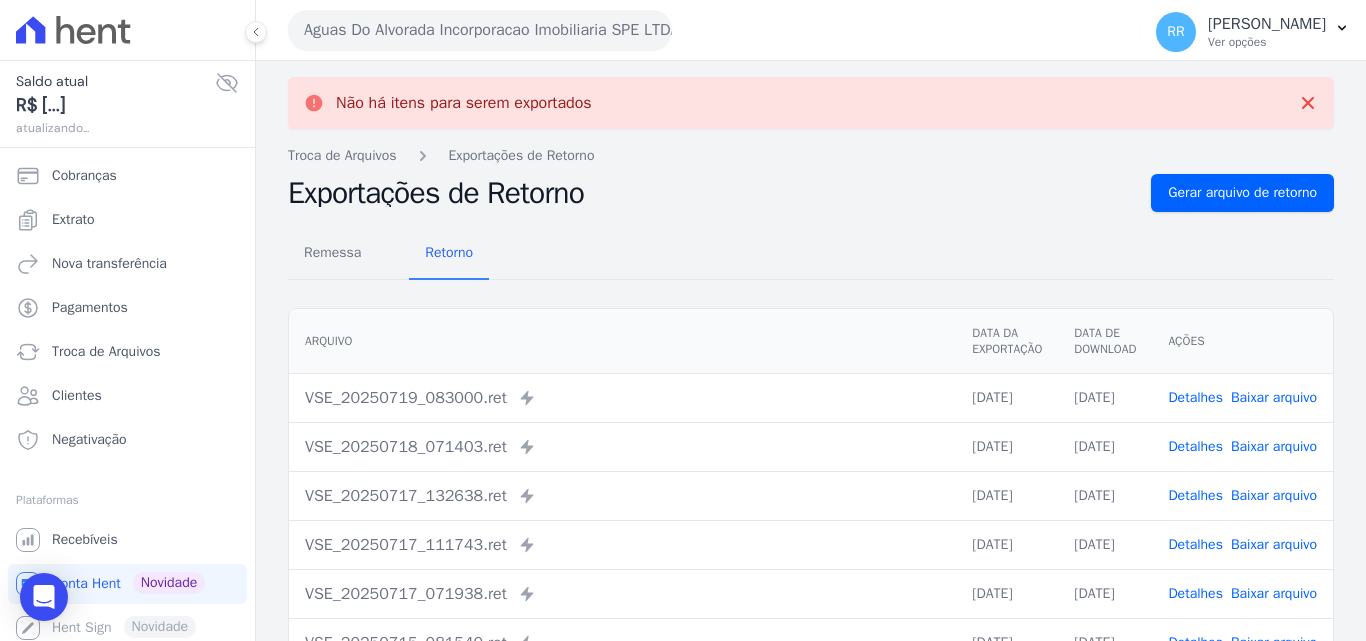 click on "Aguas Do Alvorada Incorporacao Imobiliaria SPE LTDA" at bounding box center [480, 30] 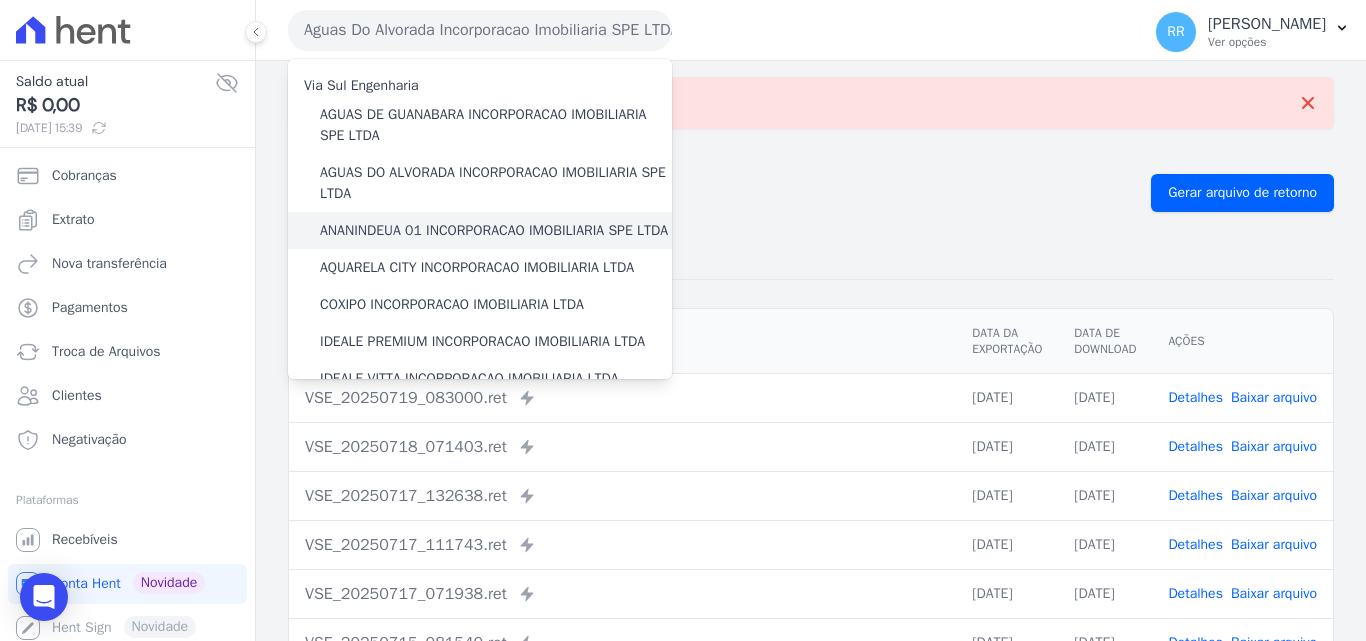 click on "ANANINDEUA 01 INCORPORACAO IMOBILIARIA SPE LTDA" at bounding box center [494, 230] 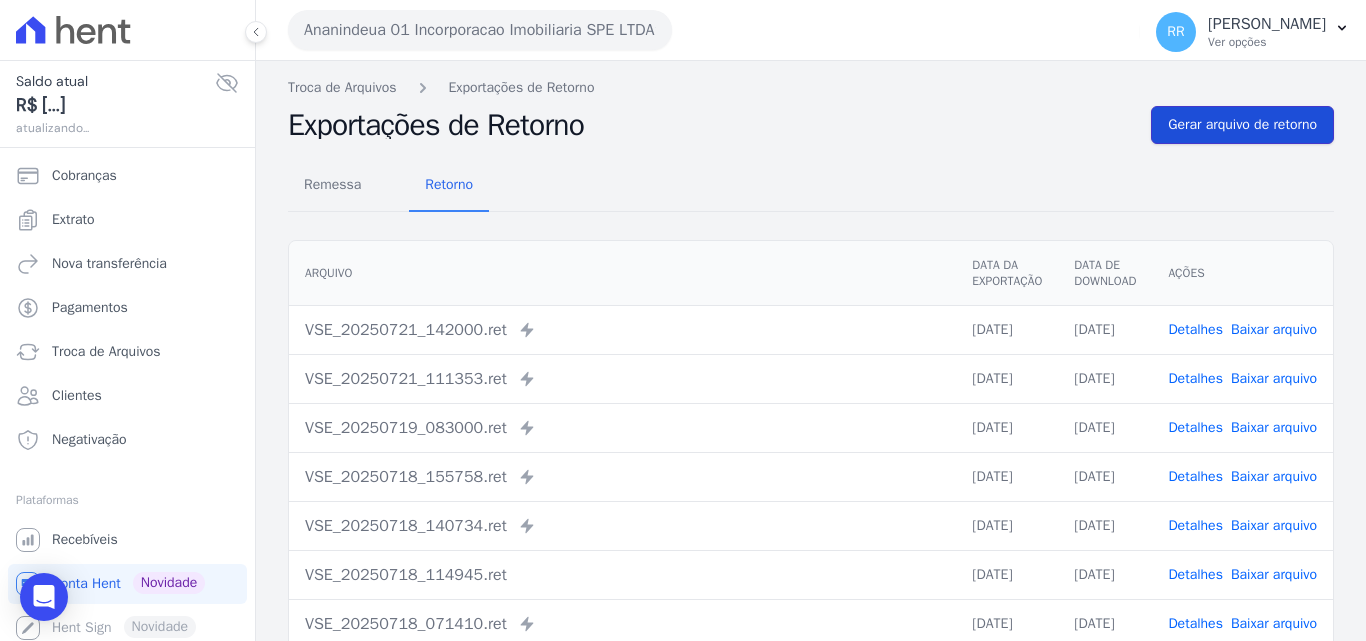 click on "Gerar arquivo de retorno" at bounding box center [1242, 125] 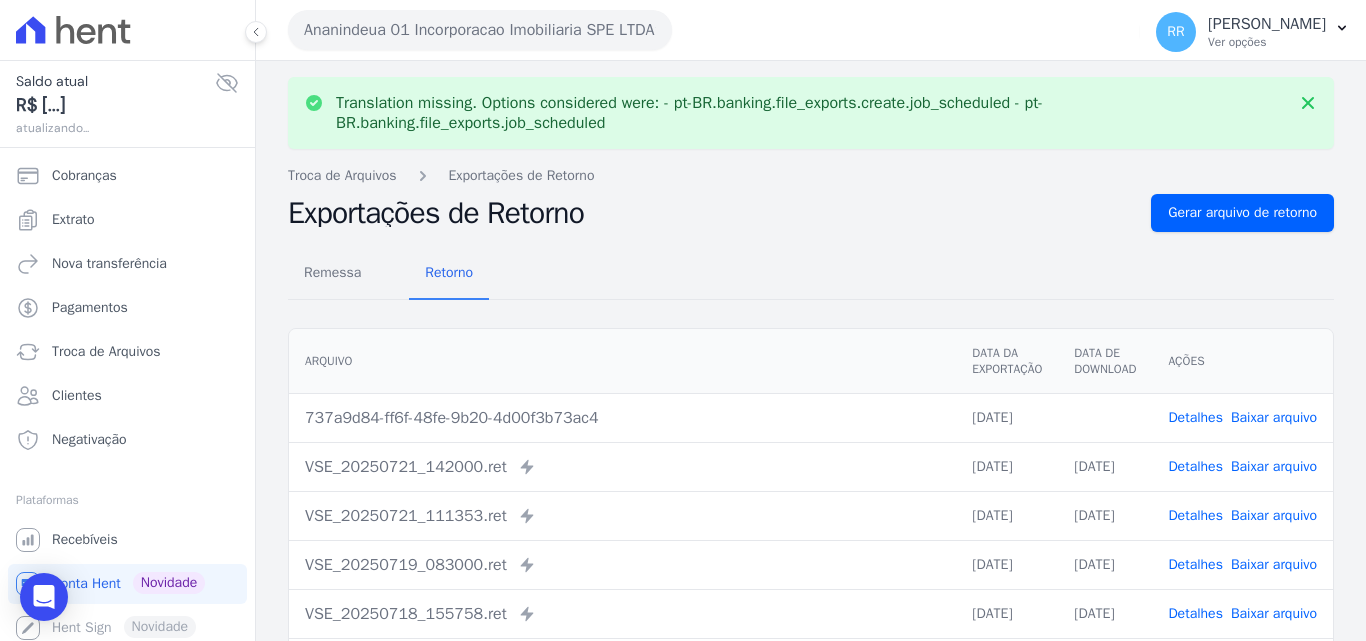 click on "Detalhes
Baixar arquivo" at bounding box center [1242, 417] 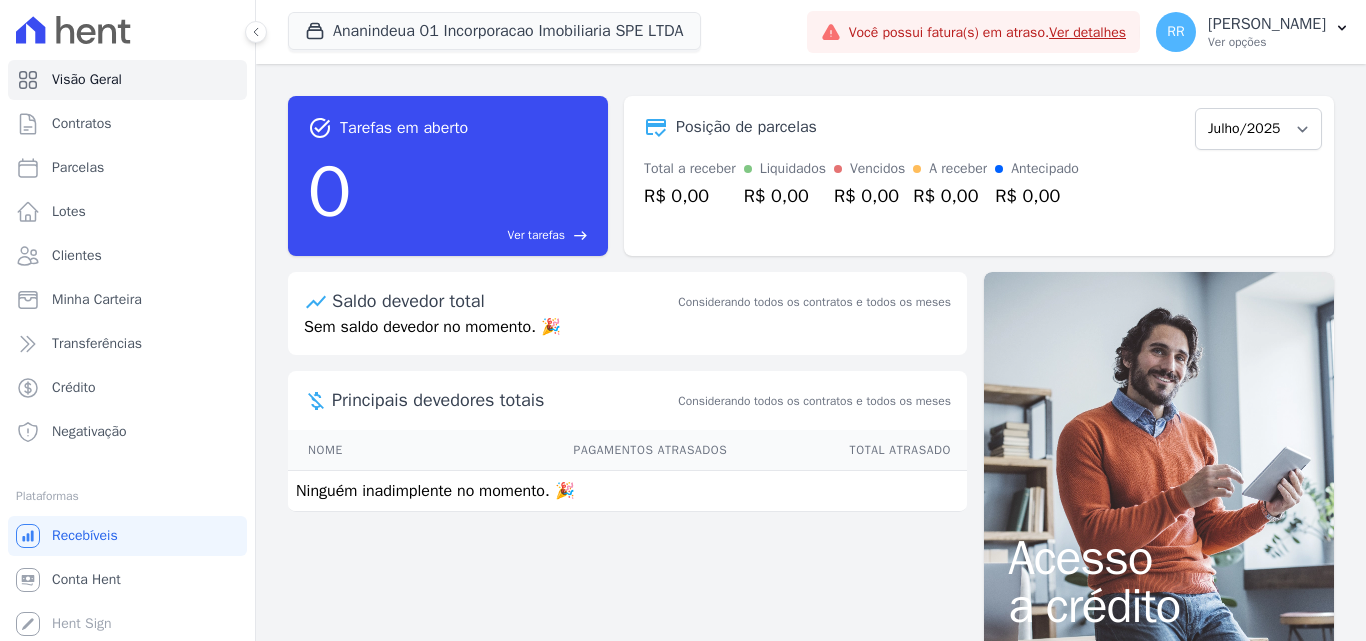 scroll, scrollTop: 0, scrollLeft: 0, axis: both 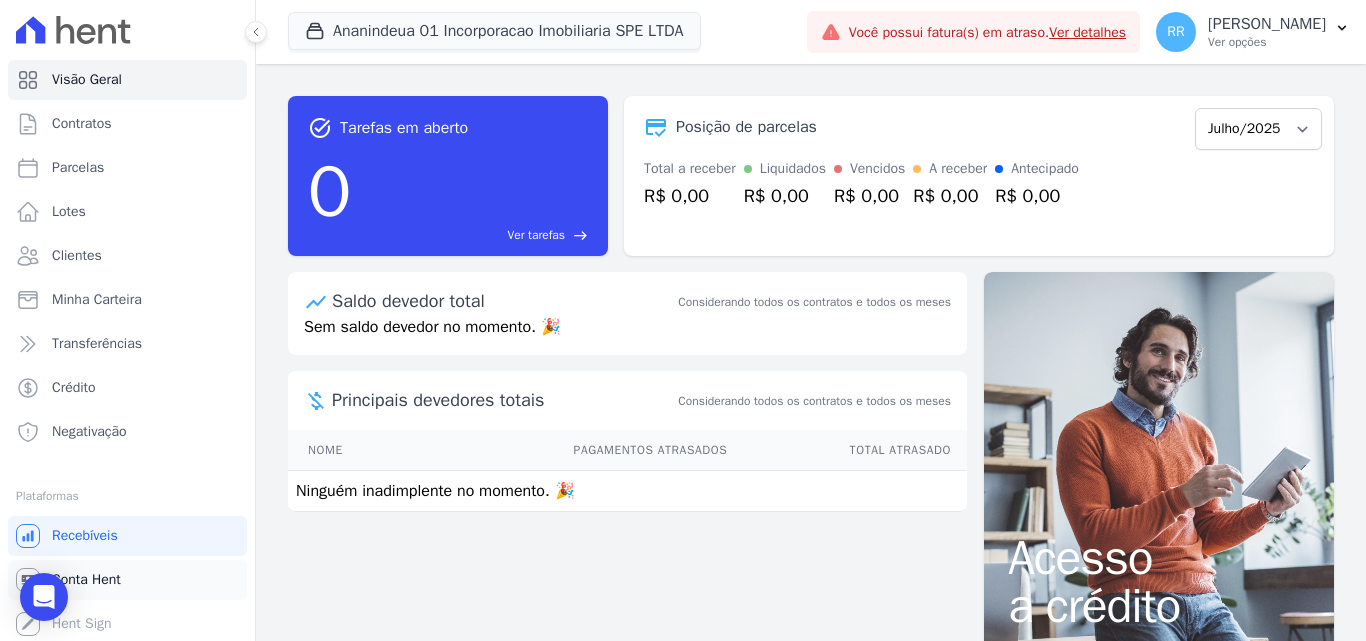 click on "Conta Hent" at bounding box center (86, 580) 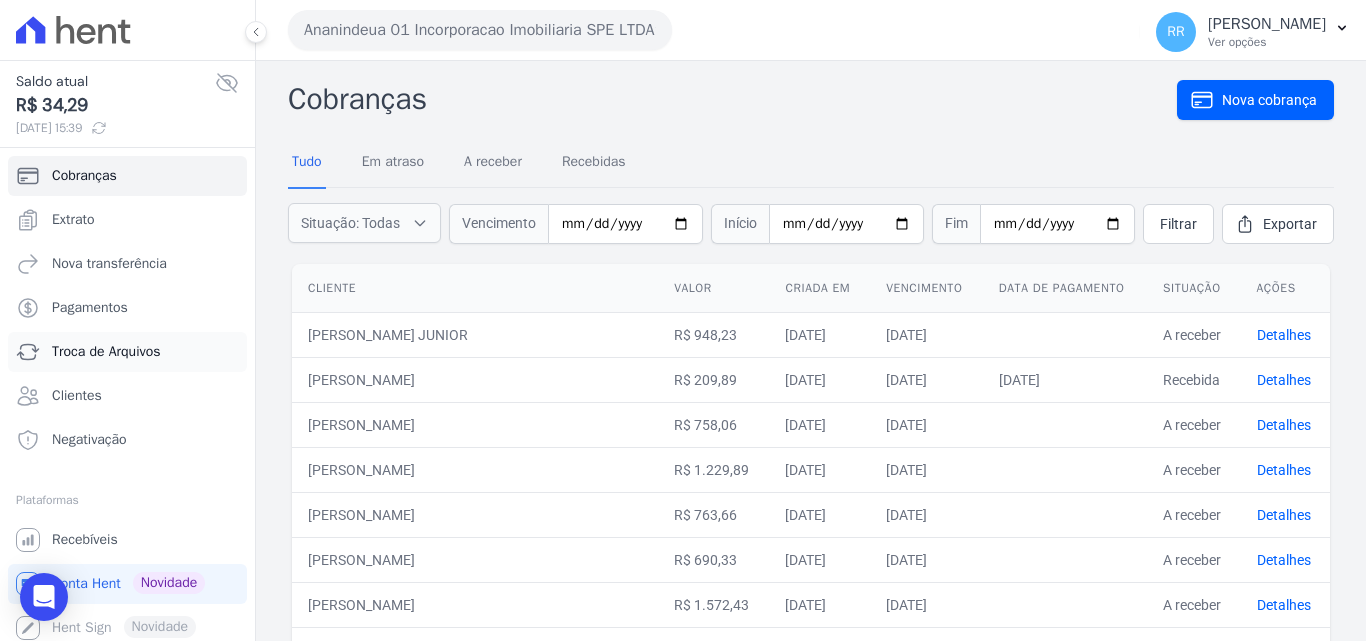 click on "Troca de Arquivos" at bounding box center [127, 352] 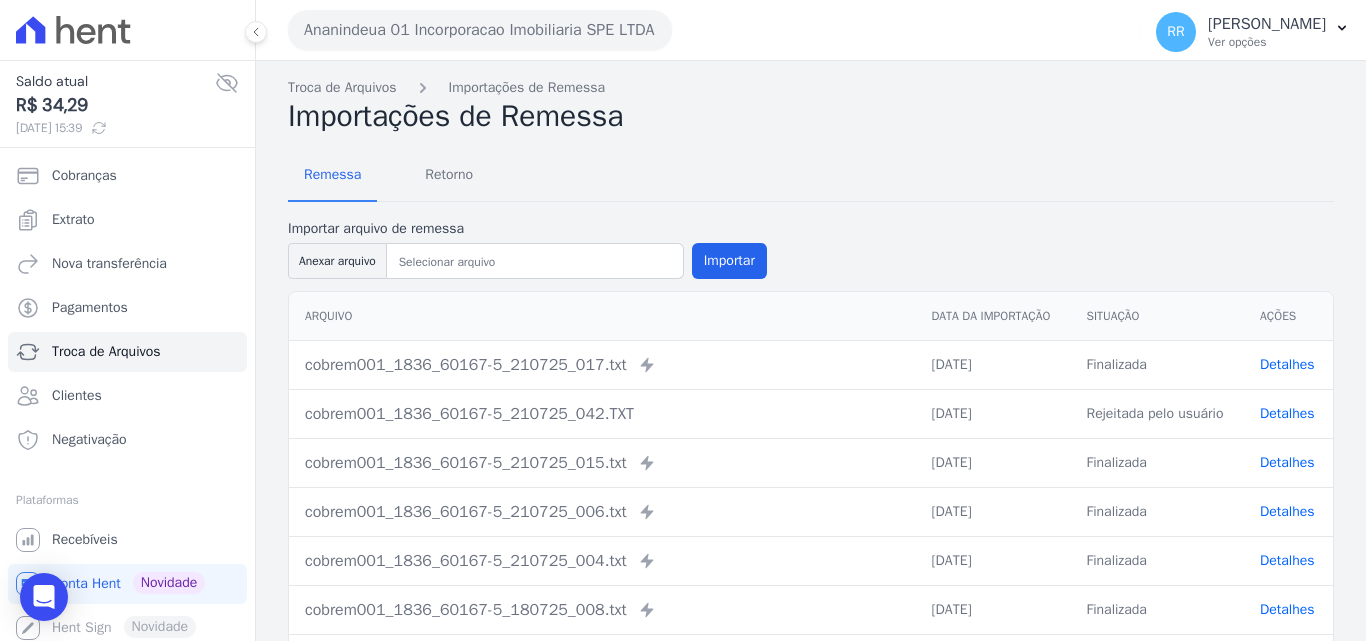 click on "Ananindeua 01 Incorporacao Imobiliaria SPE LTDA" at bounding box center (480, 30) 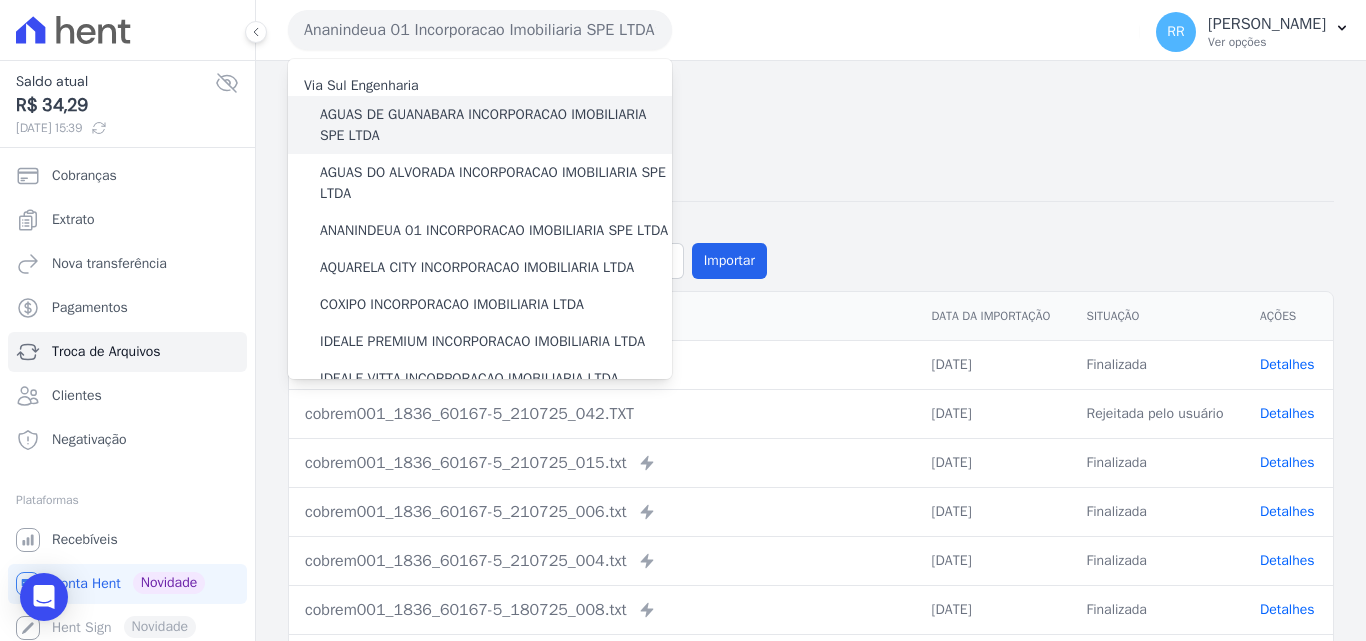 click on "AGUAS DE GUANABARA INCORPORACAO IMOBILIARIA SPE LTDA" at bounding box center [496, 125] 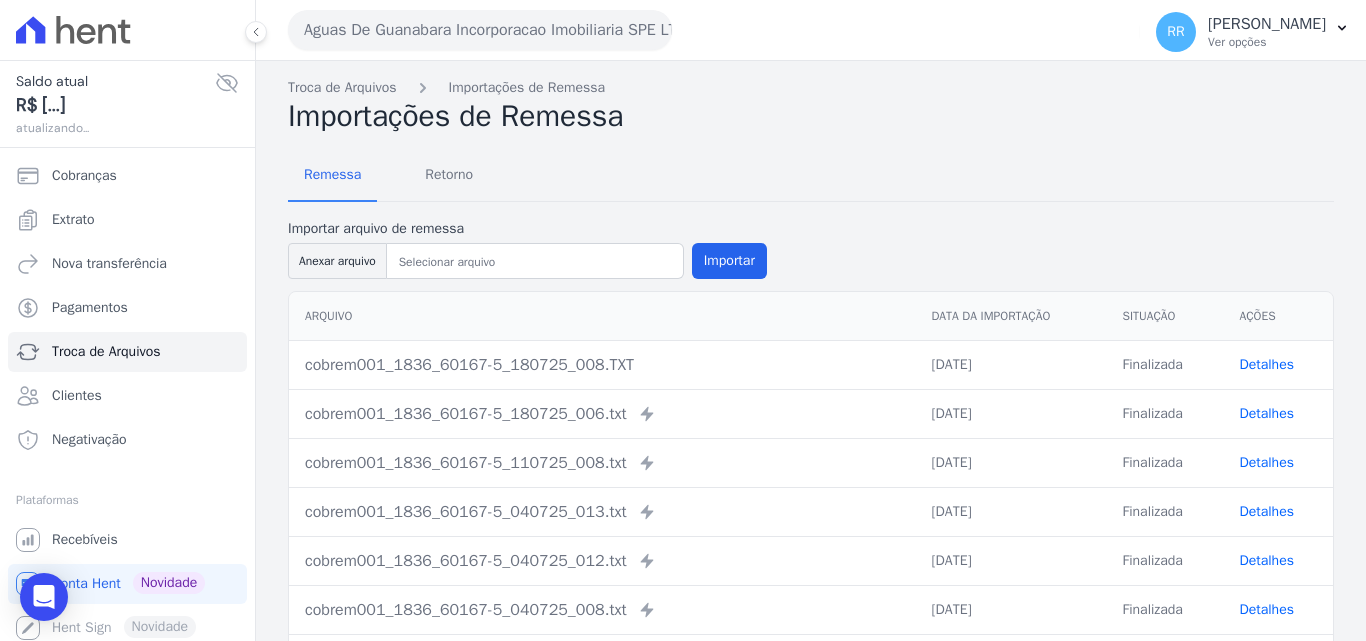 click on "Aguas De Guanabara Incorporacao Imobiliaria SPE LTDA" at bounding box center [480, 30] 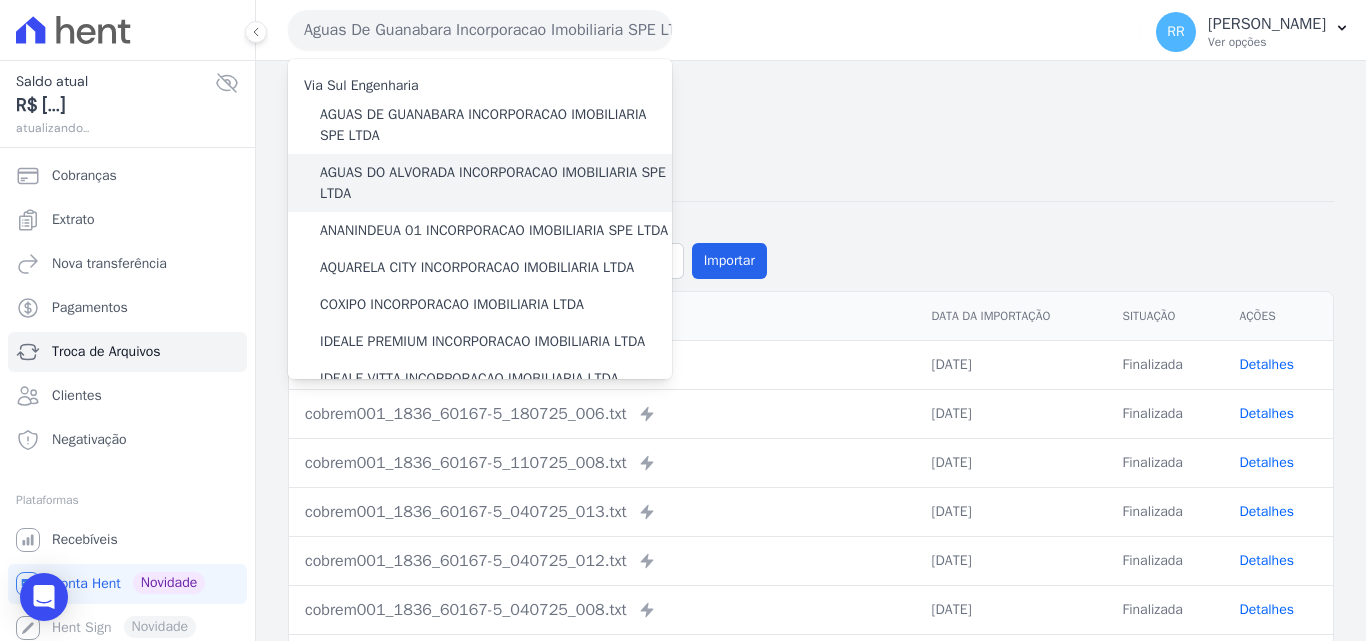 click on "AGUAS DO ALVORADA INCORPORACAO IMOBILIARIA SPE LTDA" at bounding box center [496, 183] 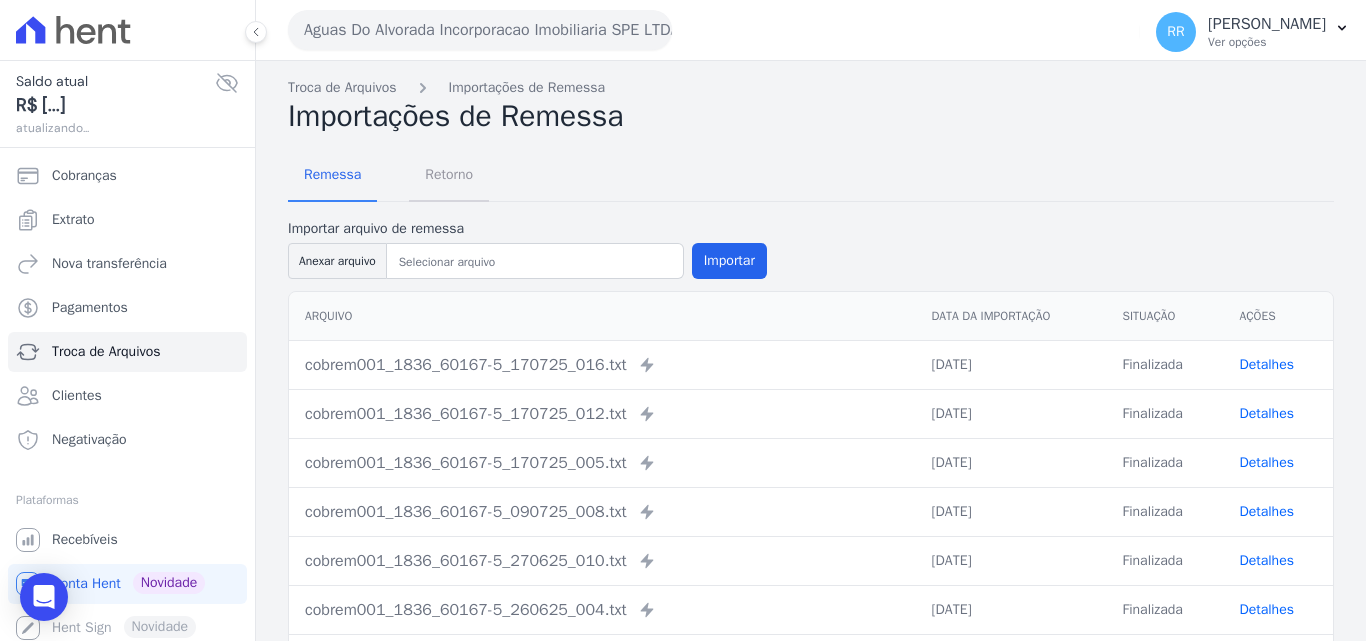 click on "Retorno" at bounding box center [449, 174] 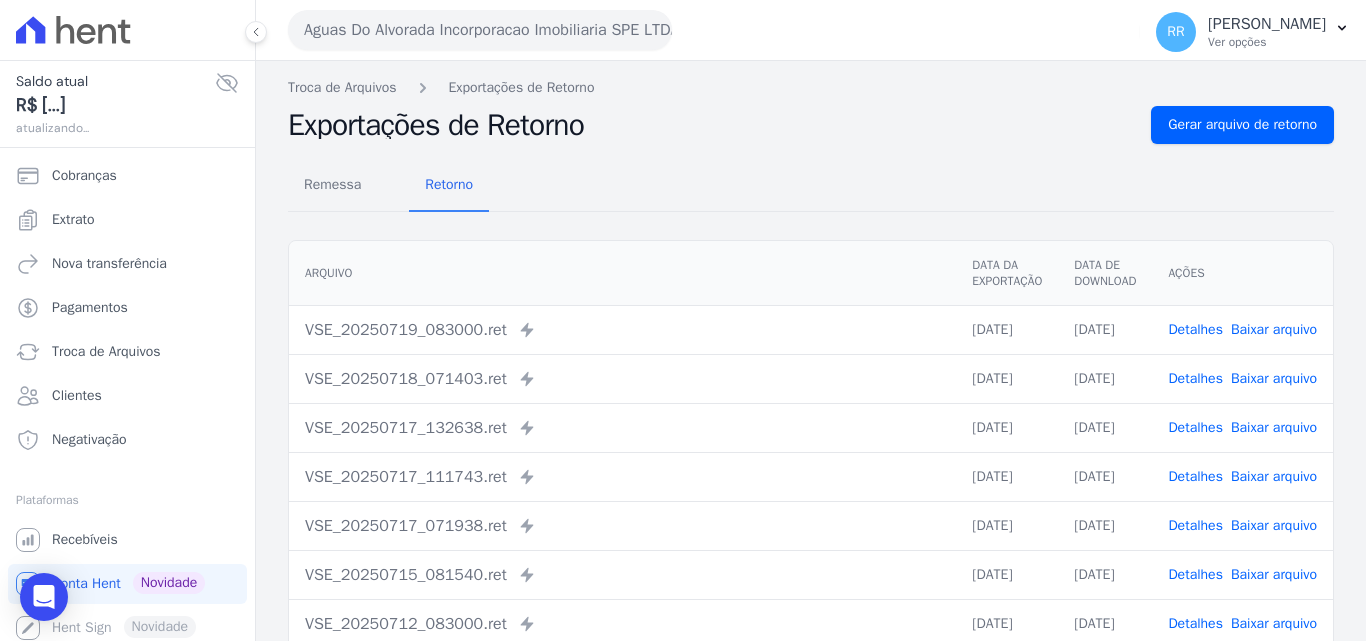click on "Aguas Do Alvorada Incorporacao Imobiliaria SPE LTDA" at bounding box center (480, 30) 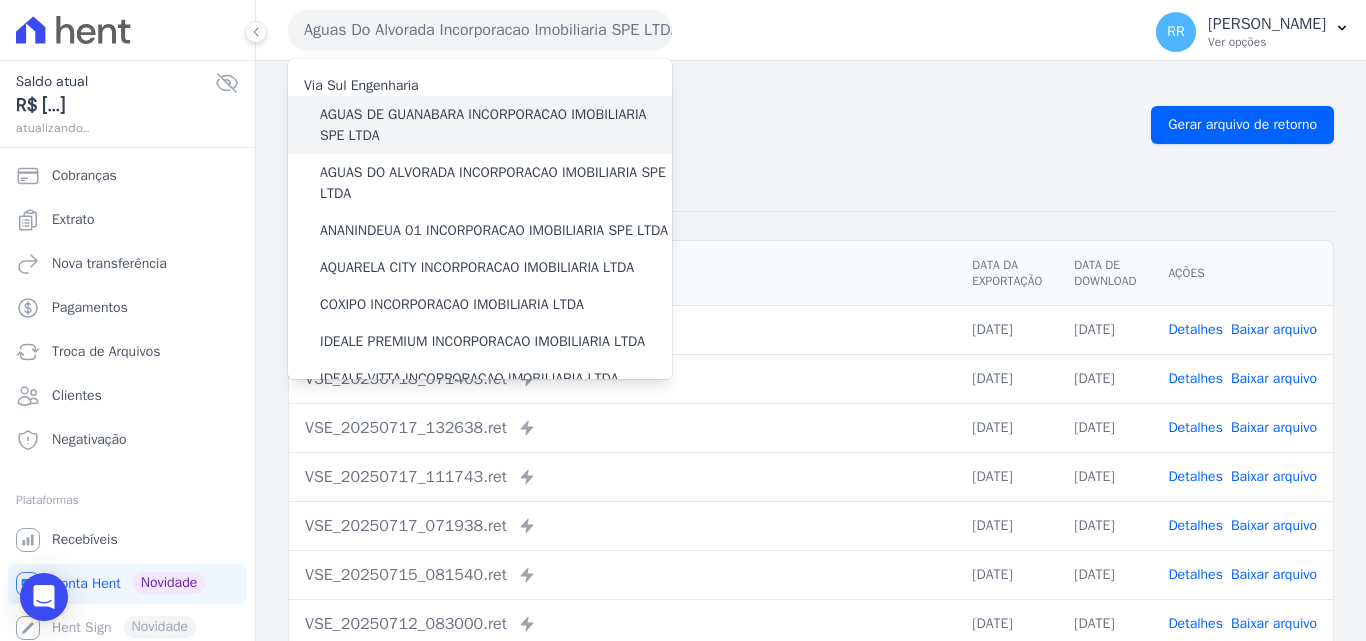 click on "AGUAS DE GUANABARA INCORPORACAO IMOBILIARIA SPE LTDA" at bounding box center [496, 125] 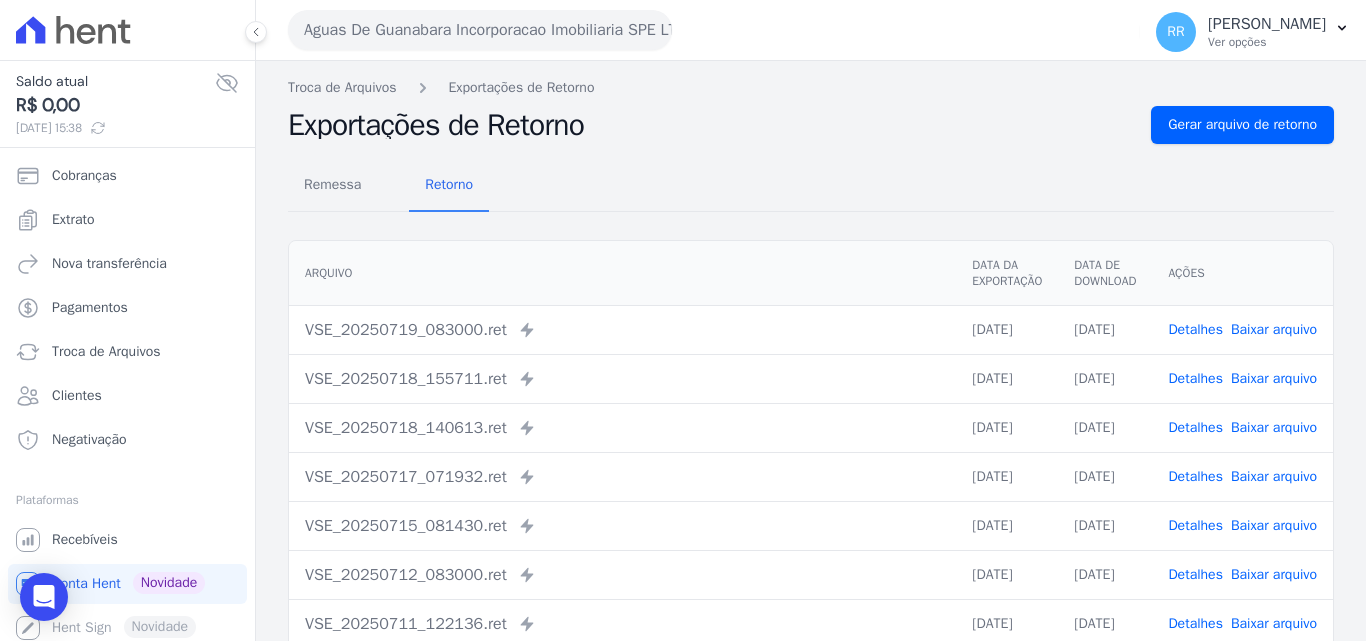 click on "Remessa
Retorno" at bounding box center (811, 186) 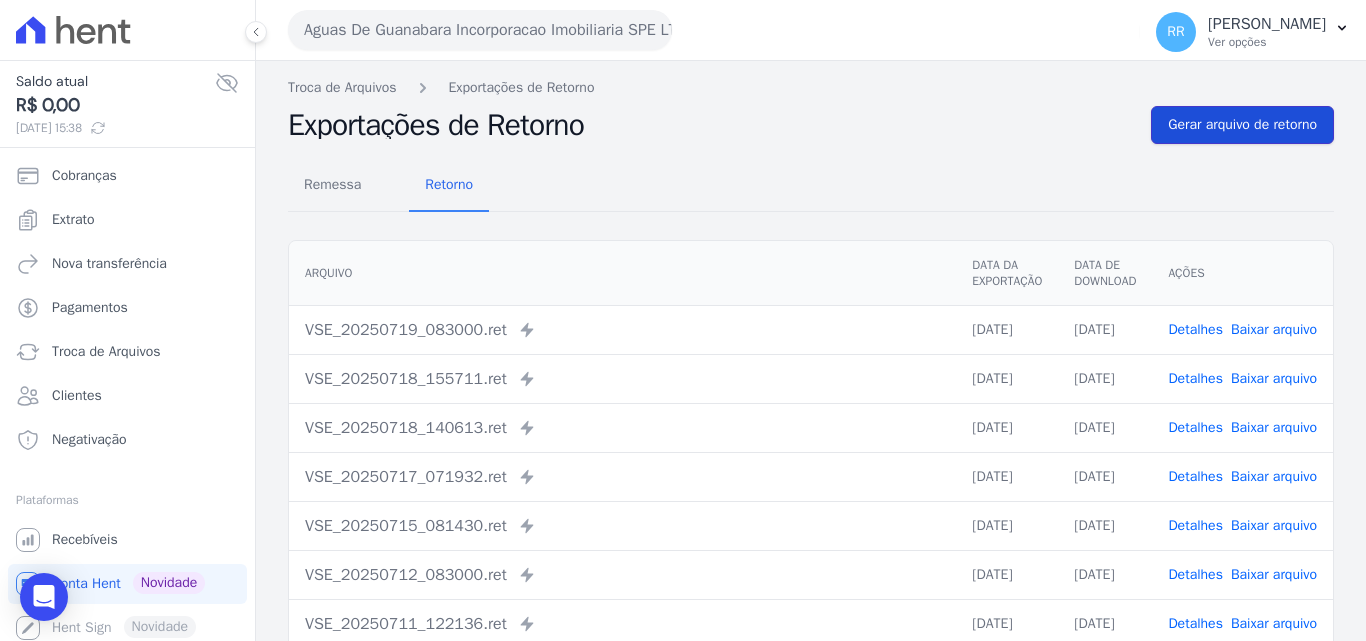 click on "Gerar arquivo de retorno" at bounding box center (1242, 125) 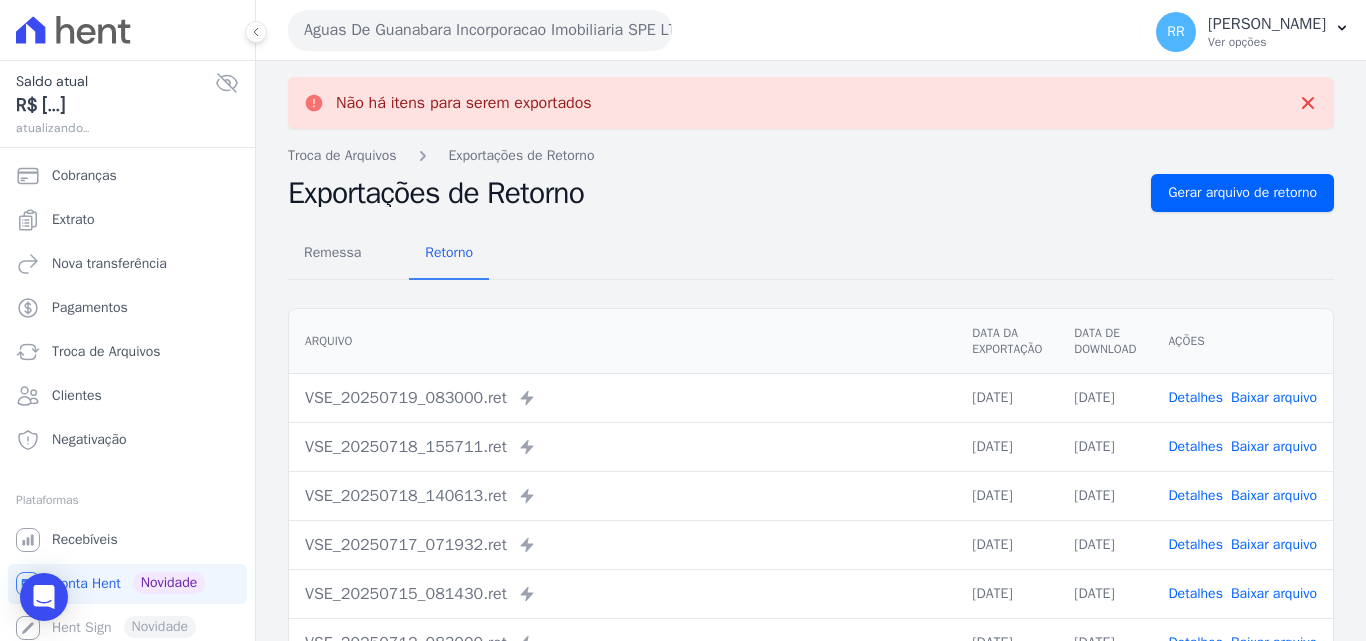 click on "Aguas De Guanabara Incorporacao Imobiliaria SPE LTDA" at bounding box center [480, 30] 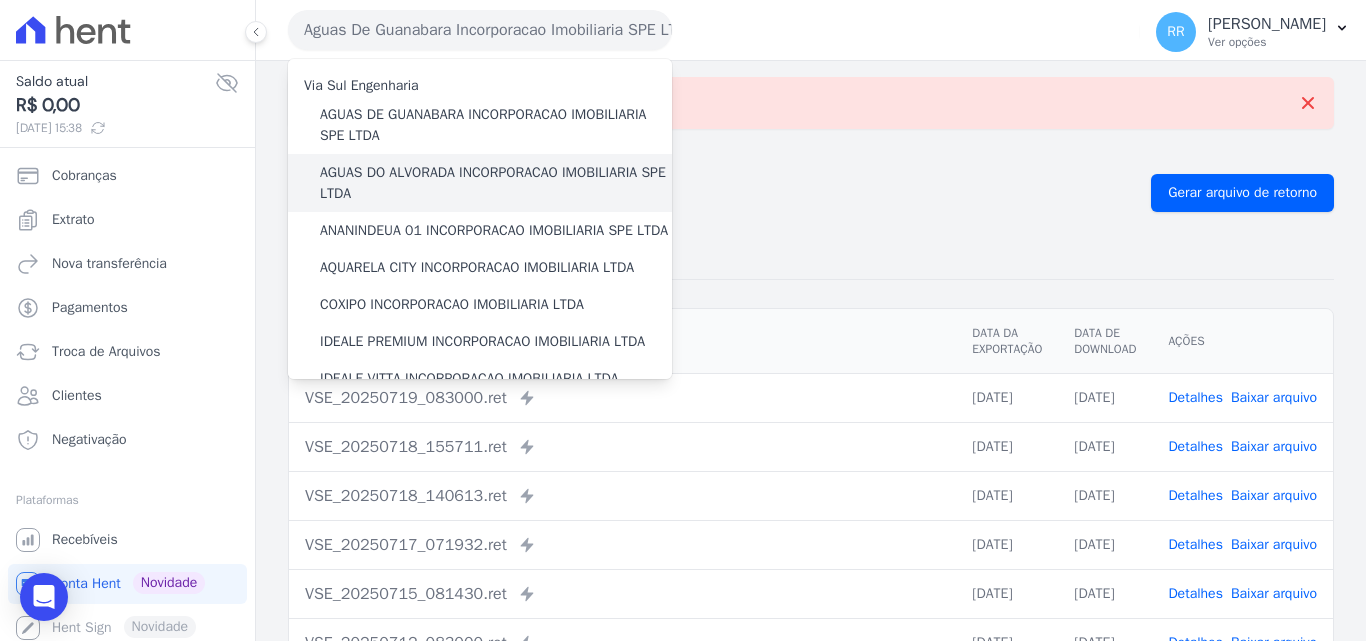 click on "AGUAS DO ALVORADA INCORPORACAO IMOBILIARIA SPE LTDA" at bounding box center (496, 183) 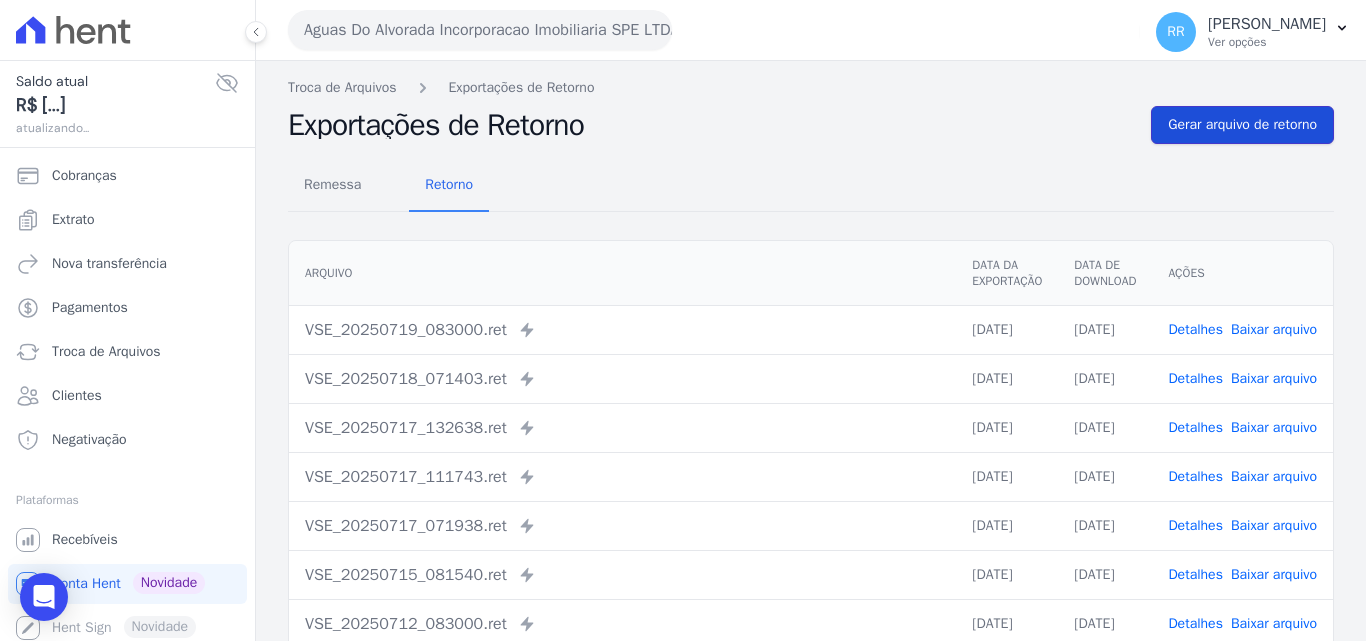 click on "Gerar arquivo de retorno" at bounding box center [1242, 125] 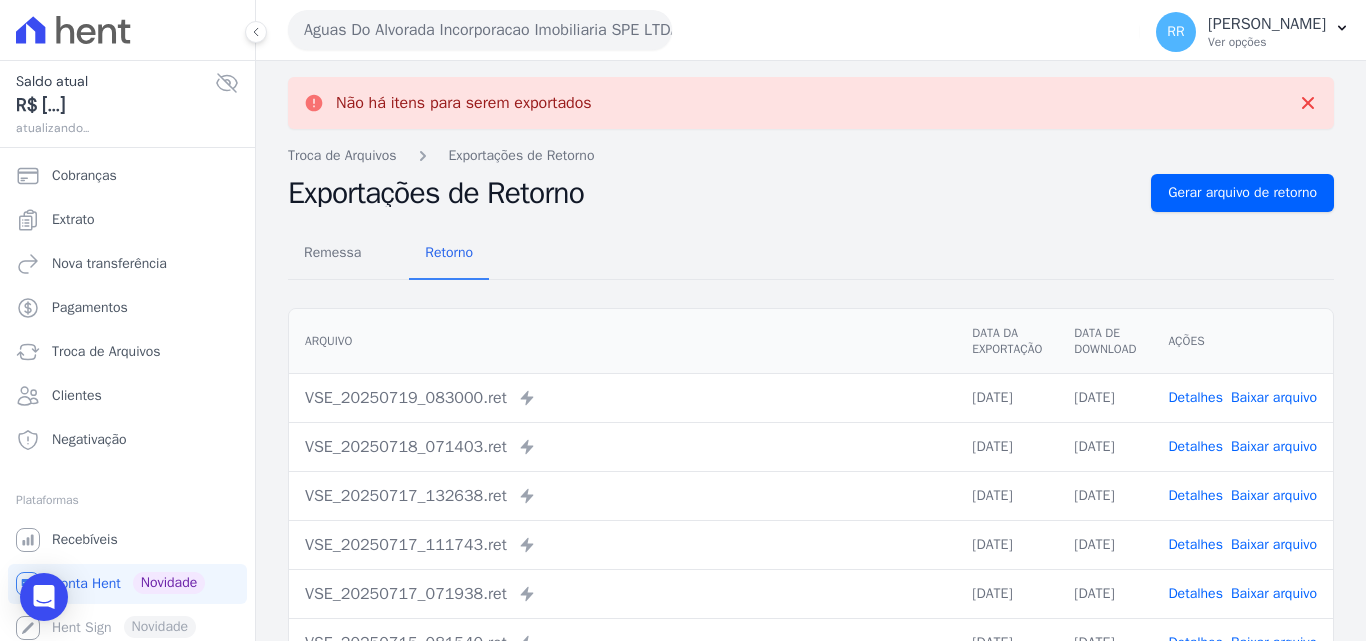 click on "Aguas Do Alvorada Incorporacao Imobiliaria SPE LTDA" at bounding box center (480, 30) 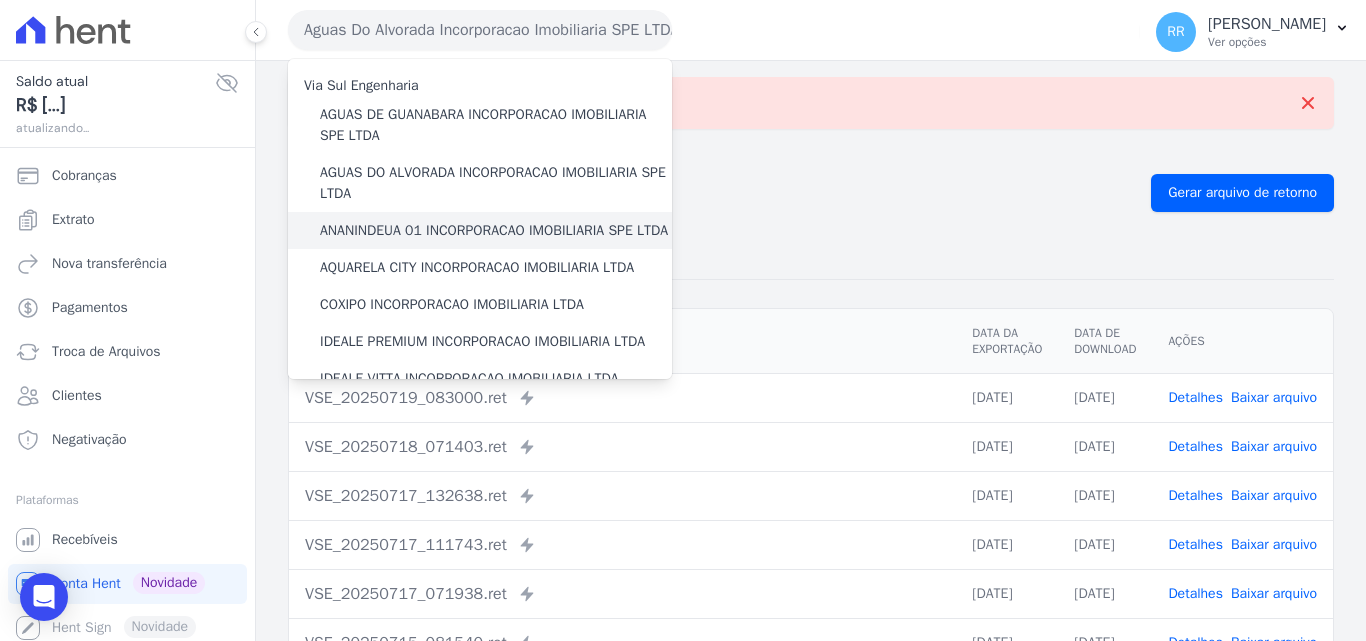 click on "ANANINDEUA 01 INCORPORACAO IMOBILIARIA SPE LTDA" at bounding box center (494, 230) 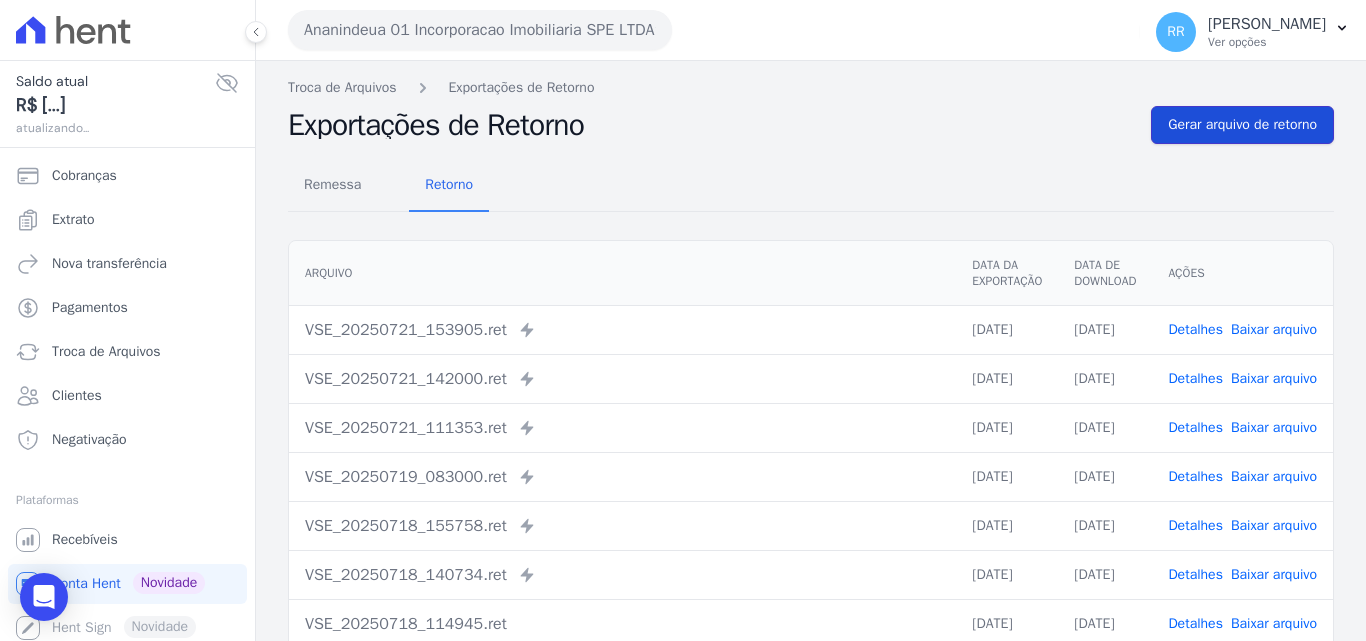 click on "Gerar arquivo de retorno" at bounding box center [1242, 125] 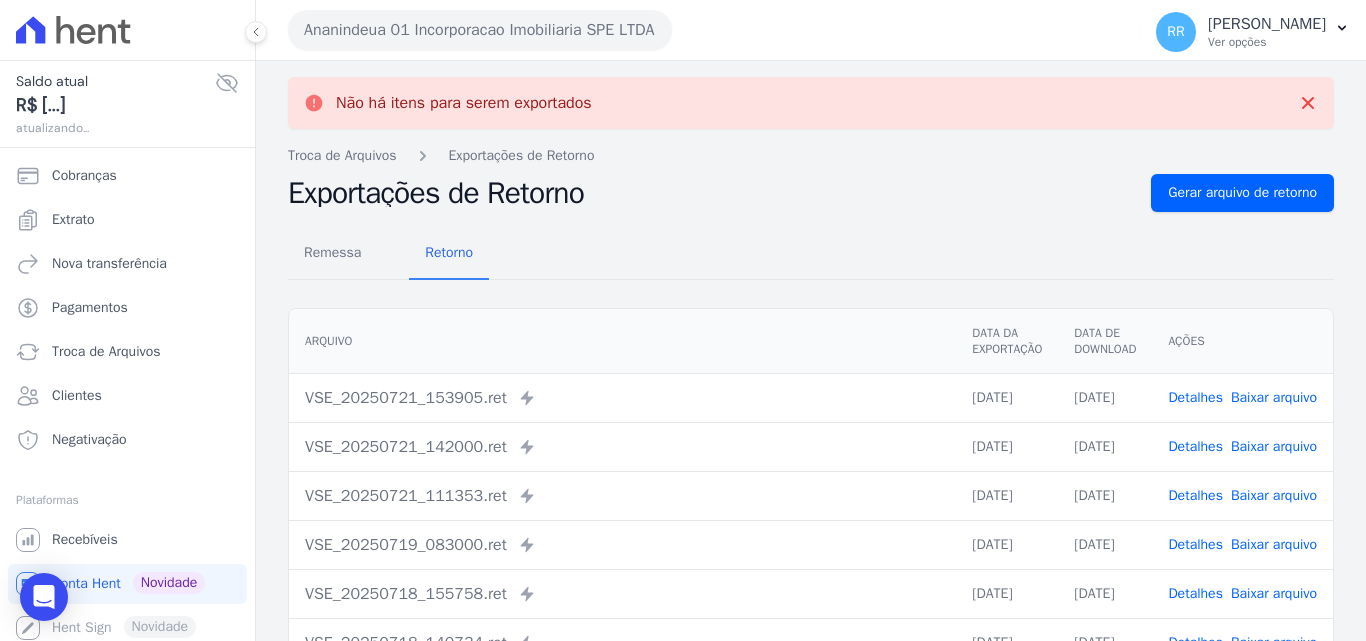 click on "Ananindeua 01 Incorporacao Imobiliaria SPE LTDA" at bounding box center (480, 30) 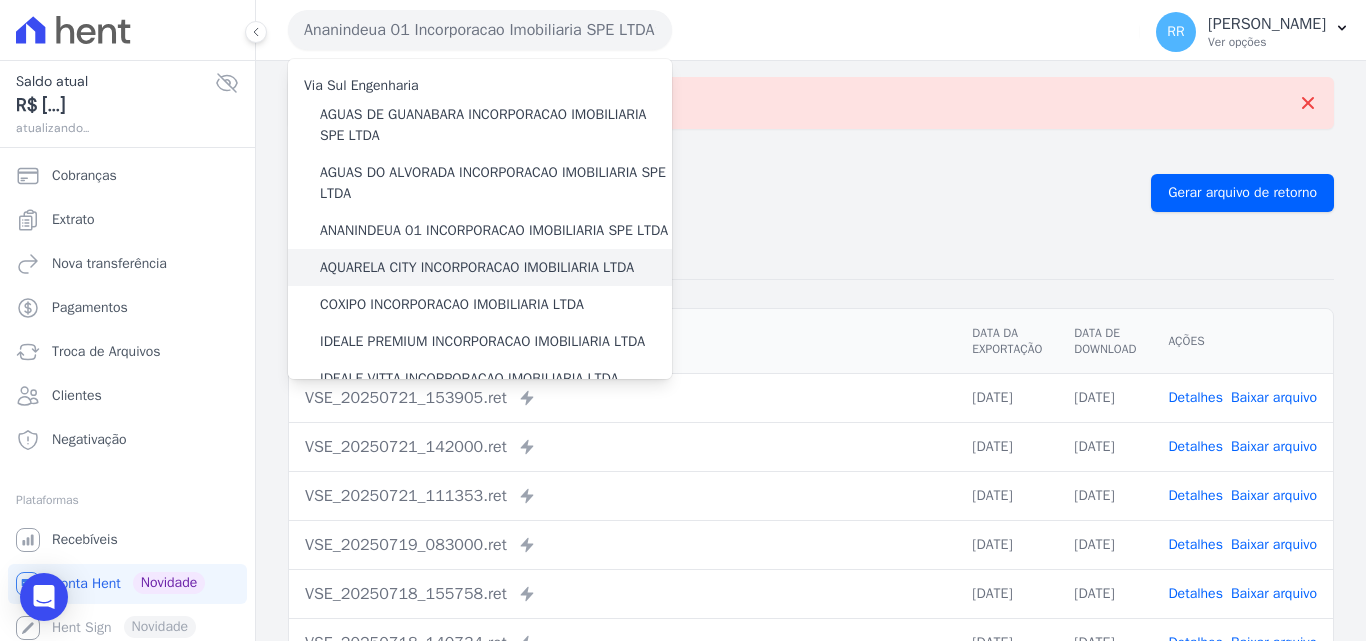 click on "AQUARELA CITY INCORPORACAO IMOBILIARIA LTDA" at bounding box center (477, 267) 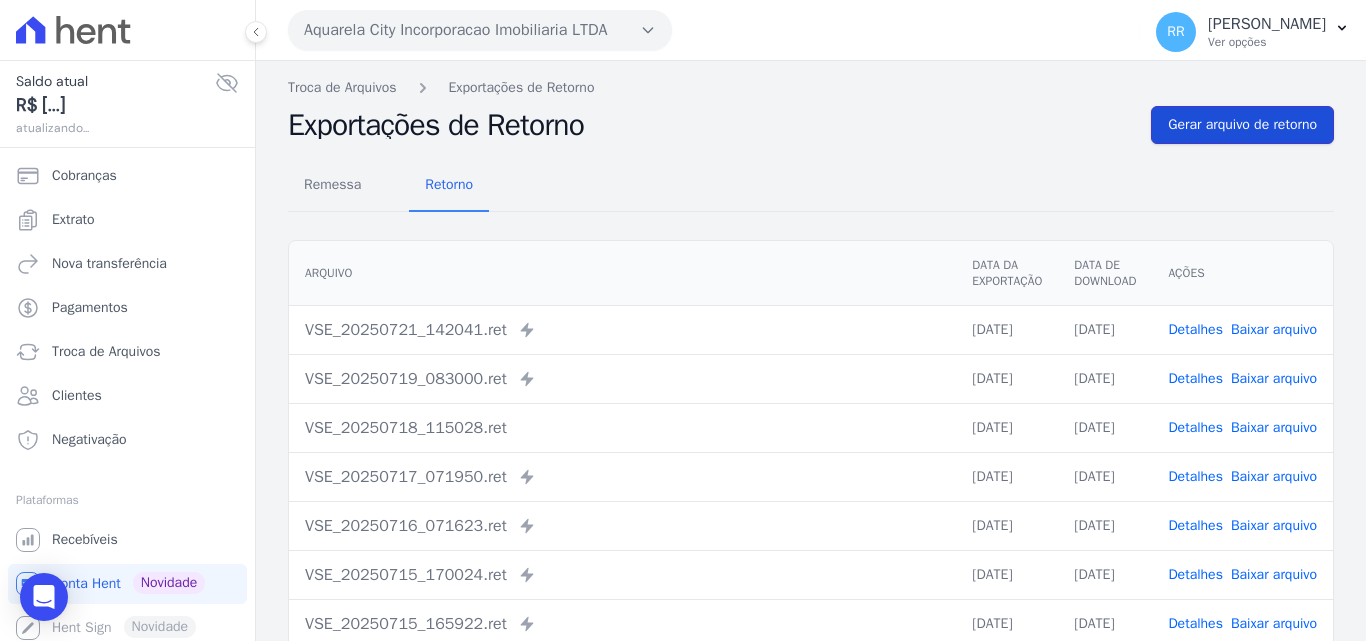 click on "Gerar arquivo de retorno" at bounding box center [1242, 125] 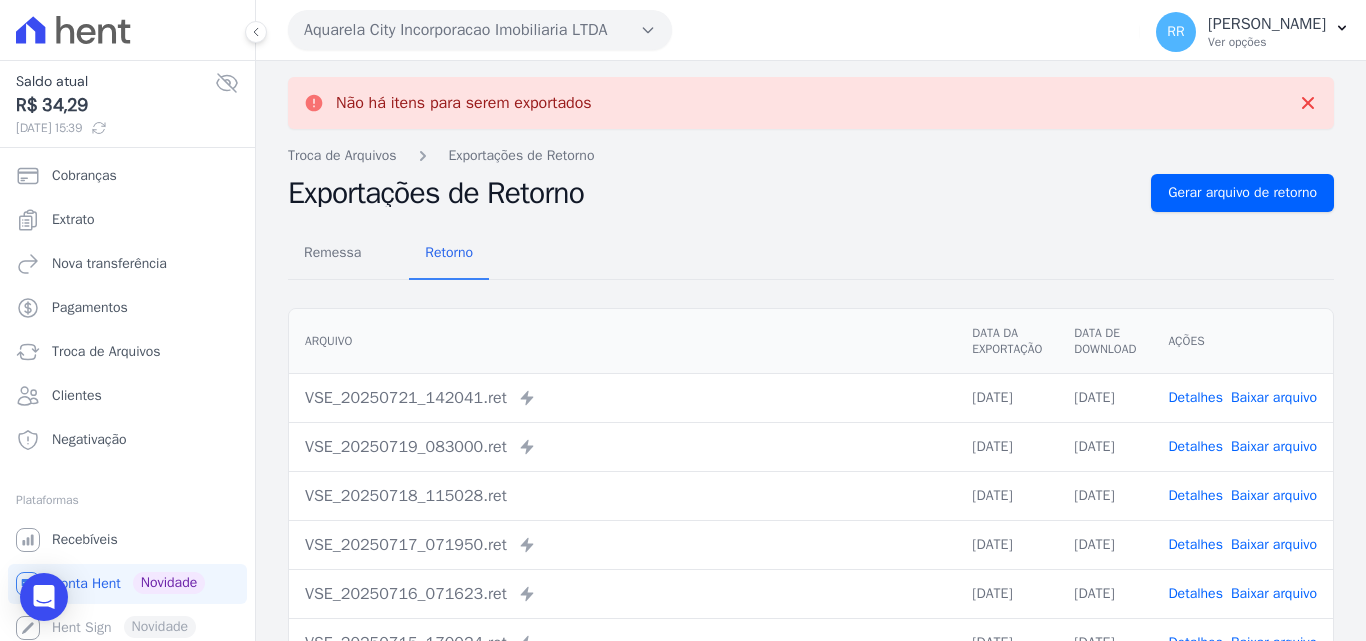 click on "Aquarela City Incorporacao Imobiliaria LTDA" at bounding box center [480, 30] 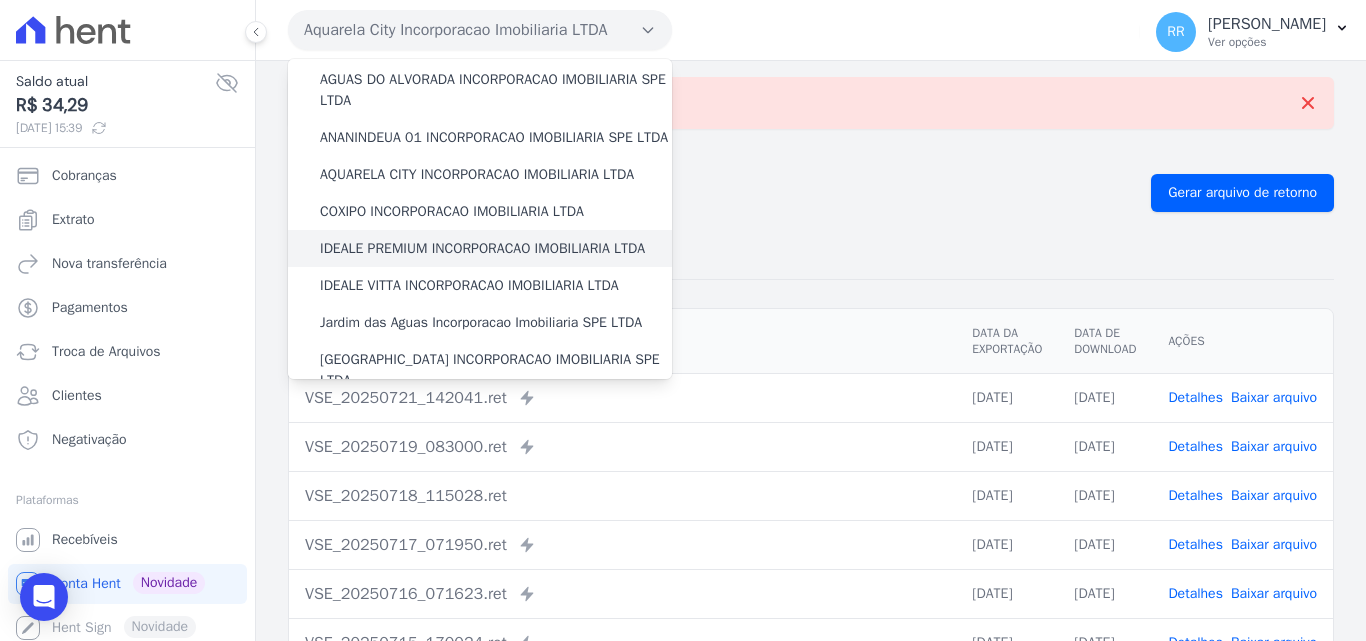 scroll, scrollTop: 100, scrollLeft: 0, axis: vertical 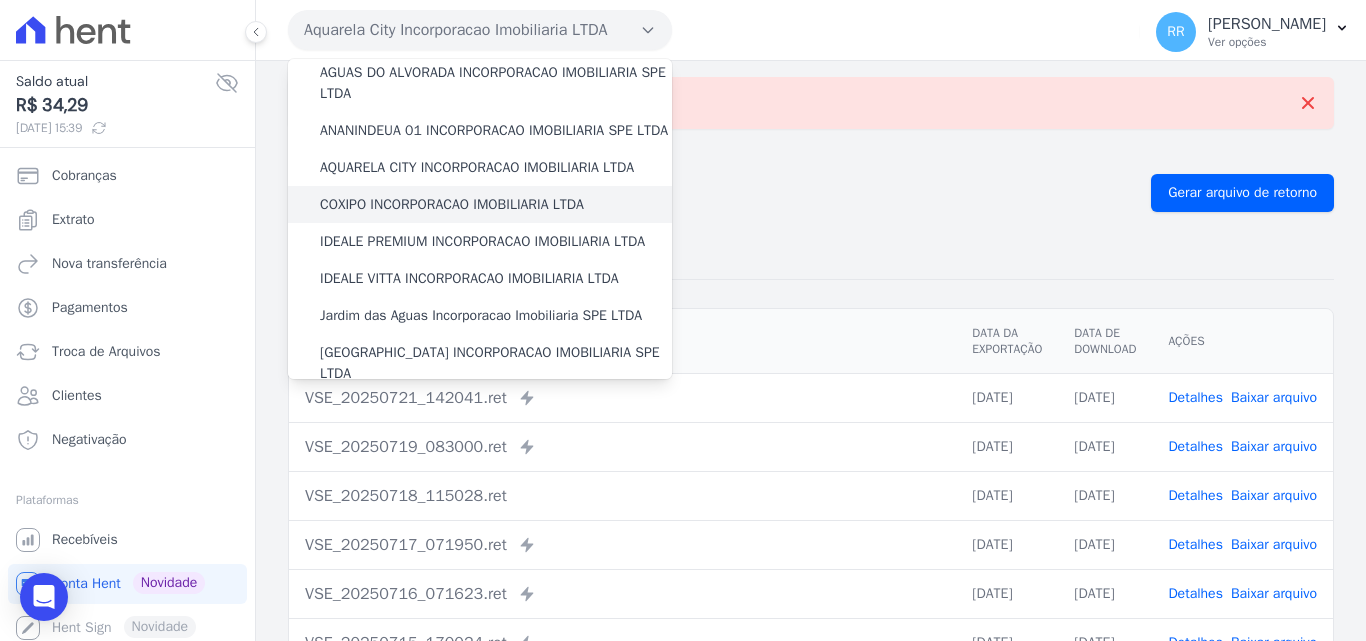 click on "COXIPO INCORPORACAO IMOBILIARIA LTDA" at bounding box center (452, 204) 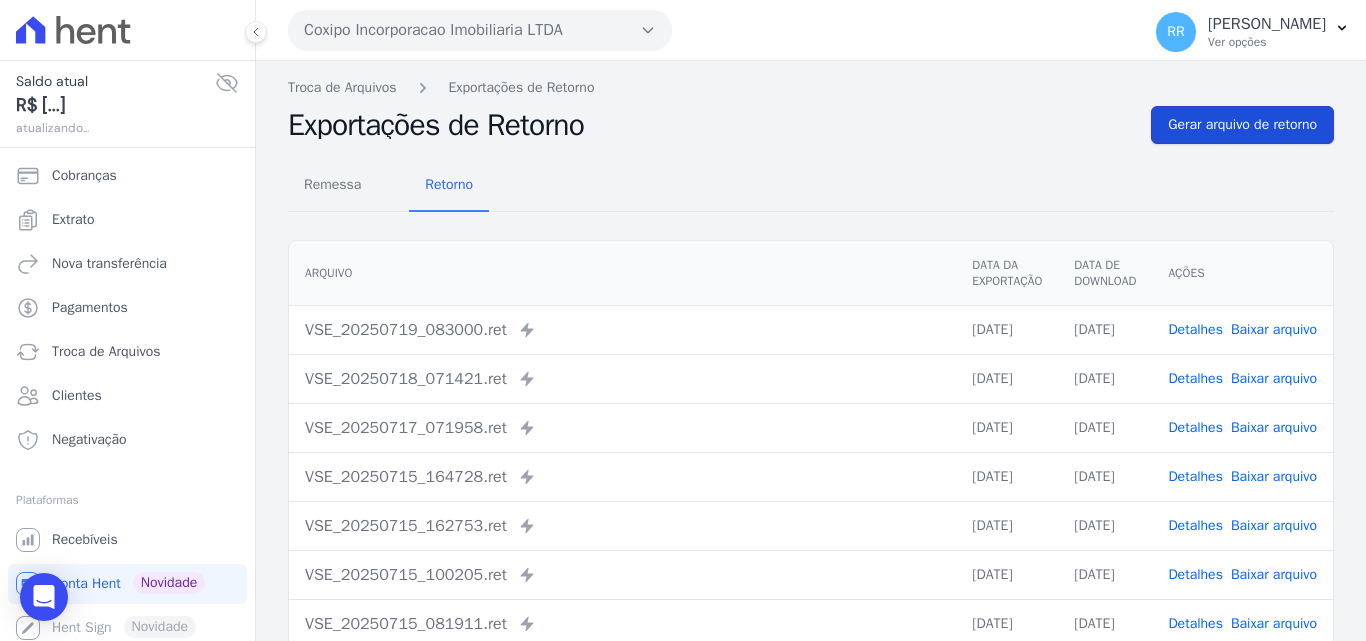 click on "Gerar arquivo de retorno" at bounding box center [1242, 125] 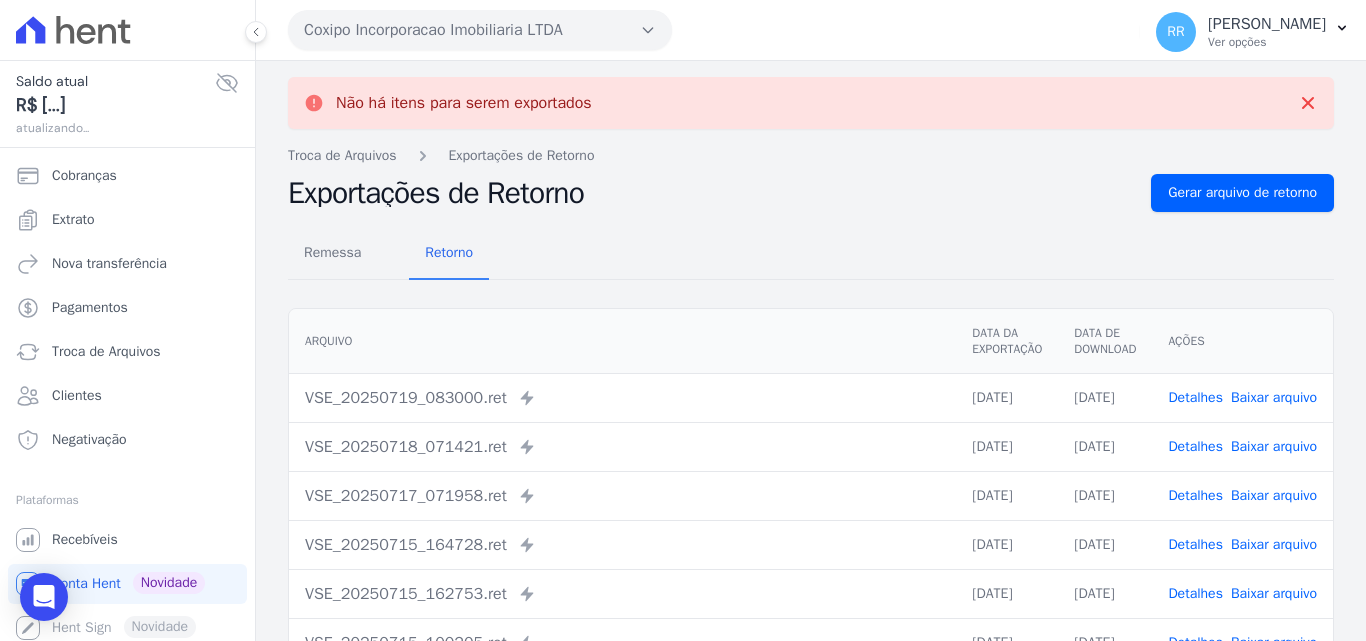 click on "Coxipo Incorporacao Imobiliaria LTDA" at bounding box center (480, 30) 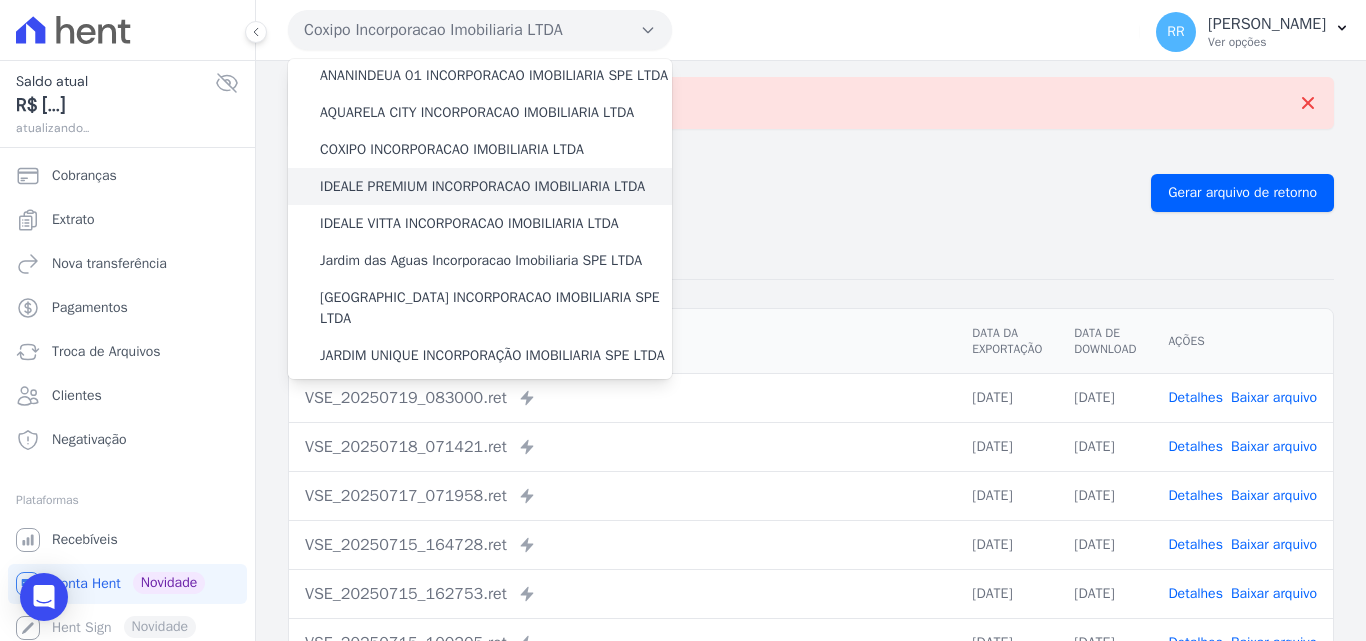 scroll, scrollTop: 167, scrollLeft: 0, axis: vertical 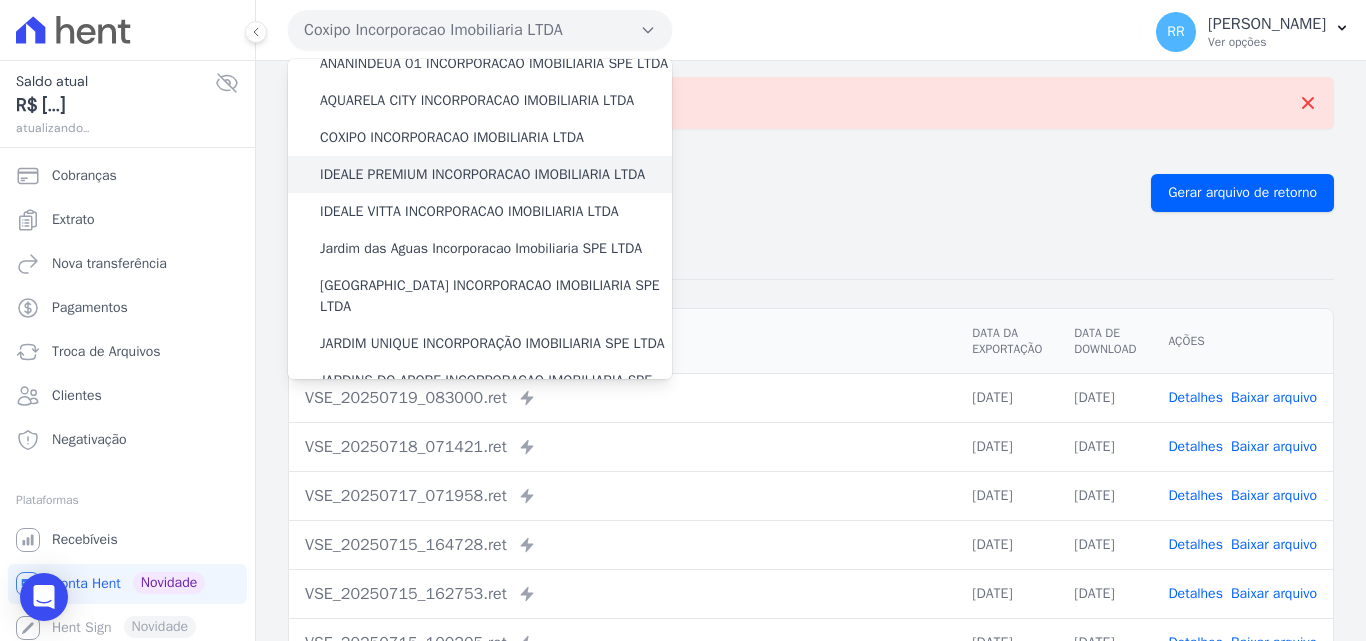 click on "IDEALE PREMIUM INCORPORACAO IMOBILIARIA LTDA" at bounding box center (480, 174) 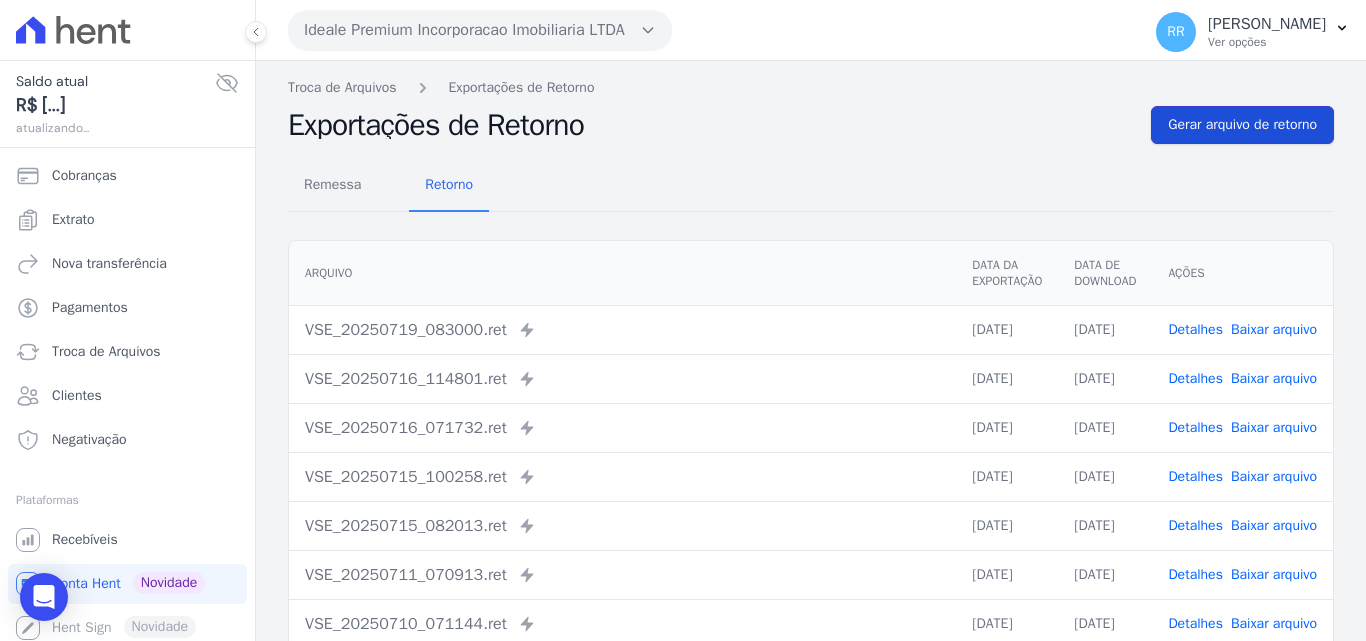 click on "Gerar arquivo de retorno" at bounding box center (1242, 125) 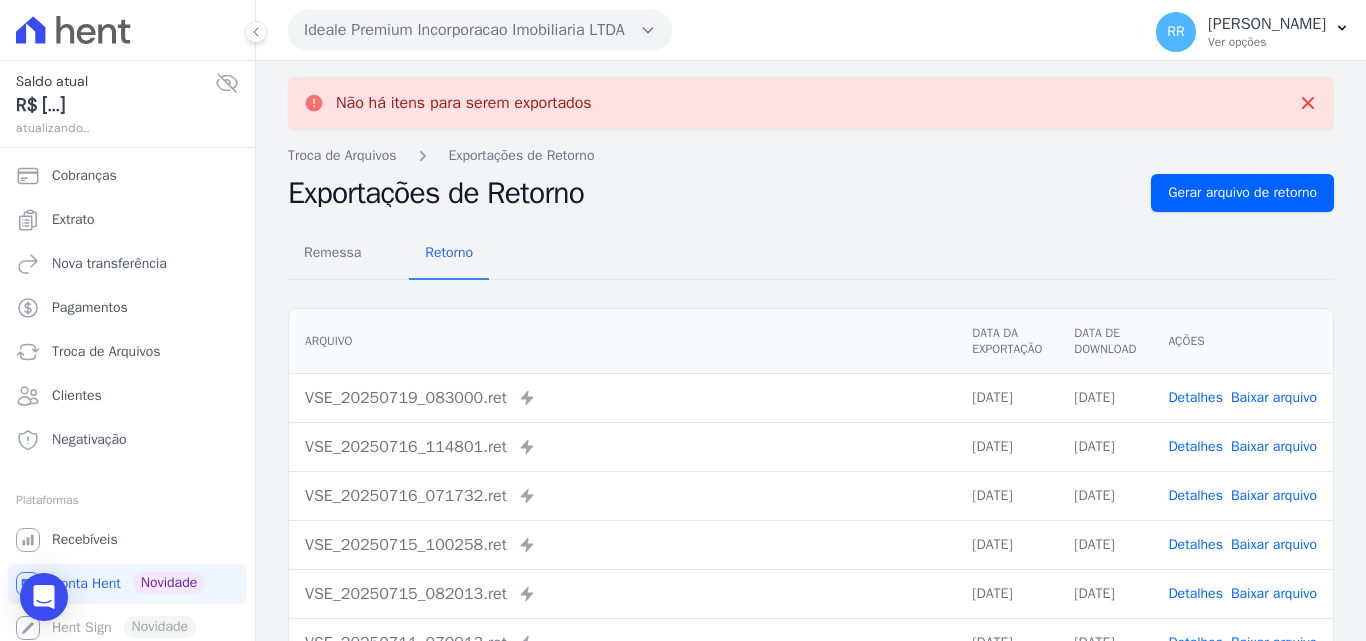 click on "Ideale Premium Incorporacao Imobiliaria LTDA" at bounding box center [480, 30] 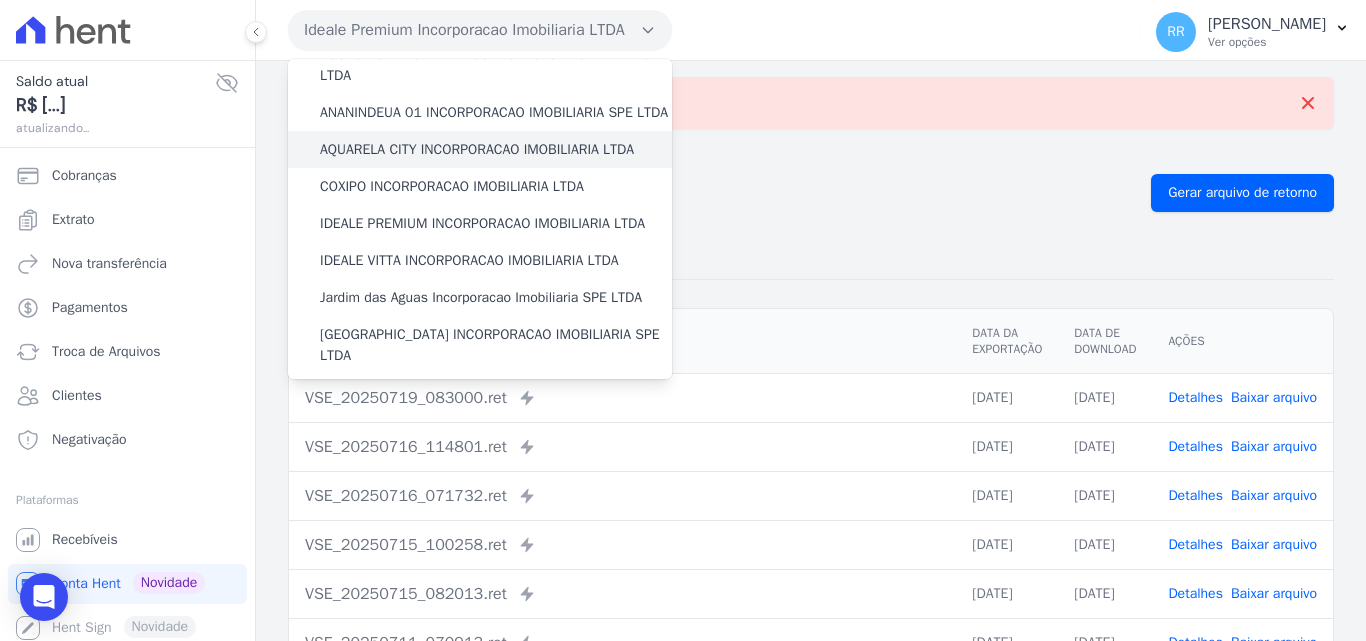 scroll, scrollTop: 133, scrollLeft: 0, axis: vertical 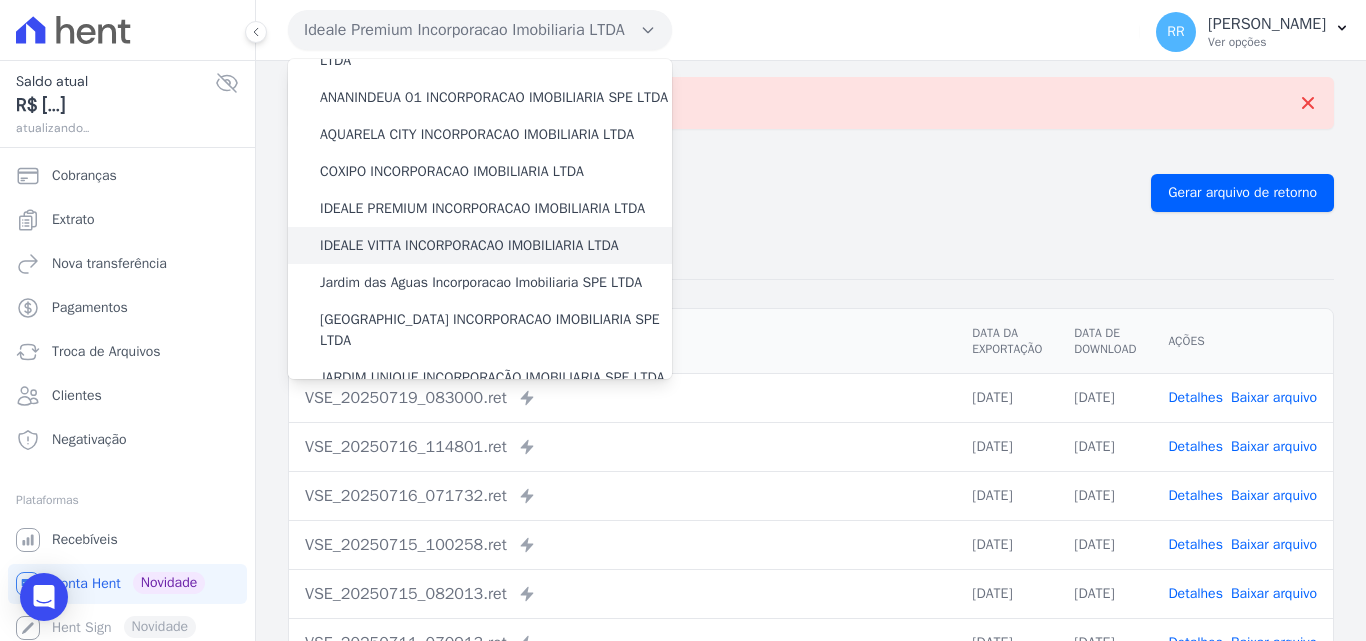 click on "IDEALE VITTA INCORPORACAO IMOBILIARIA LTDA" at bounding box center [469, 245] 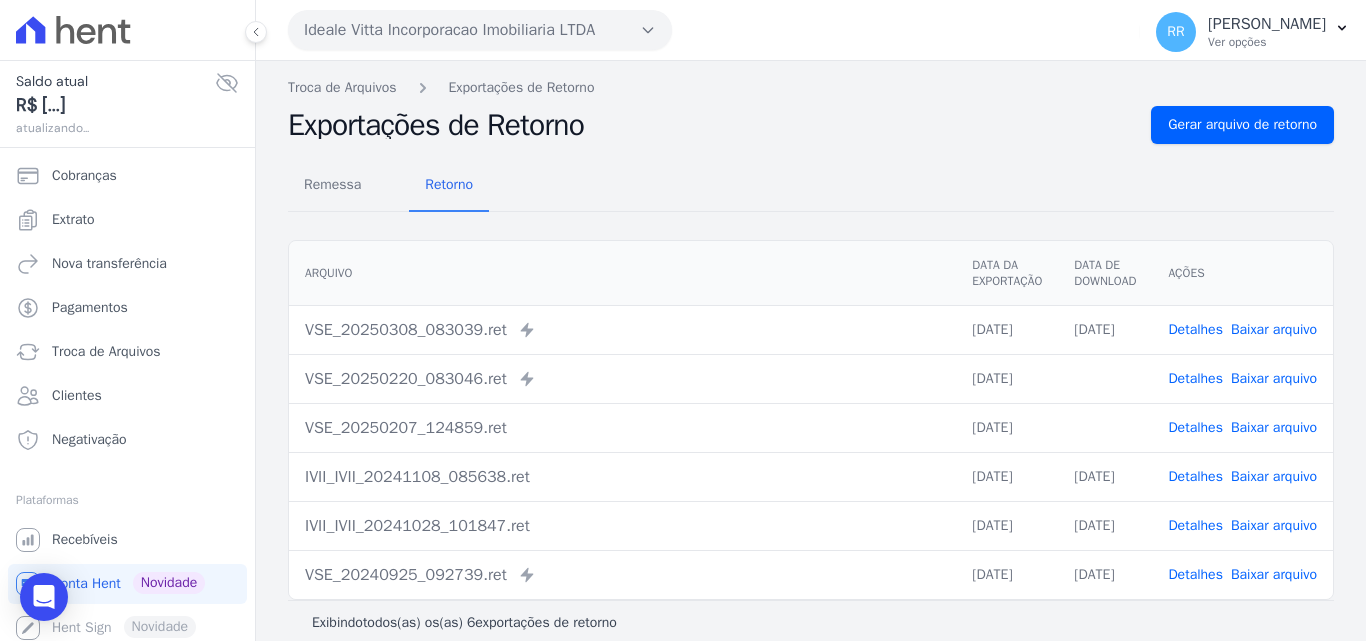 click on "Ideale Vitta Incorporacao Imobiliaria LTDA" at bounding box center [480, 30] 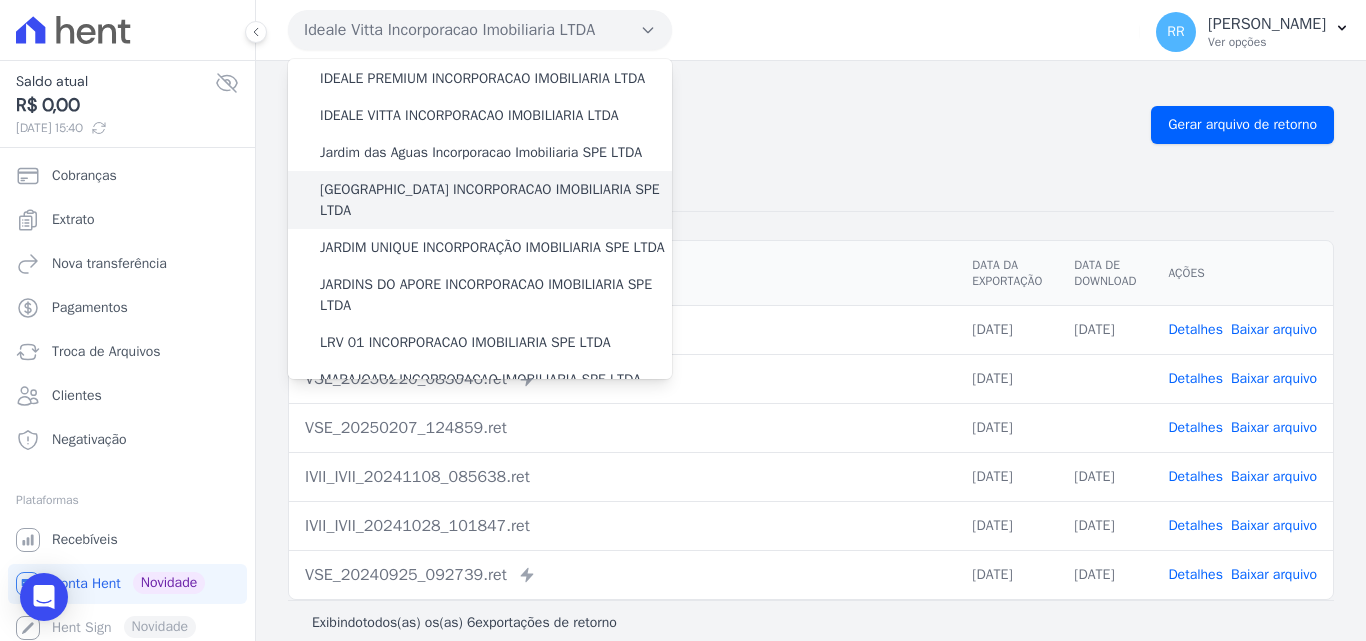 scroll, scrollTop: 267, scrollLeft: 0, axis: vertical 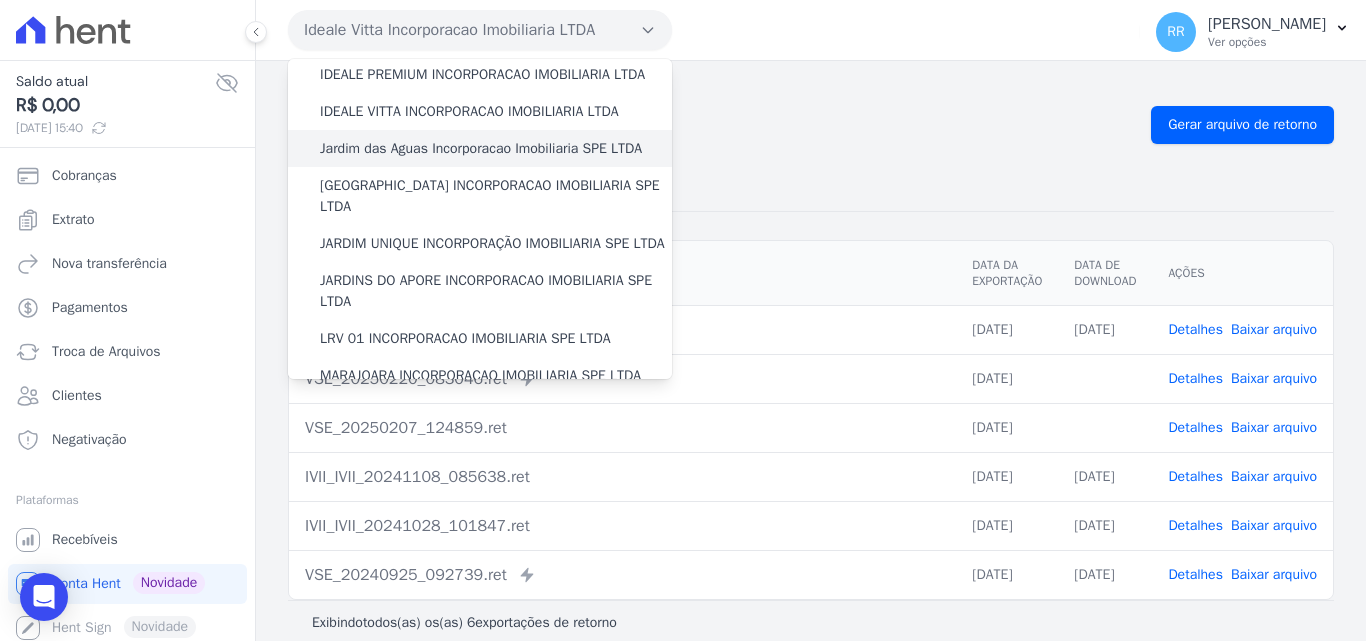 click on "Jardim das Aguas Incorporacao Imobiliaria SPE LTDA" at bounding box center (481, 148) 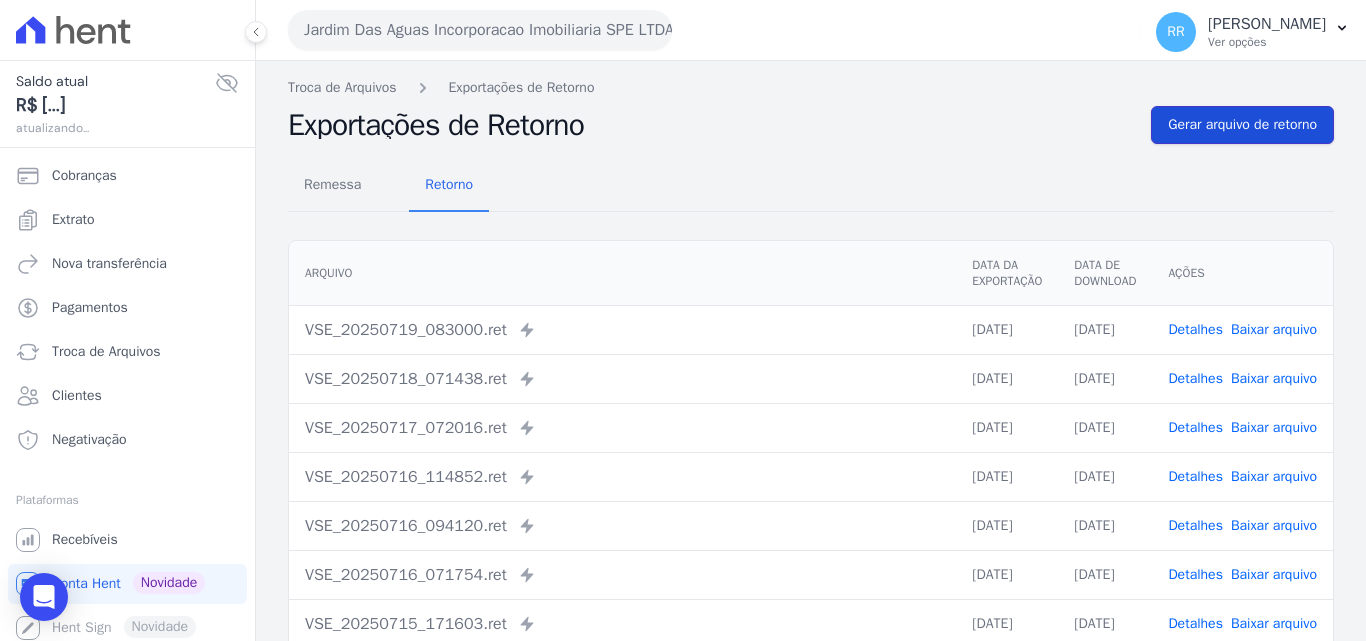 click on "Gerar arquivo de retorno" at bounding box center [1242, 125] 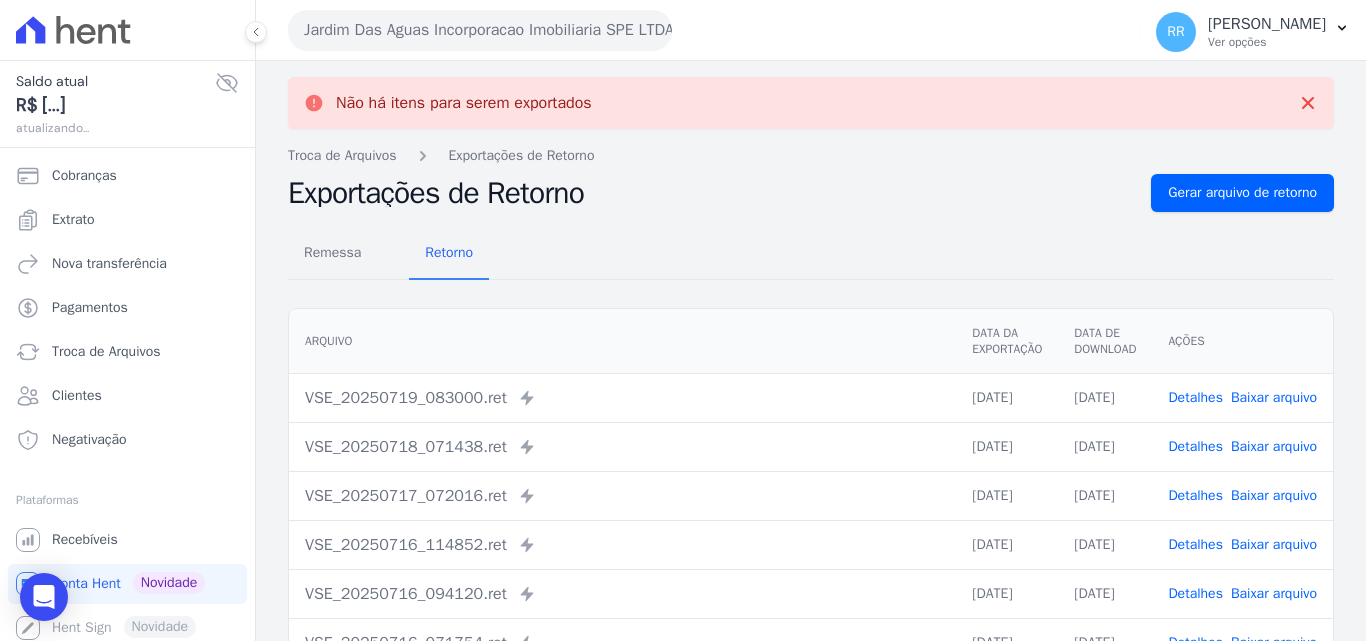 click on "Jardim Das Aguas Incorporacao Imobiliaria SPE LTDA" at bounding box center [480, 30] 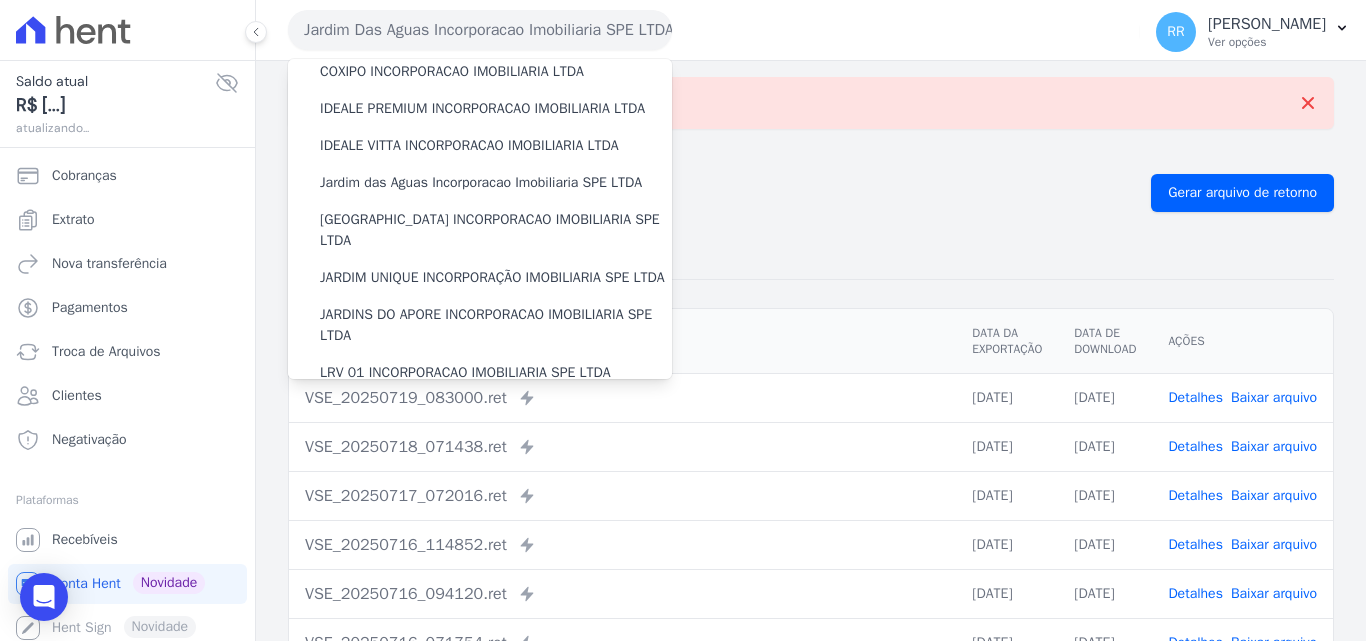 scroll, scrollTop: 267, scrollLeft: 0, axis: vertical 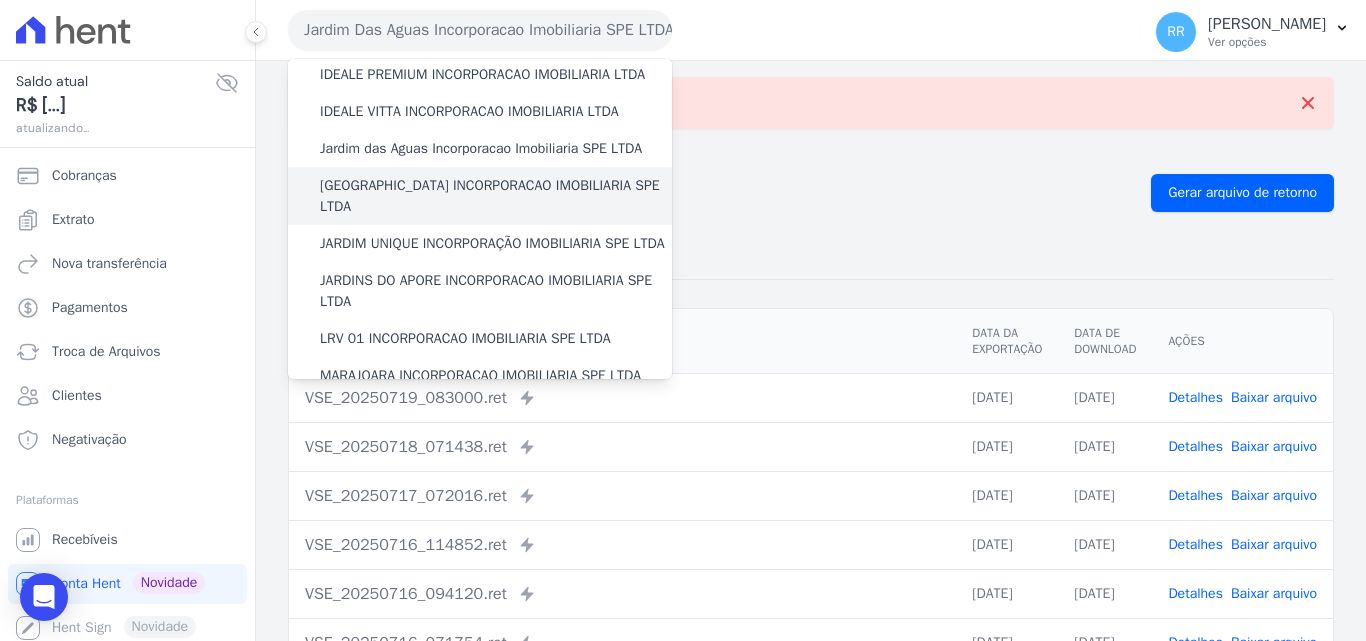 click on "[GEOGRAPHIC_DATA] INCORPORACAO IMOBILIARIA SPE LTDA" at bounding box center [496, 196] 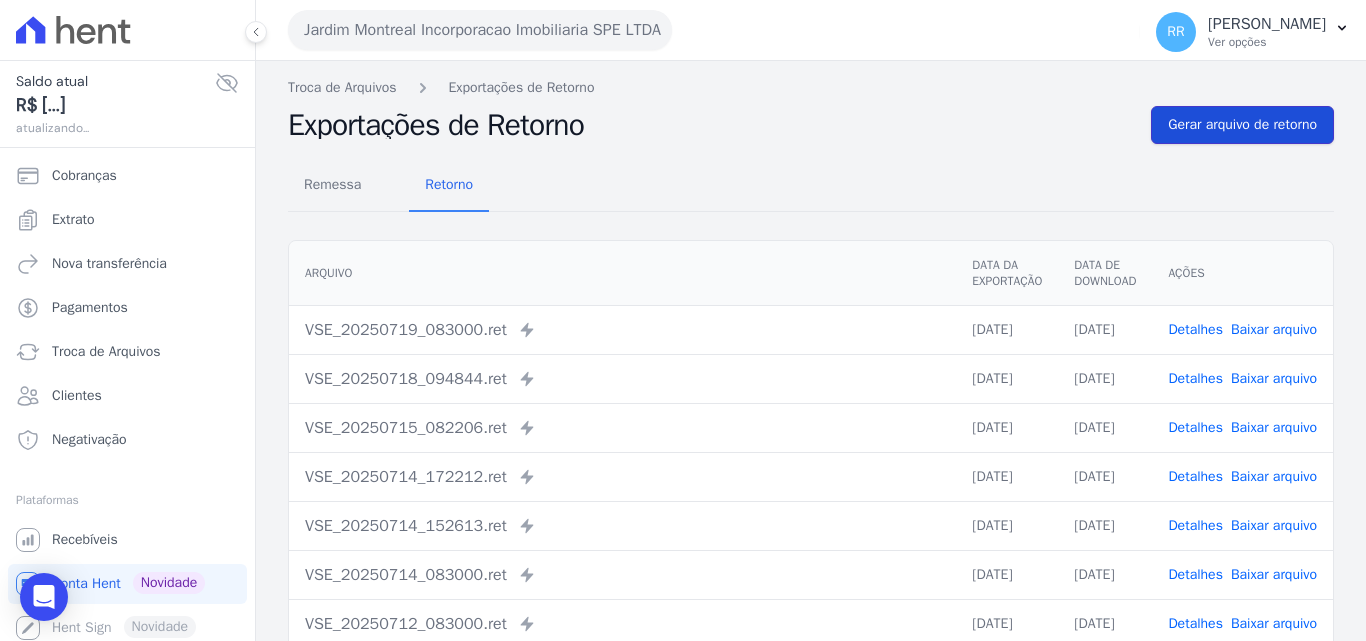 click on "Gerar arquivo de retorno" at bounding box center (1242, 125) 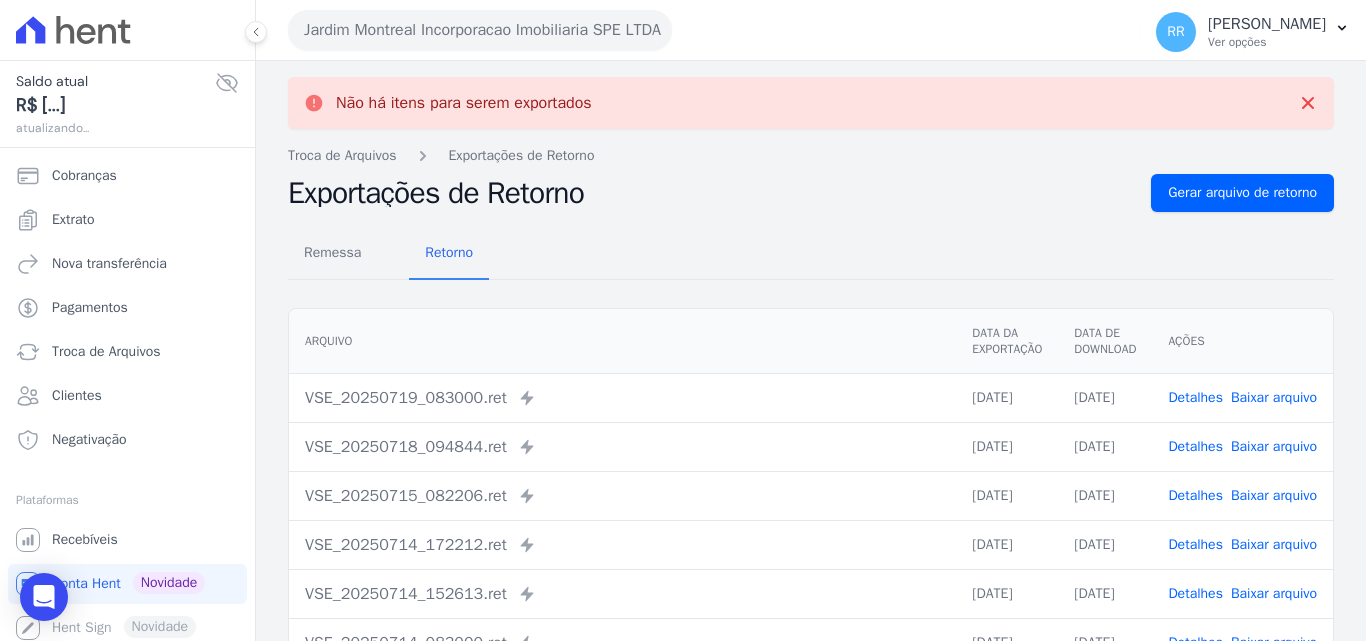 click on "Jardim Montreal Incorporacao Imobiliaria SPE LTDA" at bounding box center [480, 30] 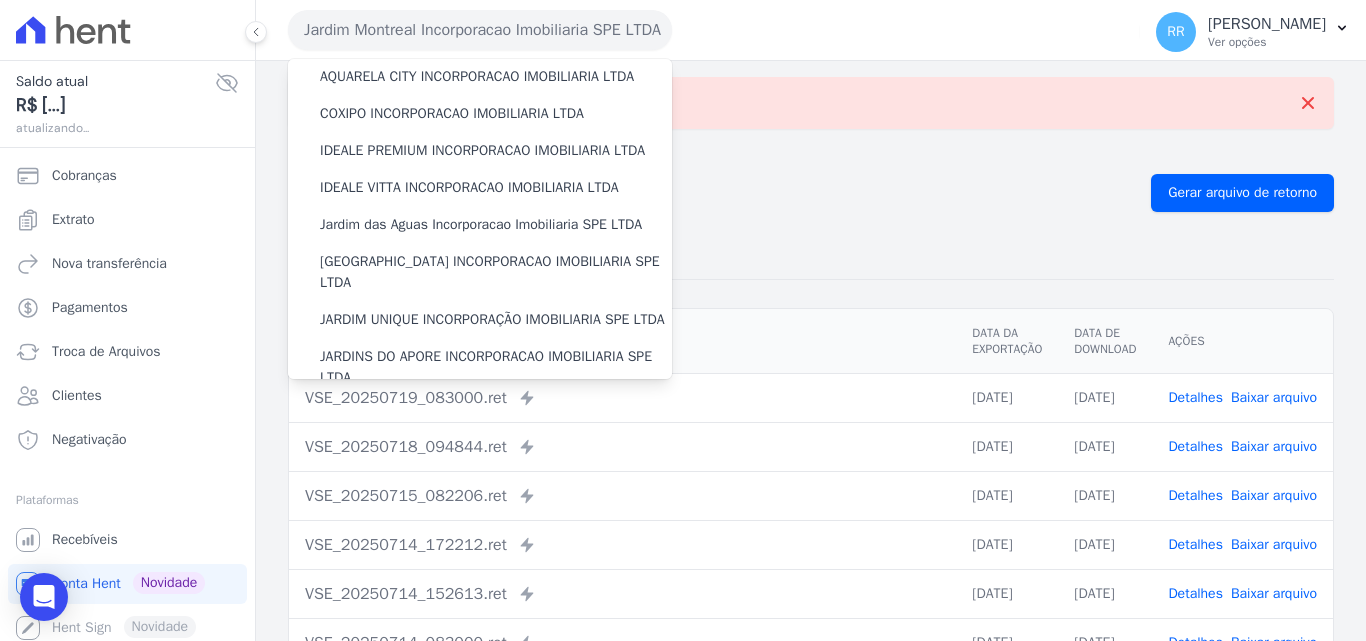 scroll, scrollTop: 200, scrollLeft: 0, axis: vertical 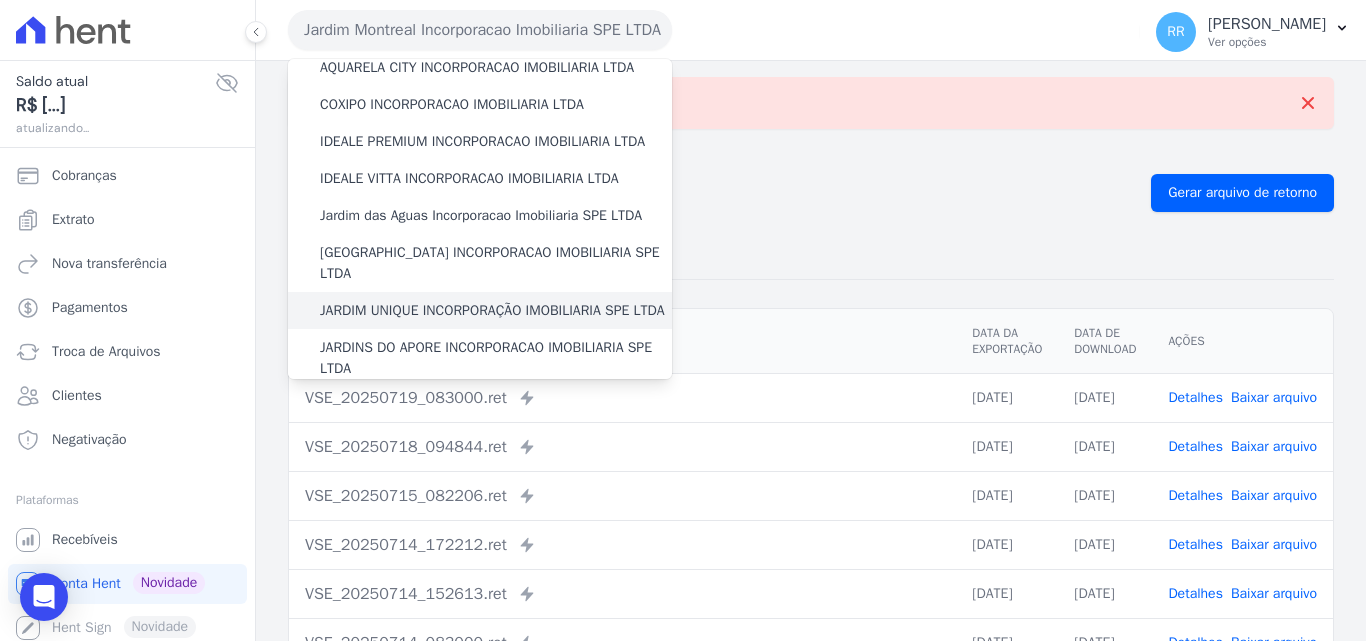 click on "JARDIM UNIQUE INCORPORAÇÃO IMOBILIARIA SPE LTDA" at bounding box center (492, 310) 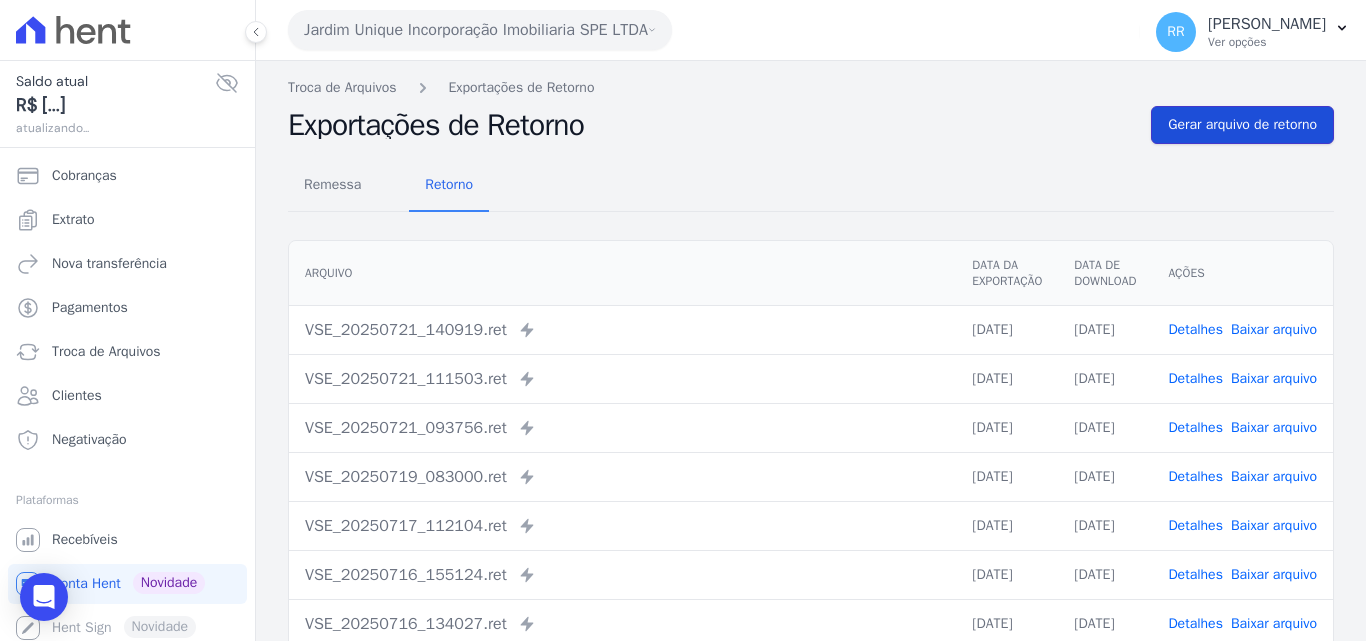 click on "Gerar arquivo de retorno" at bounding box center [1242, 125] 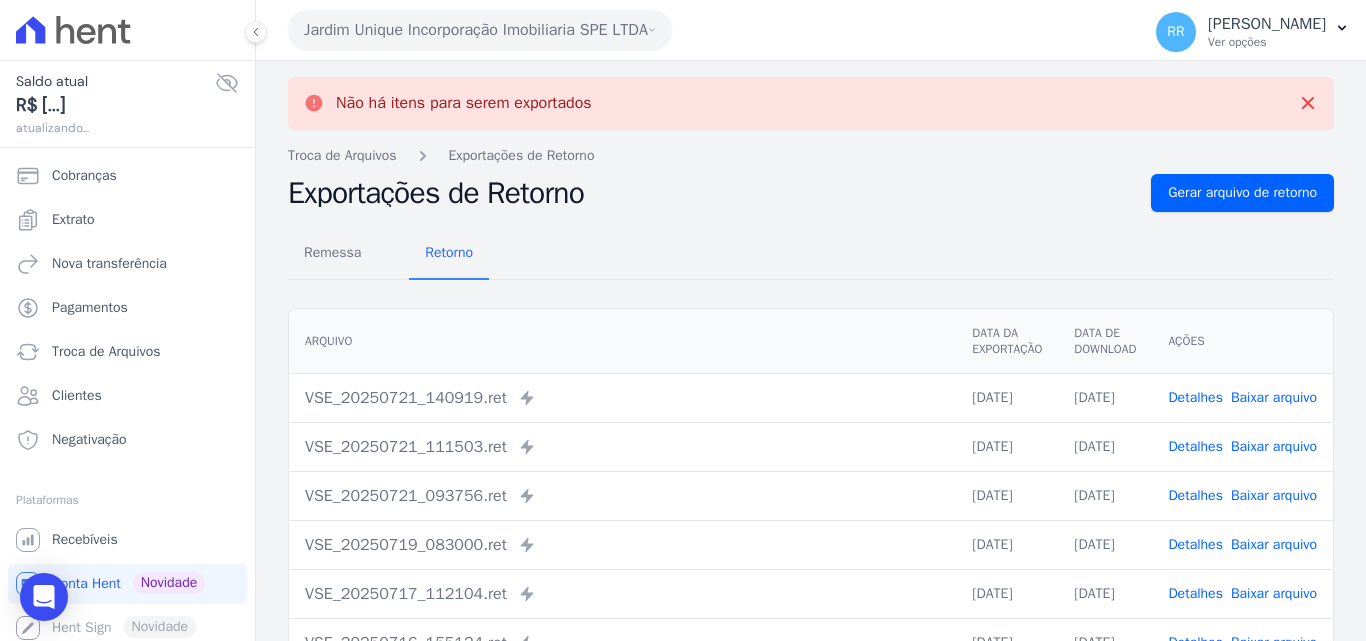 click on "Jardim Unique Incorporação Imobiliaria SPE LTDA" at bounding box center (480, 30) 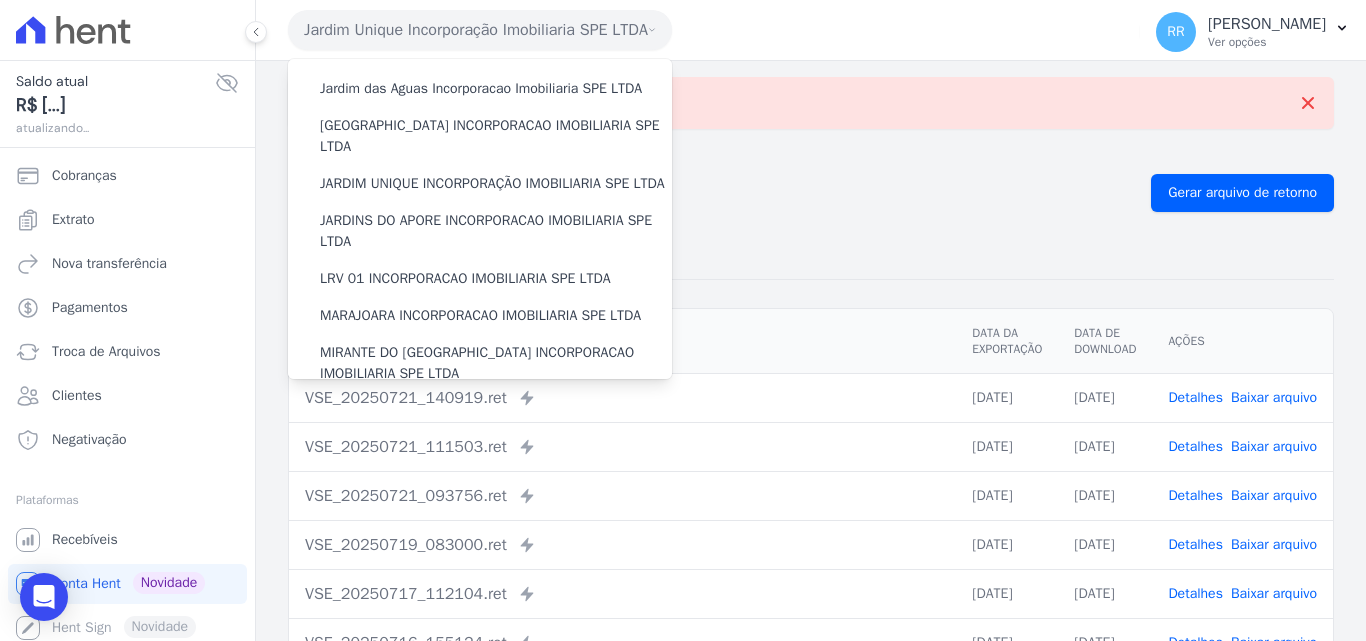 scroll, scrollTop: 333, scrollLeft: 0, axis: vertical 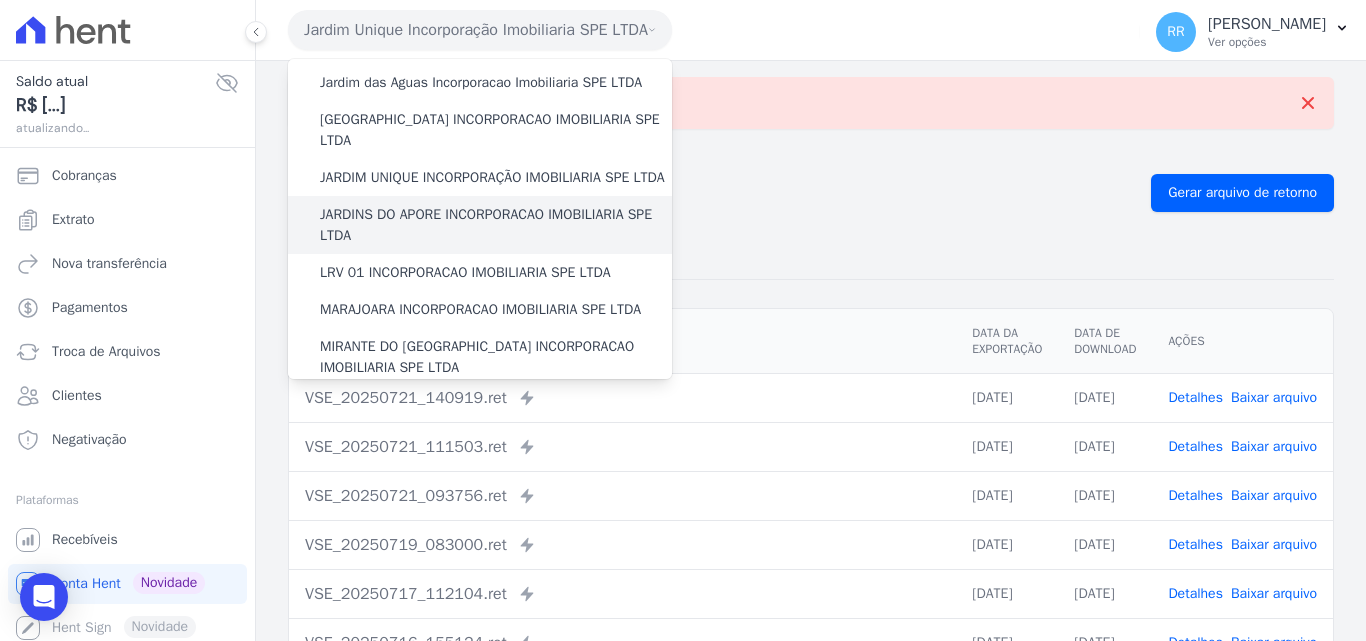 click on "JARDINS DO APORE INCORPORACAO IMOBILIARIA SPE LTDA" at bounding box center [496, 225] 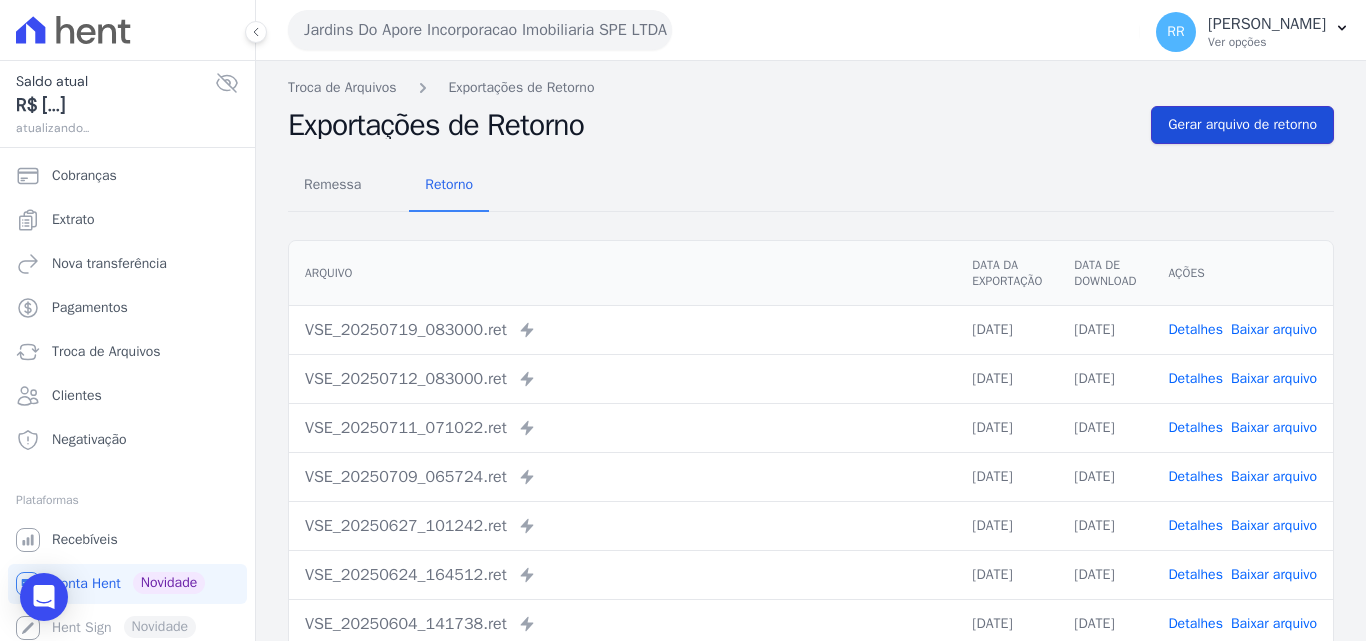 click on "Gerar arquivo de retorno" at bounding box center (1242, 125) 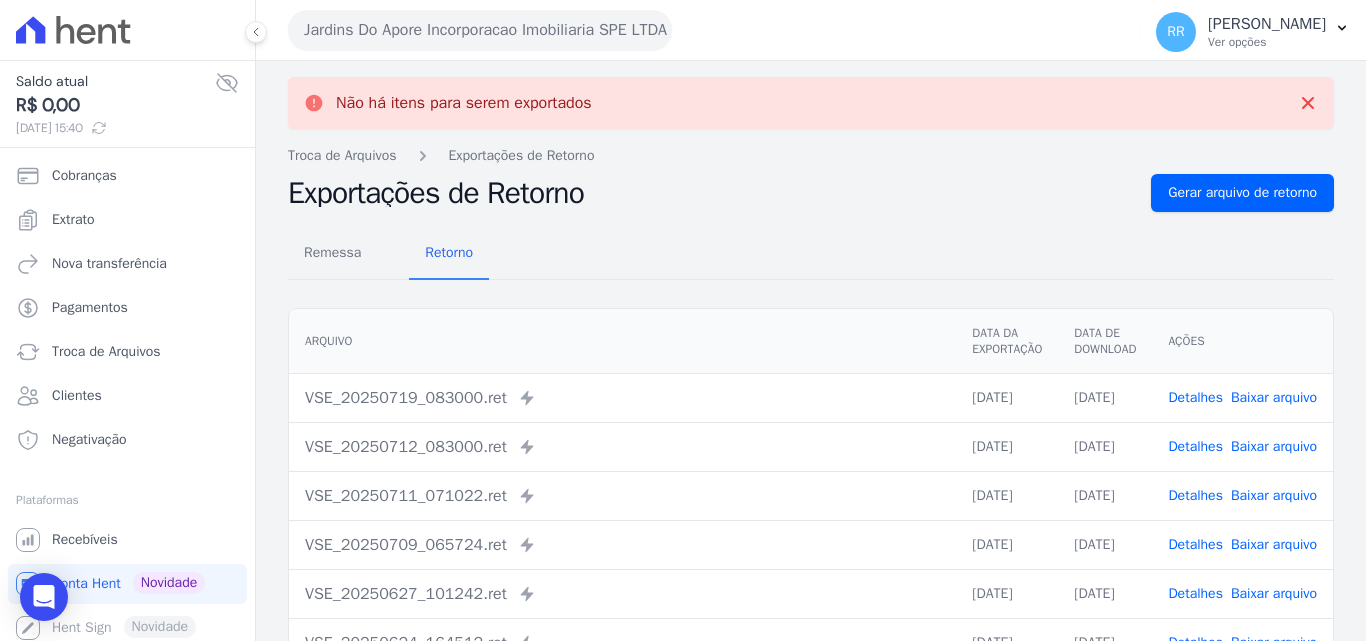 click on "Jardins Do Apore Incorporacao Imobiliaria SPE LTDA" at bounding box center (480, 30) 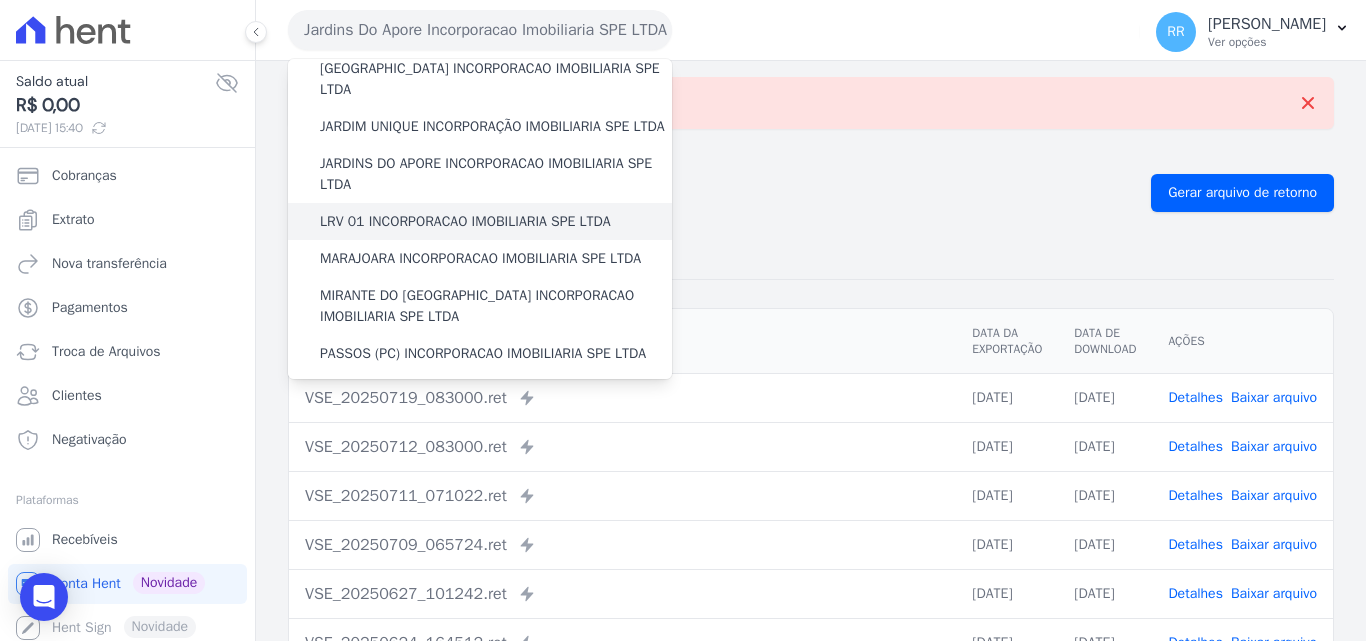 scroll, scrollTop: 433, scrollLeft: 0, axis: vertical 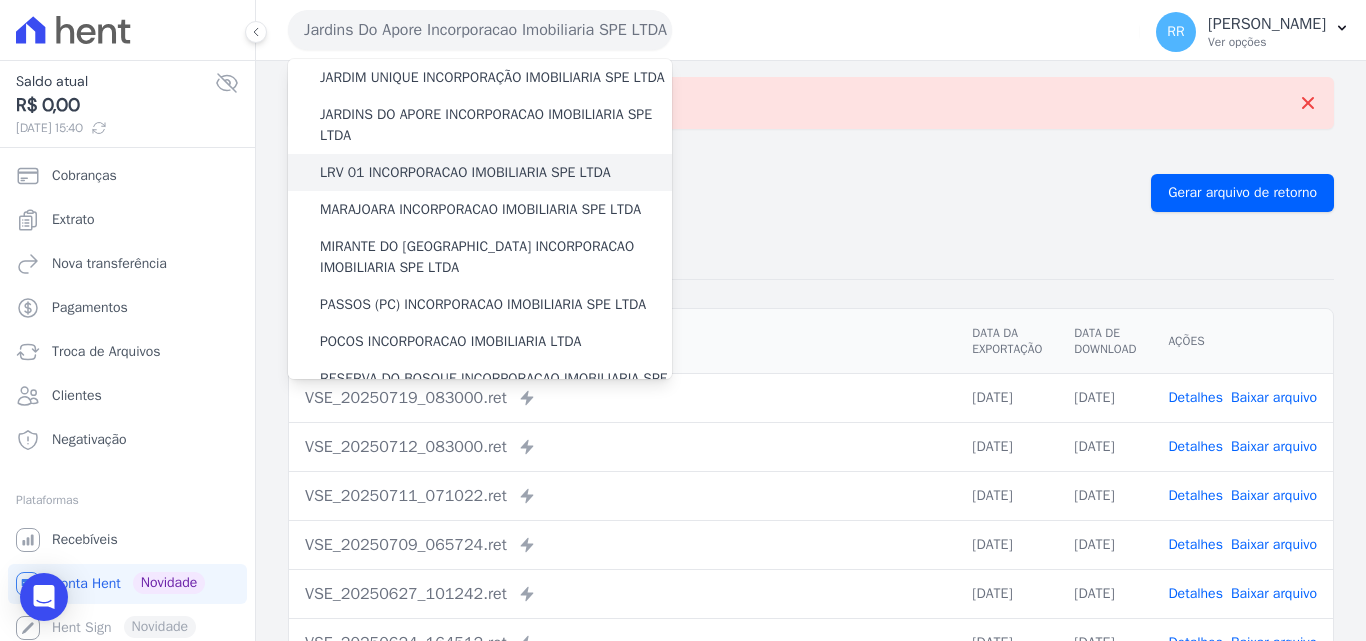 click on "LRV 01 INCORPORACAO IMOBILIARIA SPE LTDA" at bounding box center (465, 172) 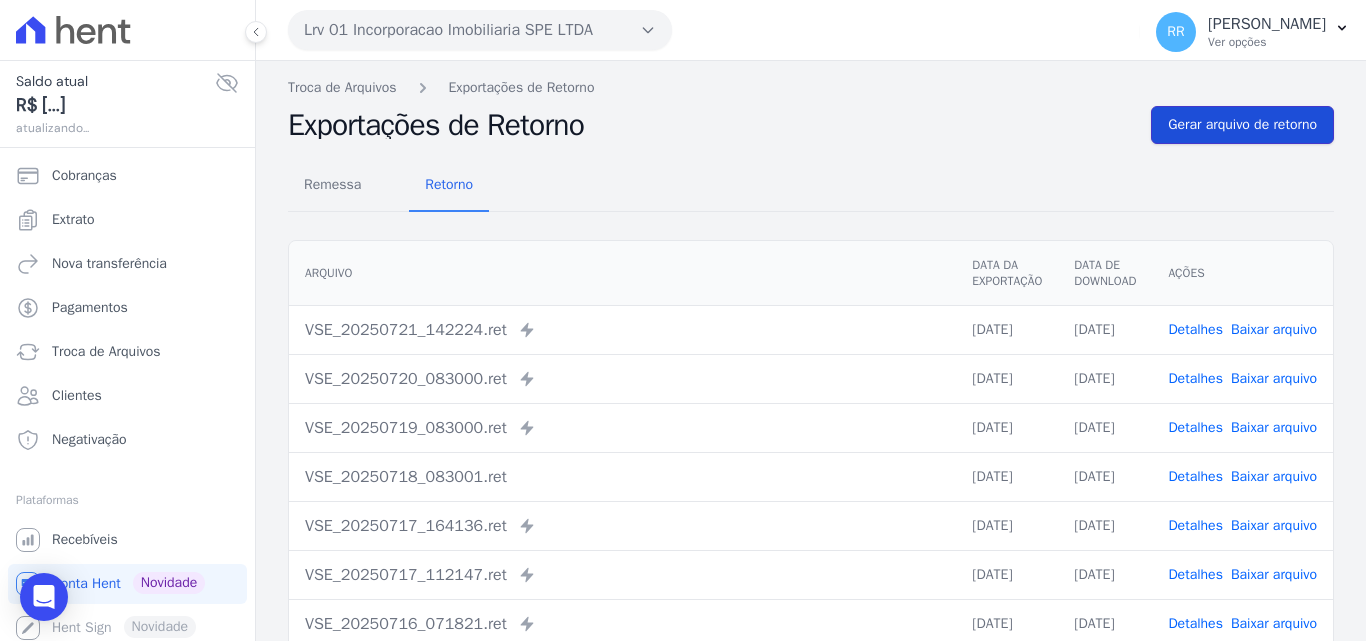 click on "Gerar arquivo de retorno" at bounding box center [1242, 125] 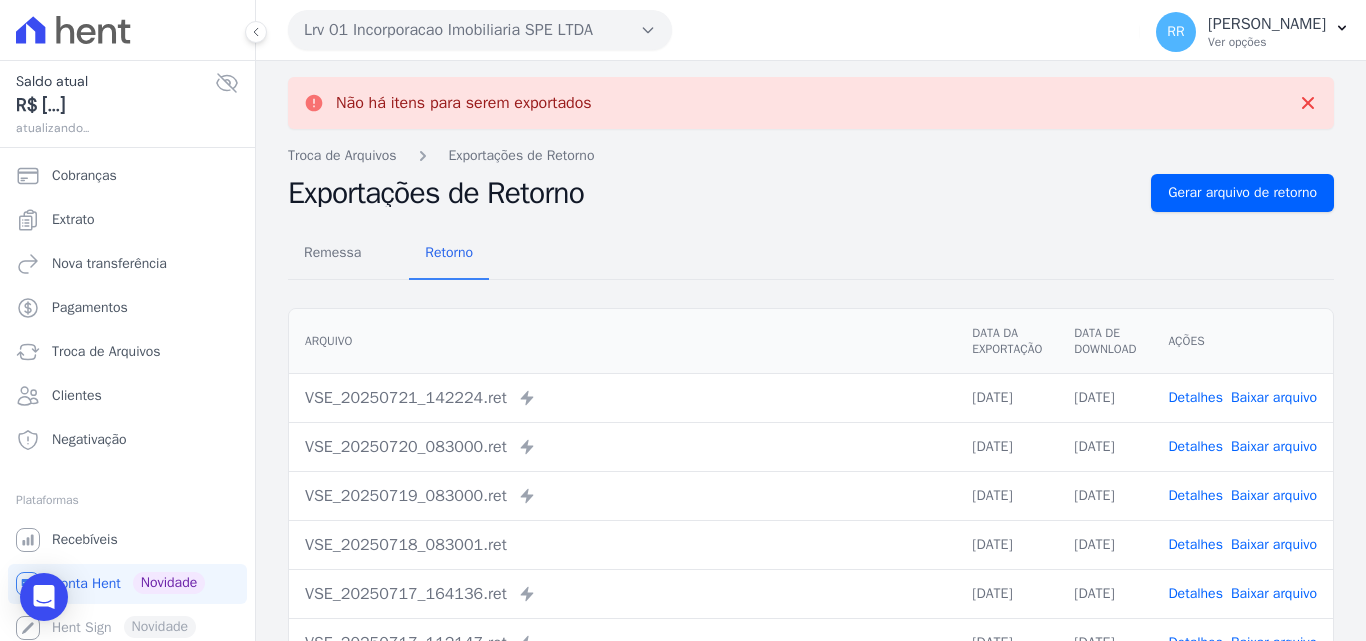 click on "Lrv 01 Incorporacao Imobiliaria SPE LTDA" at bounding box center [480, 30] 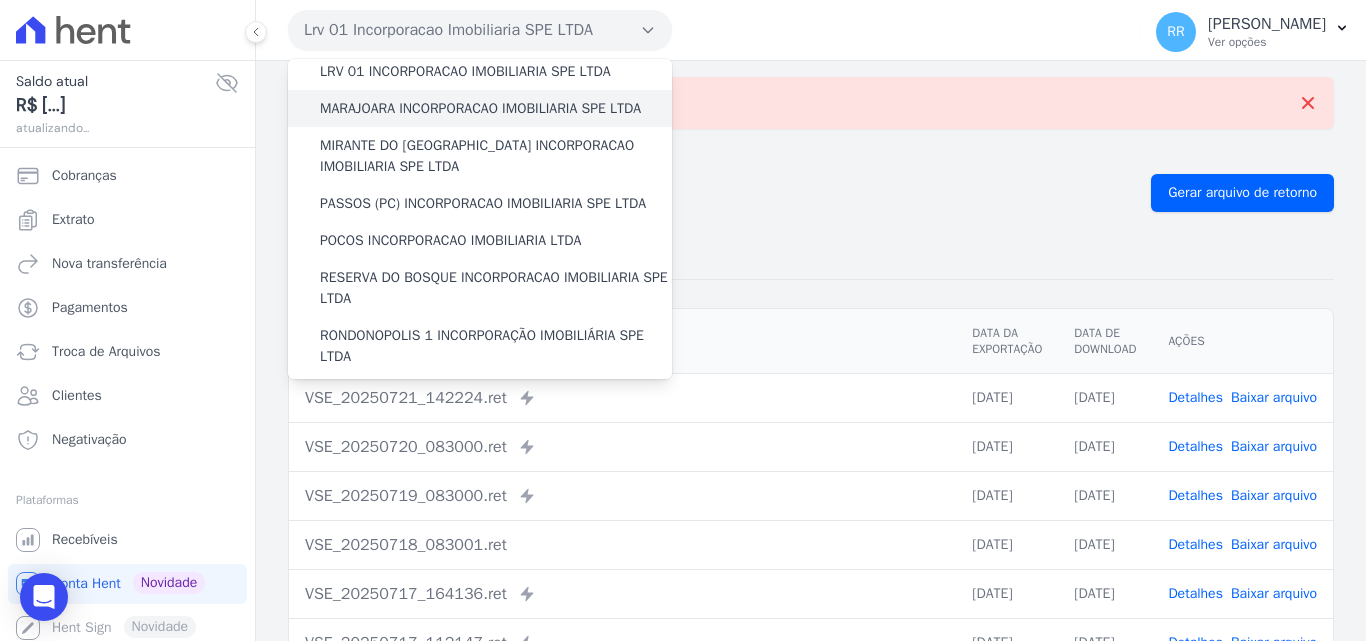 scroll, scrollTop: 533, scrollLeft: 0, axis: vertical 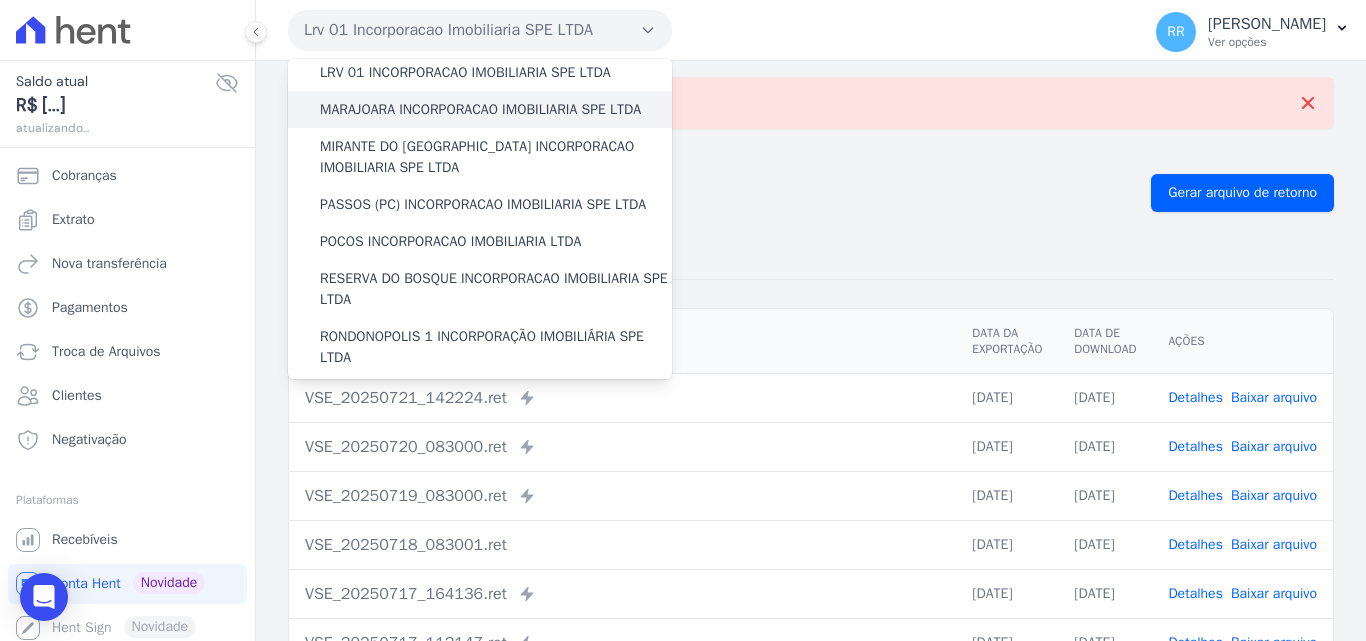 click on "MARAJOARA INCORPORACAO IMOBILIARIA SPE LTDA" at bounding box center (480, 109) 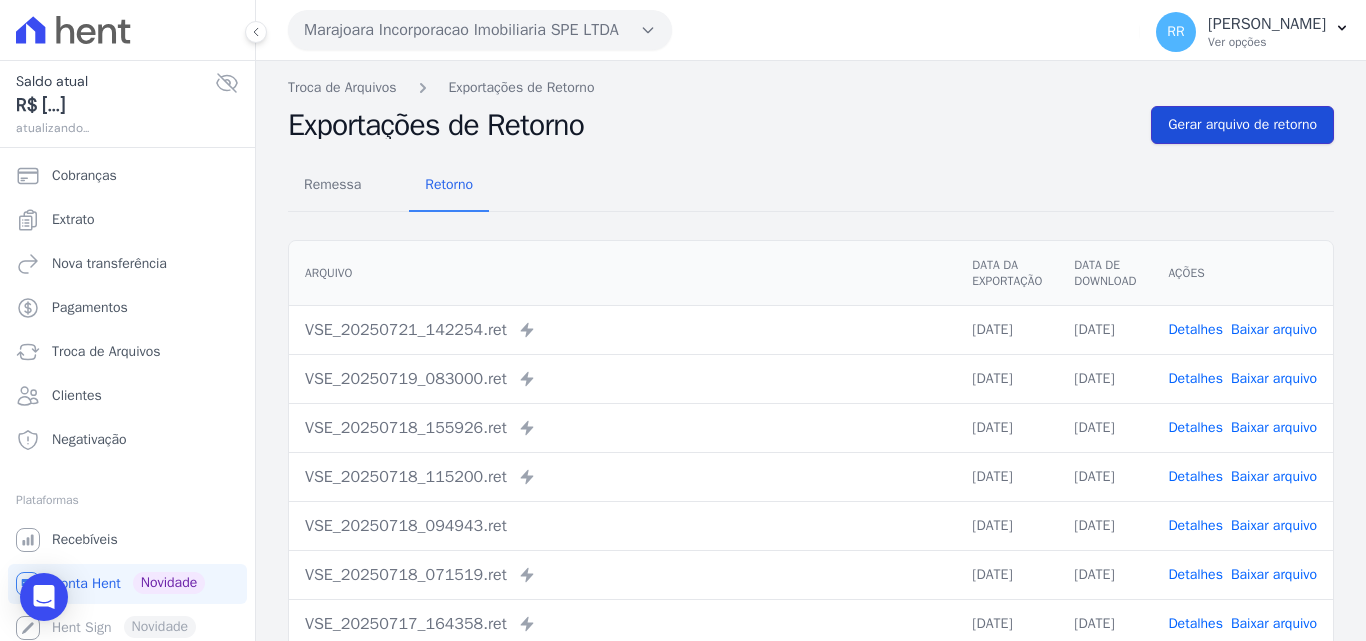 click on "Gerar arquivo de retorno" at bounding box center [1242, 125] 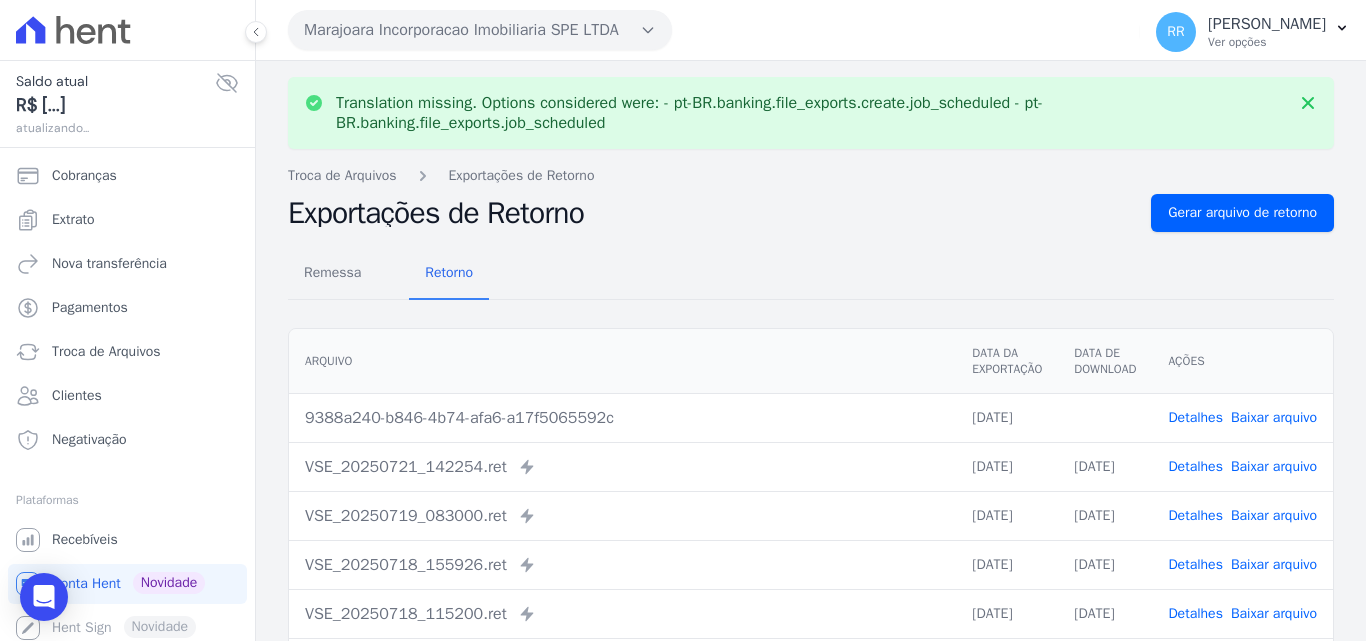 click on "Baixar arquivo" at bounding box center [1274, 417] 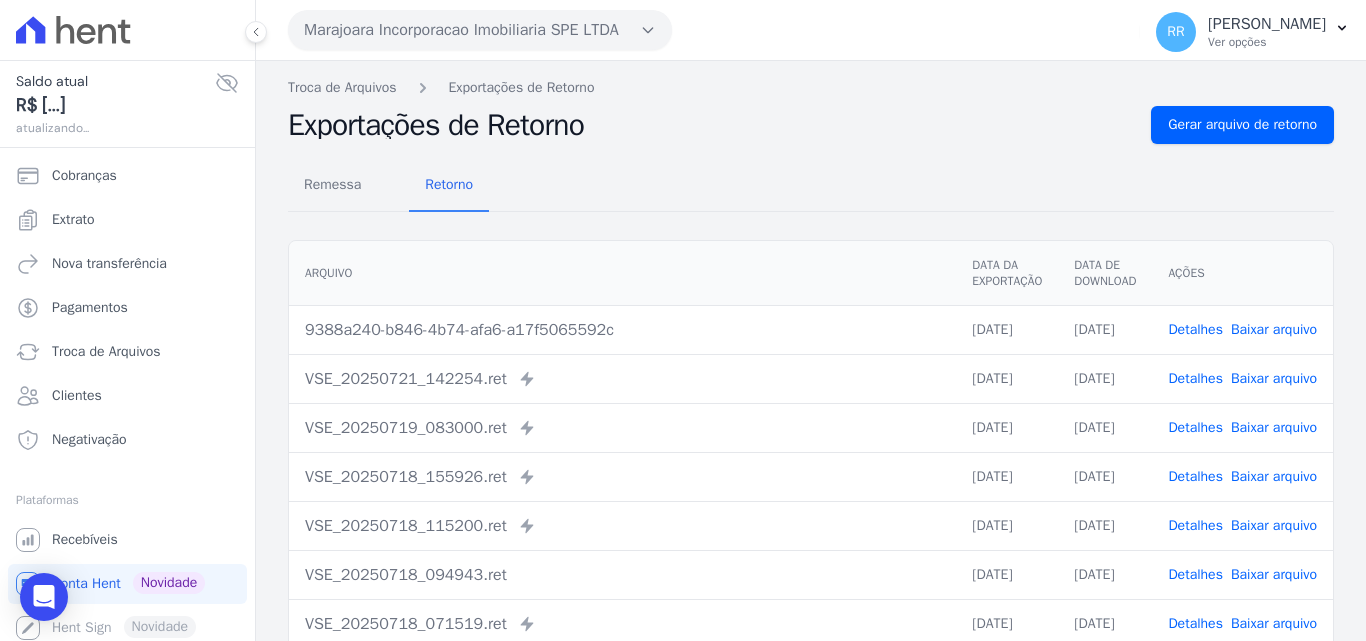 scroll, scrollTop: 0, scrollLeft: 0, axis: both 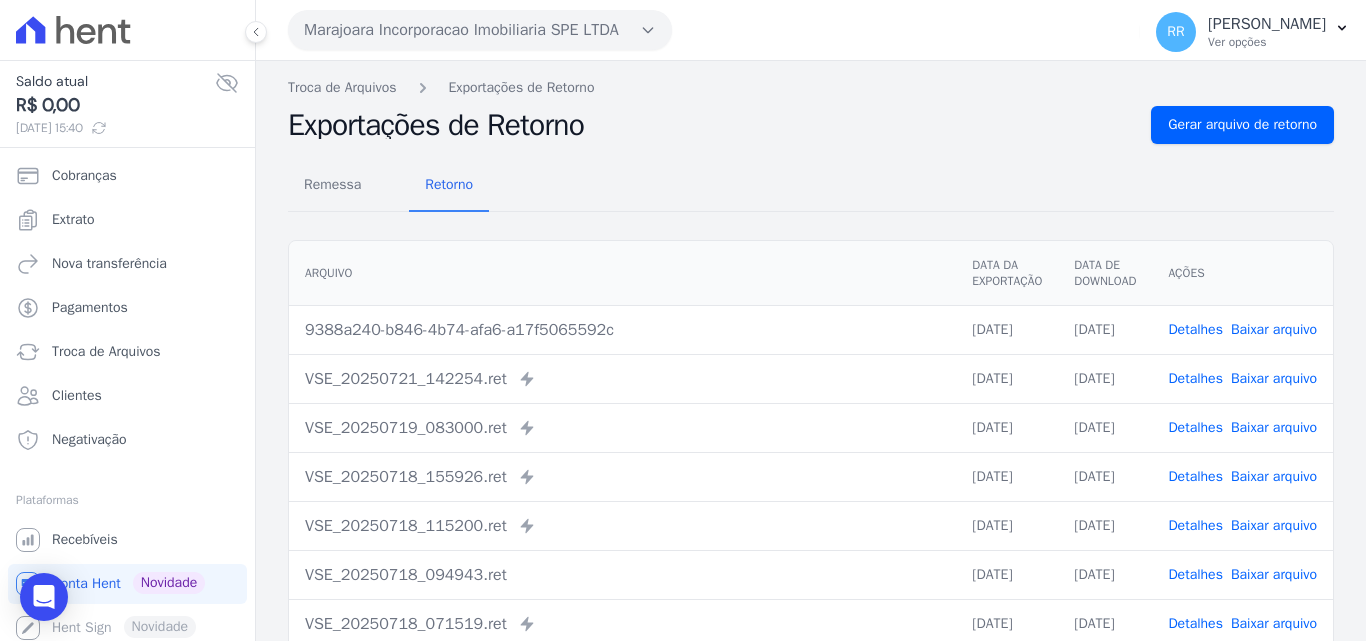 click on "Remessa
Retorno" at bounding box center [811, 186] 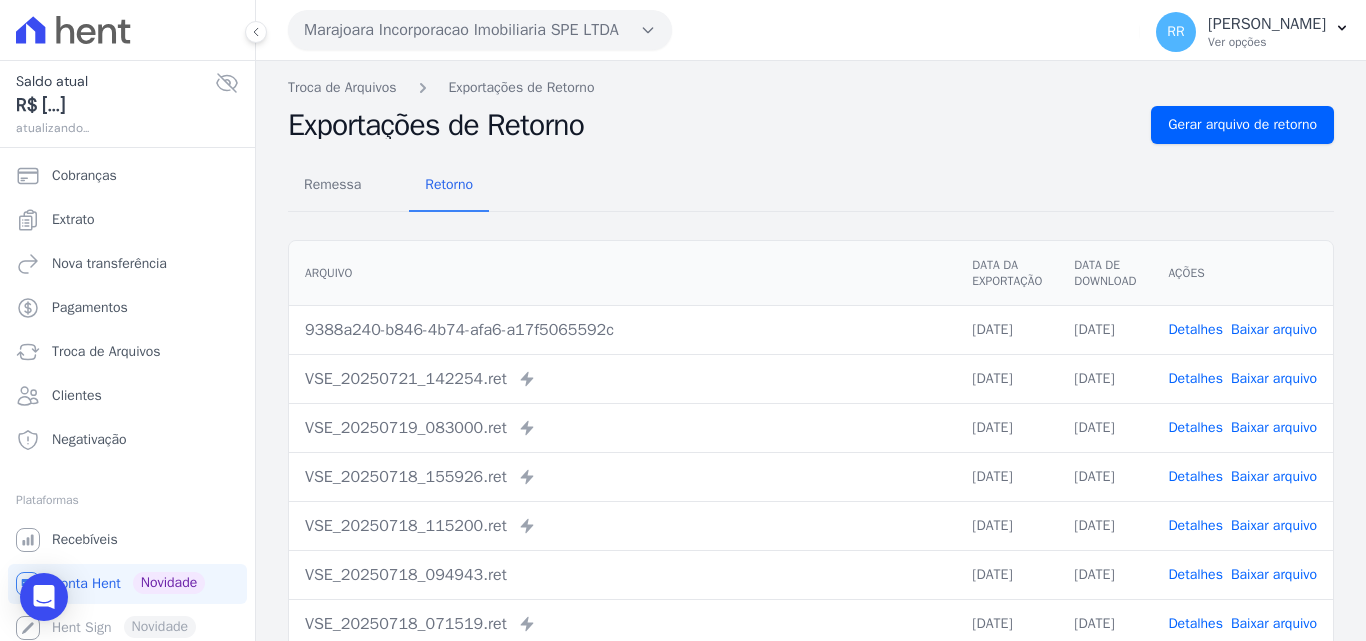 scroll, scrollTop: 0, scrollLeft: 0, axis: both 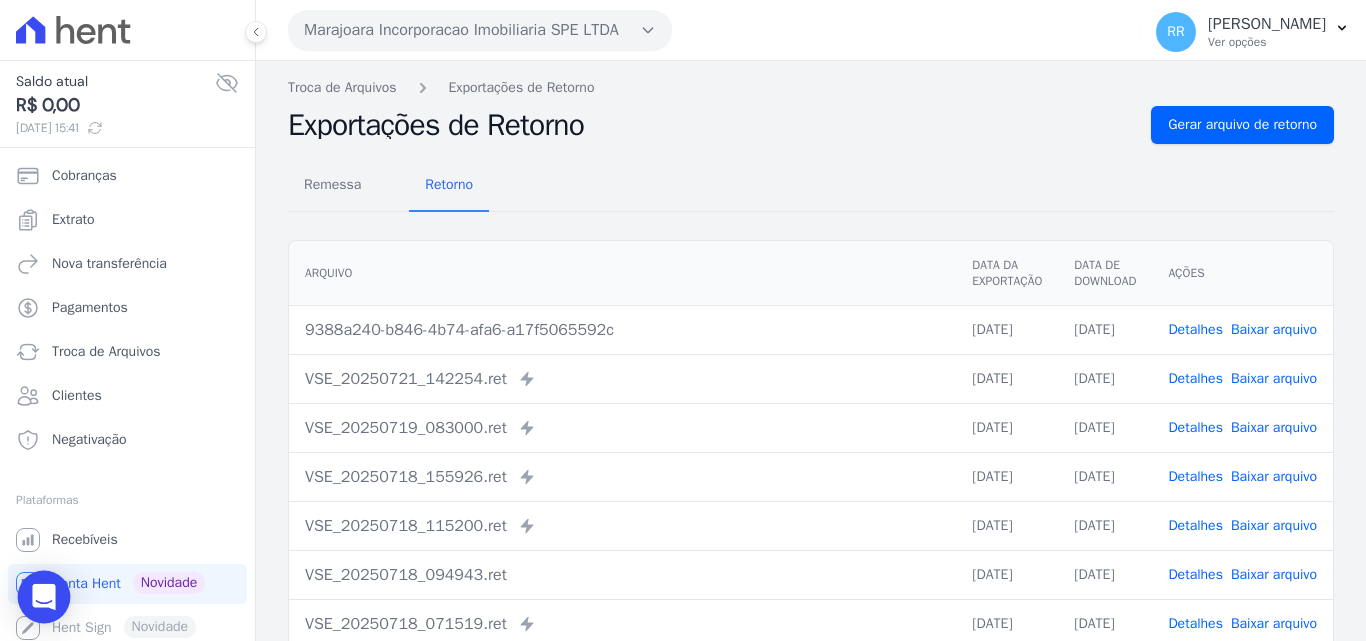 click at bounding box center [44, 597] 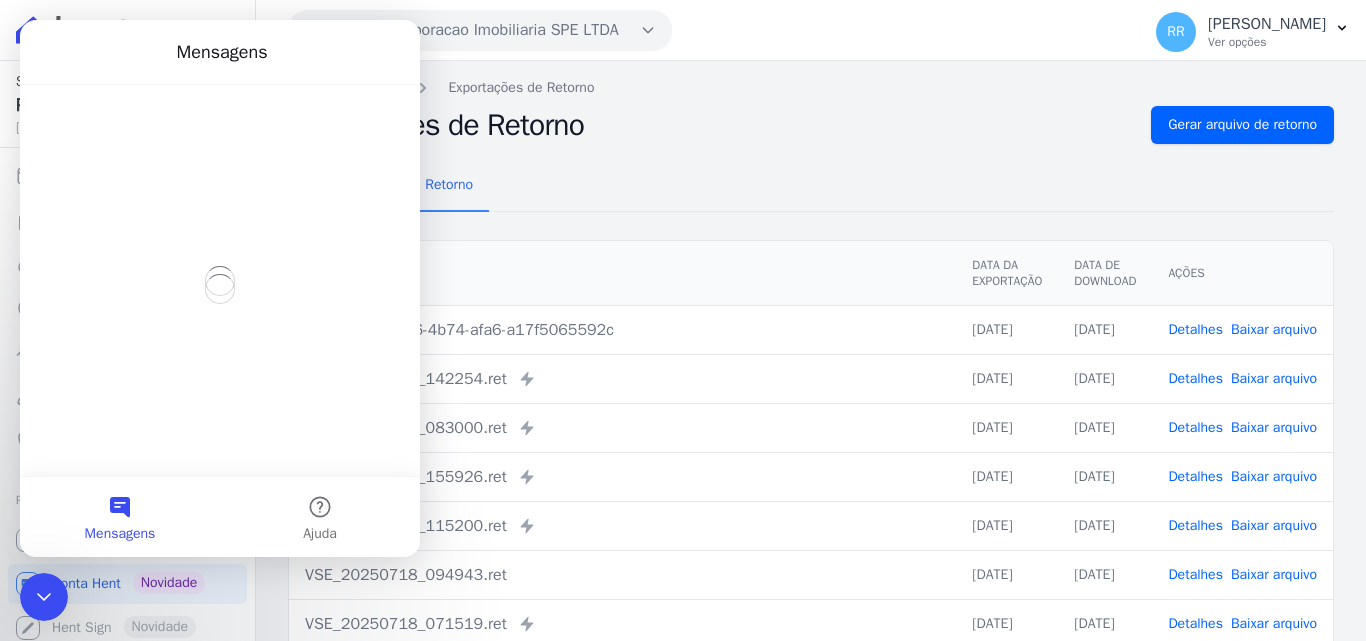 scroll, scrollTop: 0, scrollLeft: 0, axis: both 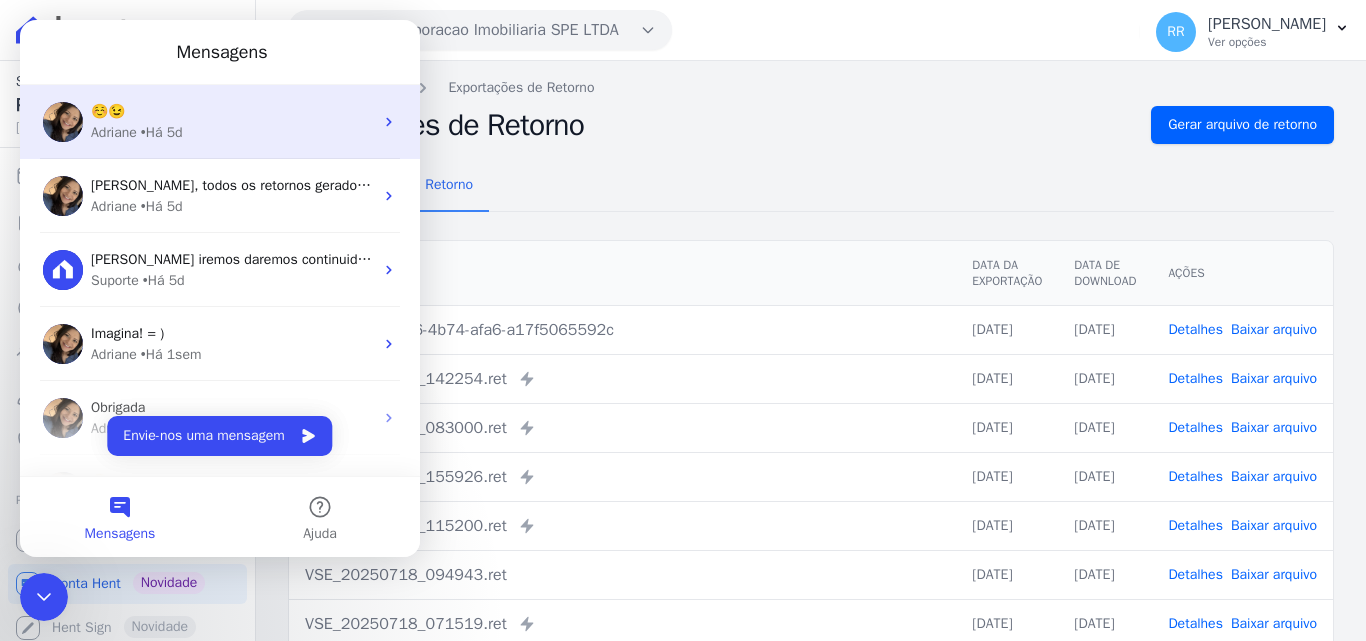 click on "☺️😉" at bounding box center [232, 111] 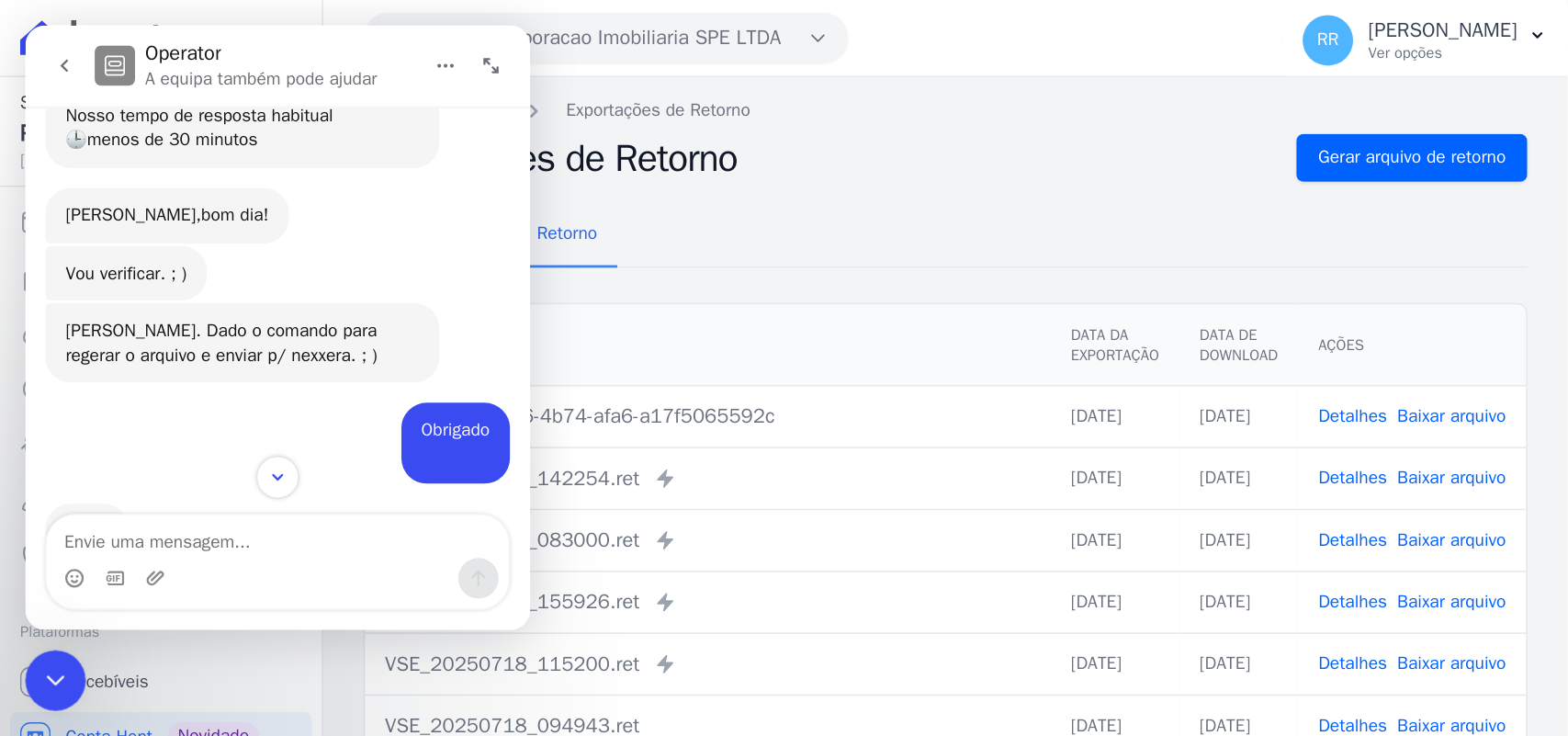 scroll, scrollTop: 225, scrollLeft: 0, axis: vertical 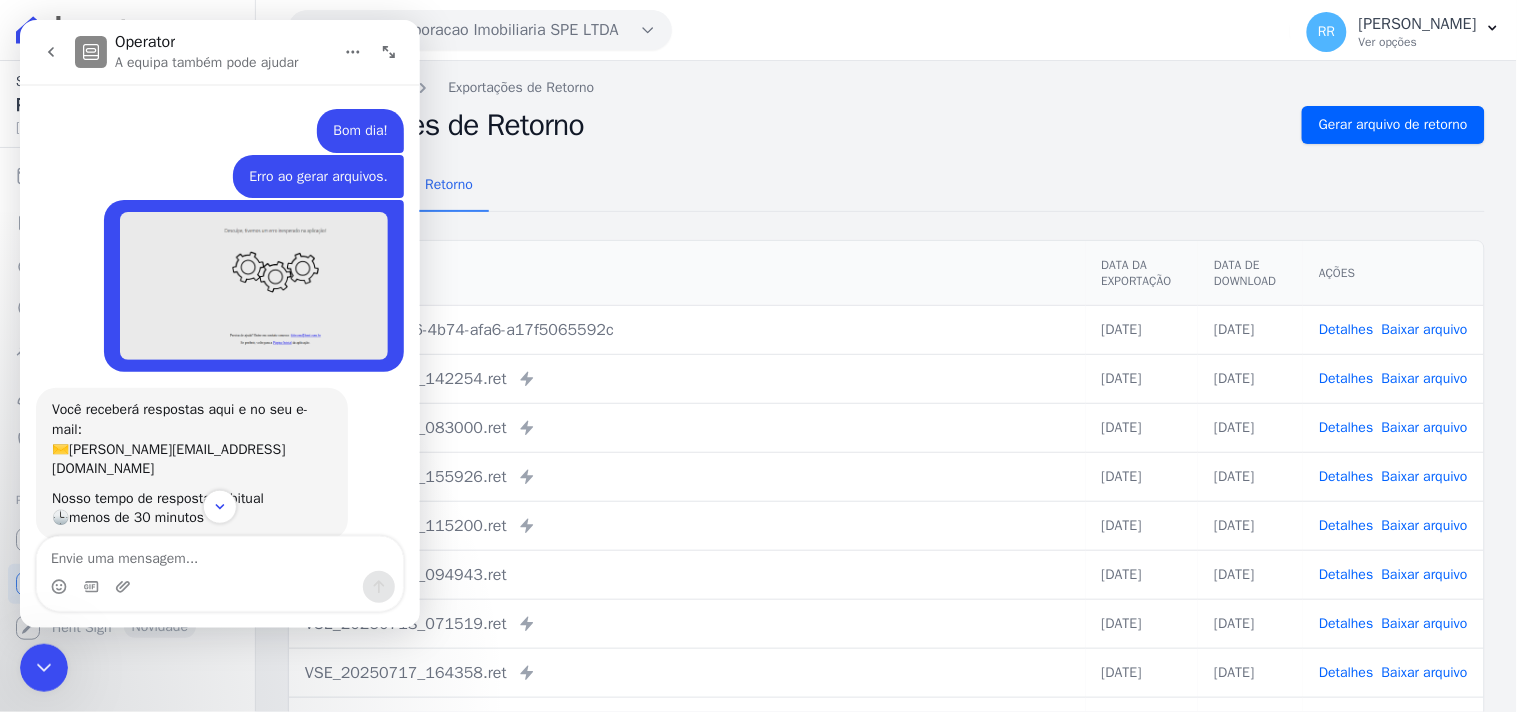 type 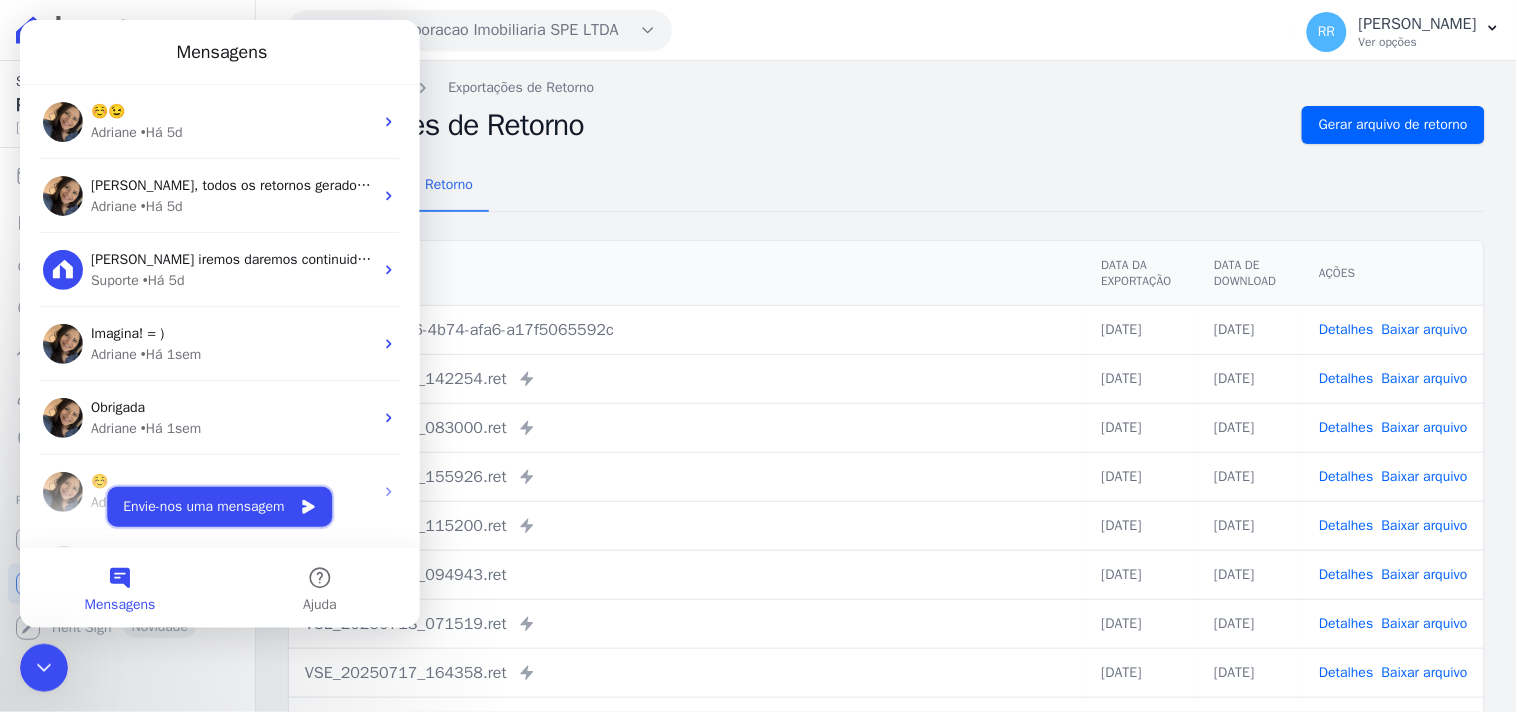 type 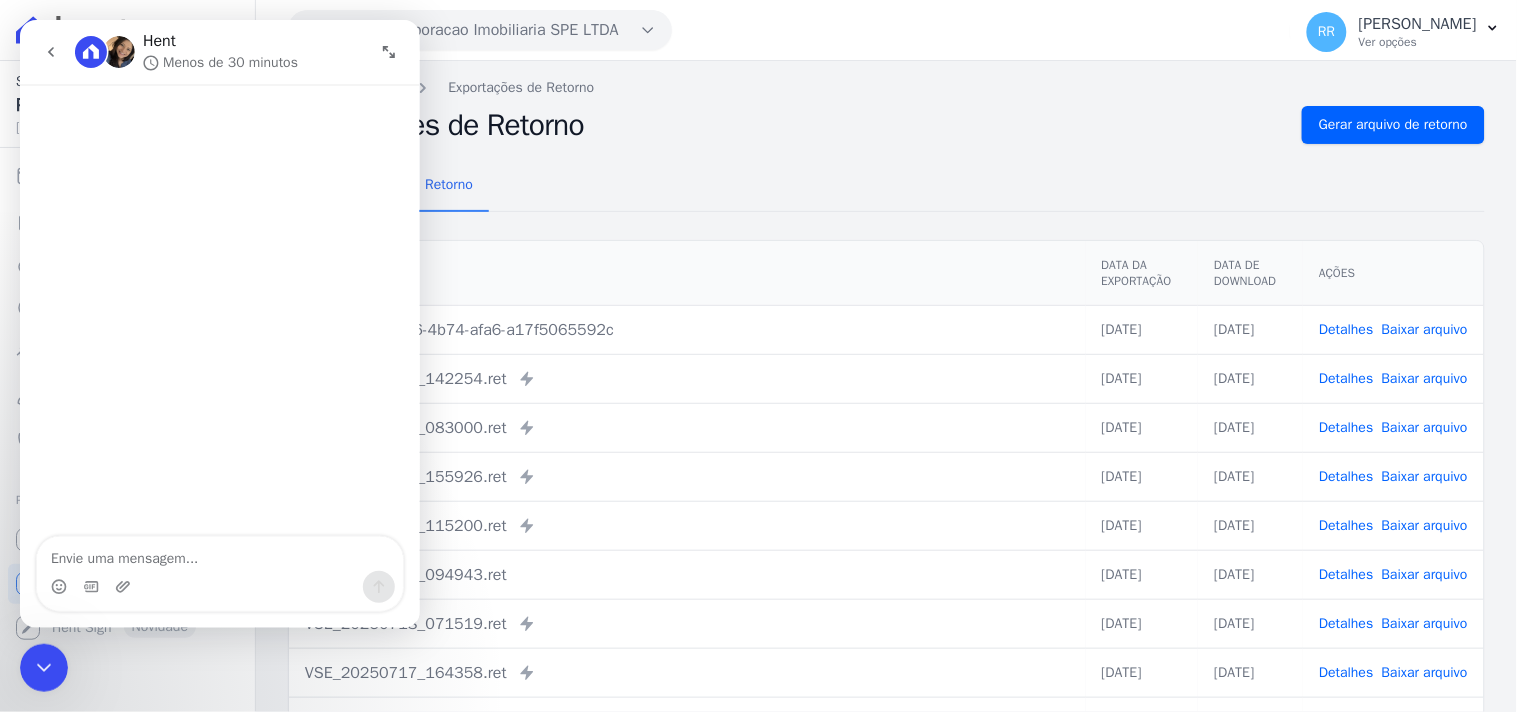 click at bounding box center [219, 553] 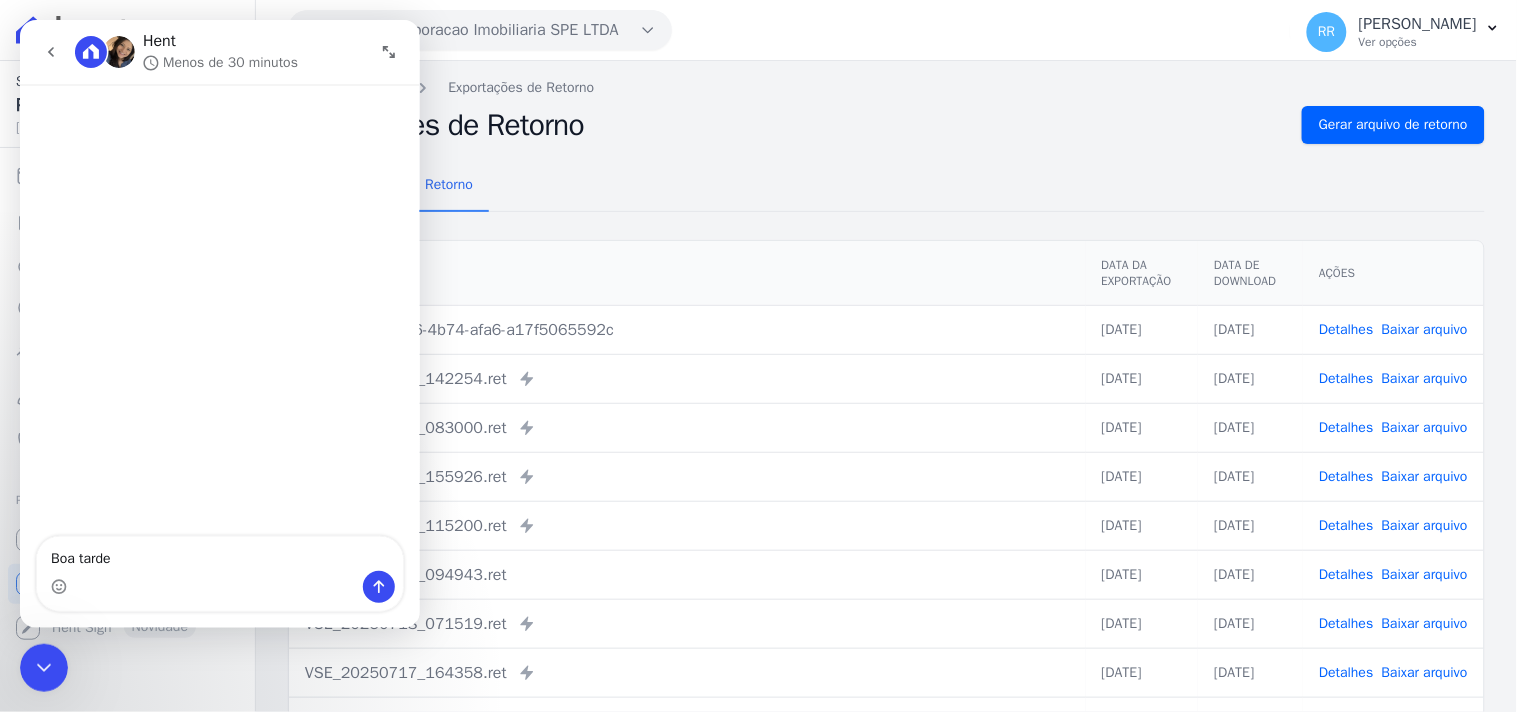 type on "Boa tarde" 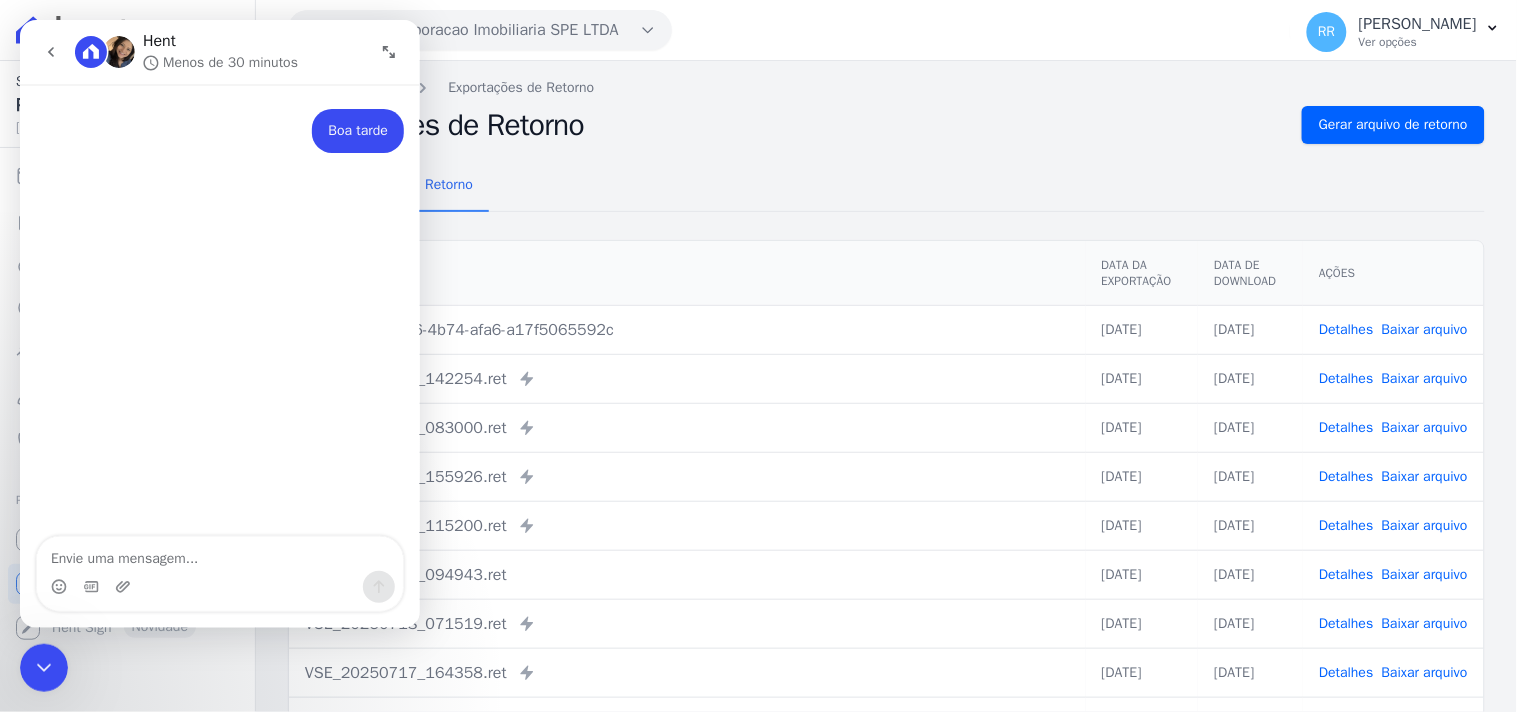 type on "E" 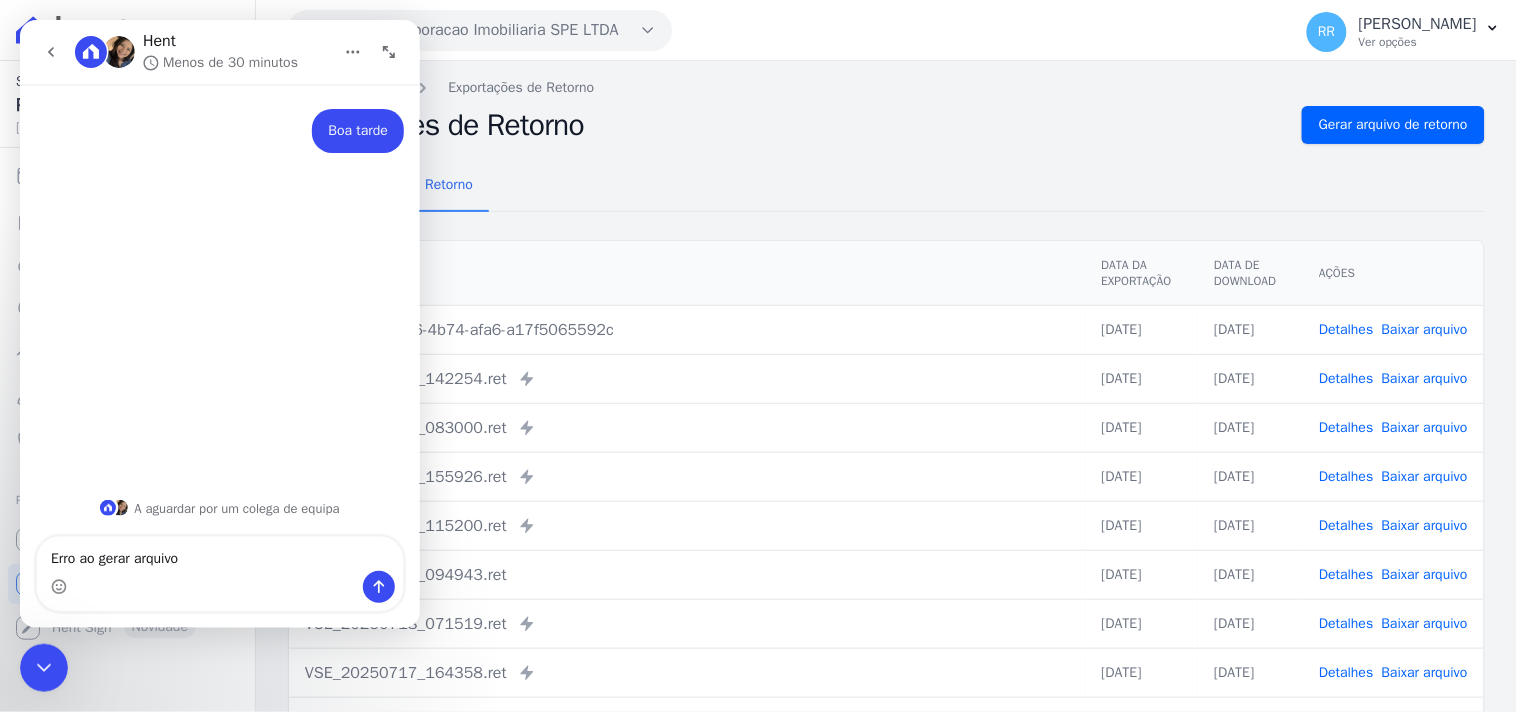 type on "Erro ao gerar arquivo" 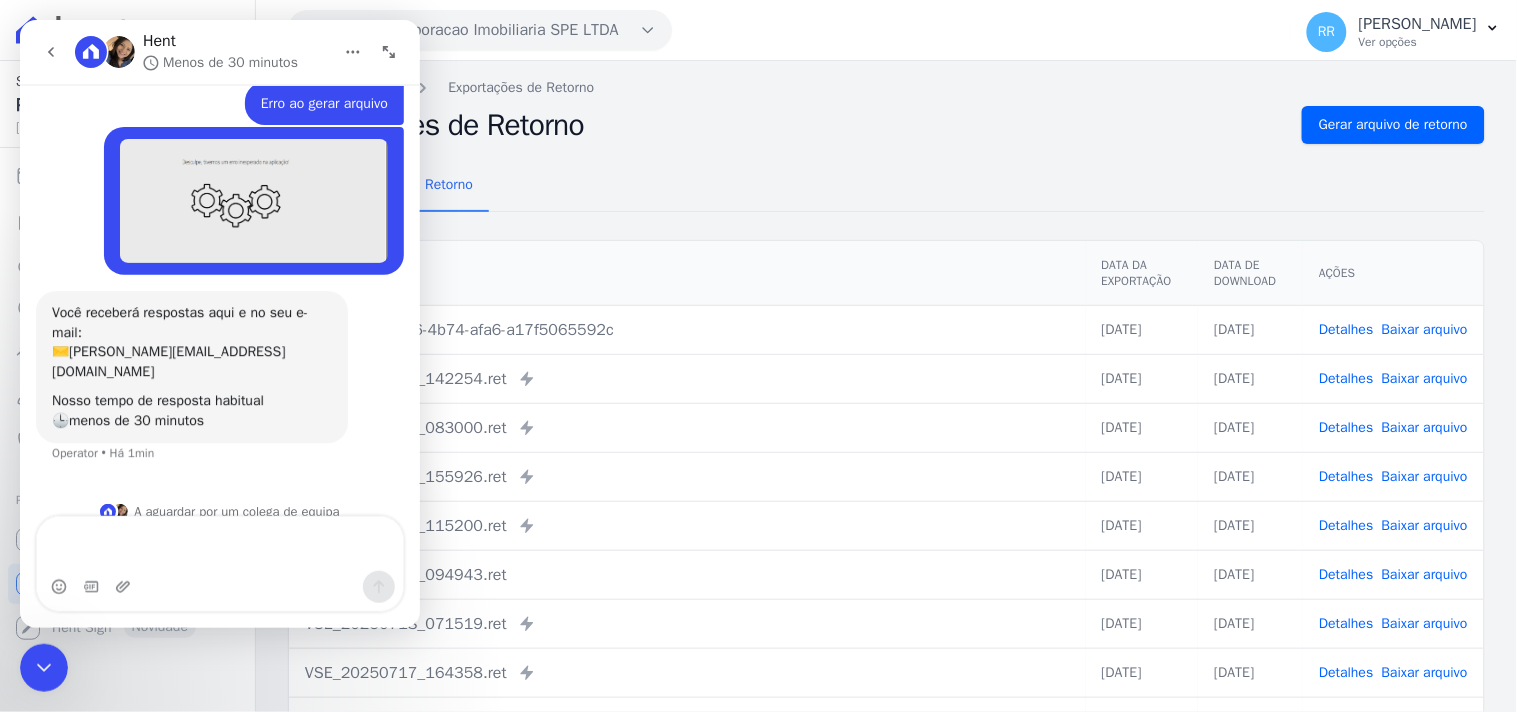 scroll, scrollTop: 77, scrollLeft: 0, axis: vertical 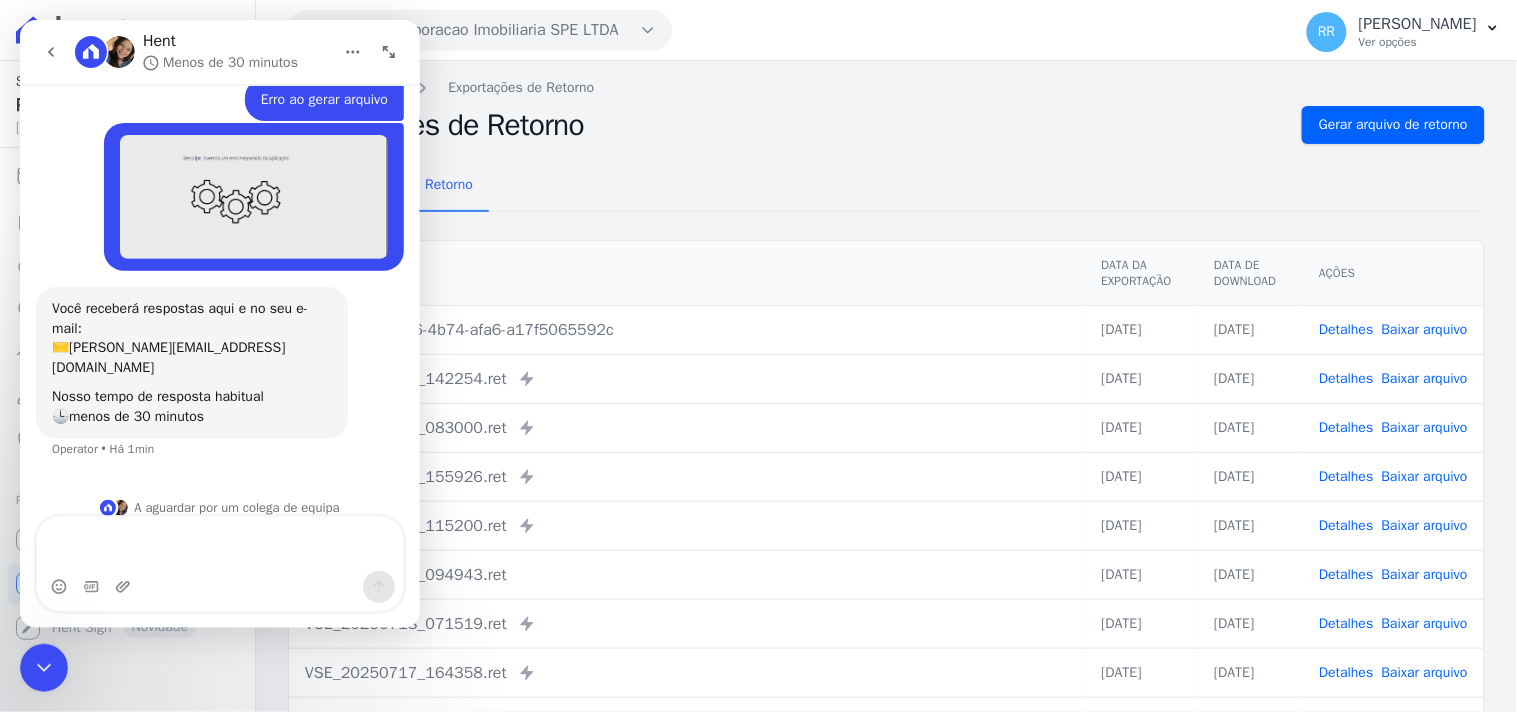 type 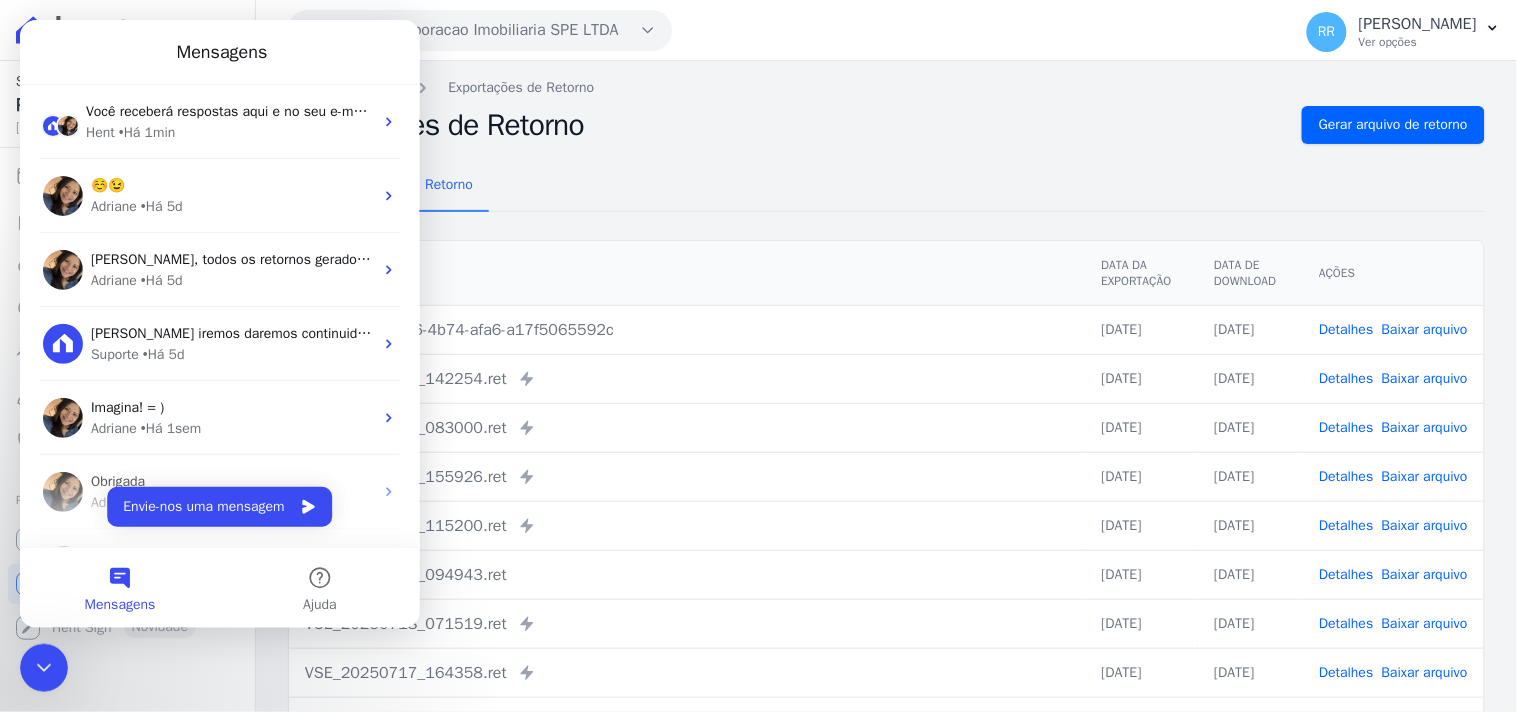 scroll, scrollTop: 0, scrollLeft: 0, axis: both 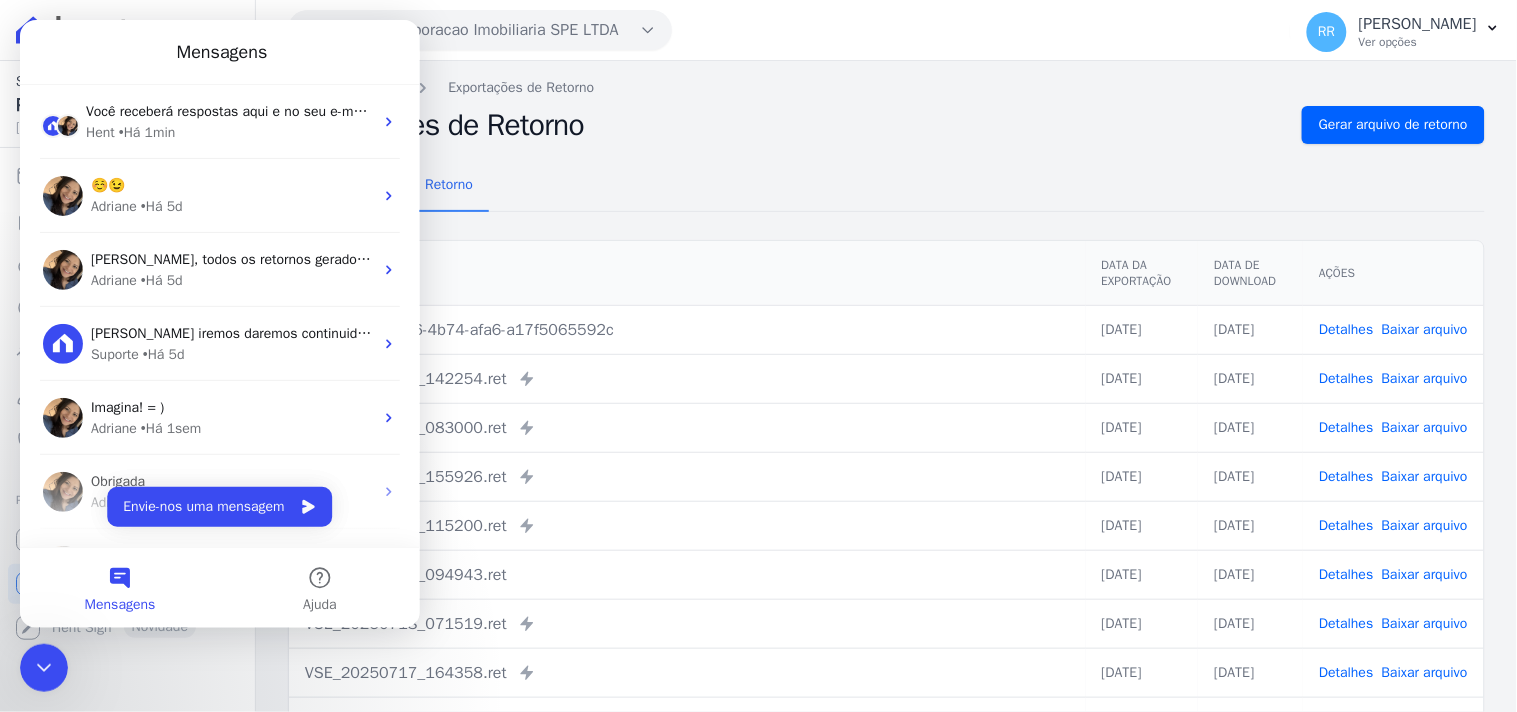 click on "Exportações de Retorno" at bounding box center (787, 125) 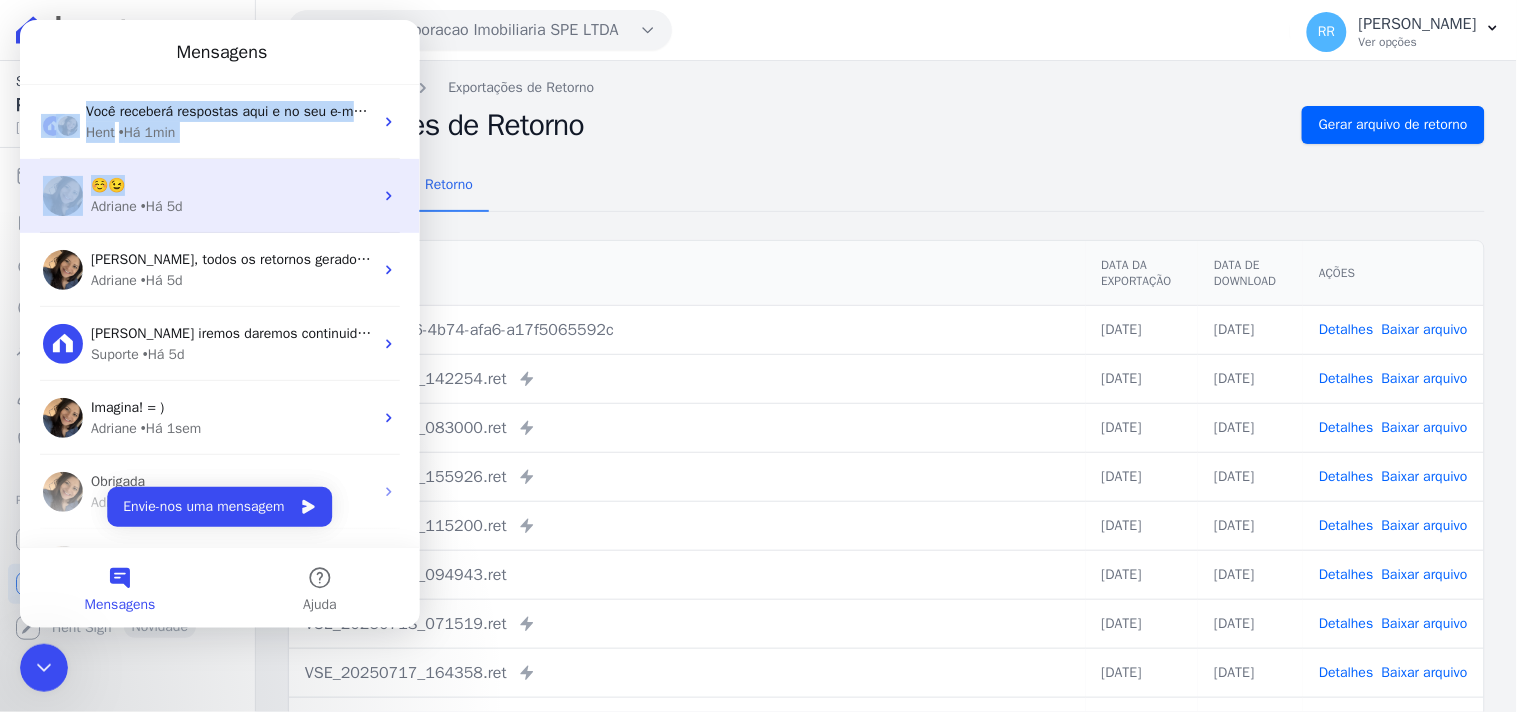 drag, startPoint x: 322, startPoint y: 68, endPoint x: 322, endPoint y: 160, distance: 92 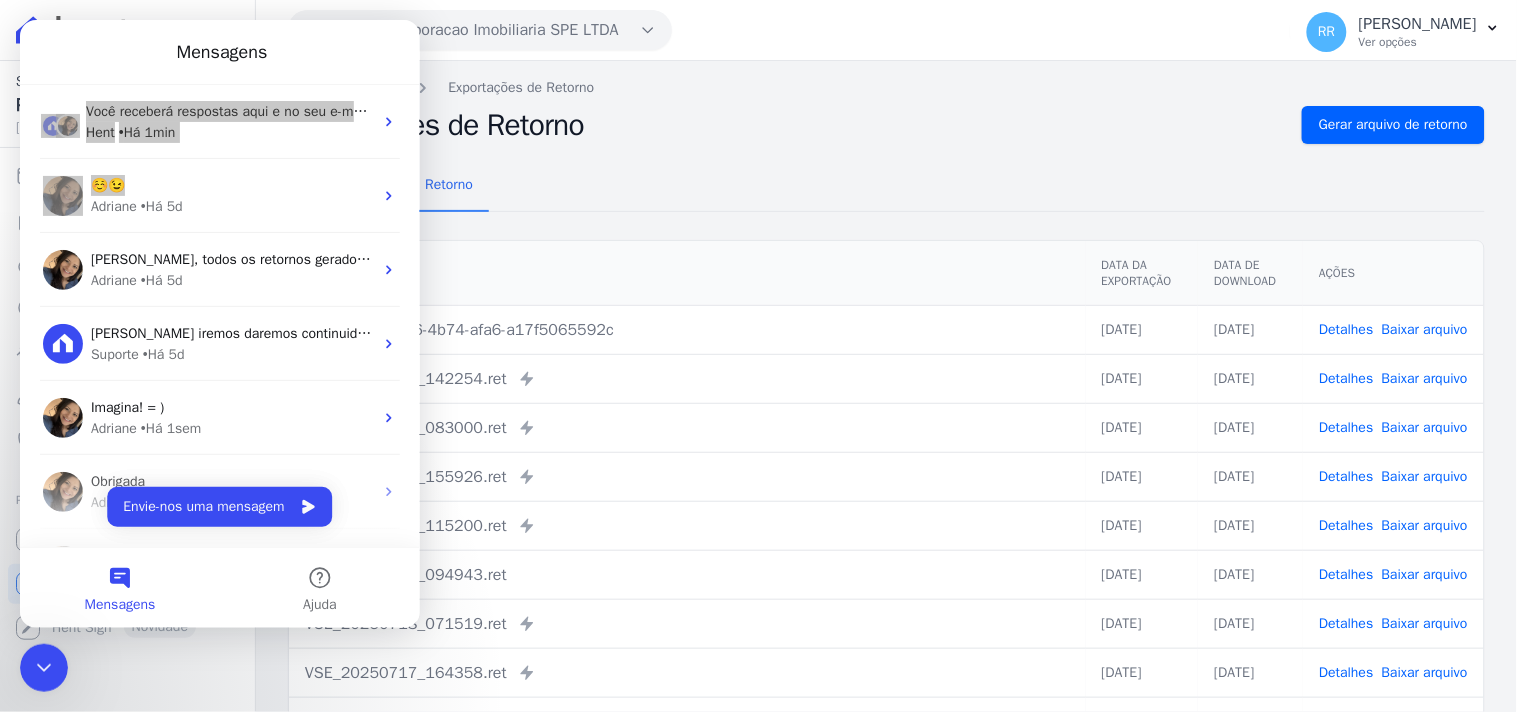 click on "Remessa
Retorno" at bounding box center [886, 186] 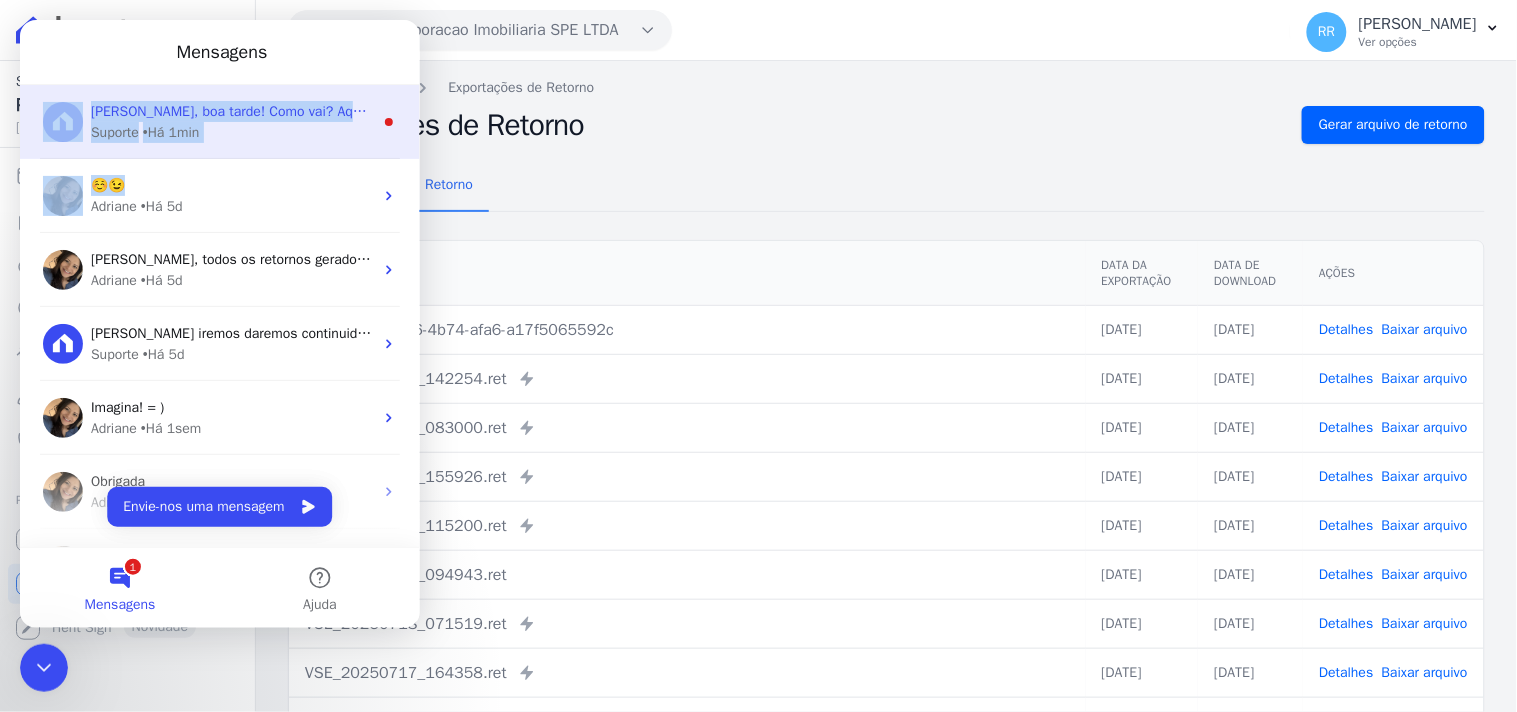 click on "Suporte •  Há 1min" at bounding box center [231, 131] 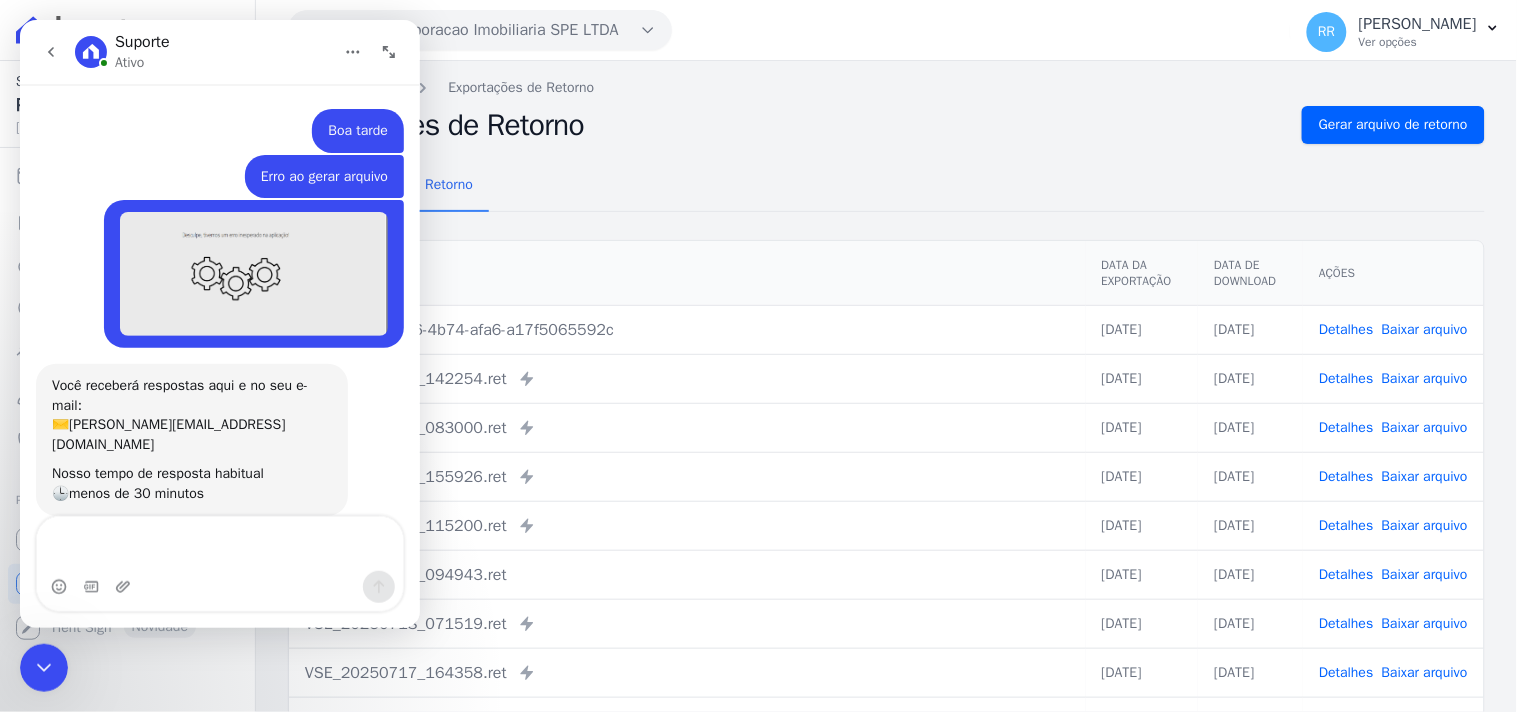 scroll, scrollTop: 3, scrollLeft: 0, axis: vertical 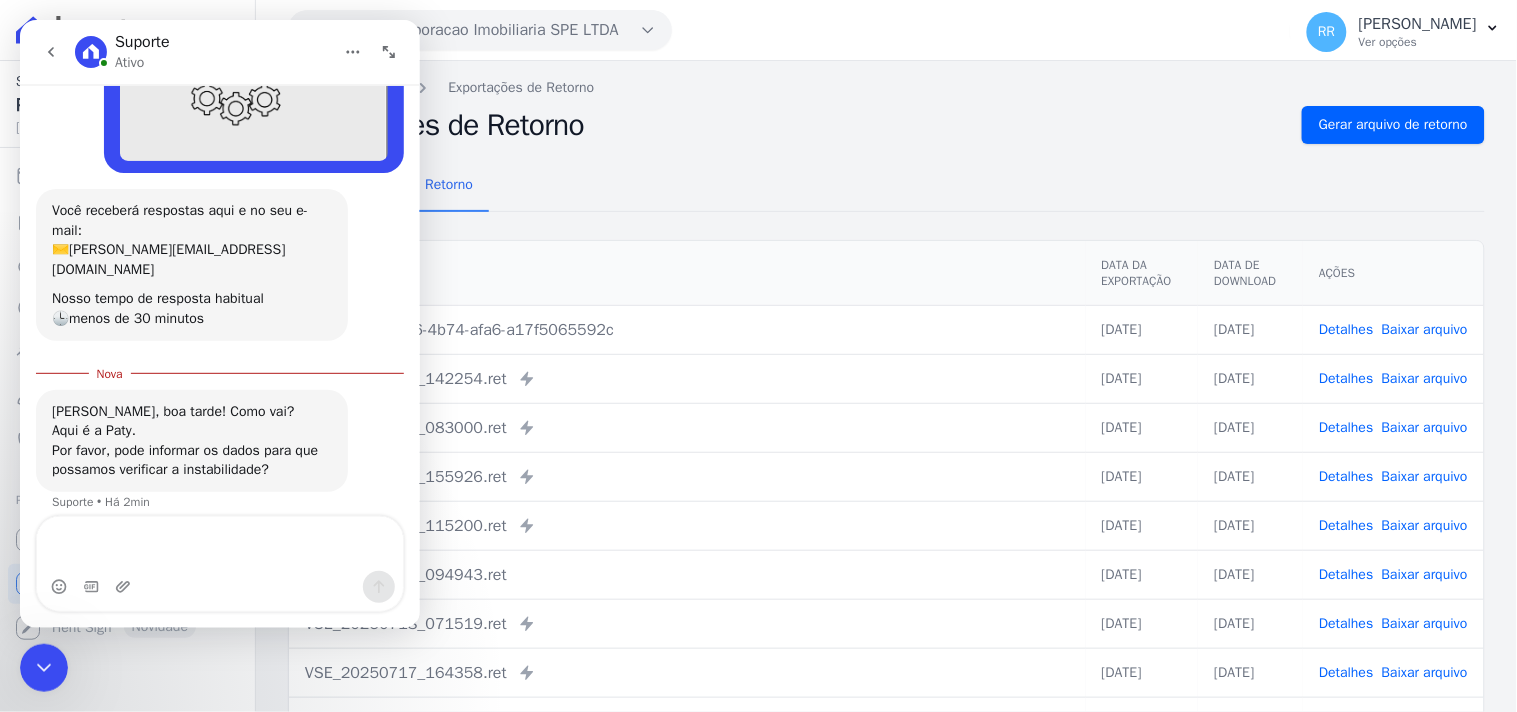 click 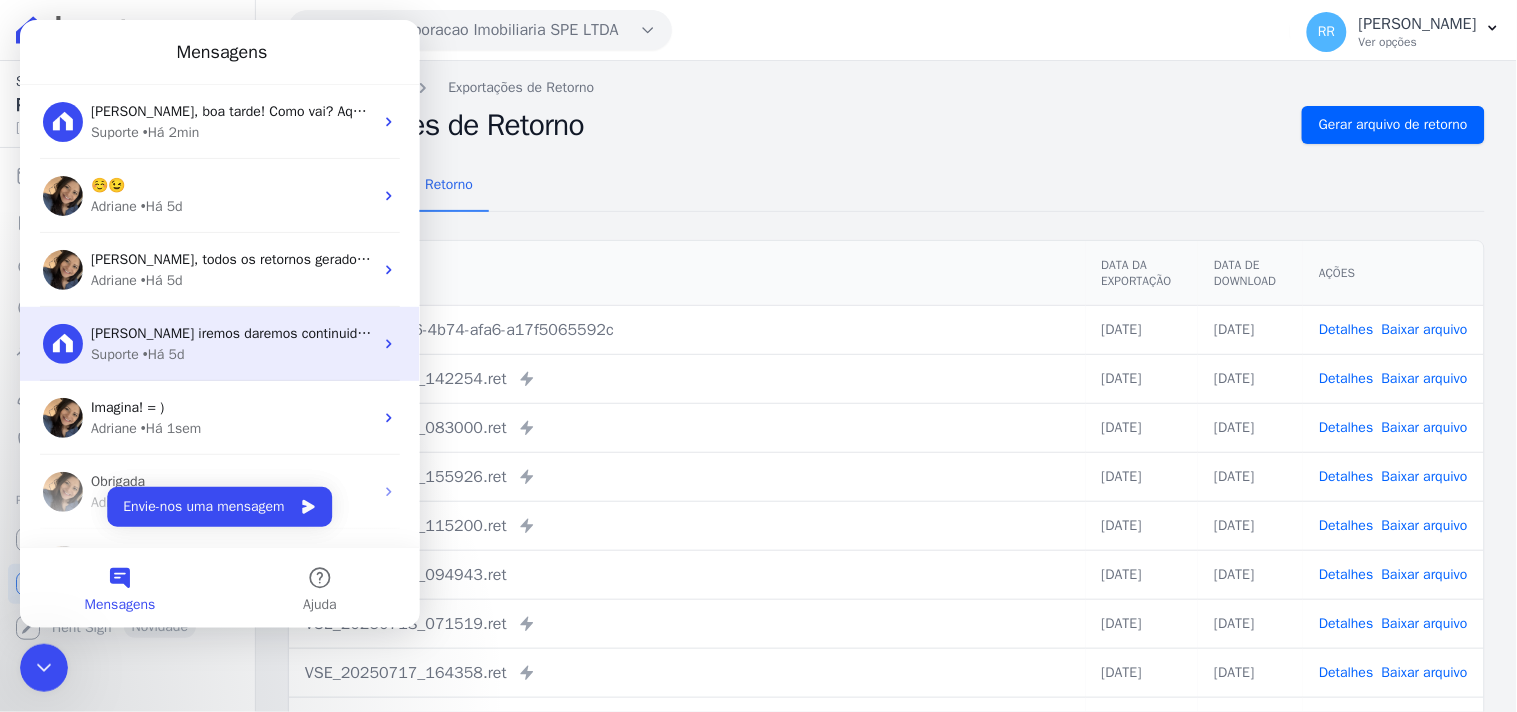 scroll, scrollTop: 0, scrollLeft: 0, axis: both 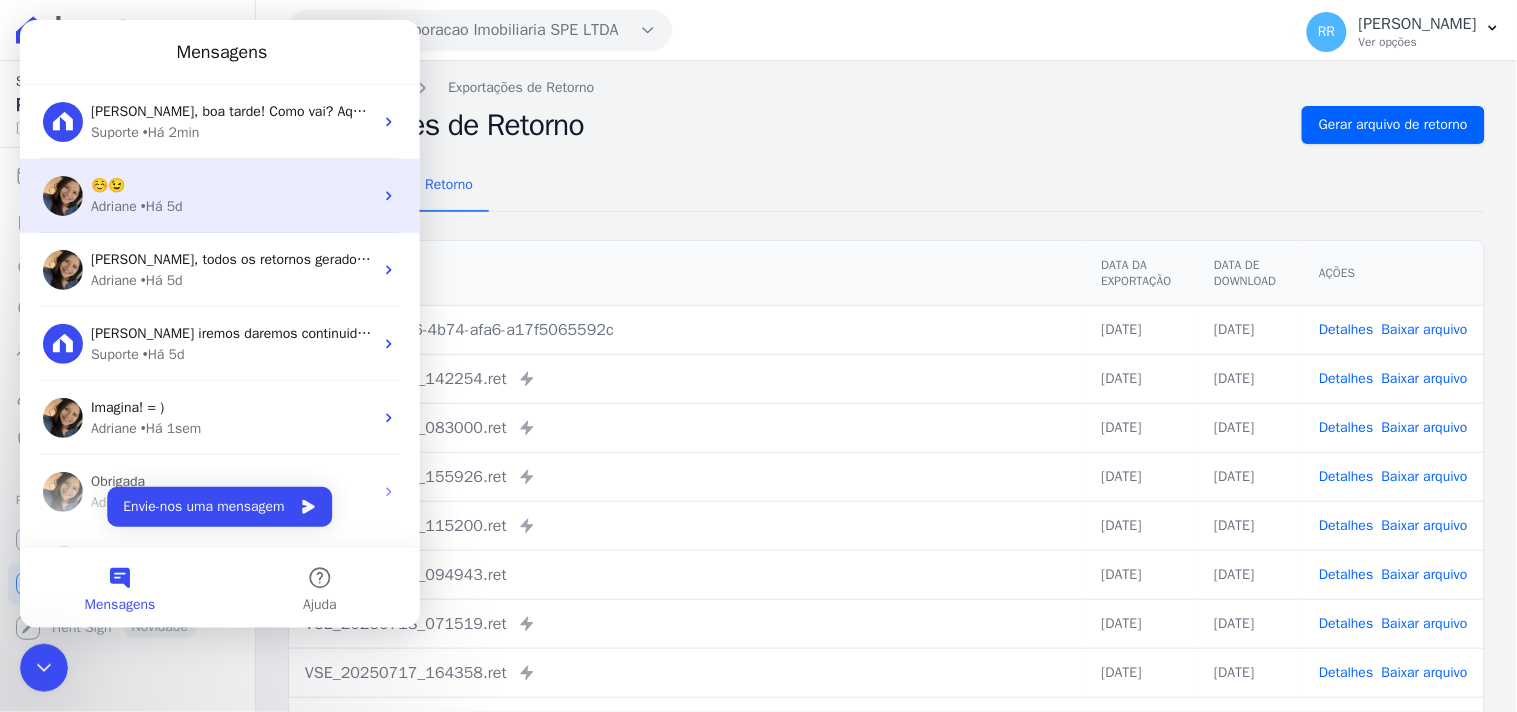 click on "•  Há 5d" at bounding box center [161, 205] 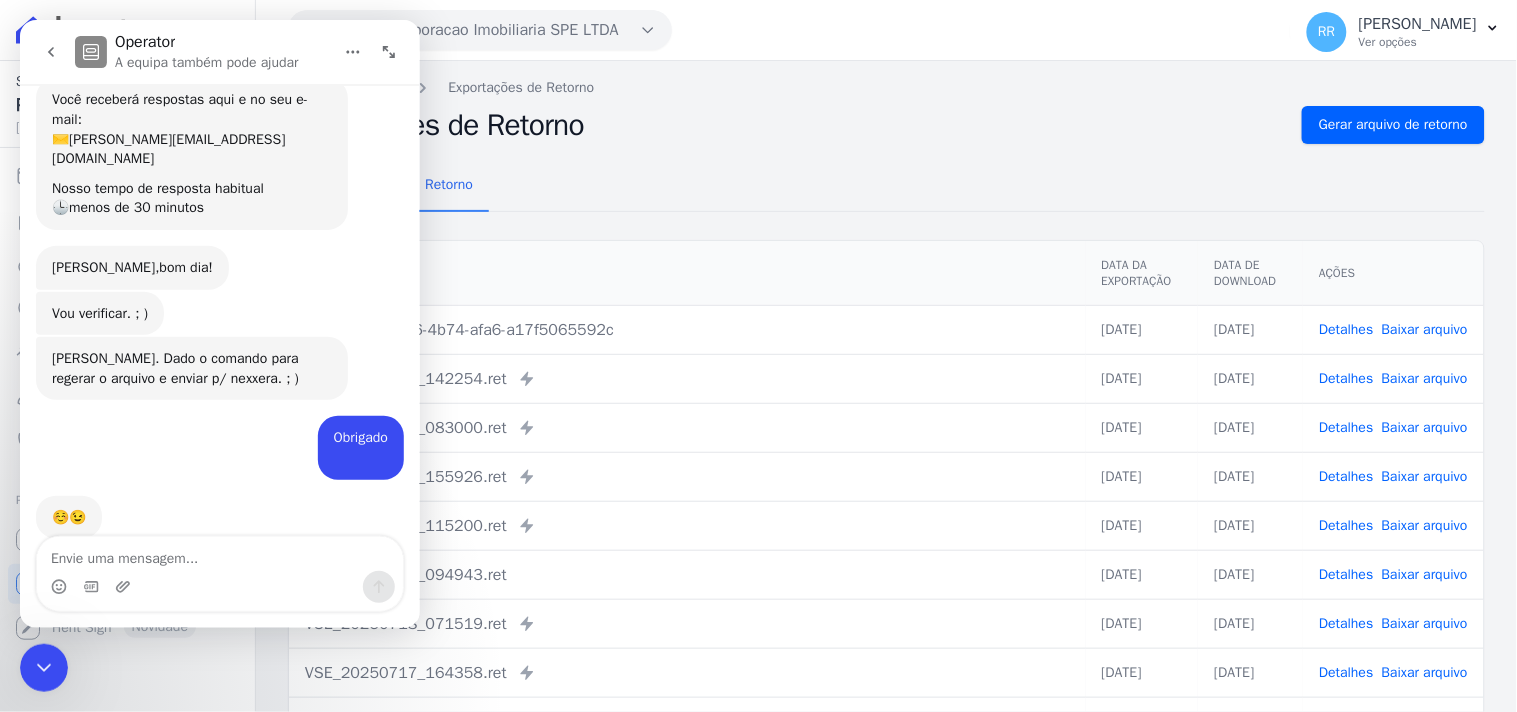 scroll, scrollTop: 335, scrollLeft: 0, axis: vertical 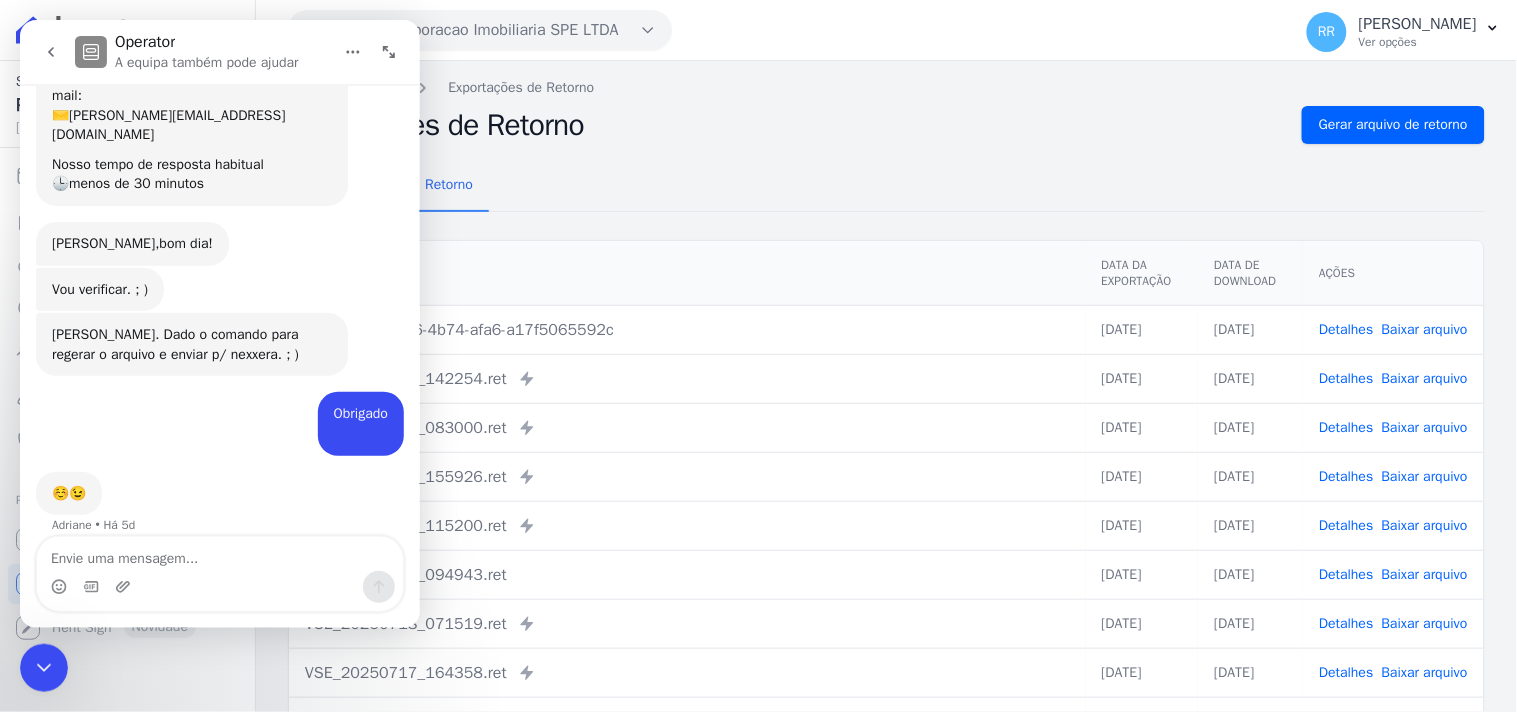 click at bounding box center (50, 51) 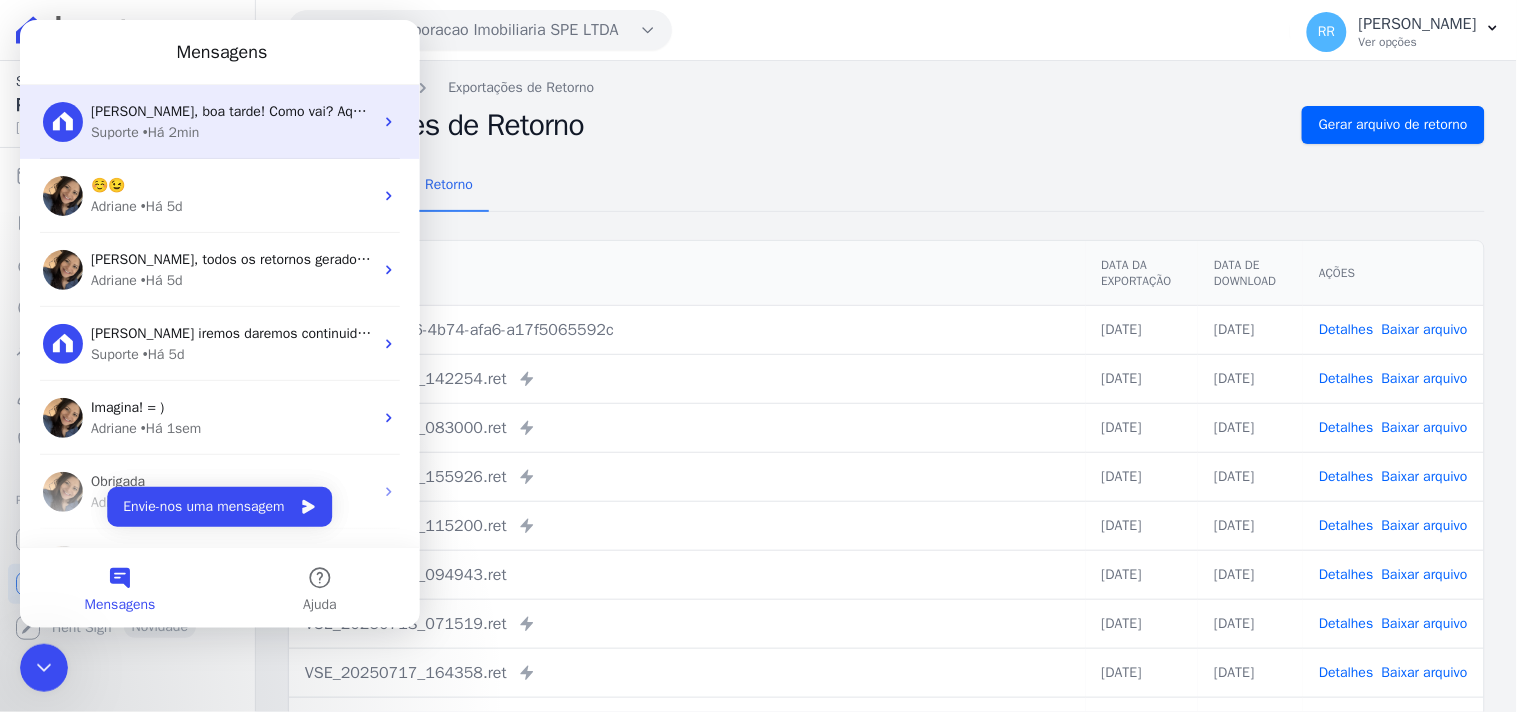 click on "Suporte •  Há 2min" at bounding box center [231, 131] 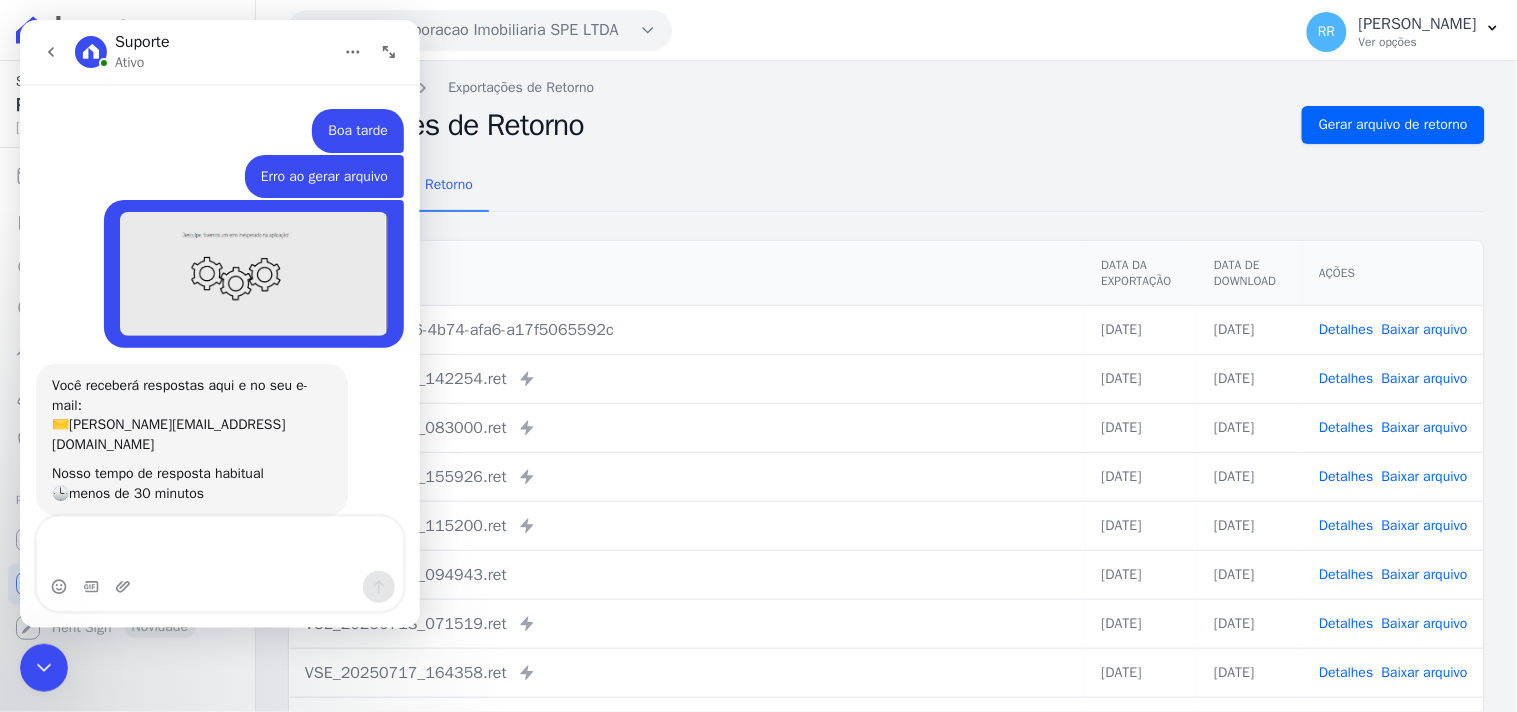scroll, scrollTop: 140, scrollLeft: 0, axis: vertical 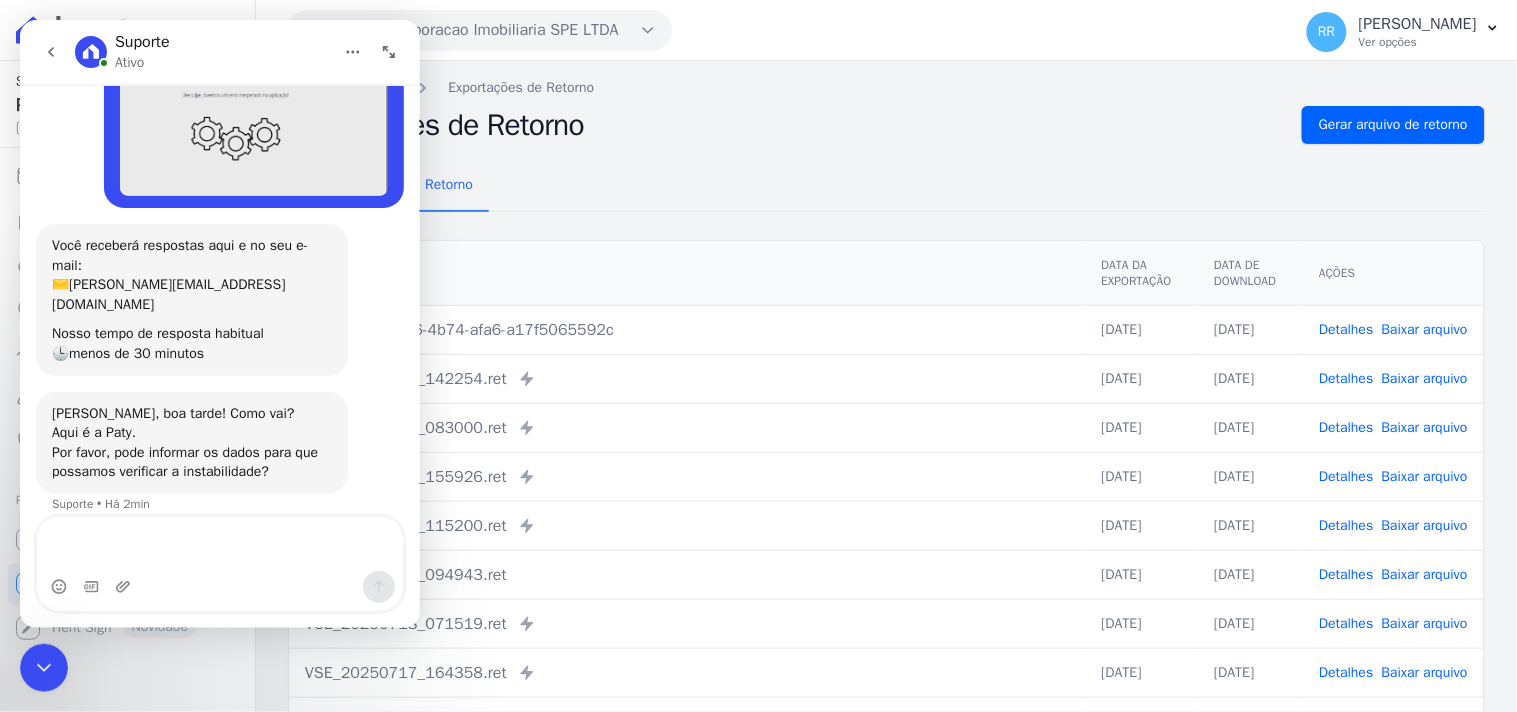 click at bounding box center (219, 543) 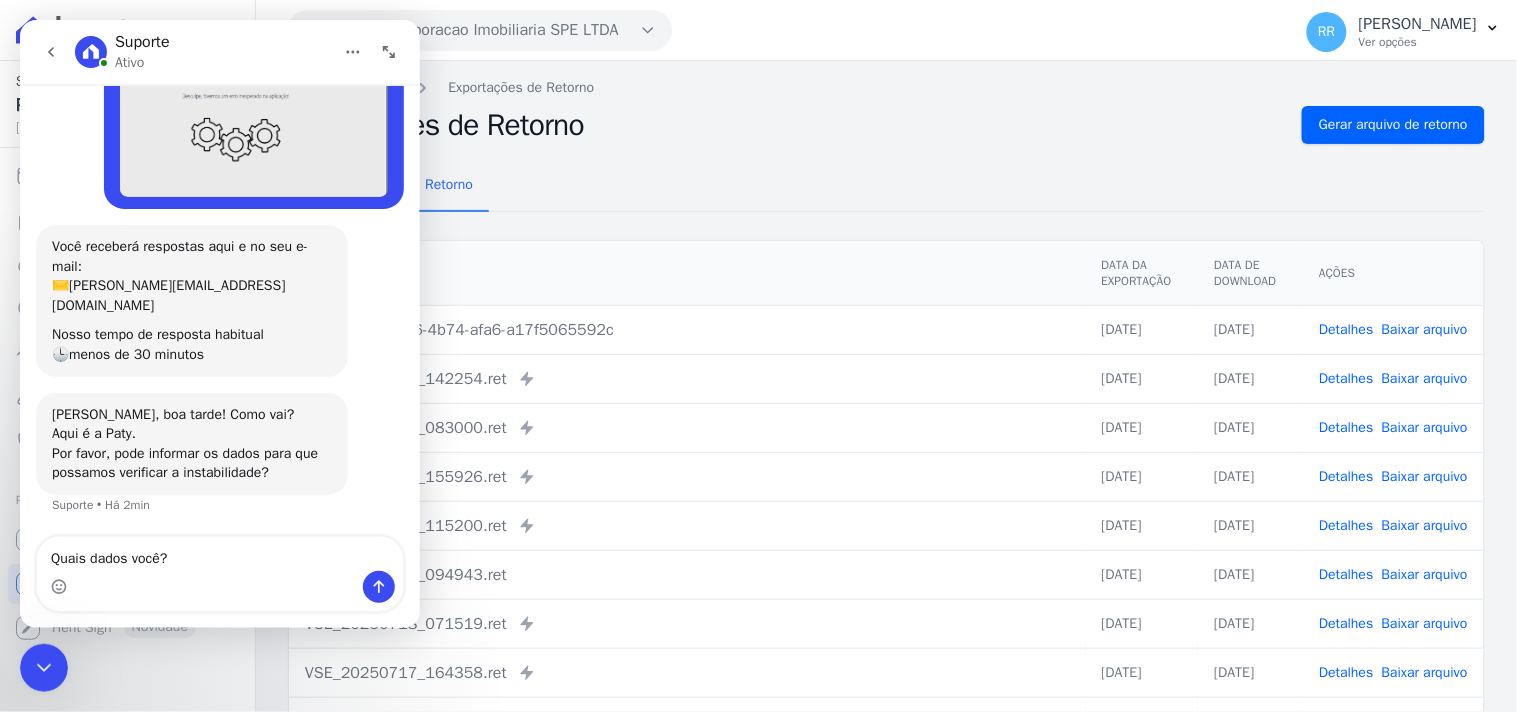 scroll, scrollTop: 180, scrollLeft: 0, axis: vertical 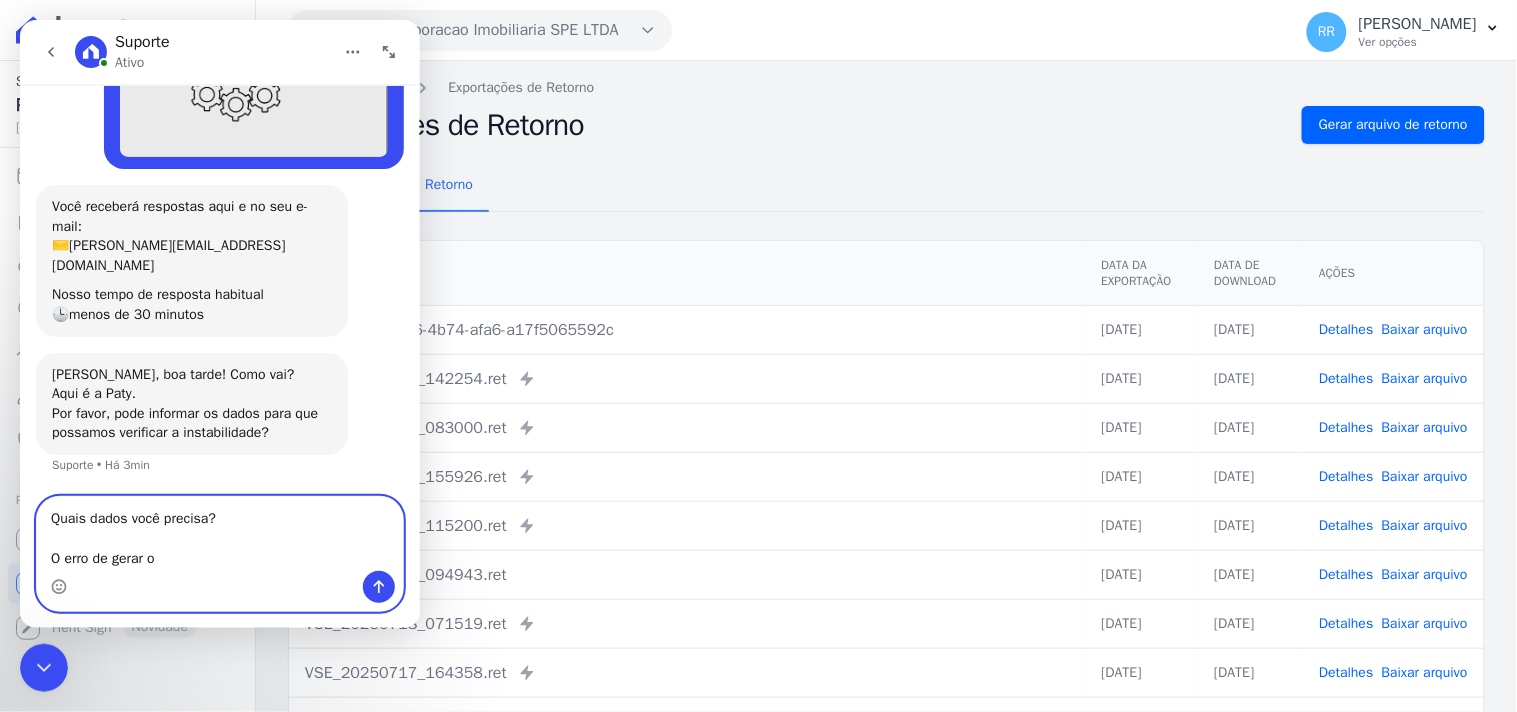 click on "Quais dados você precisa?
O erro de gerar o" at bounding box center (219, 533) 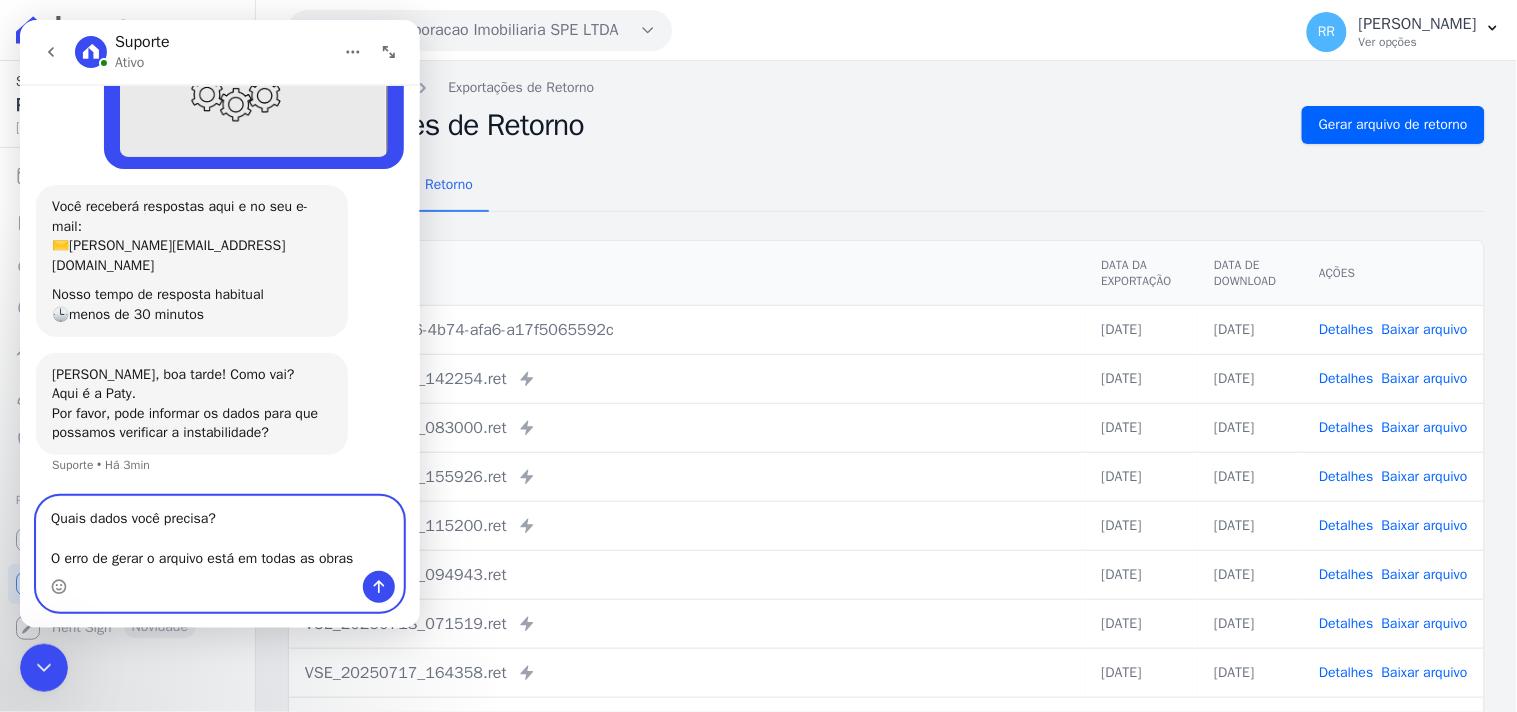 type on "Quais dados você precisa?
O erro de gerar o arquivo está em todas as obras" 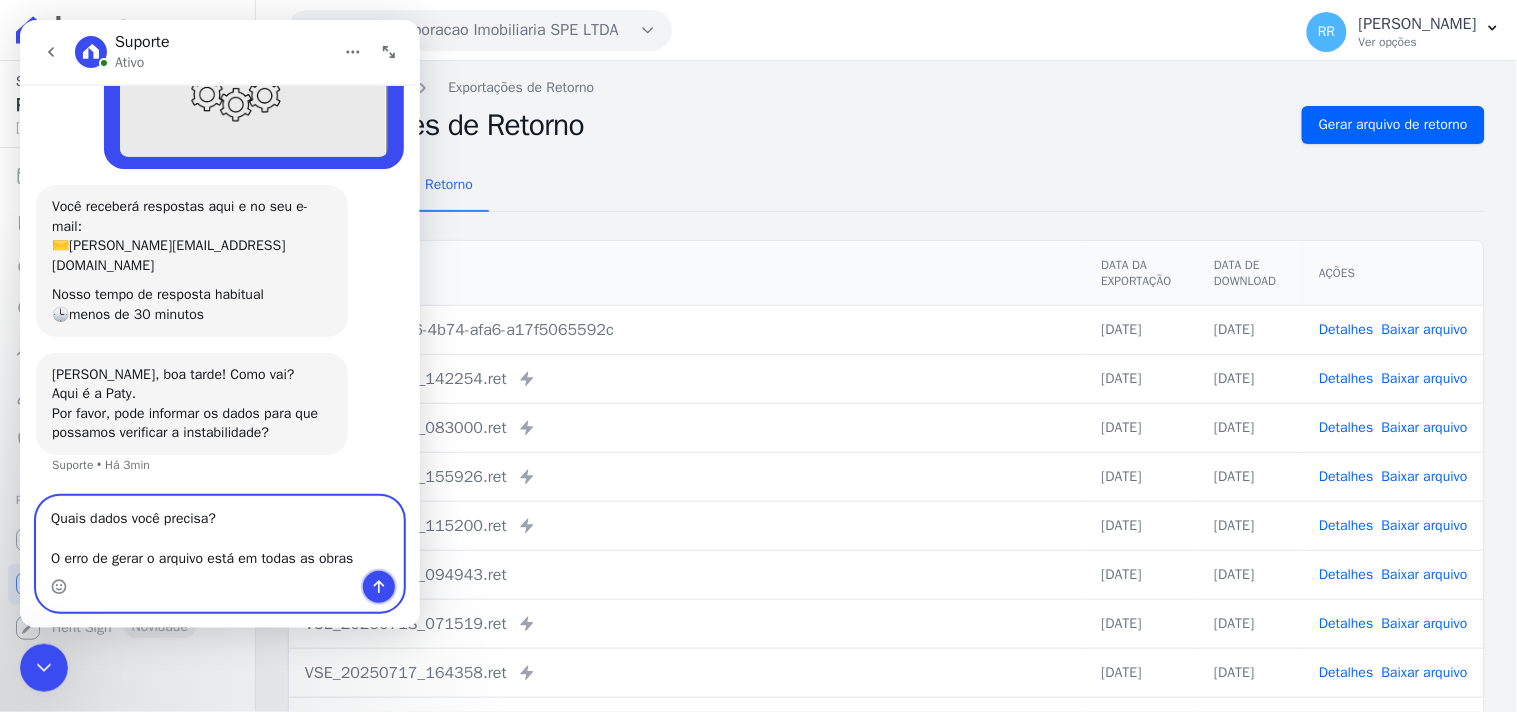 click 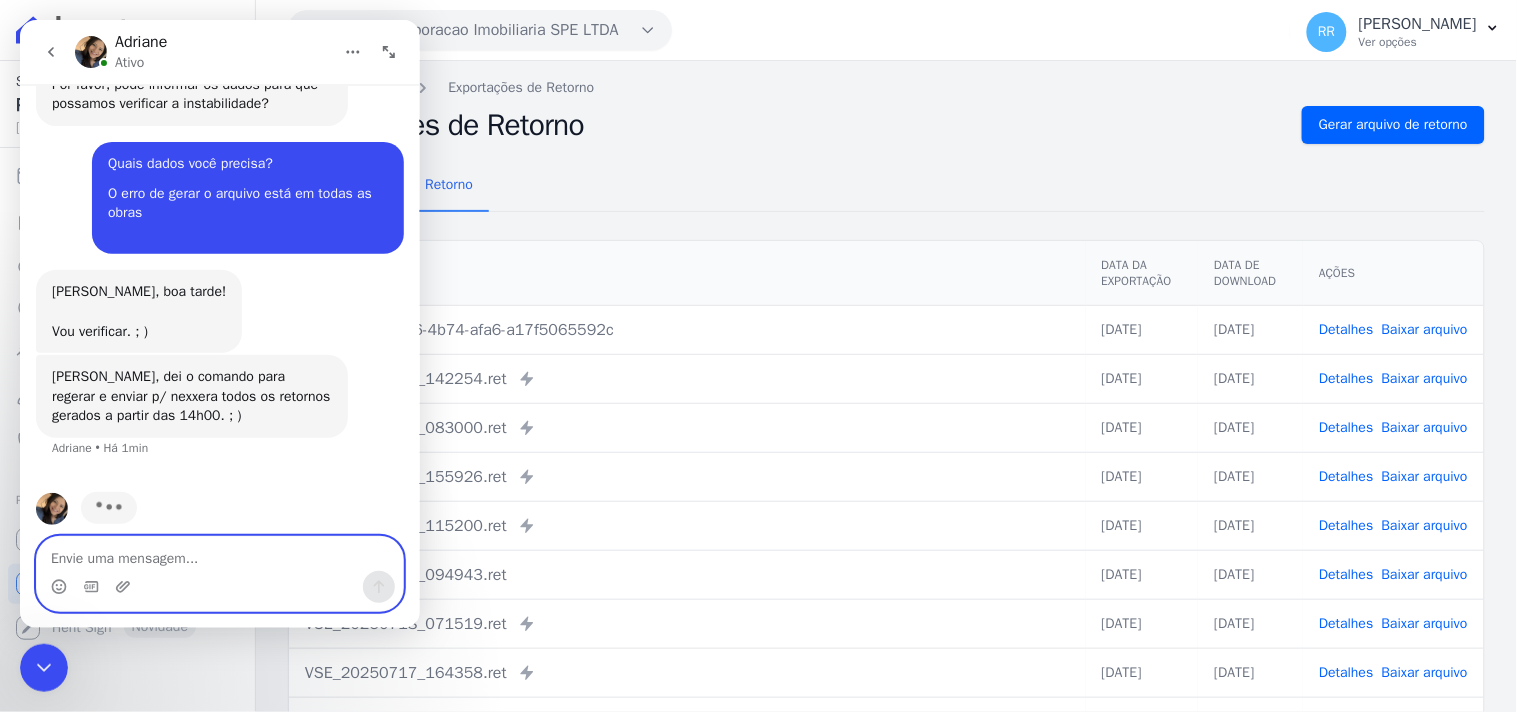 scroll, scrollTop: 432, scrollLeft: 0, axis: vertical 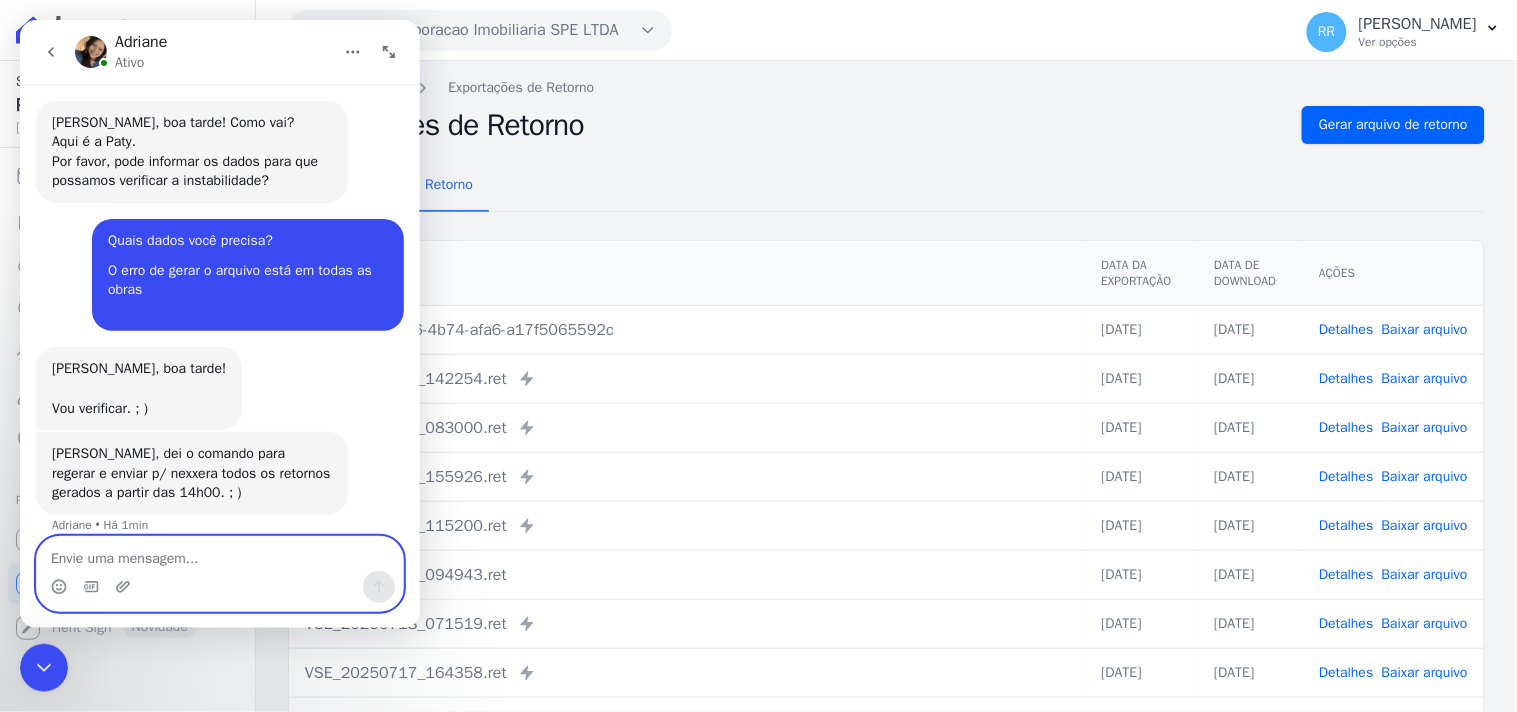 click at bounding box center [219, 553] 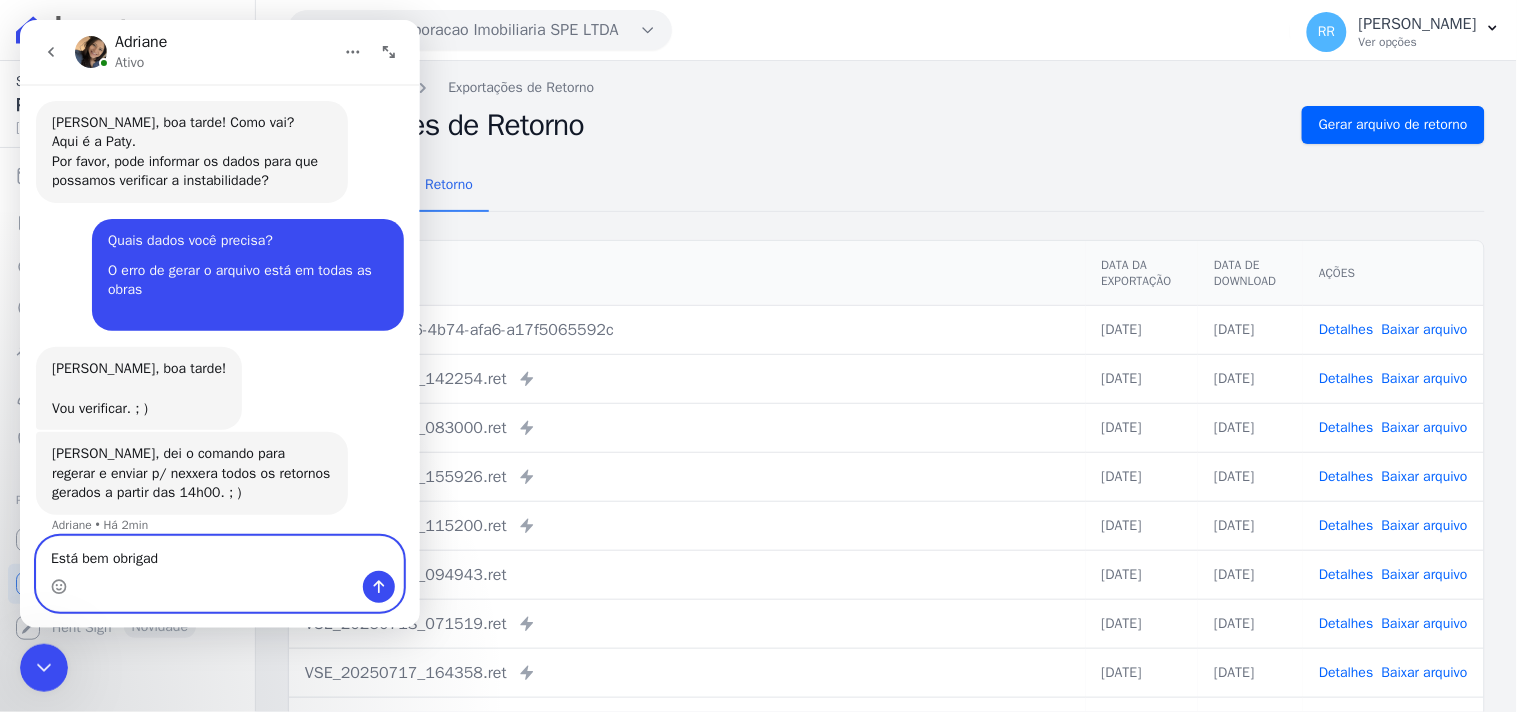 type on "Está bem obrigad" 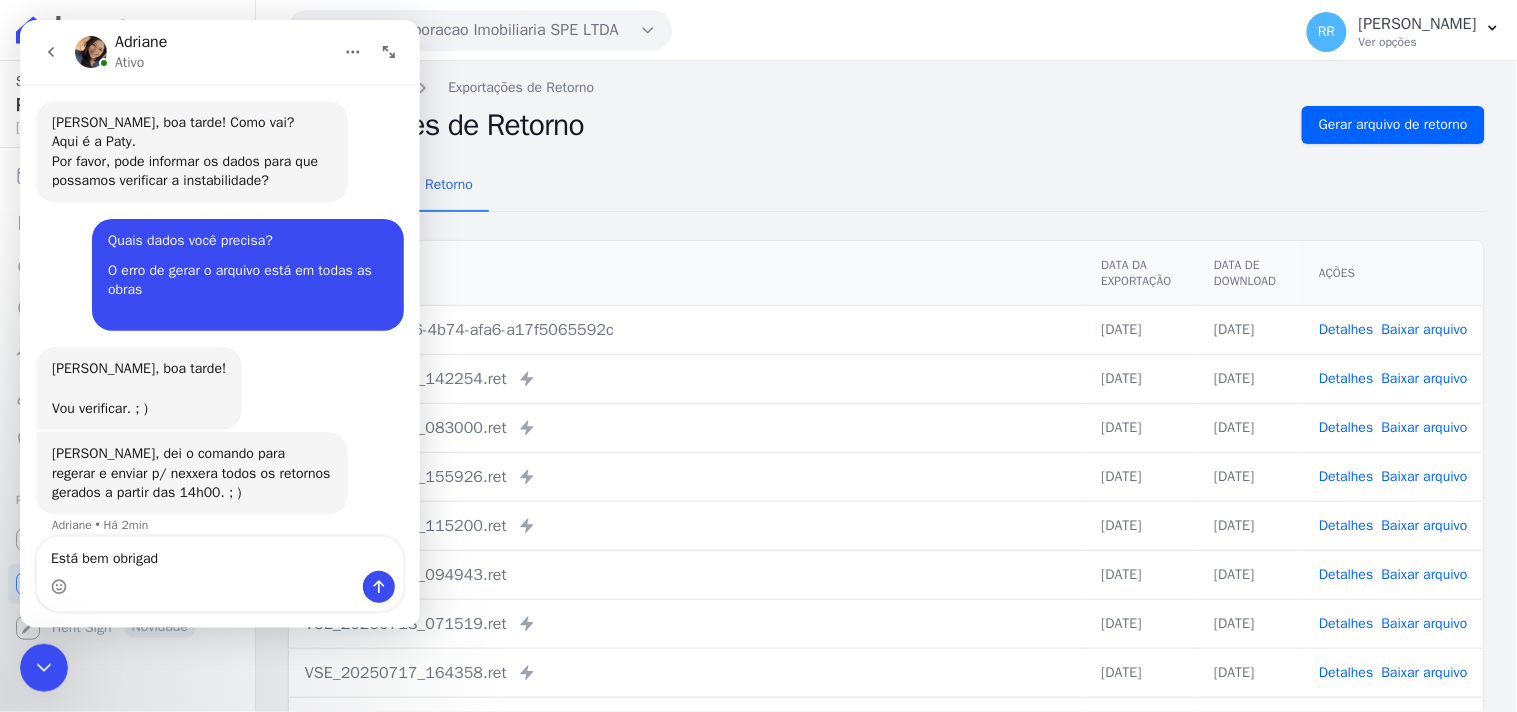 click 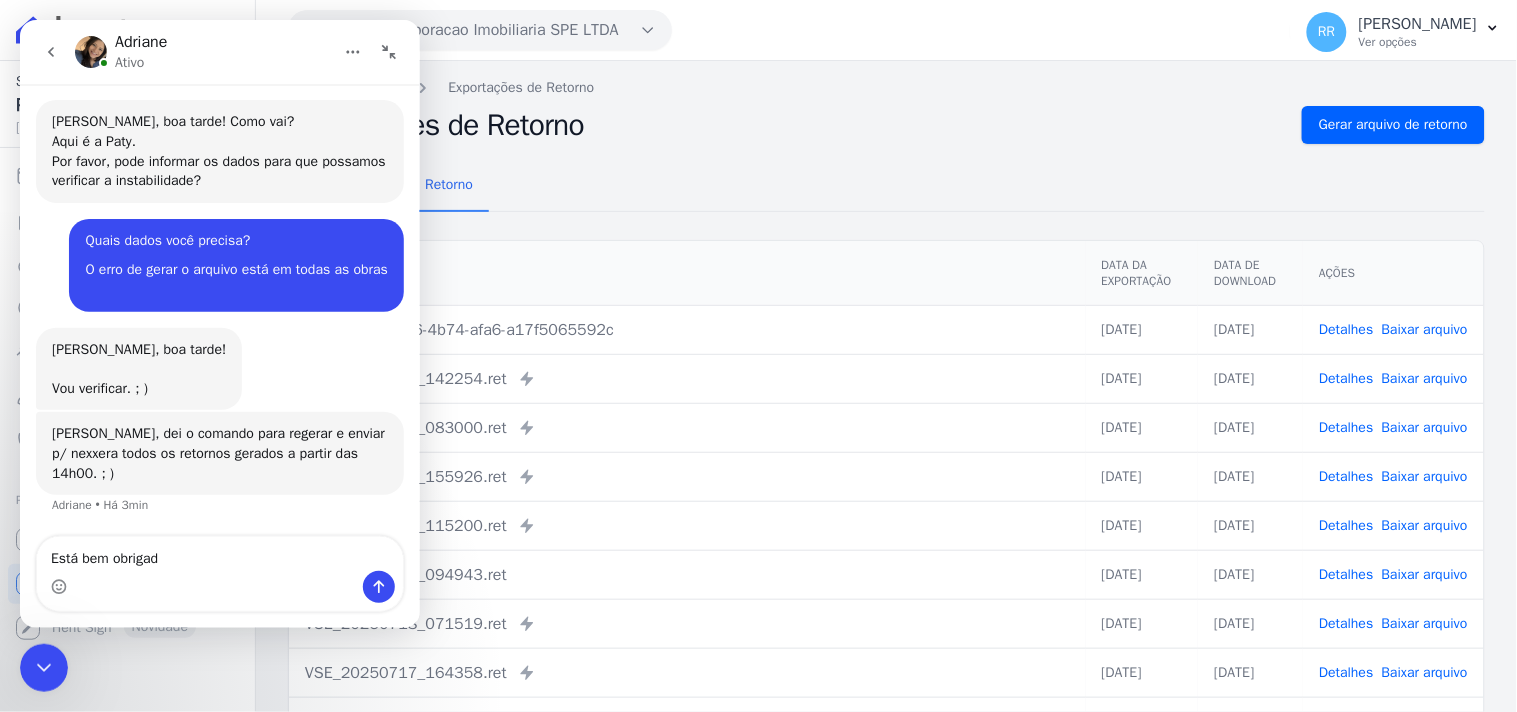 scroll, scrollTop: 353, scrollLeft: 0, axis: vertical 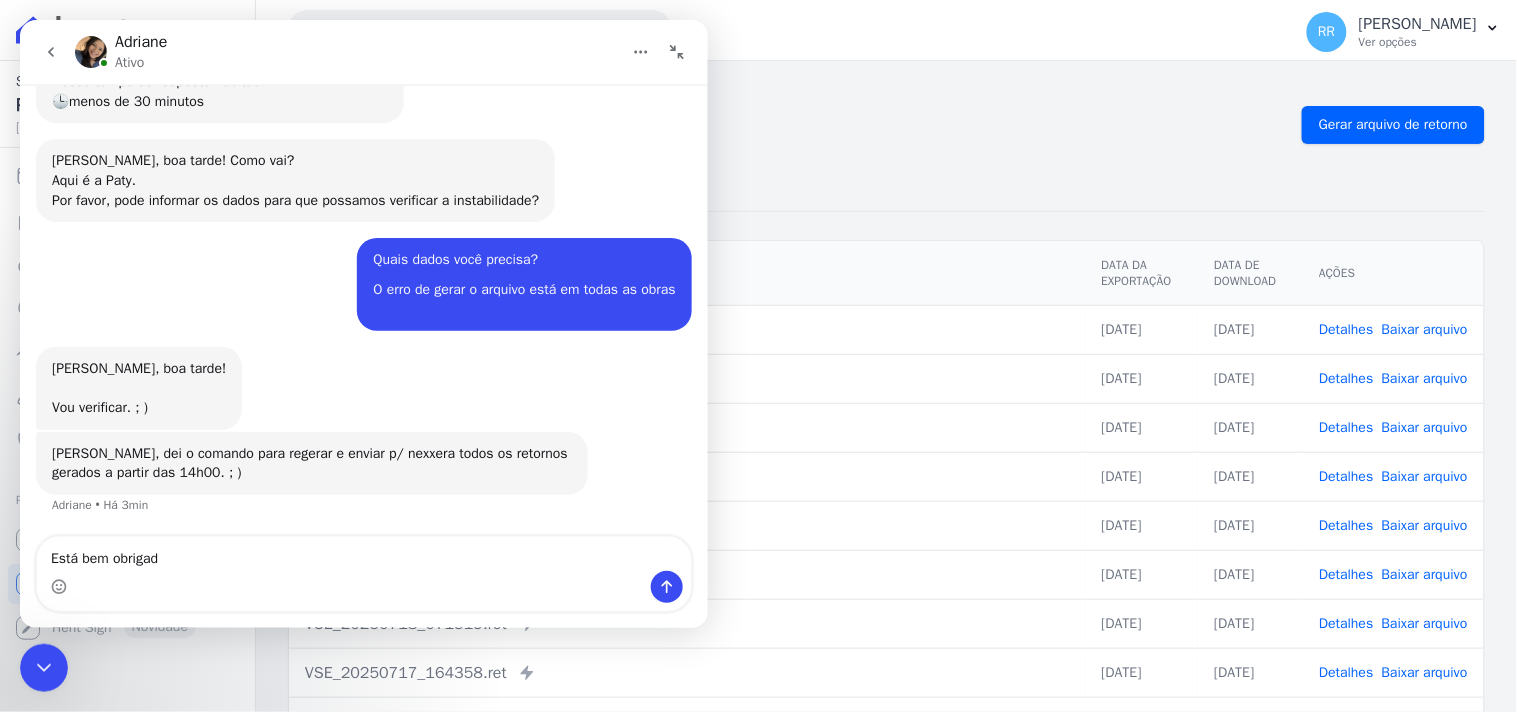 click on "[PERSON_NAME]" at bounding box center (363, 51) 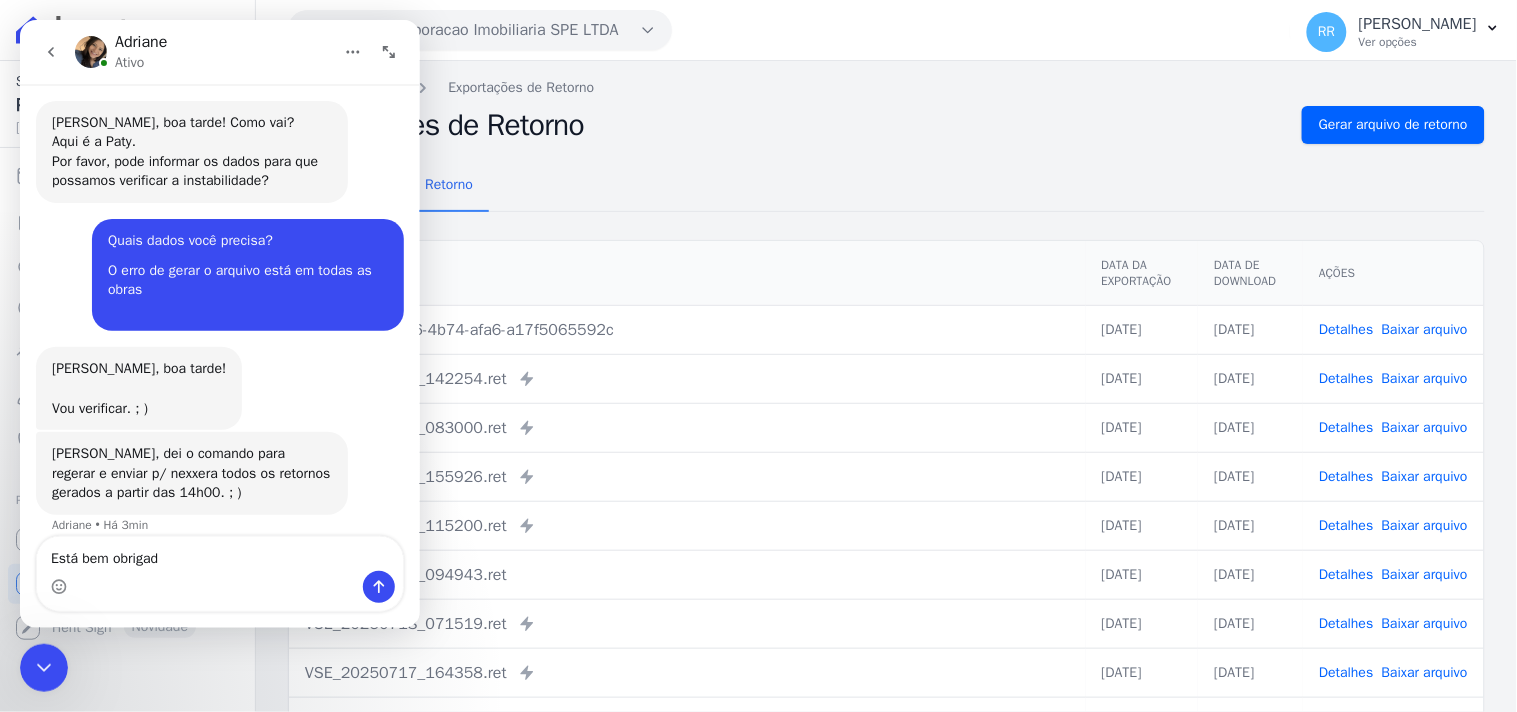 scroll, scrollTop: 432, scrollLeft: 0, axis: vertical 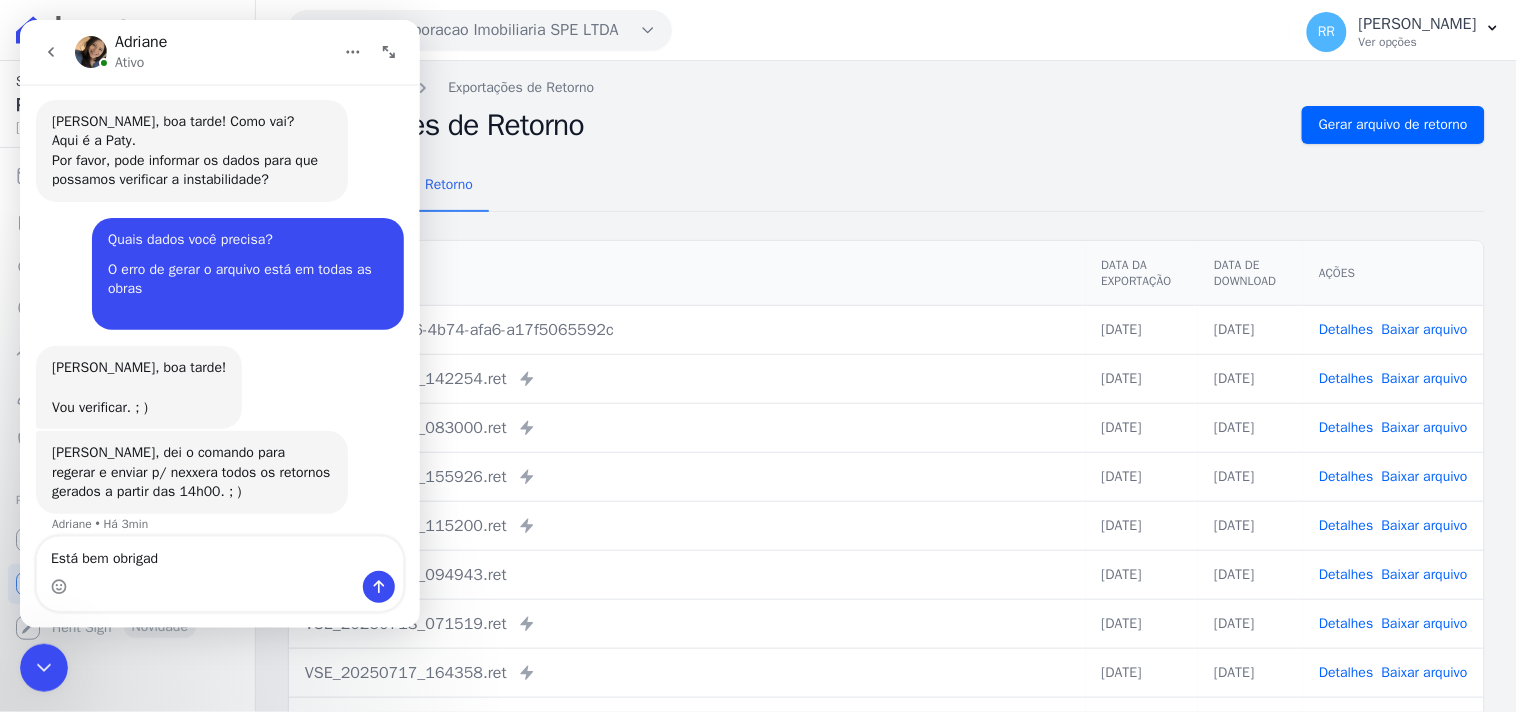 click on "Remessa
Retorno
[GEOGRAPHIC_DATA]
Data da Exportação
Data de Download
Ações
9388a240-b846-4b74-afa6-a17f5065592c
[DATE]
[DATE]
Detalhes
Baixar arquivo" at bounding box center [886, 505] 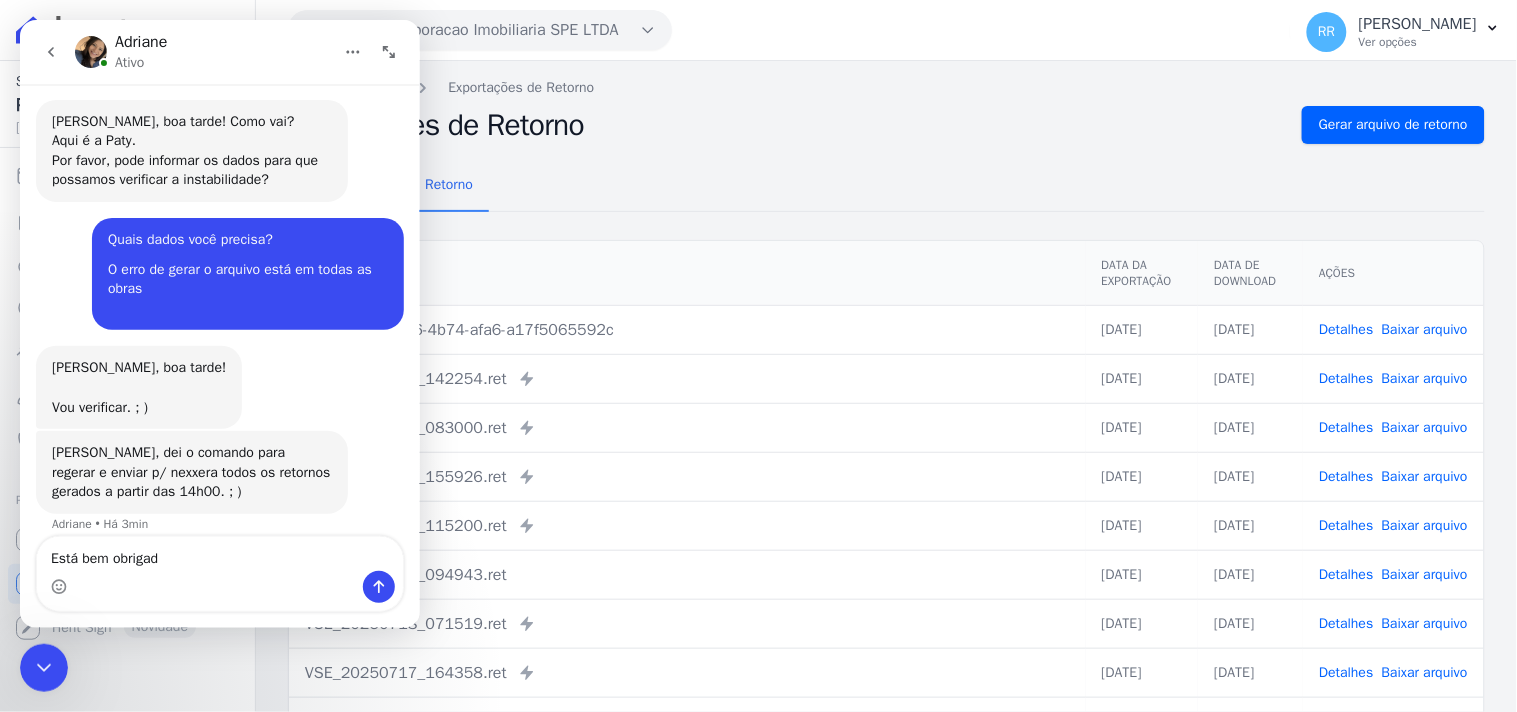 click 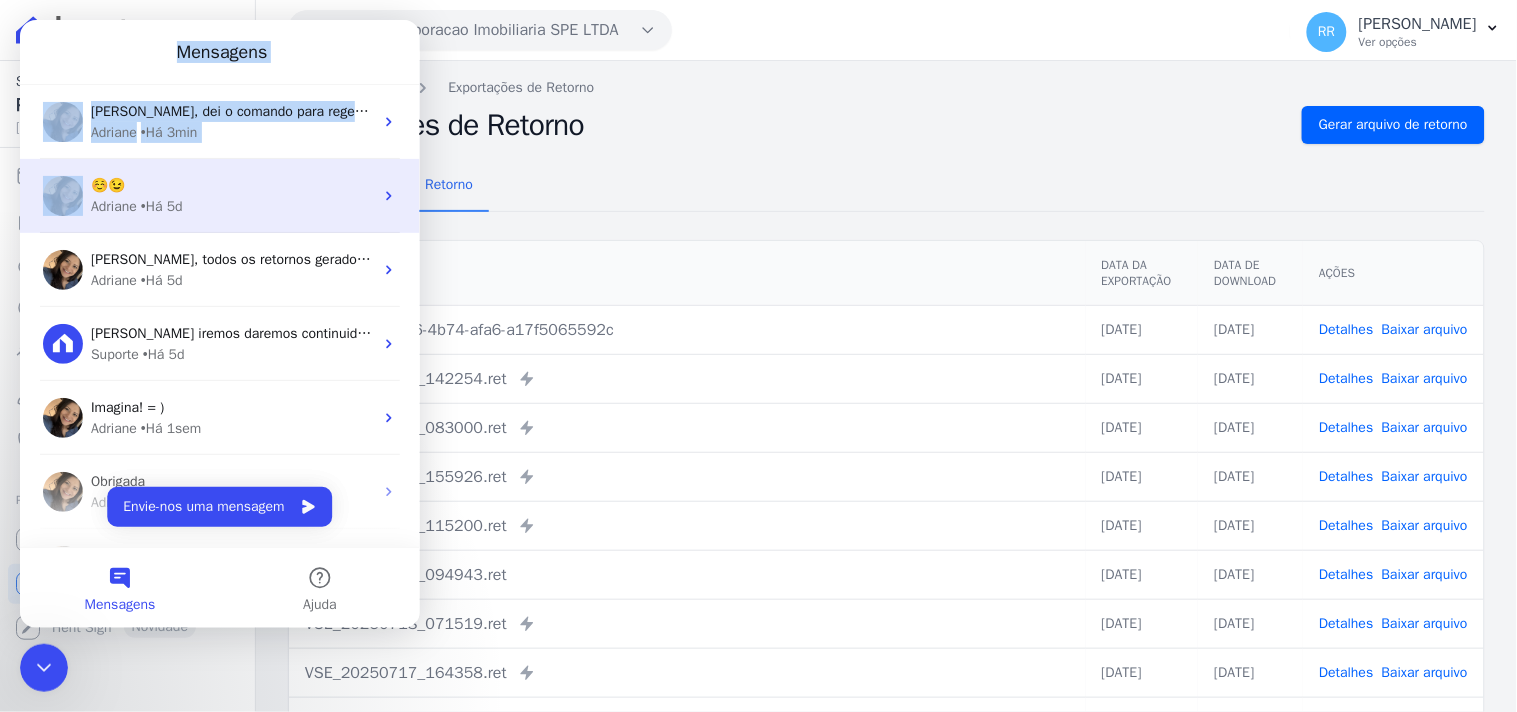 drag, startPoint x: 59, startPoint y: 51, endPoint x: 70, endPoint y: 225, distance: 174.34735 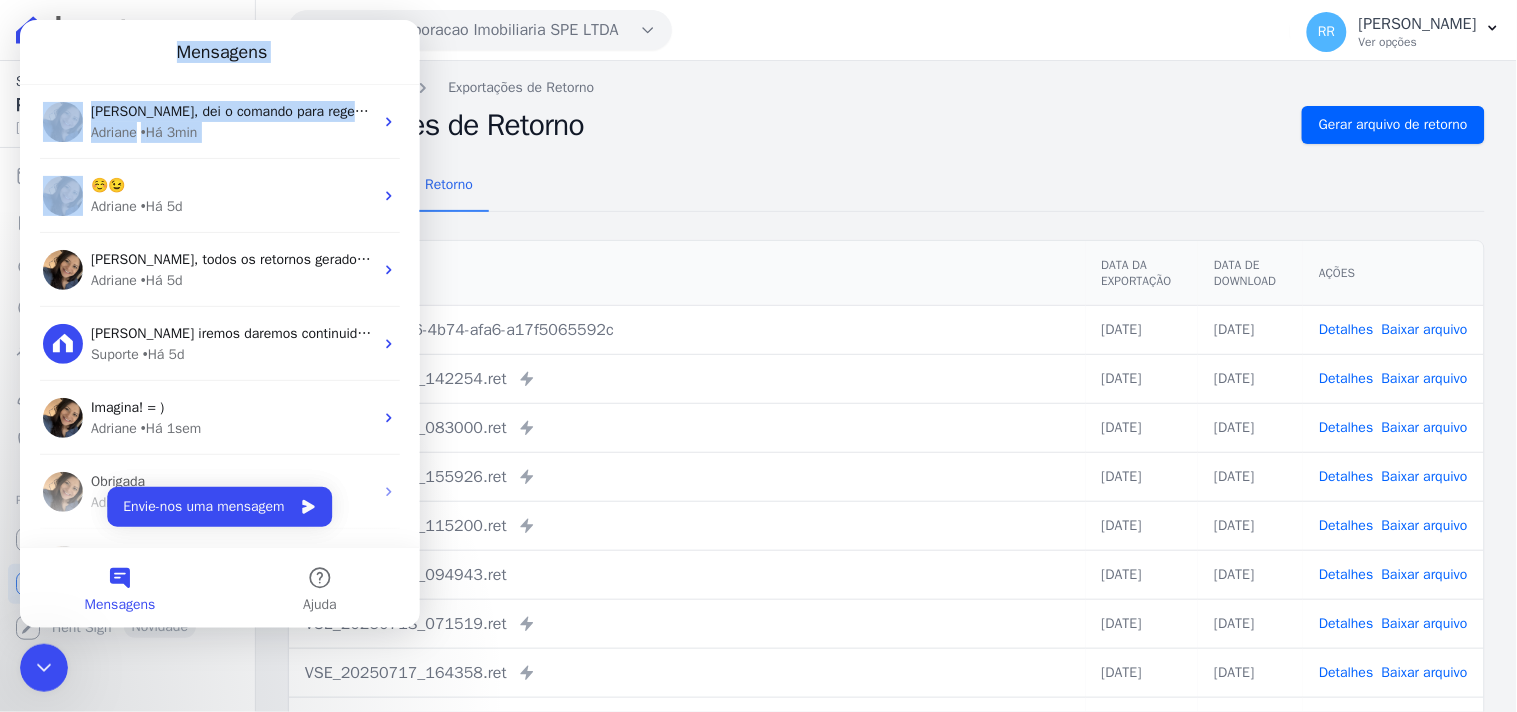 click on "Mensagens" at bounding box center (219, 51) 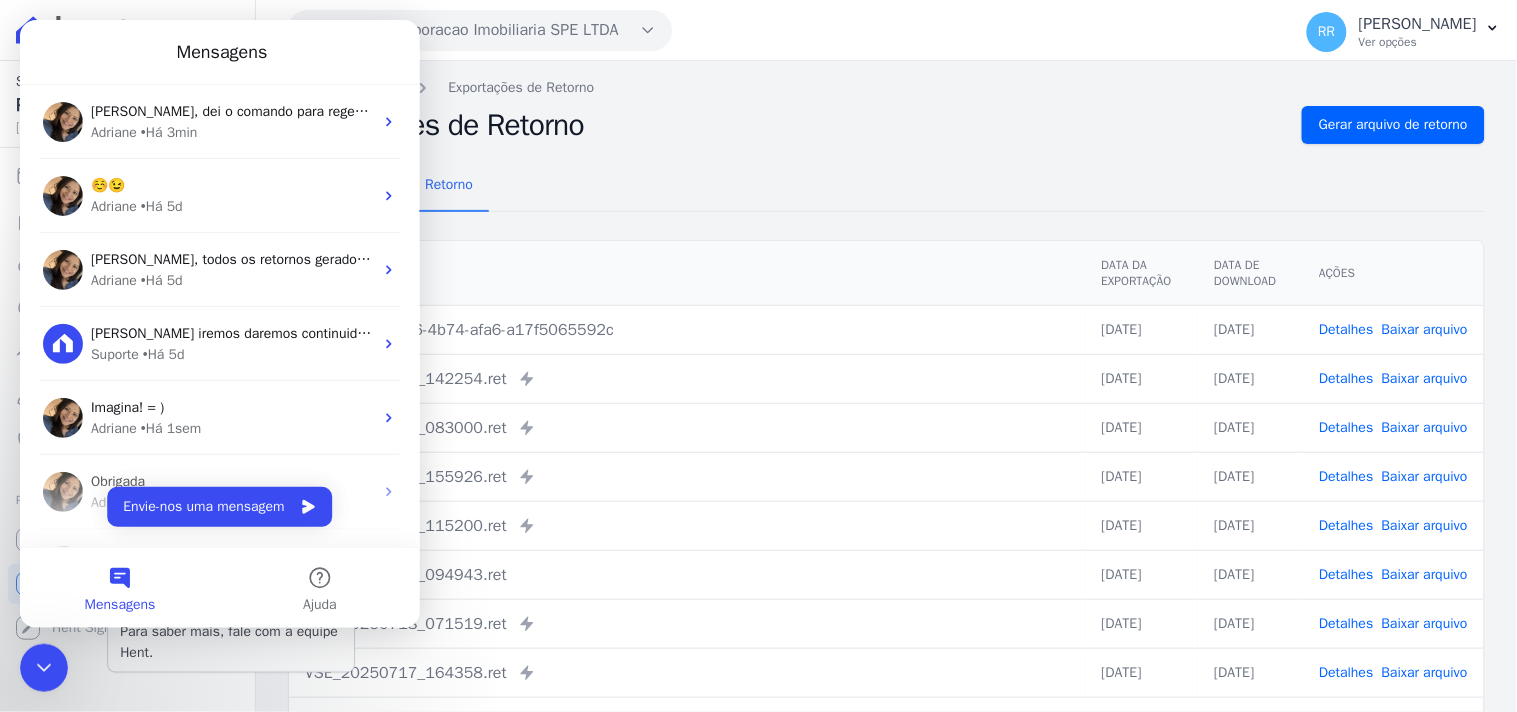 click at bounding box center [44, 668] 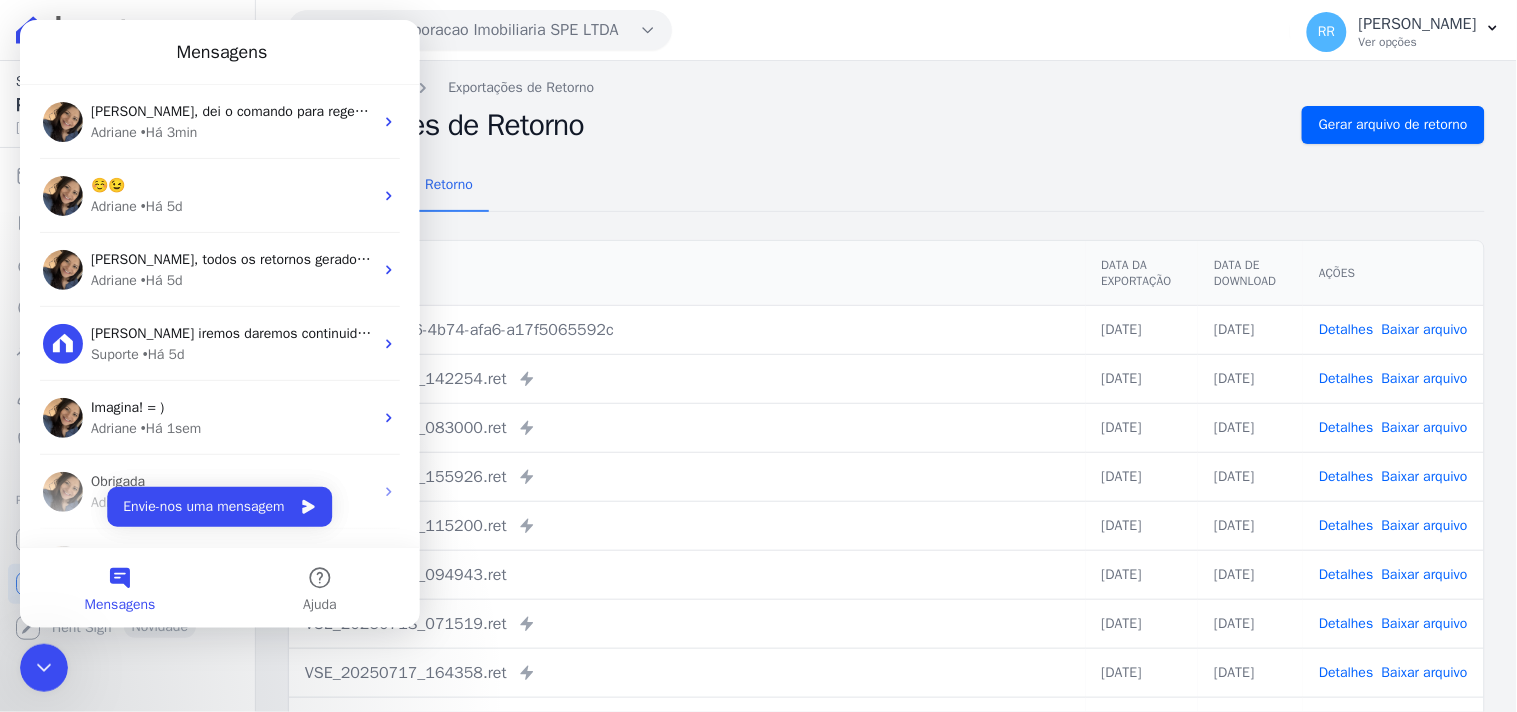 click 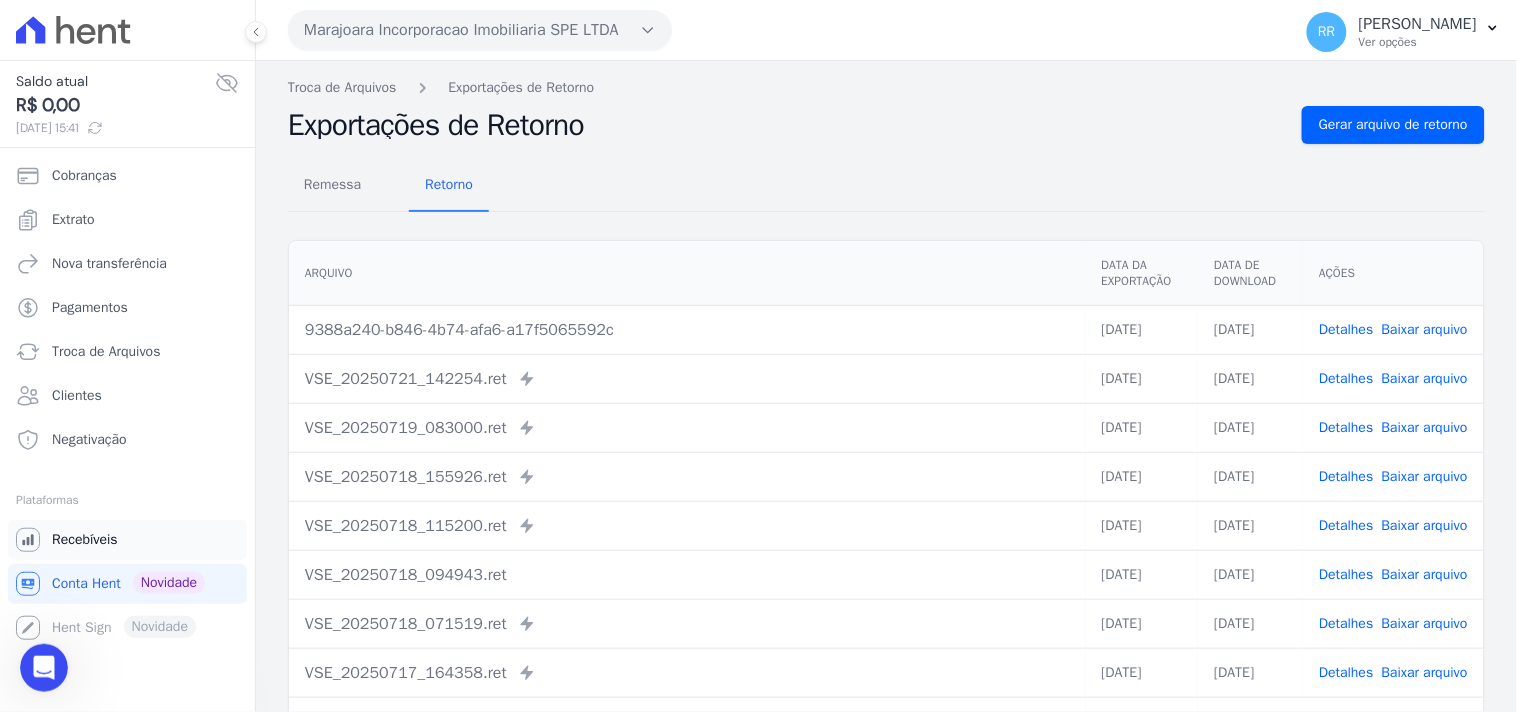 scroll, scrollTop: 0, scrollLeft: 0, axis: both 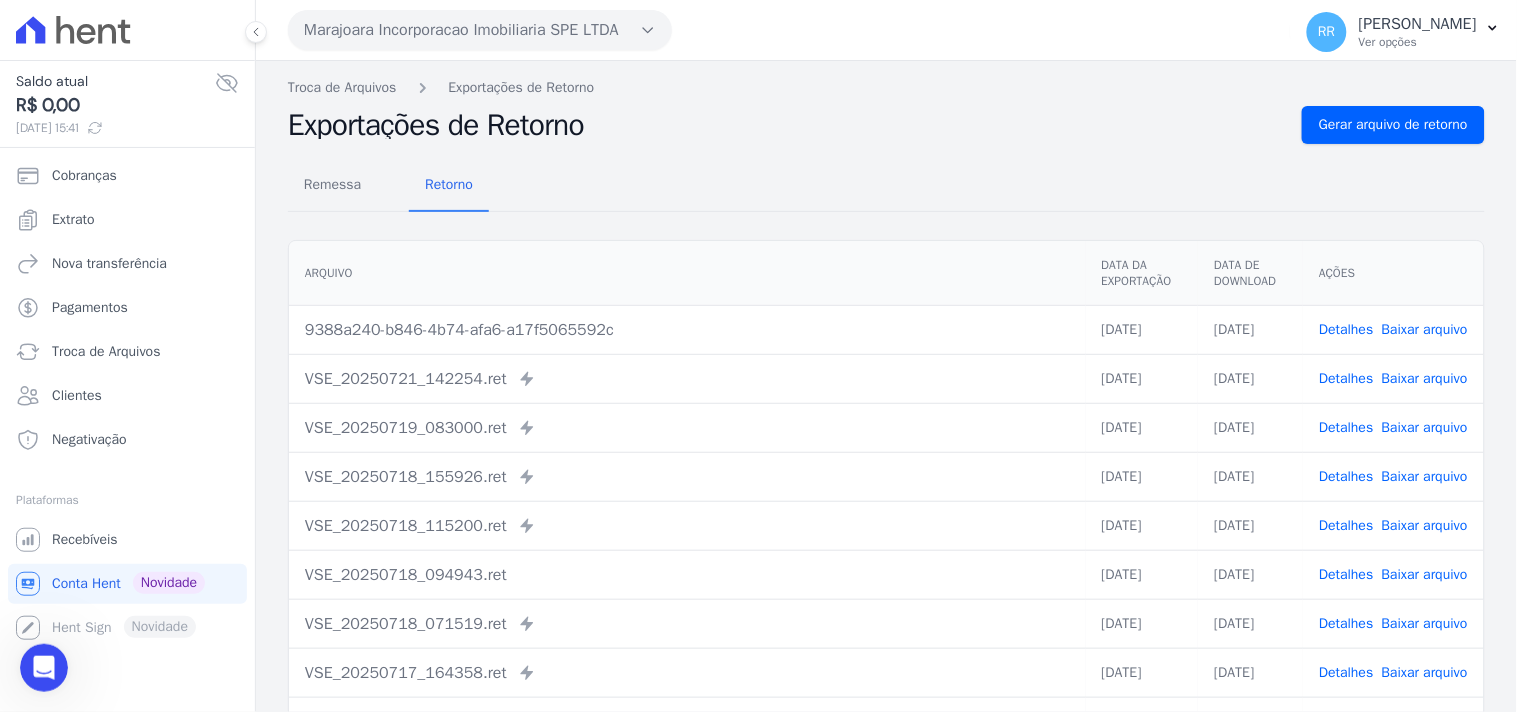 click on "Remessa
Retorno
[GEOGRAPHIC_DATA]
Data da Exportação
Data de Download
Ações
9388a240-b846-4b74-afa6-a17f5065592c
[DATE]
[DATE]
Detalhes
Baixar arquivo" at bounding box center [886, 505] 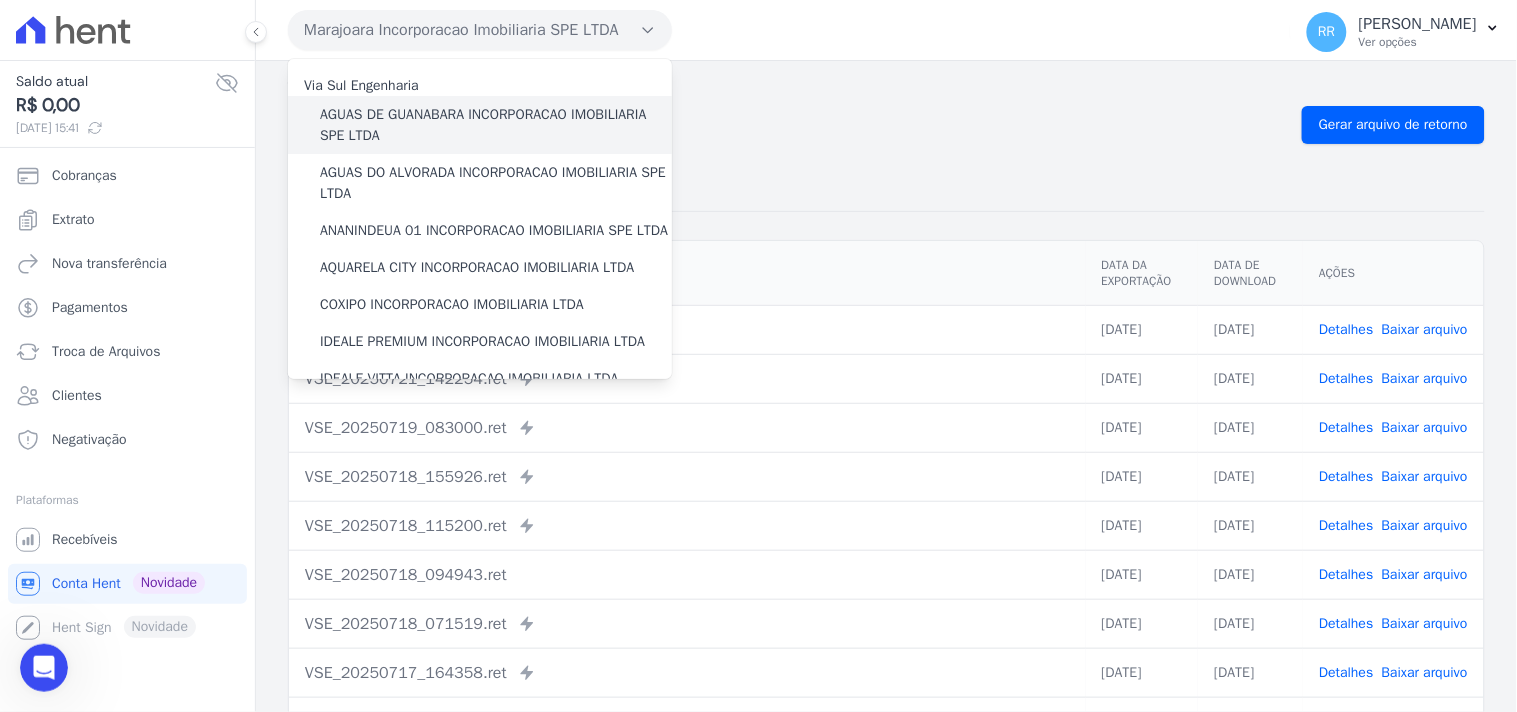 click on "AGUAS DE GUANABARA INCORPORACAO IMOBILIARIA SPE LTDA" at bounding box center [496, 125] 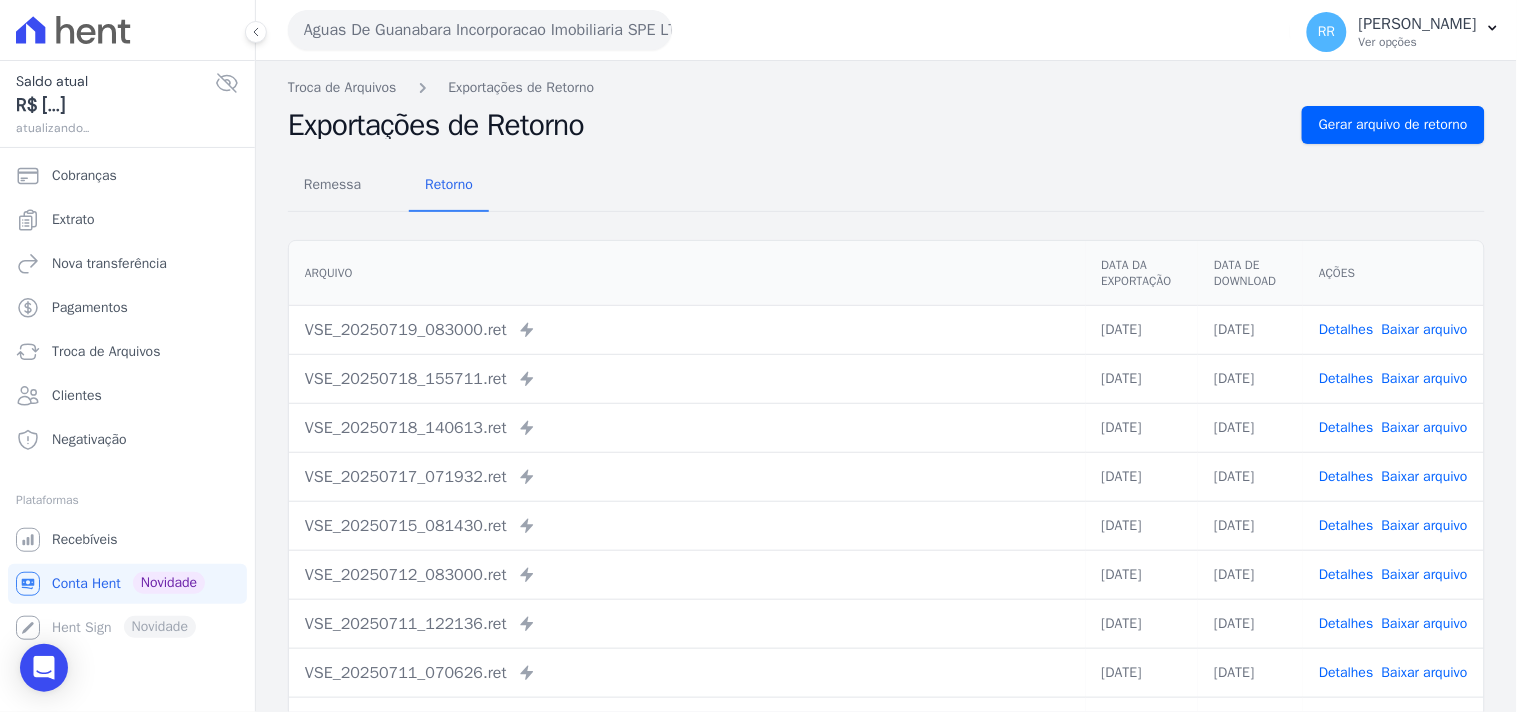 click on "Baixar arquivo" at bounding box center [1425, 329] 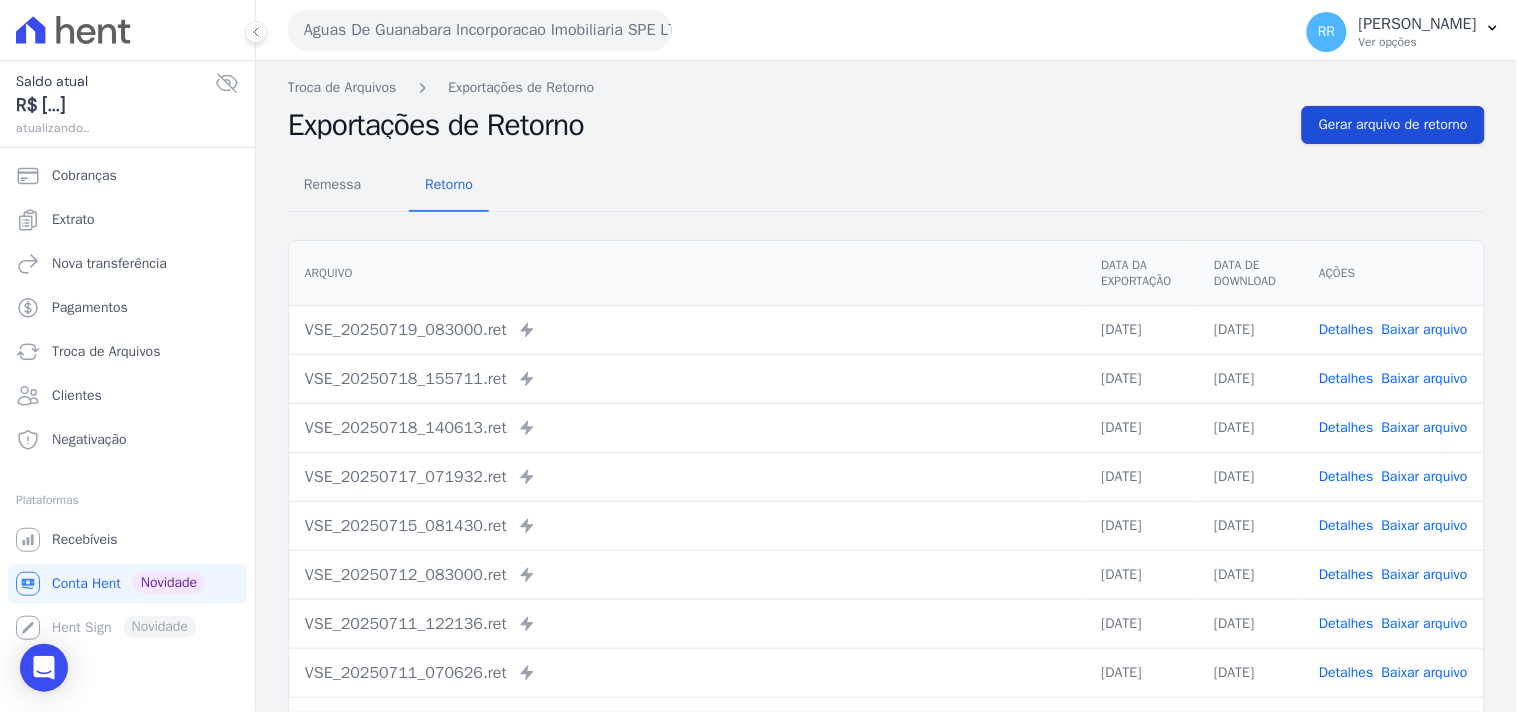click on "Gerar arquivo de retorno" at bounding box center [1393, 125] 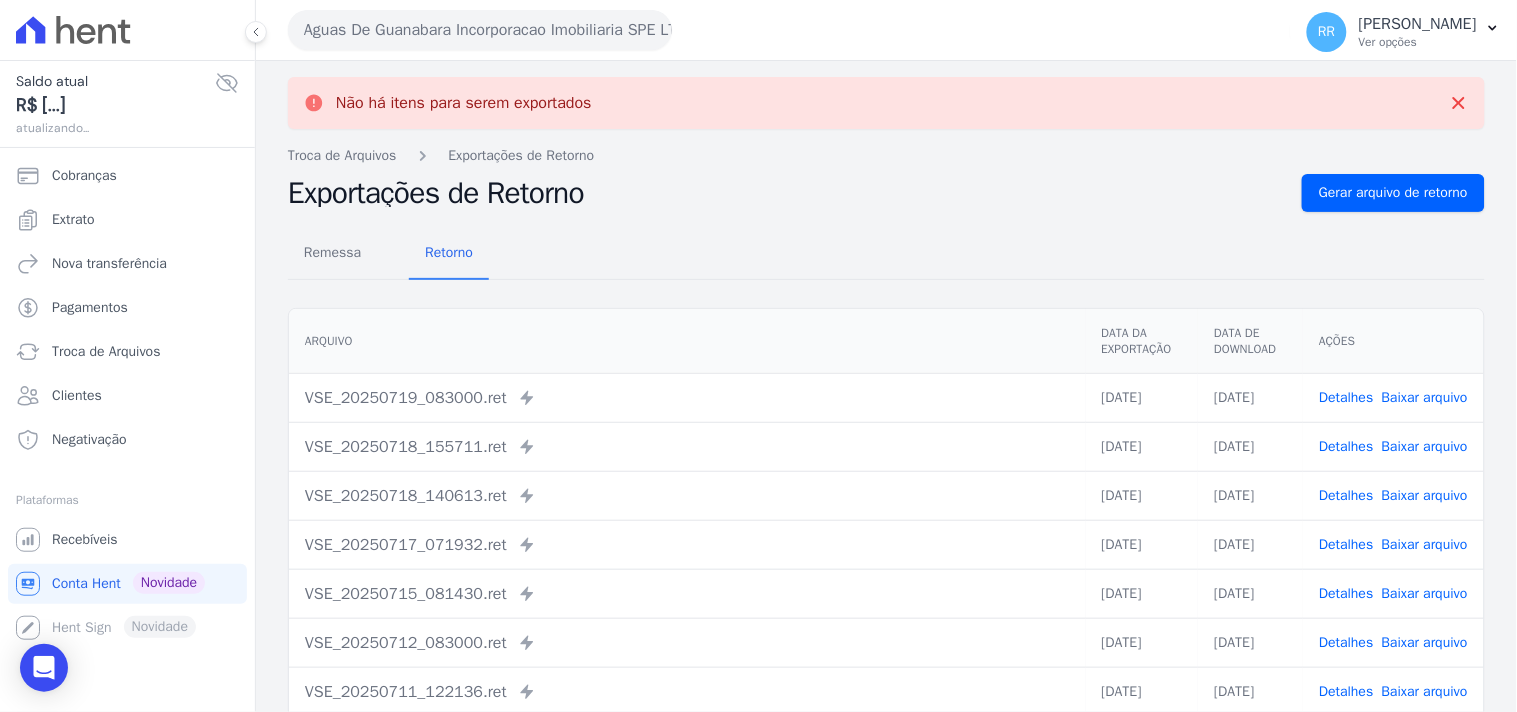 click on "Aguas De Guanabara Incorporacao Imobiliaria SPE LTDA" at bounding box center [480, 30] 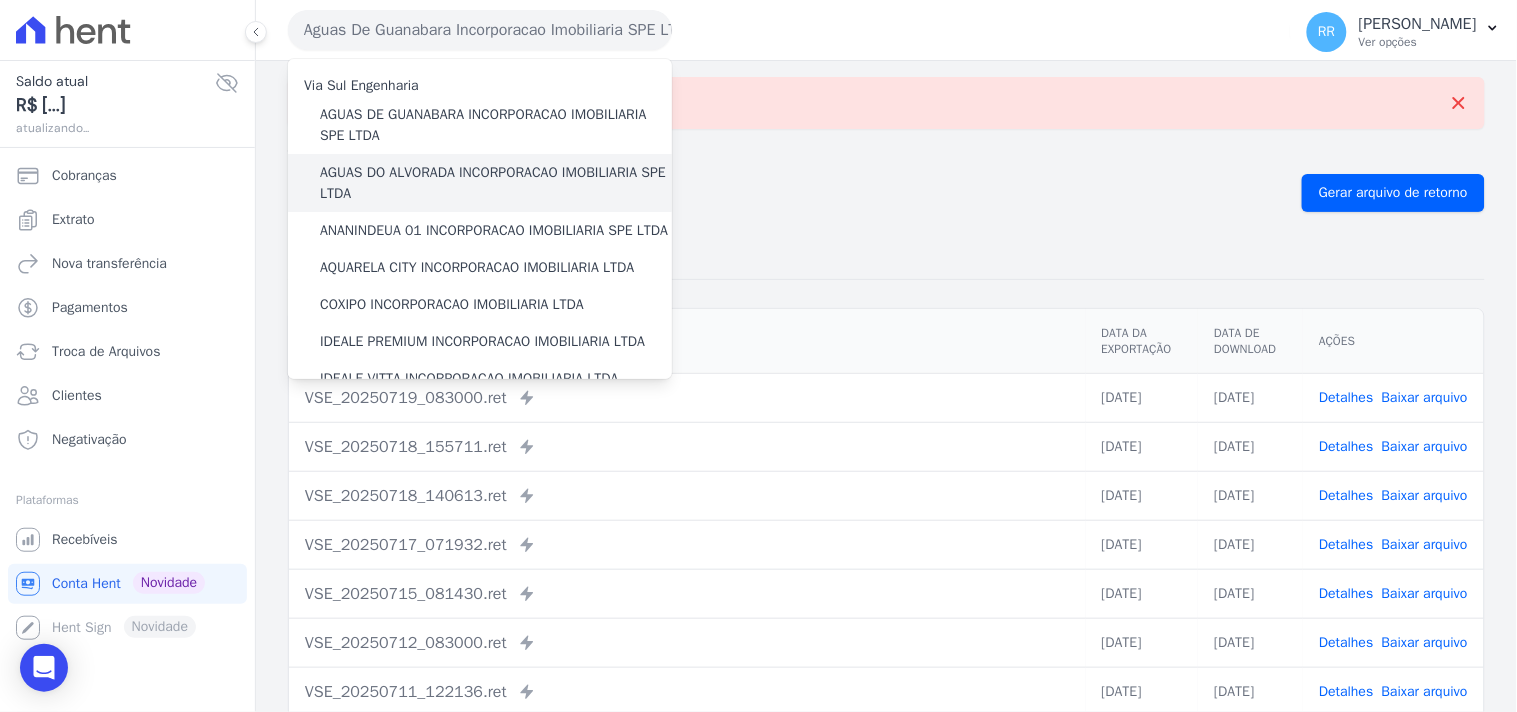 click on "AGUAS DO ALVORADA INCORPORACAO IMOBILIARIA SPE LTDA" at bounding box center (496, 183) 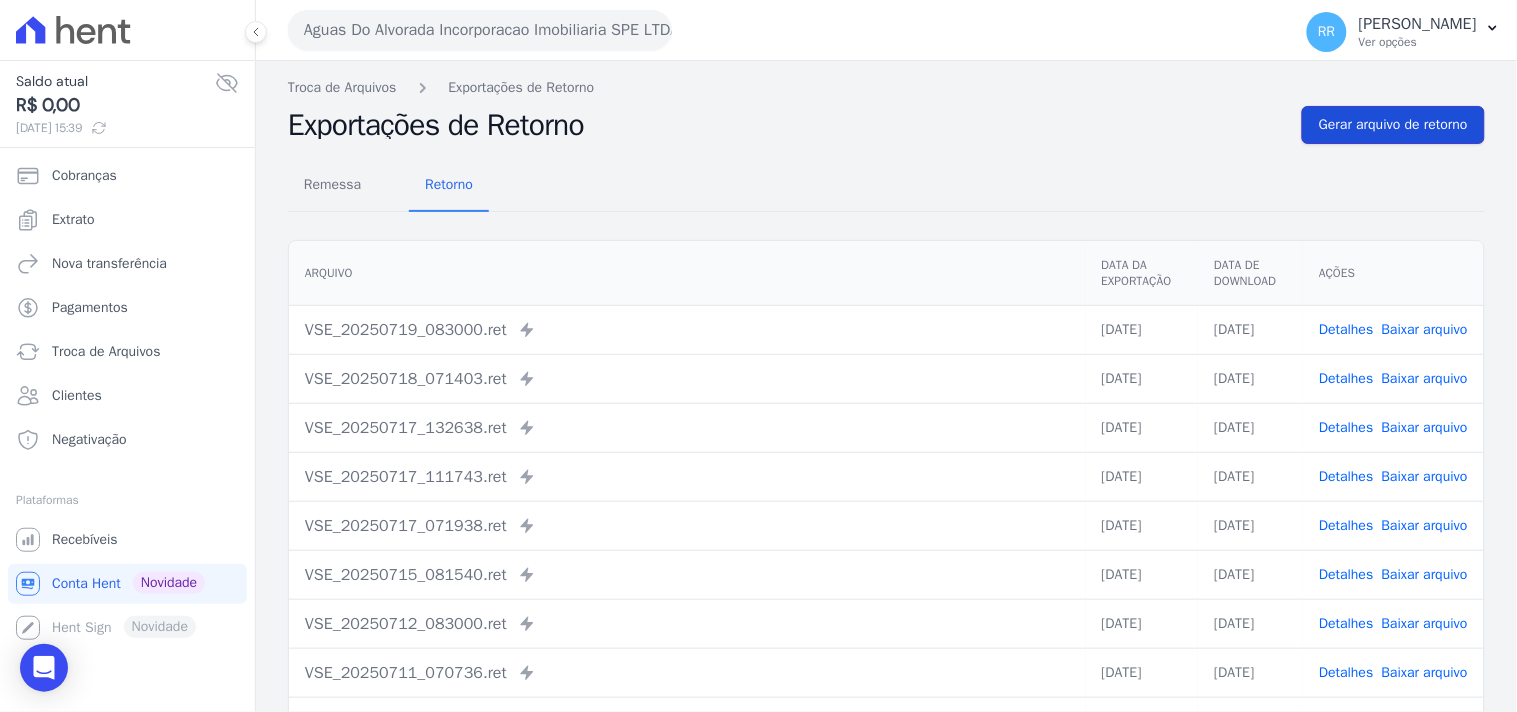 click on "Gerar arquivo de retorno" at bounding box center (1393, 125) 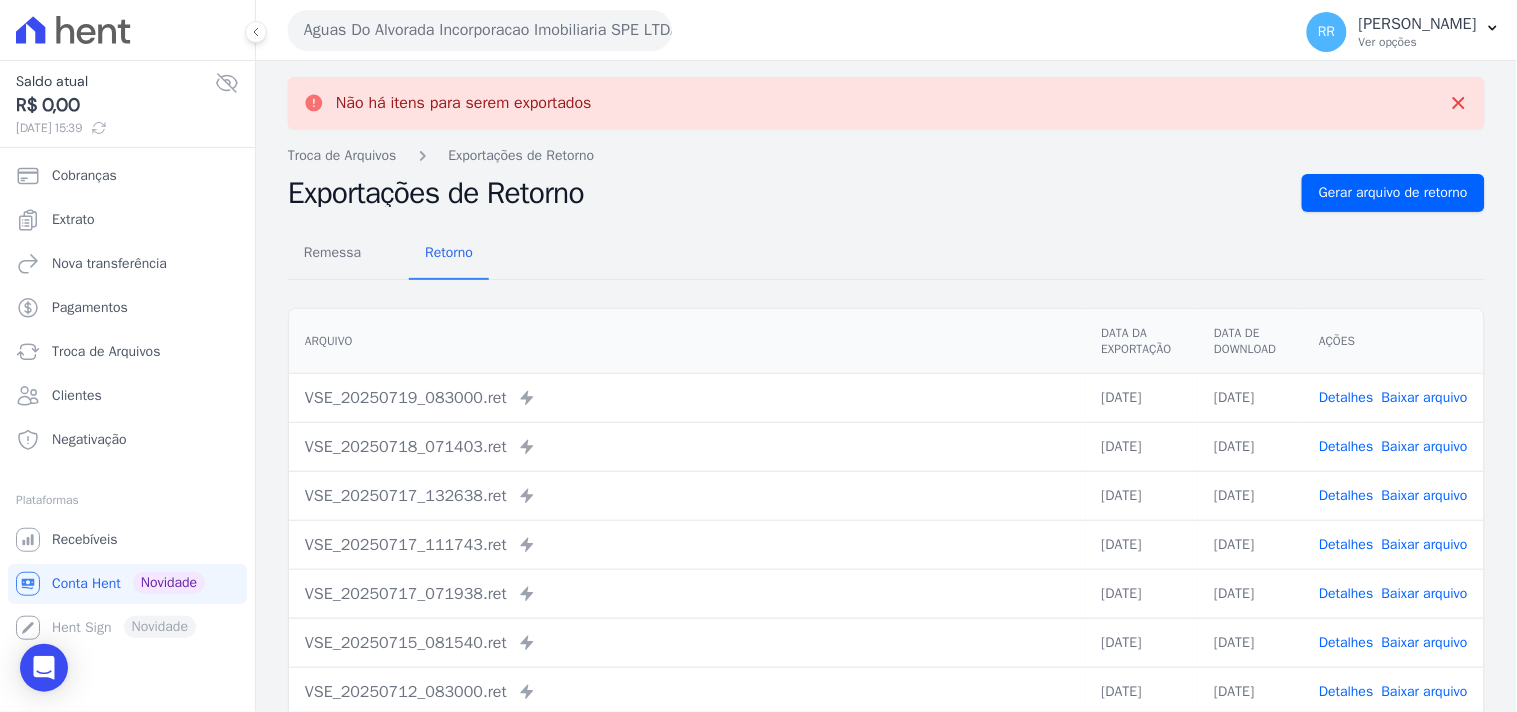 click on "Aguas Do Alvorada Incorporacao Imobiliaria SPE LTDA" at bounding box center [480, 30] 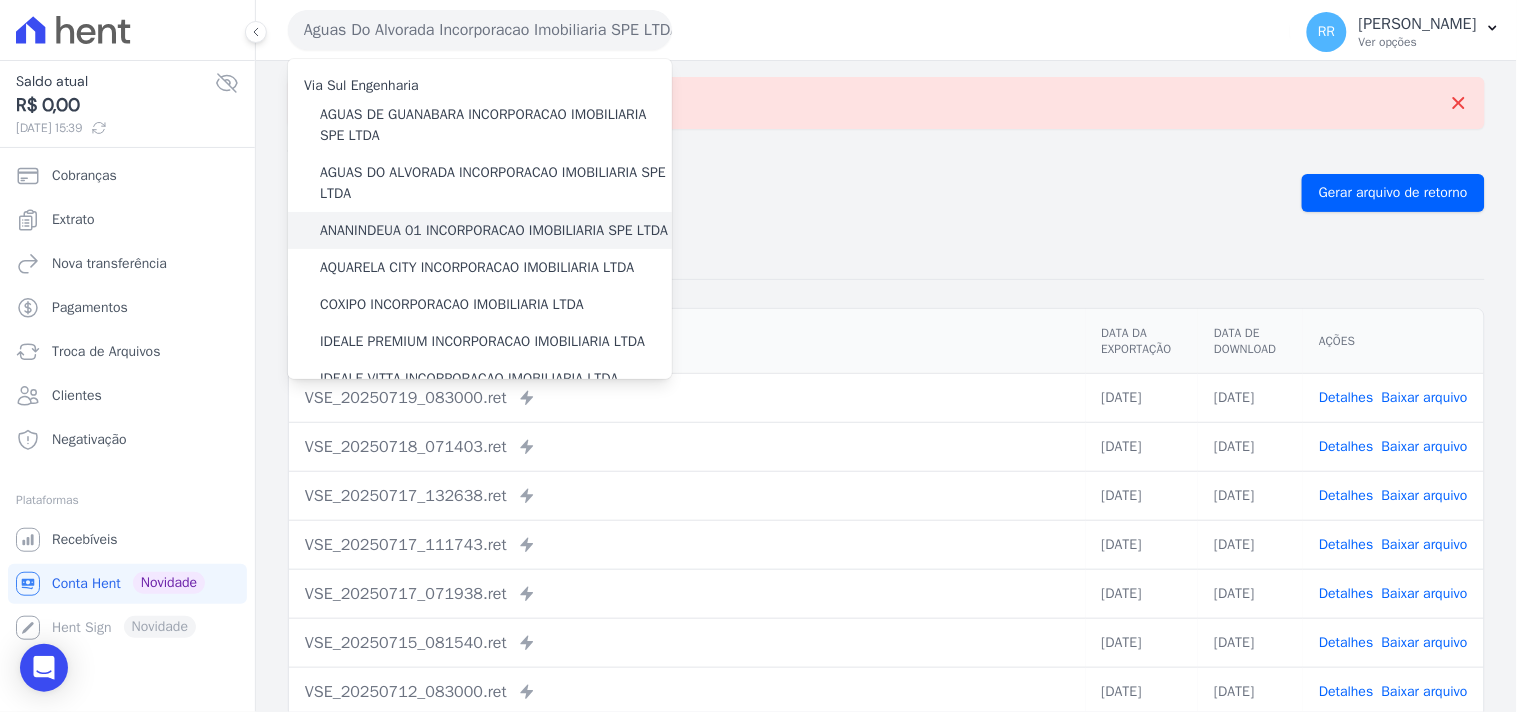 click on "ANANINDEUA 01 INCORPORACAO IMOBILIARIA SPE LTDA" at bounding box center [494, 230] 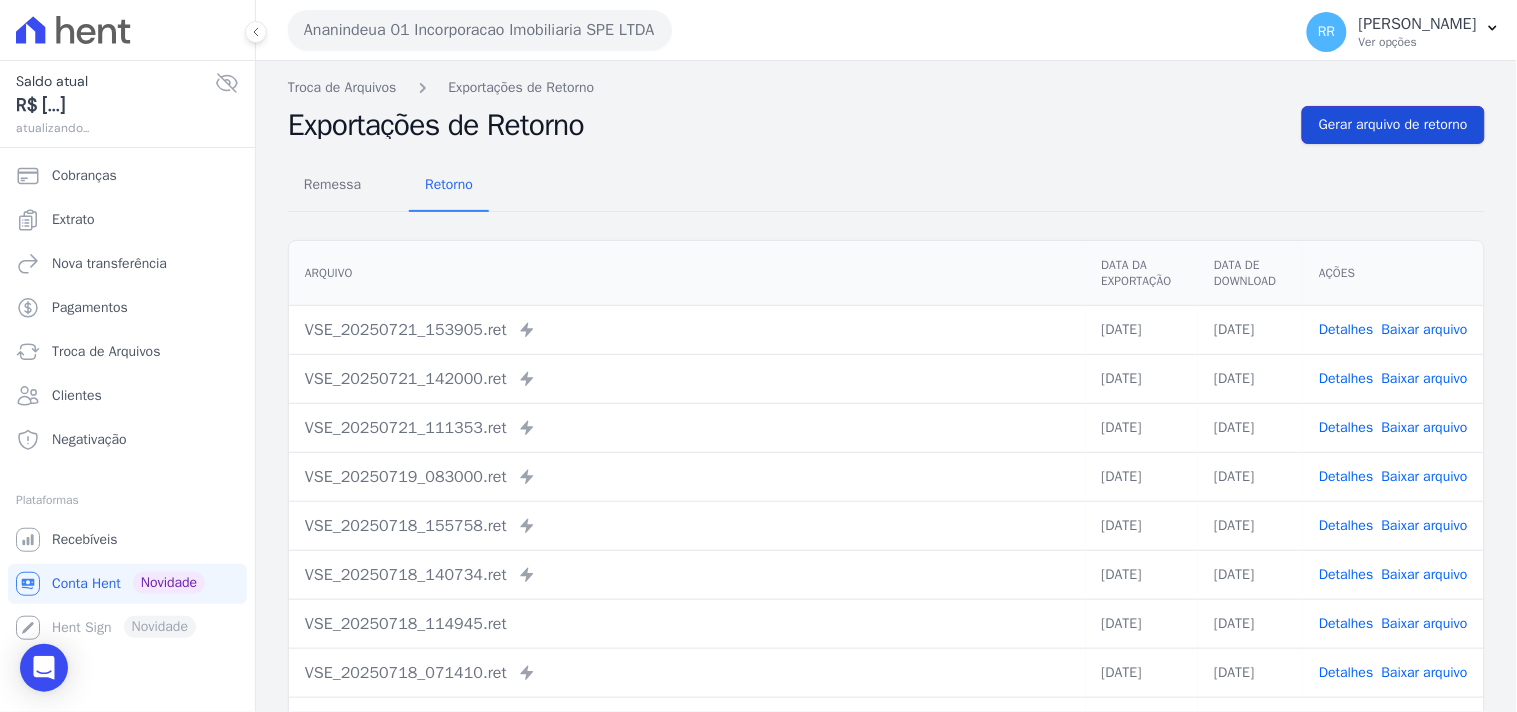 click on "Gerar arquivo de retorno" at bounding box center [1393, 125] 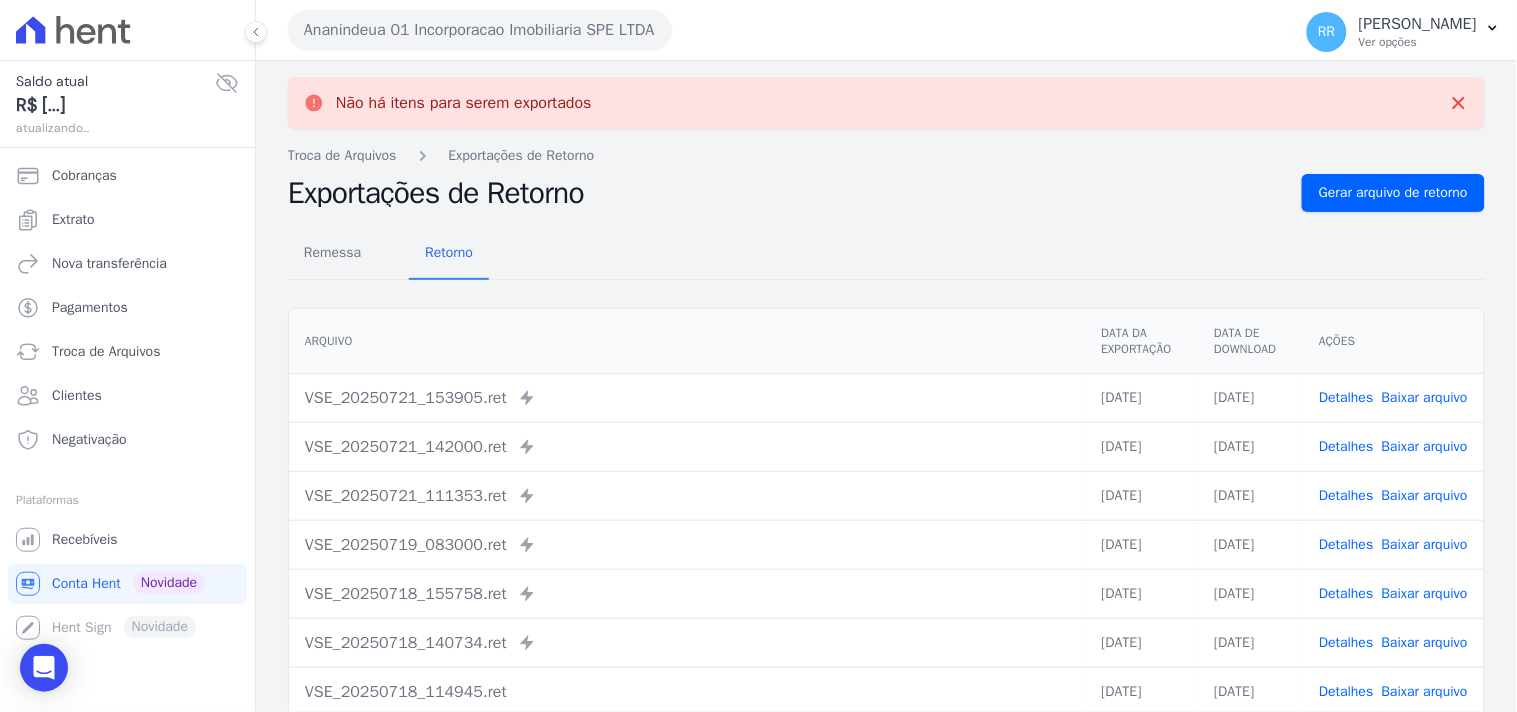 click on "Ananindeua 01 Incorporacao Imobiliaria SPE LTDA" at bounding box center (480, 30) 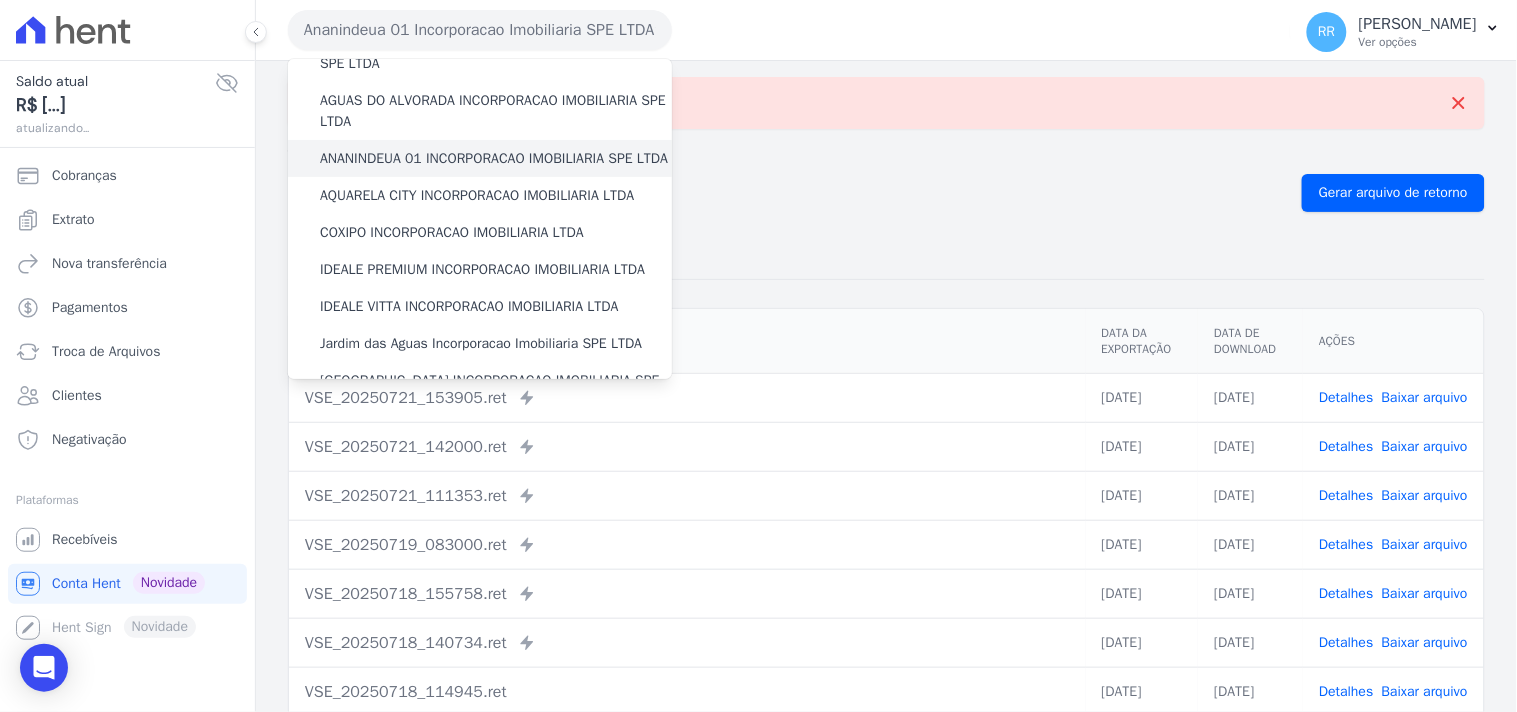 scroll, scrollTop: 74, scrollLeft: 0, axis: vertical 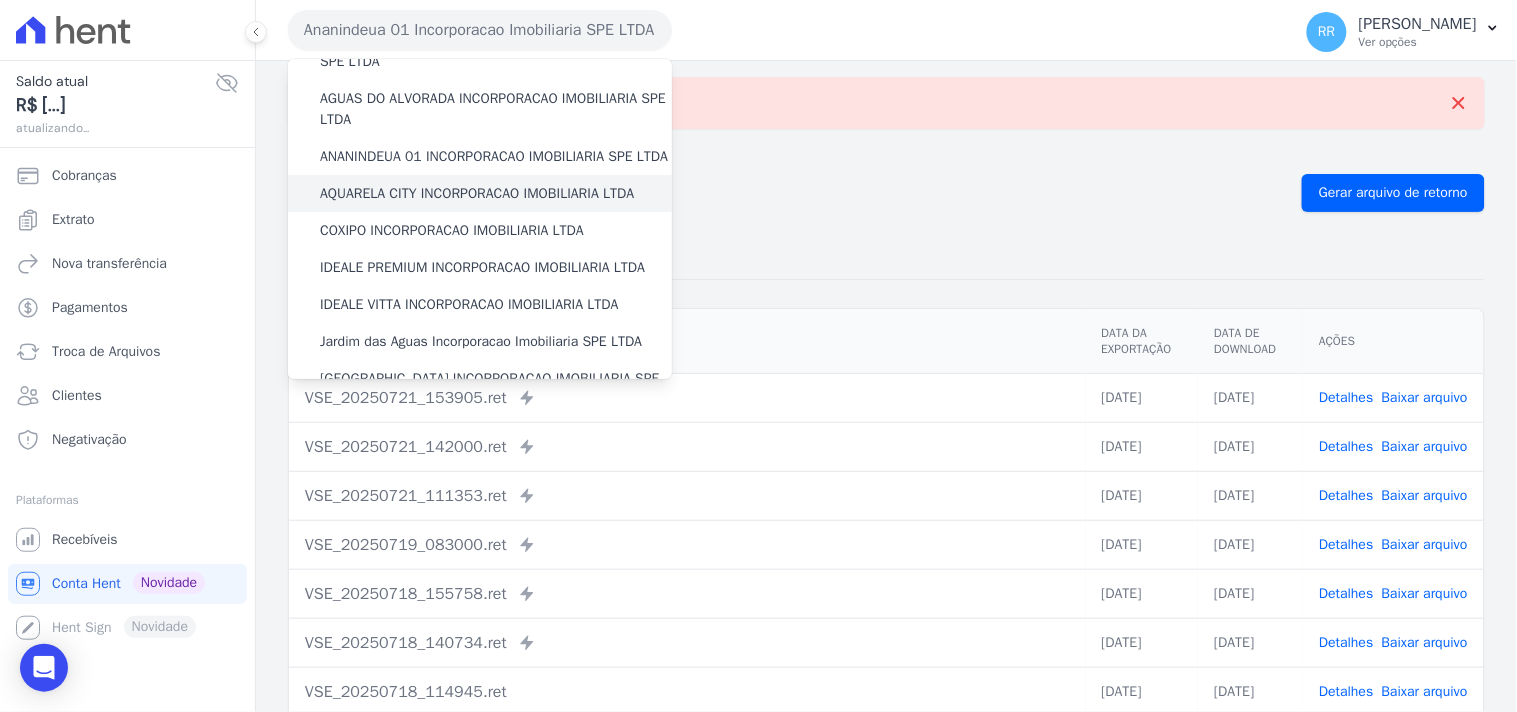 click on "AQUARELA CITY INCORPORACAO IMOBILIARIA LTDA" at bounding box center [477, 193] 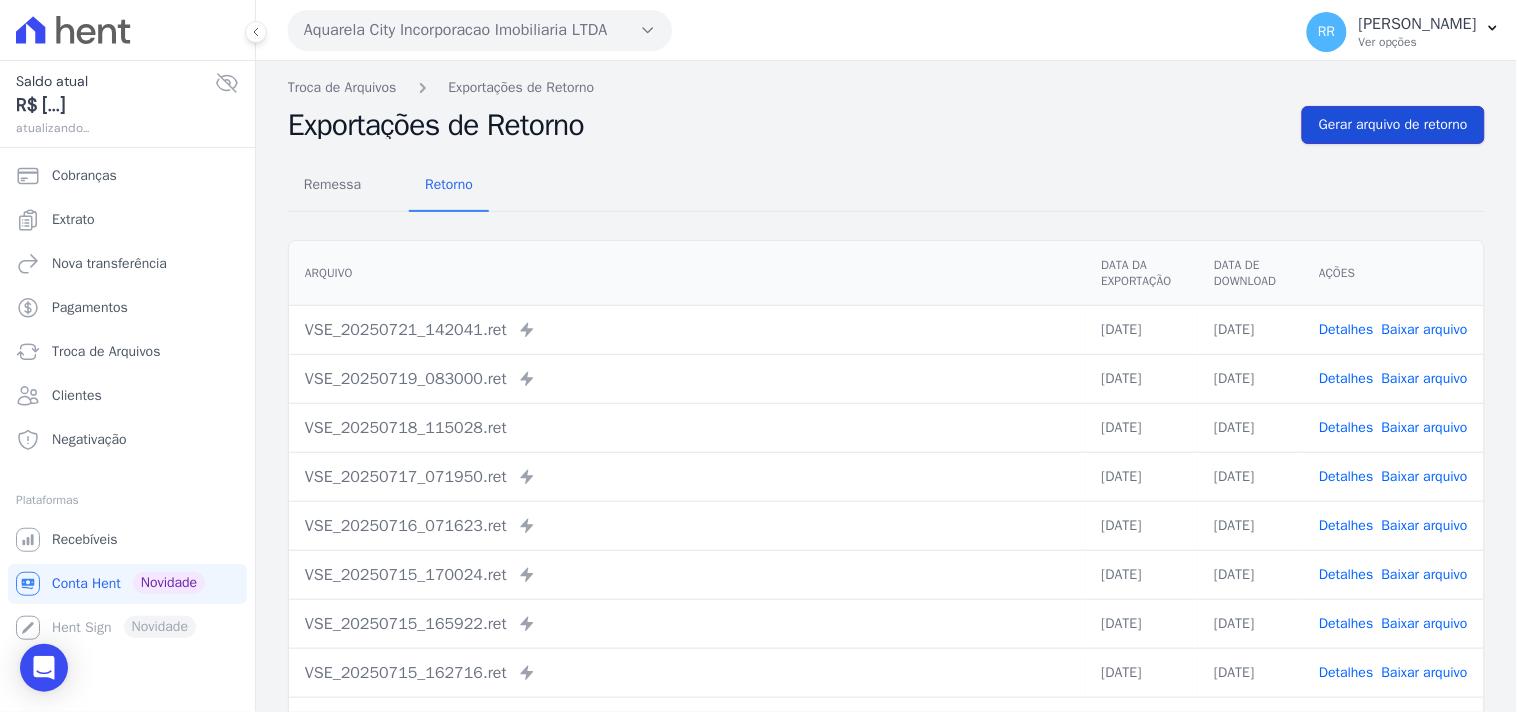 click on "Gerar arquivo de retorno" at bounding box center [1393, 125] 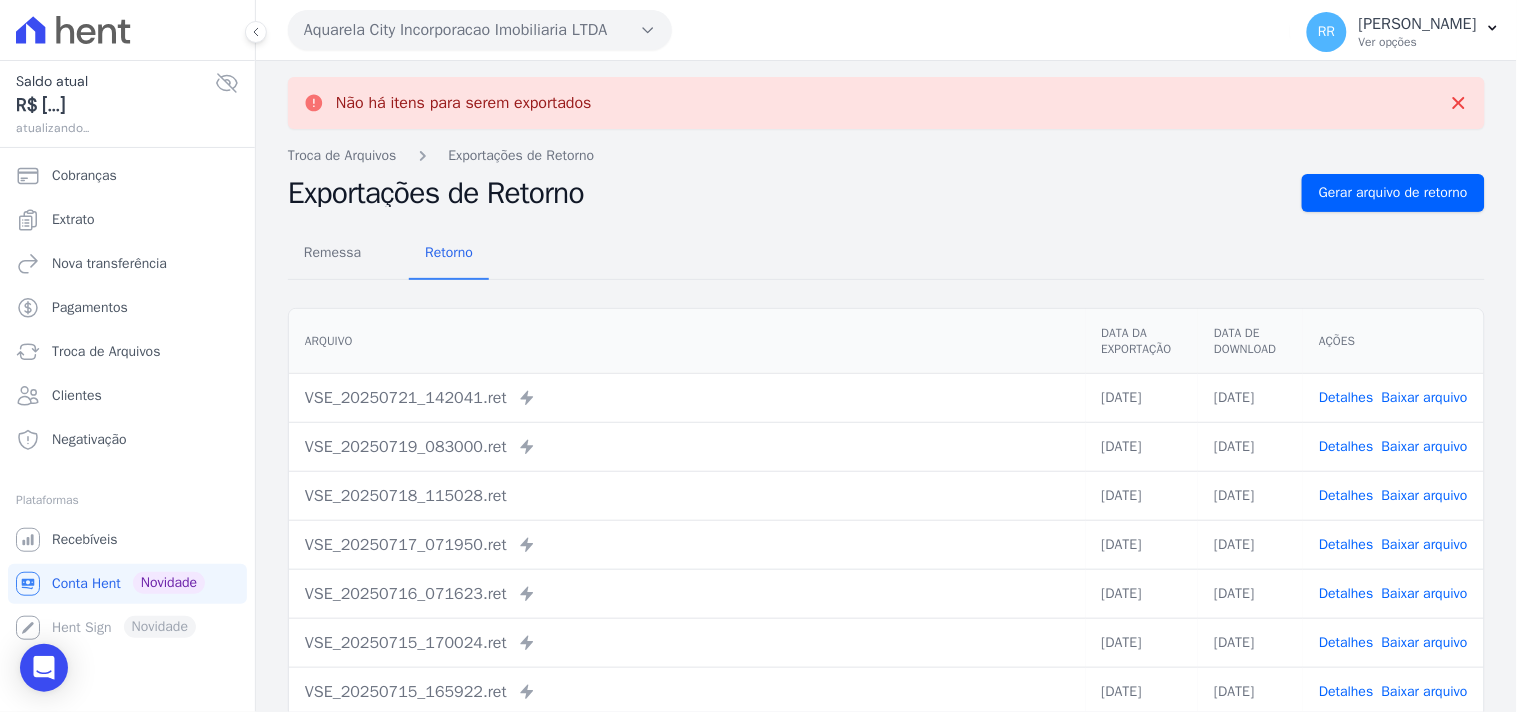 click on "Aquarela City Incorporacao Imobiliaria LTDA" at bounding box center (480, 30) 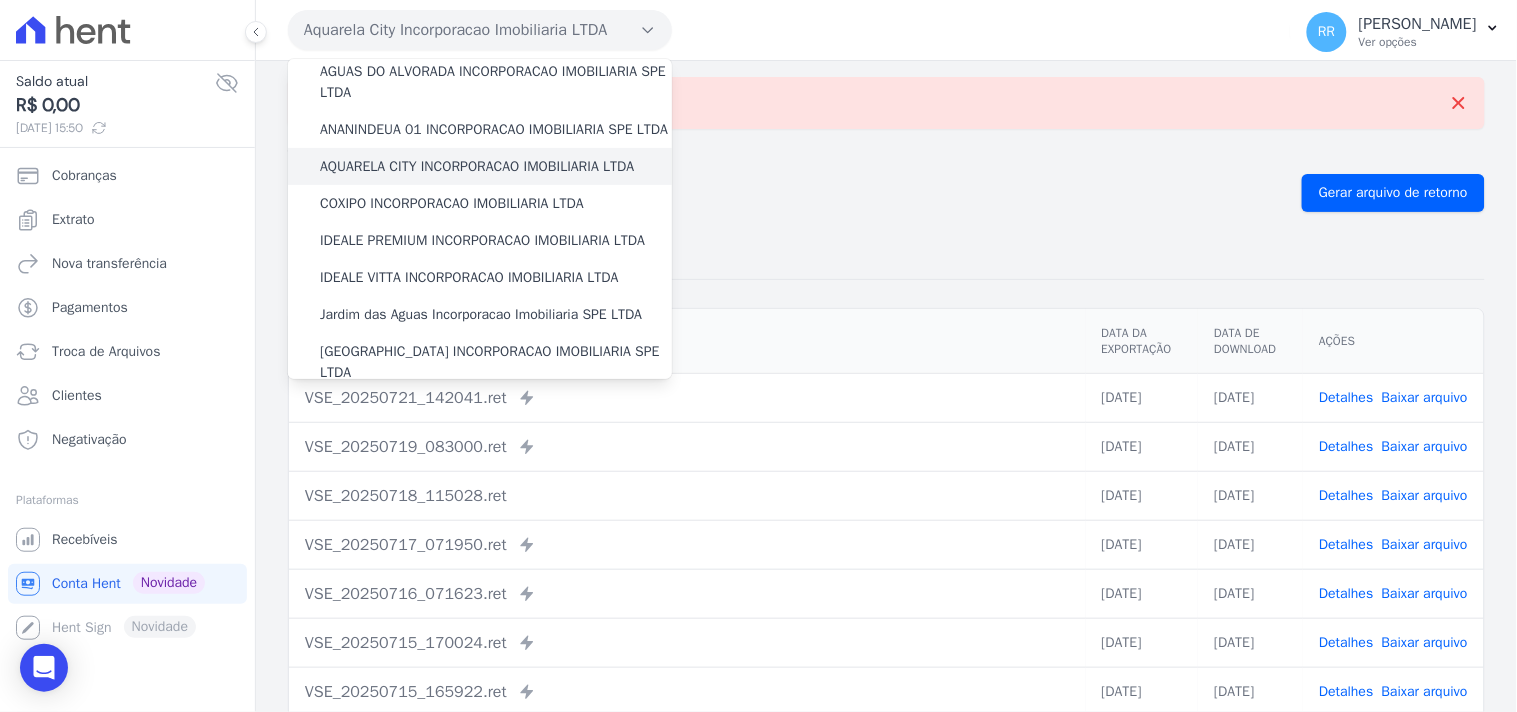 scroll, scrollTop: 111, scrollLeft: 0, axis: vertical 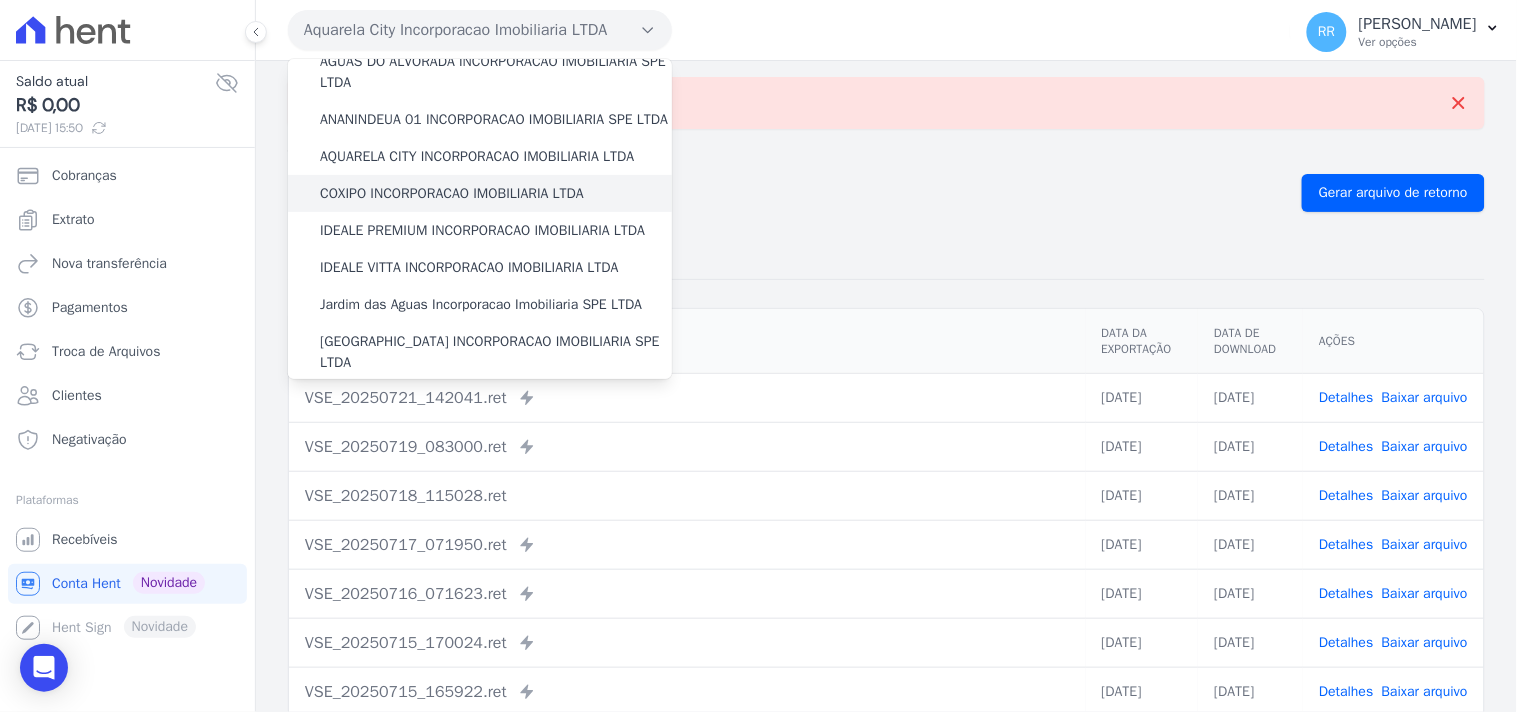 click on "COXIPO INCORPORACAO IMOBILIARIA LTDA" at bounding box center (480, 193) 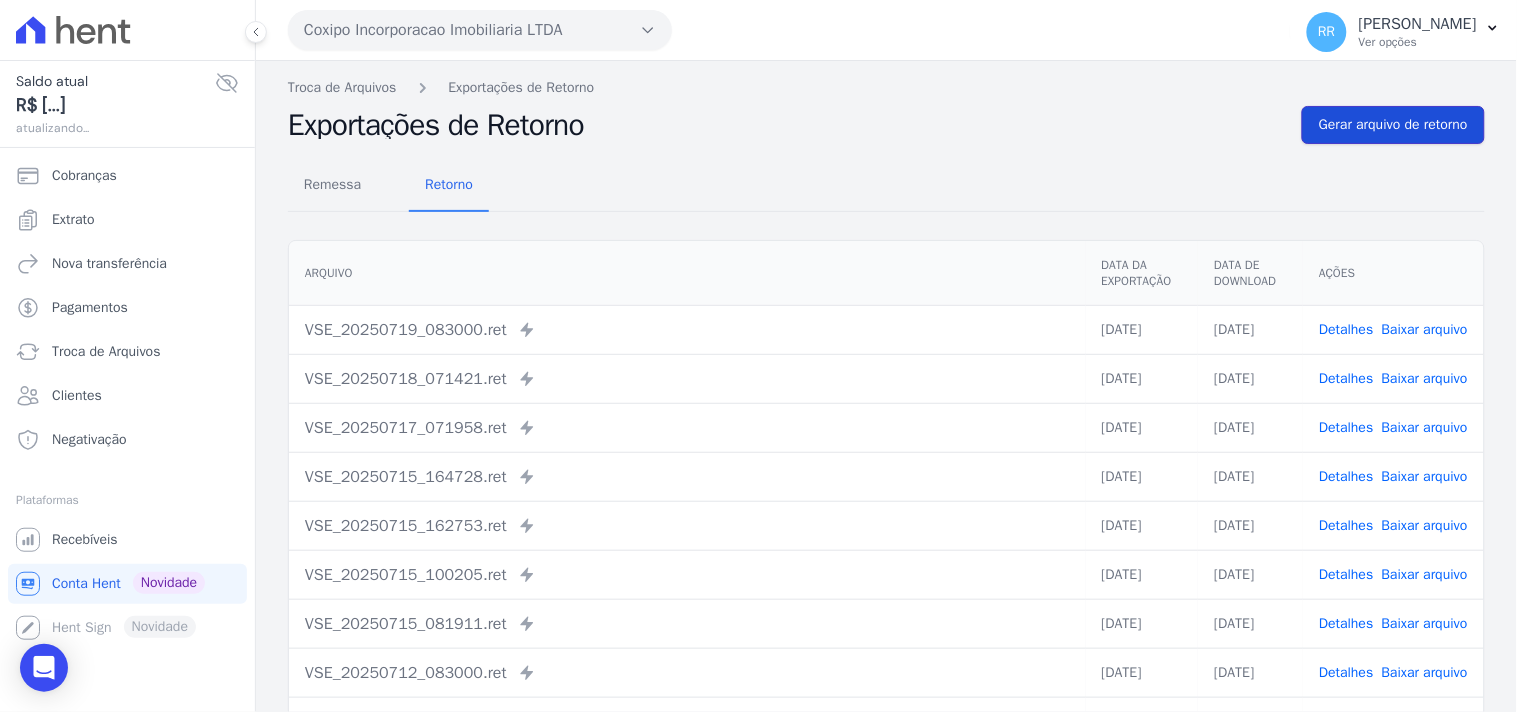 click on "Gerar arquivo de retorno" at bounding box center [1393, 125] 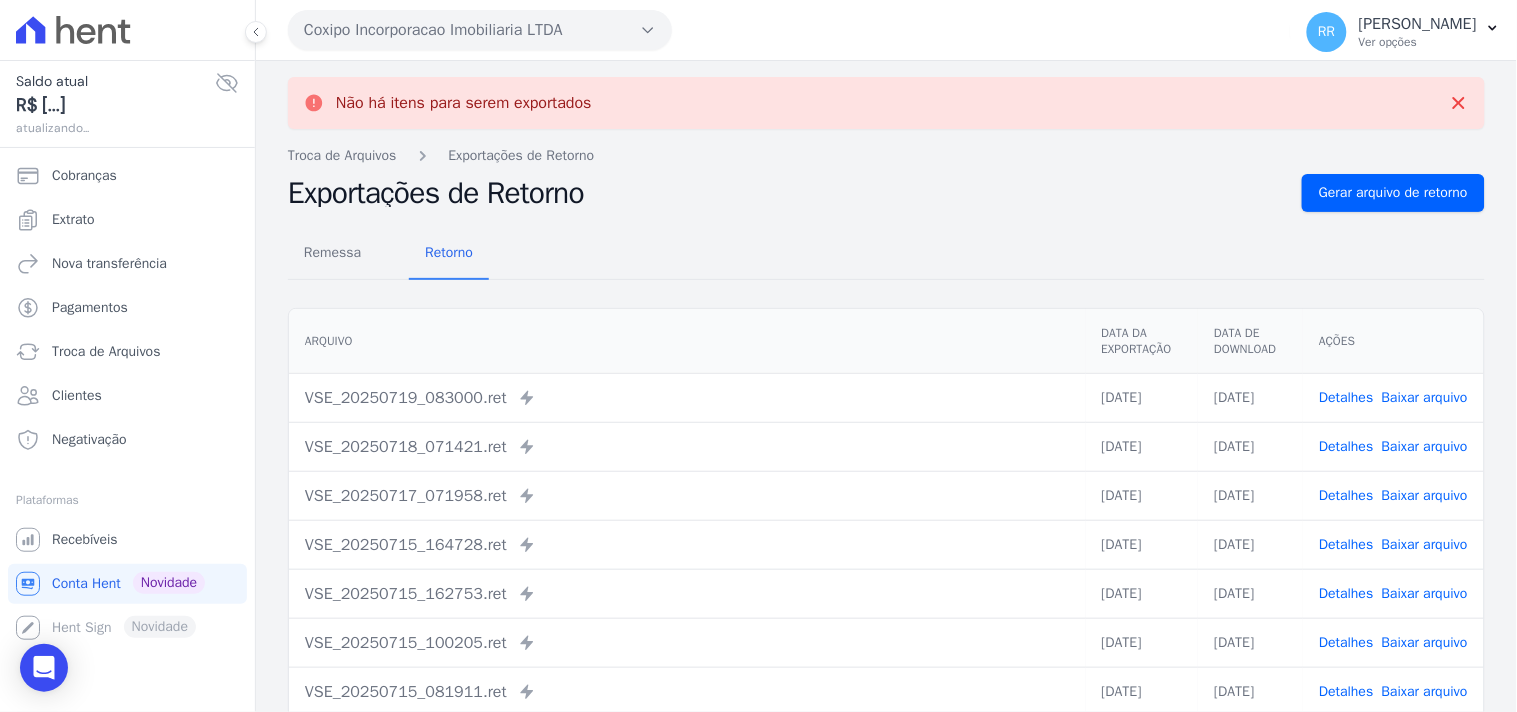 click on "Coxipo Incorporacao Imobiliaria LTDA" at bounding box center (480, 30) 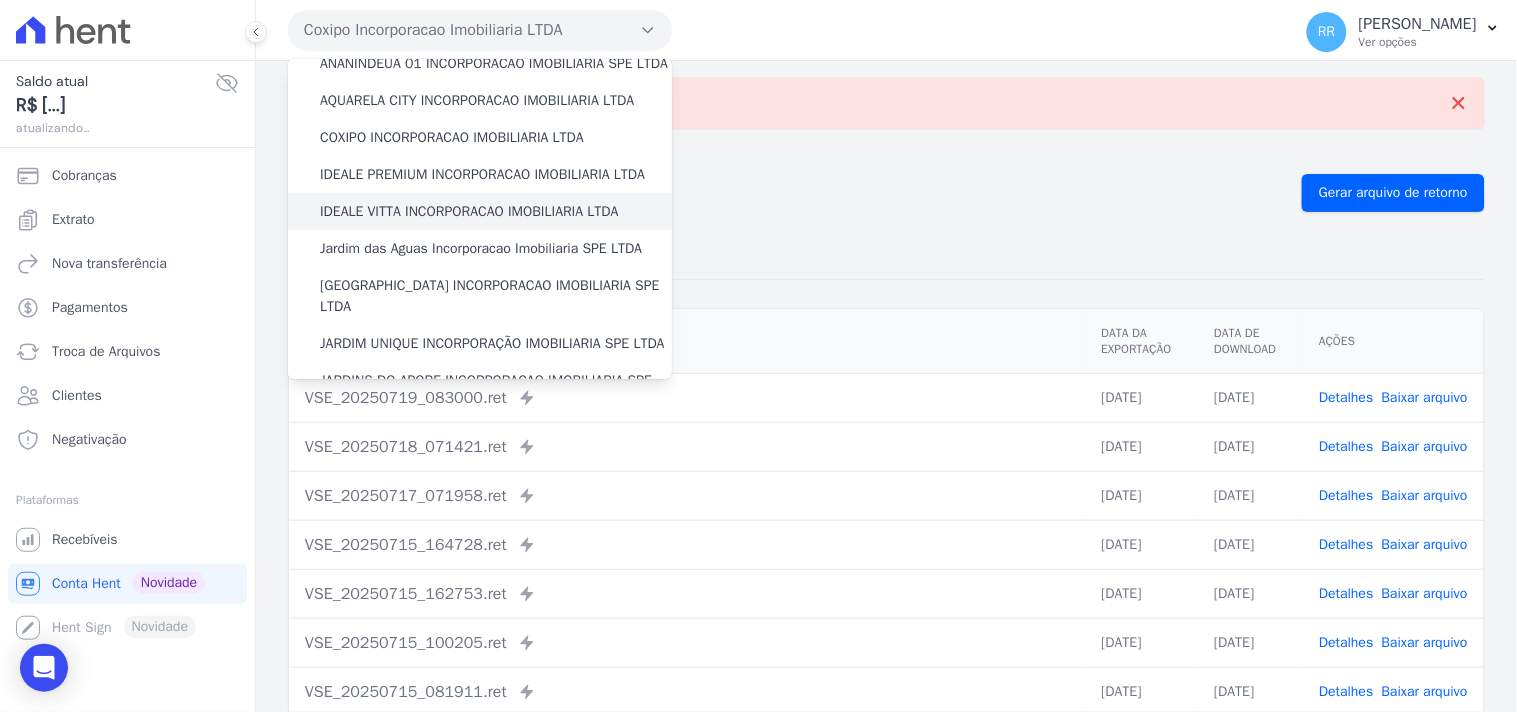scroll, scrollTop: 185, scrollLeft: 0, axis: vertical 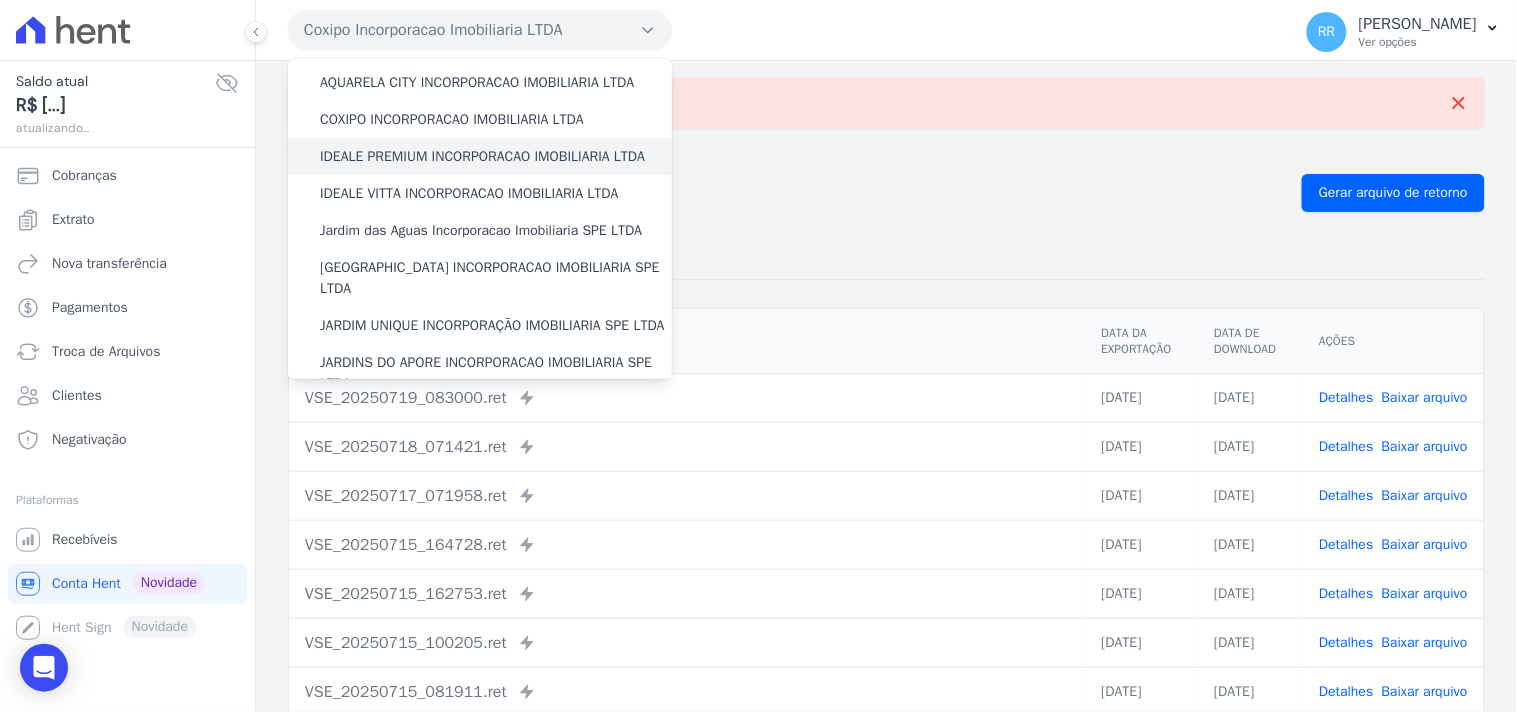 click on "IDEALE PREMIUM INCORPORACAO IMOBILIARIA LTDA" at bounding box center [482, 156] 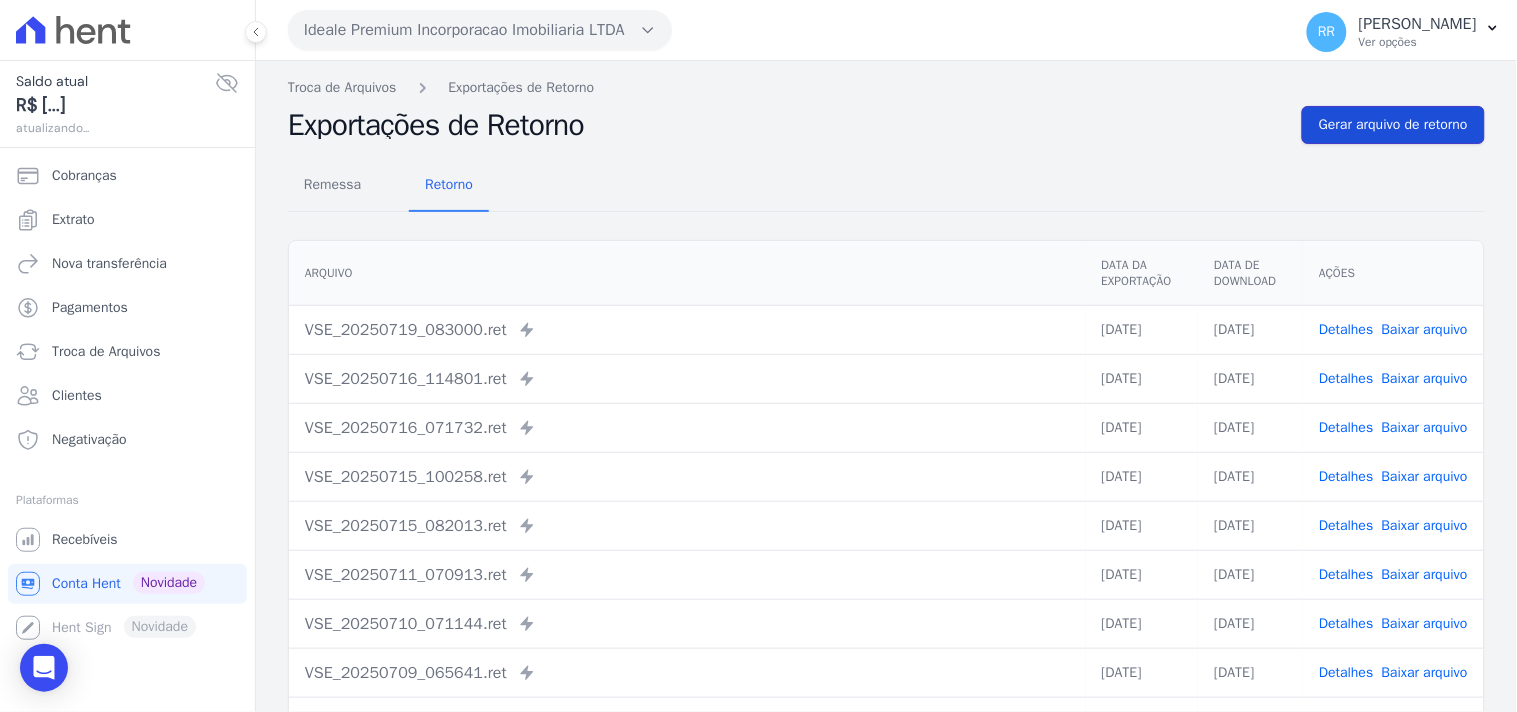 click on "Gerar arquivo de retorno" at bounding box center (1393, 125) 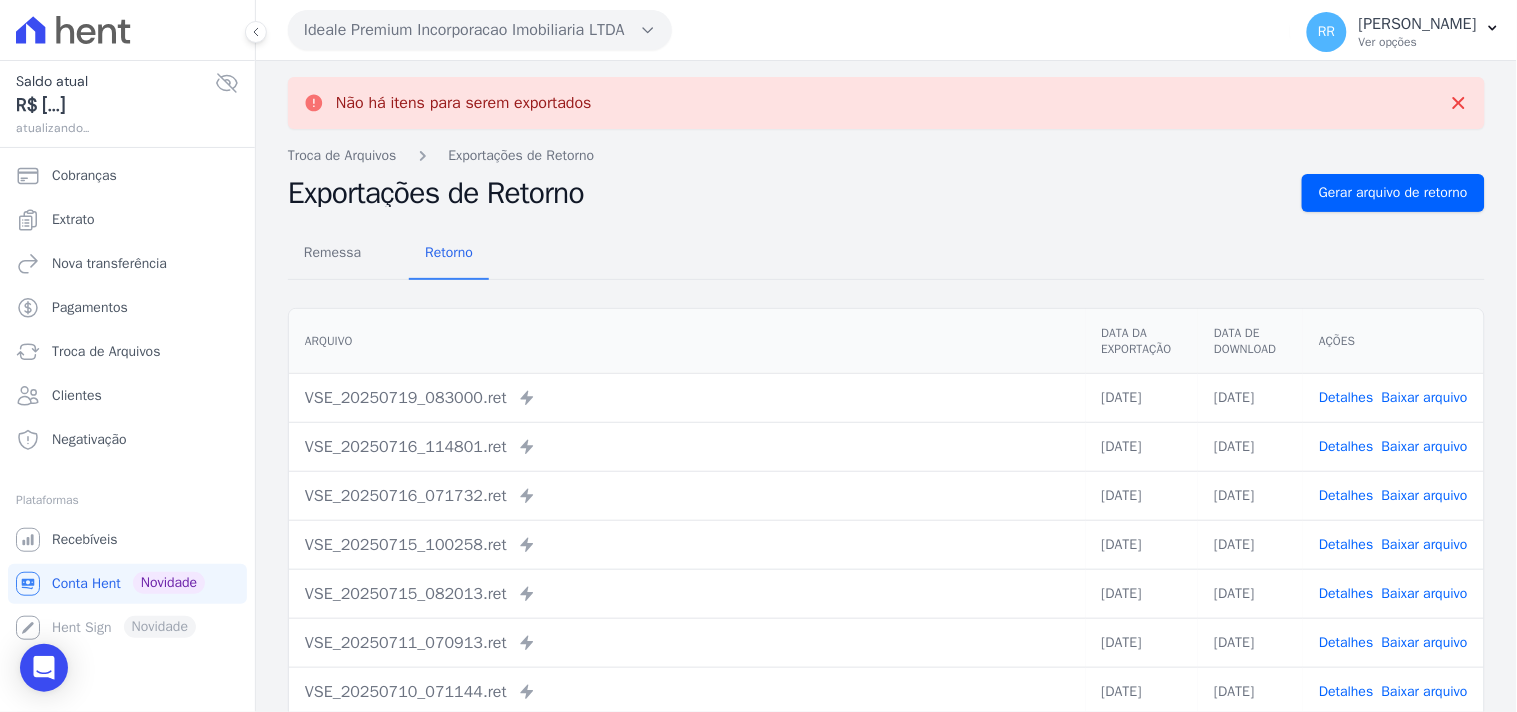 click on "Ideale Premium Incorporacao Imobiliaria LTDA" at bounding box center (480, 30) 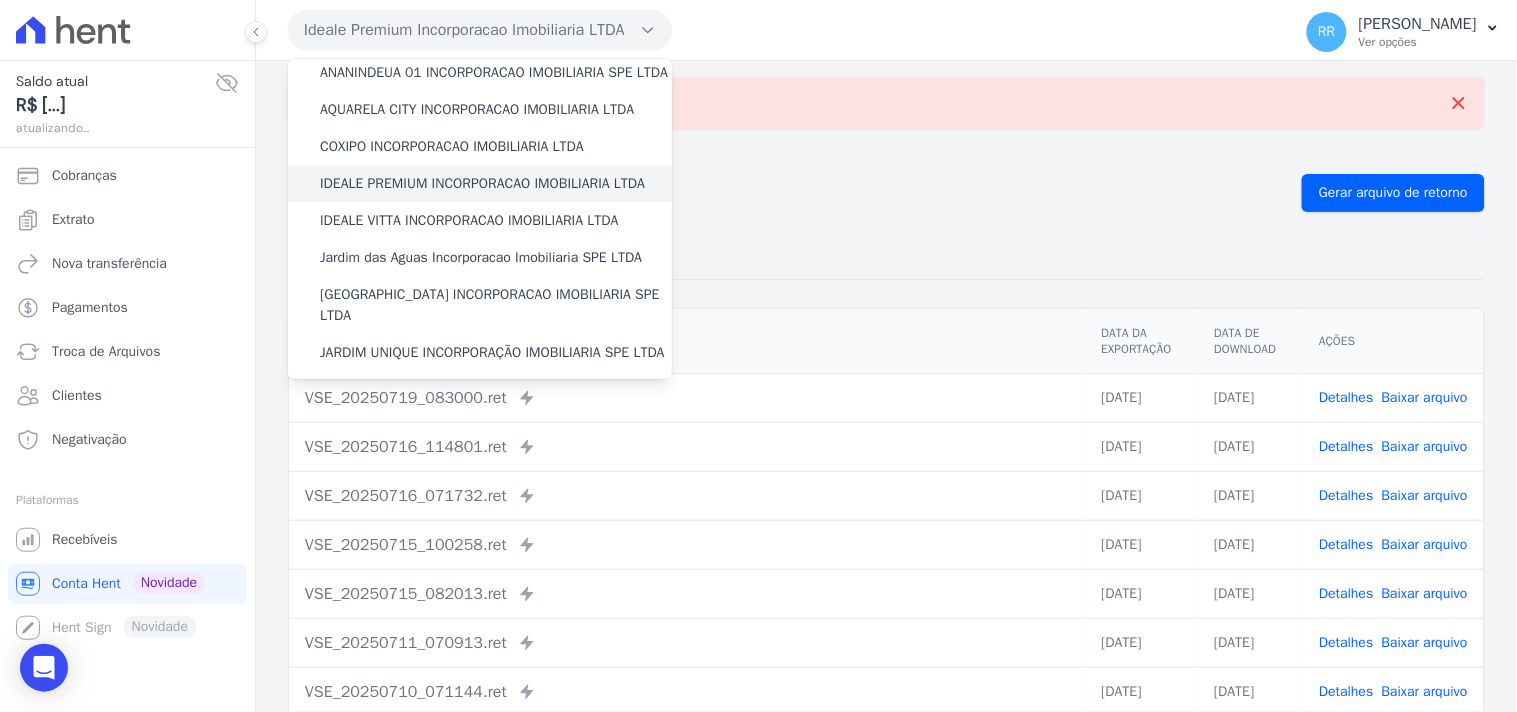 scroll, scrollTop: 147, scrollLeft: 0, axis: vertical 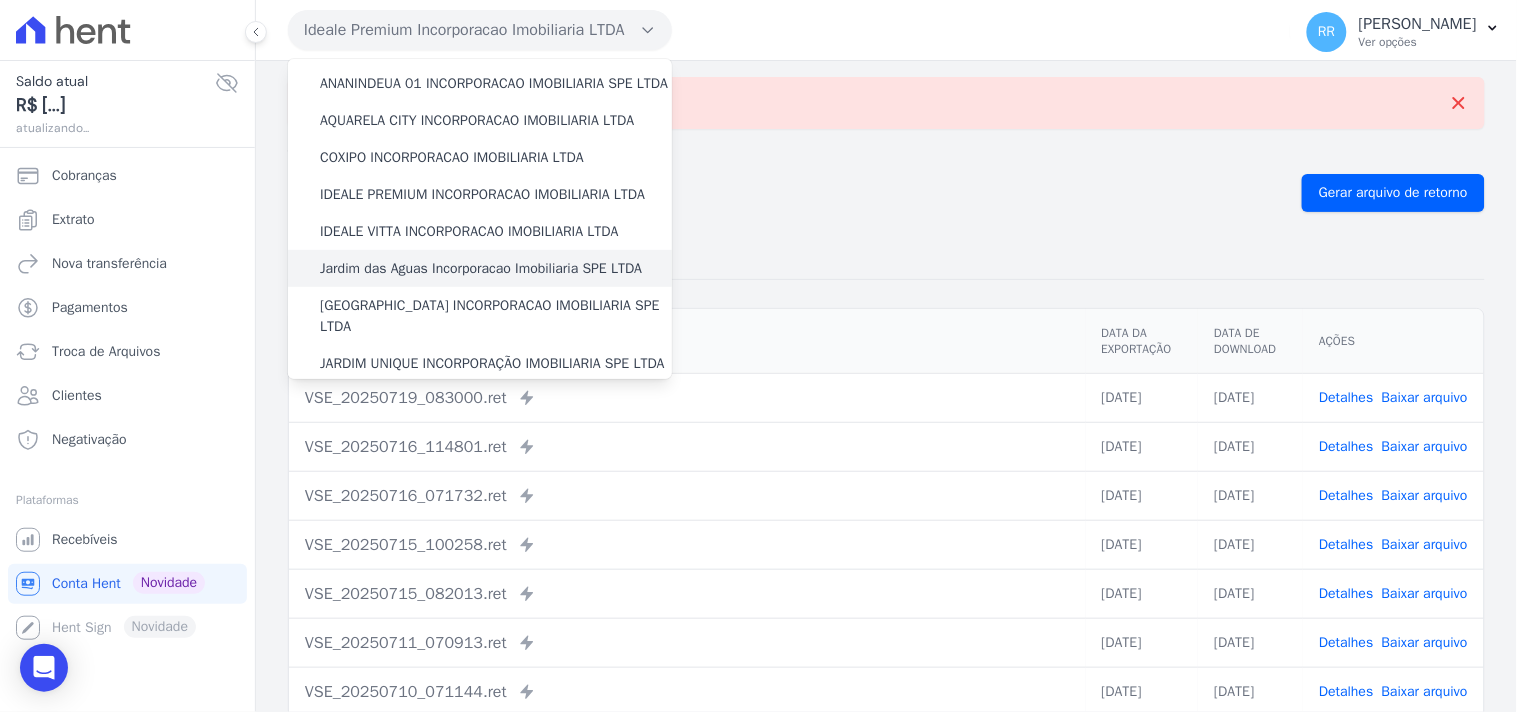 click on "Jardim das Aguas Incorporacao Imobiliaria SPE LTDA" at bounding box center (481, 268) 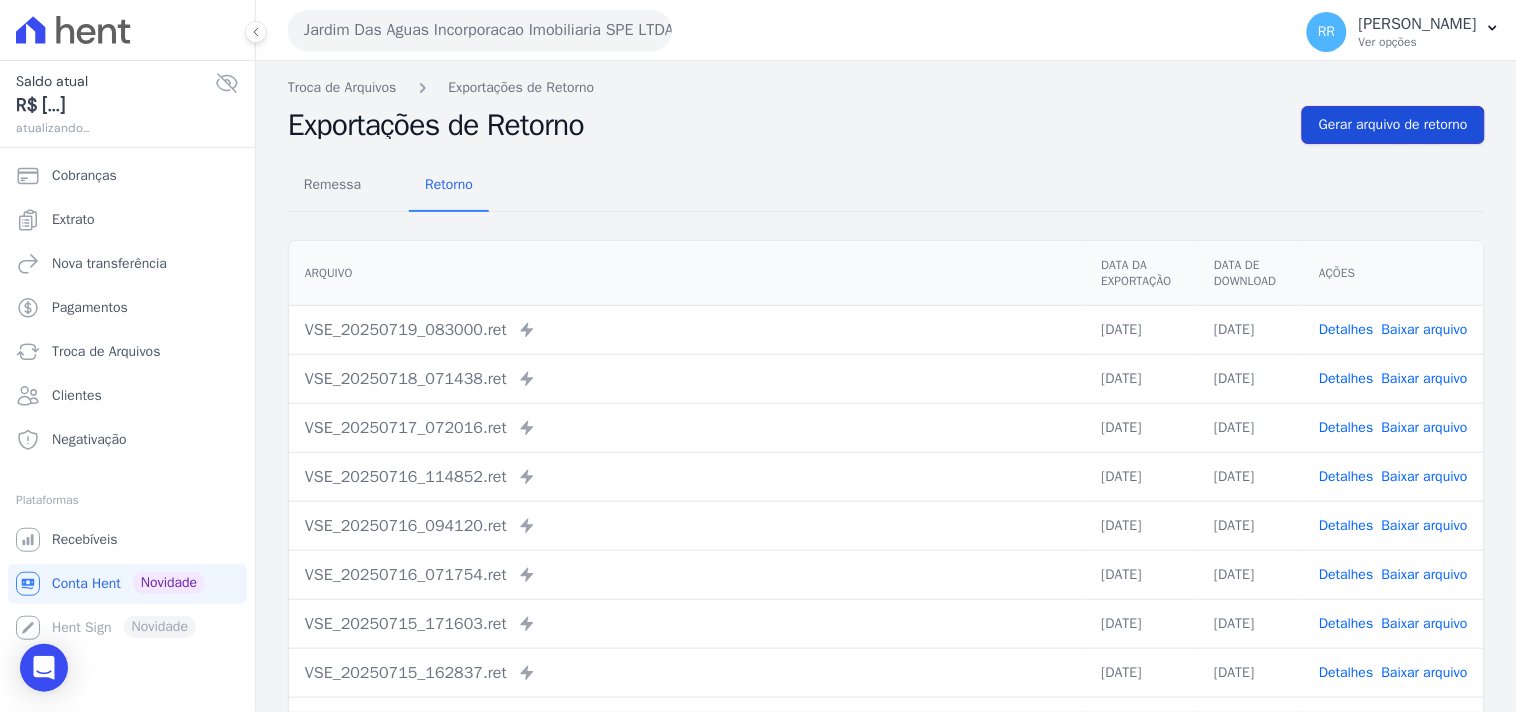 click on "Gerar arquivo de retorno" at bounding box center (1393, 125) 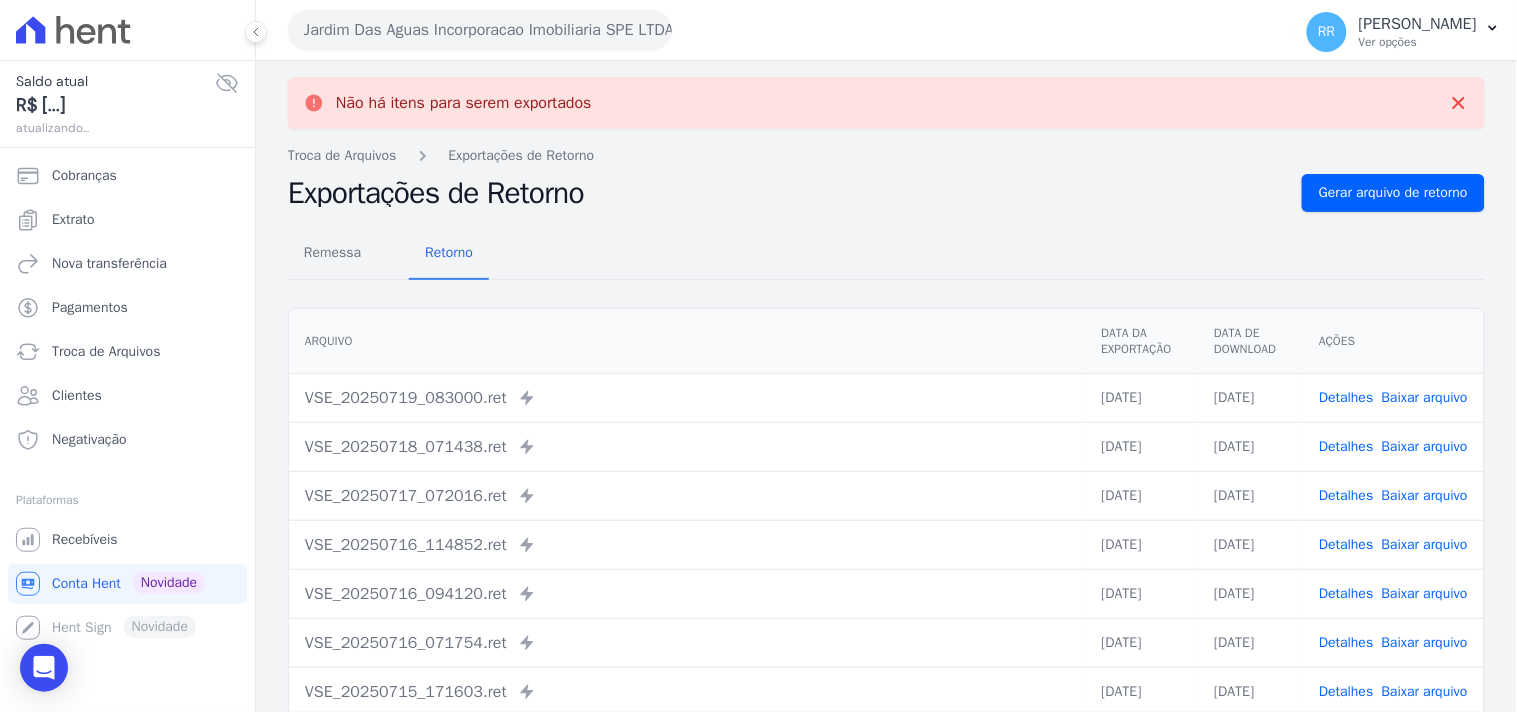 click on "Jardim Das Aguas Incorporacao Imobiliaria SPE LTDA" at bounding box center [480, 30] 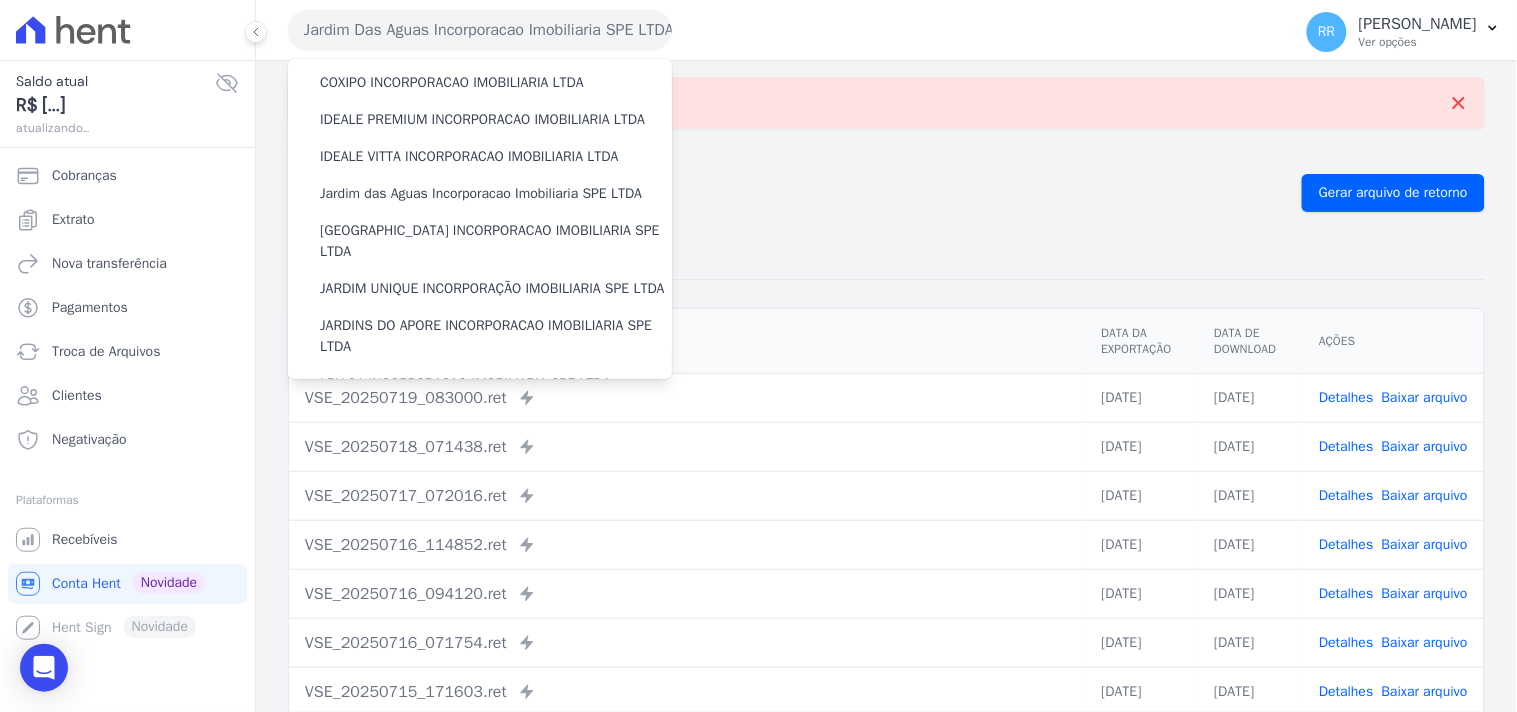 scroll, scrollTop: 258, scrollLeft: 0, axis: vertical 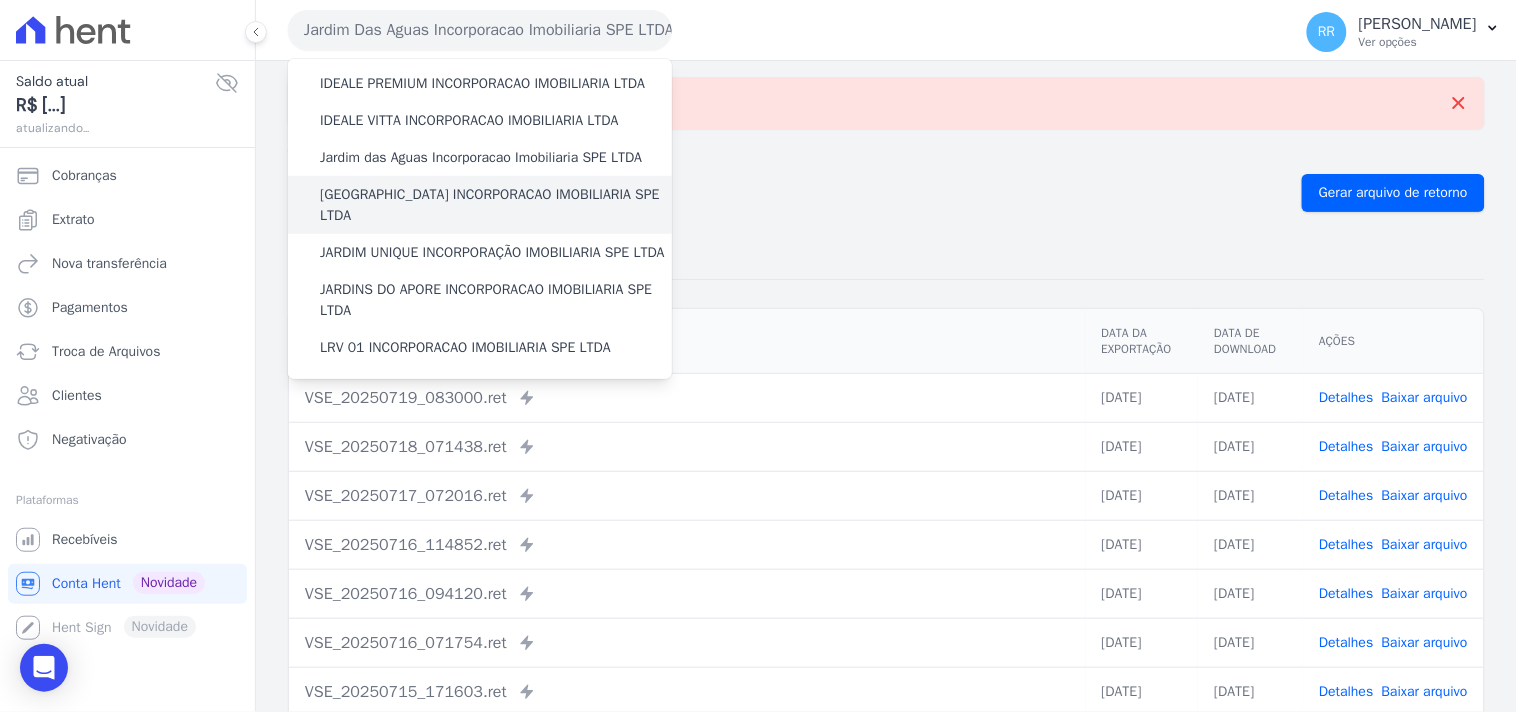 click on "[GEOGRAPHIC_DATA] INCORPORACAO IMOBILIARIA SPE LTDA" at bounding box center [496, 205] 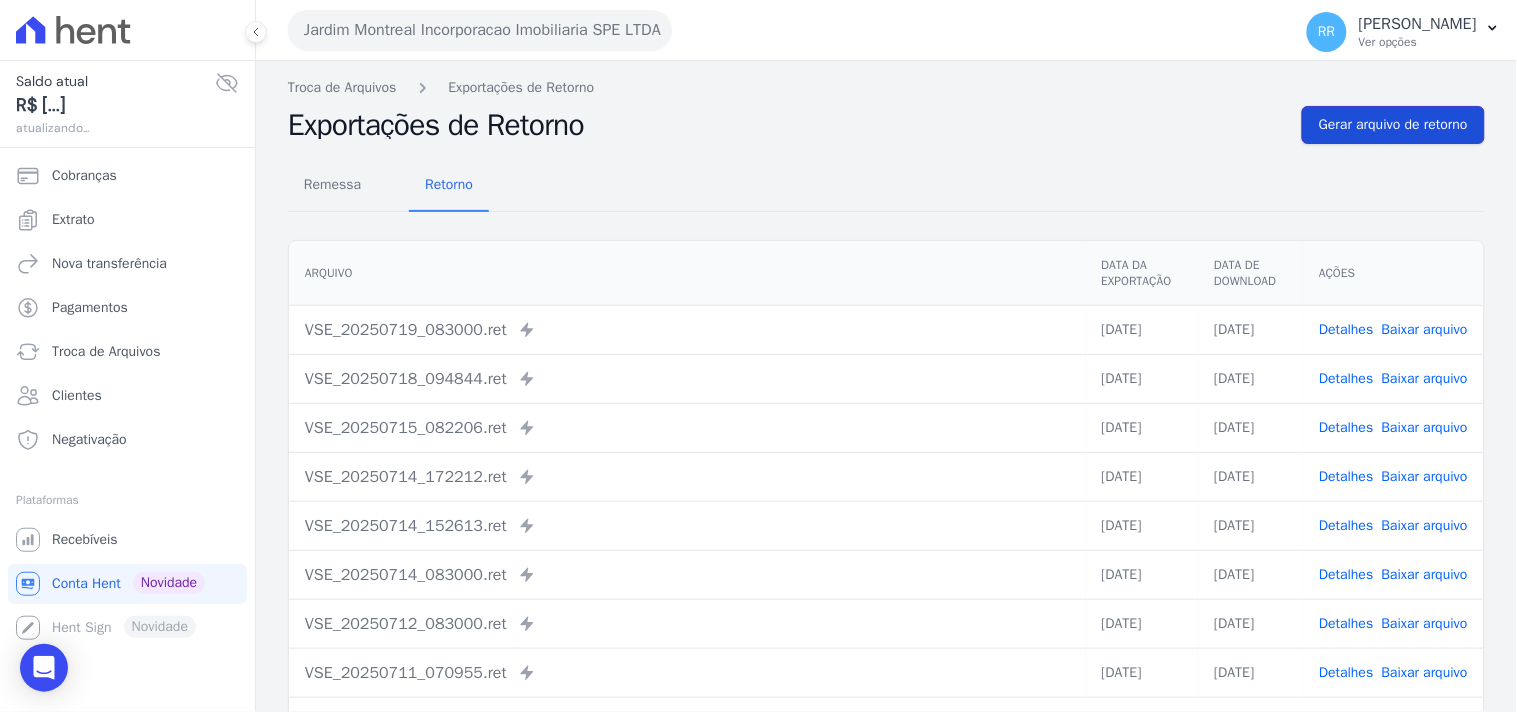 click on "Gerar arquivo de retorno" at bounding box center (1393, 125) 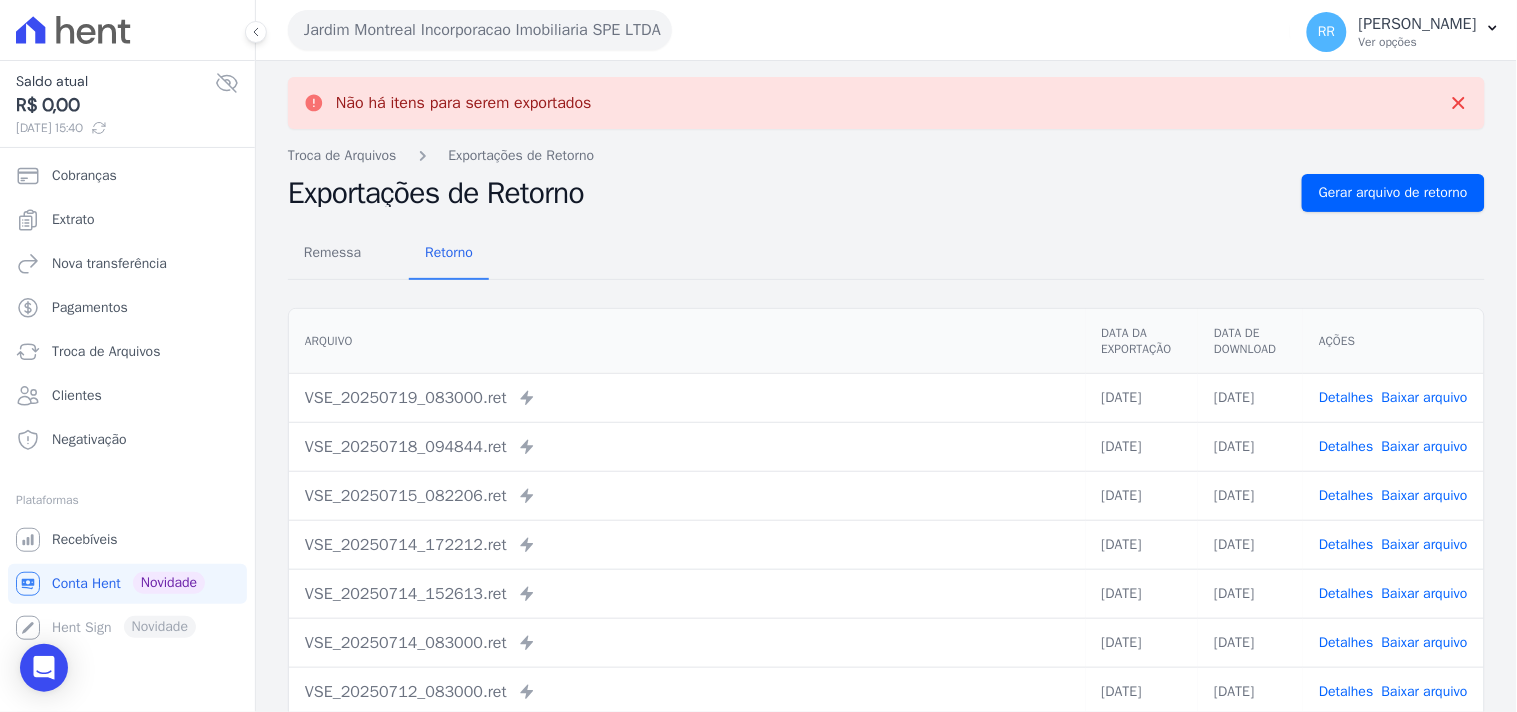 click on "Jardim Montreal Incorporacao Imobiliaria SPE LTDA
Via Sul Engenharia
AGUAS DE [GEOGRAPHIC_DATA] INCORPORACAO IMOBILIARIA SPE LTDA
AGUAS DO ALVORADA INCORPORACAO IMOBILIARIA SPE LTDA
ANANINDEUA 01 INCORPORACAO IMOBILIARIA SPE LTDA
AQUARELA CITY INCORPORACAO IMOBILIARIA LTDA" at bounding box center (785, 30) 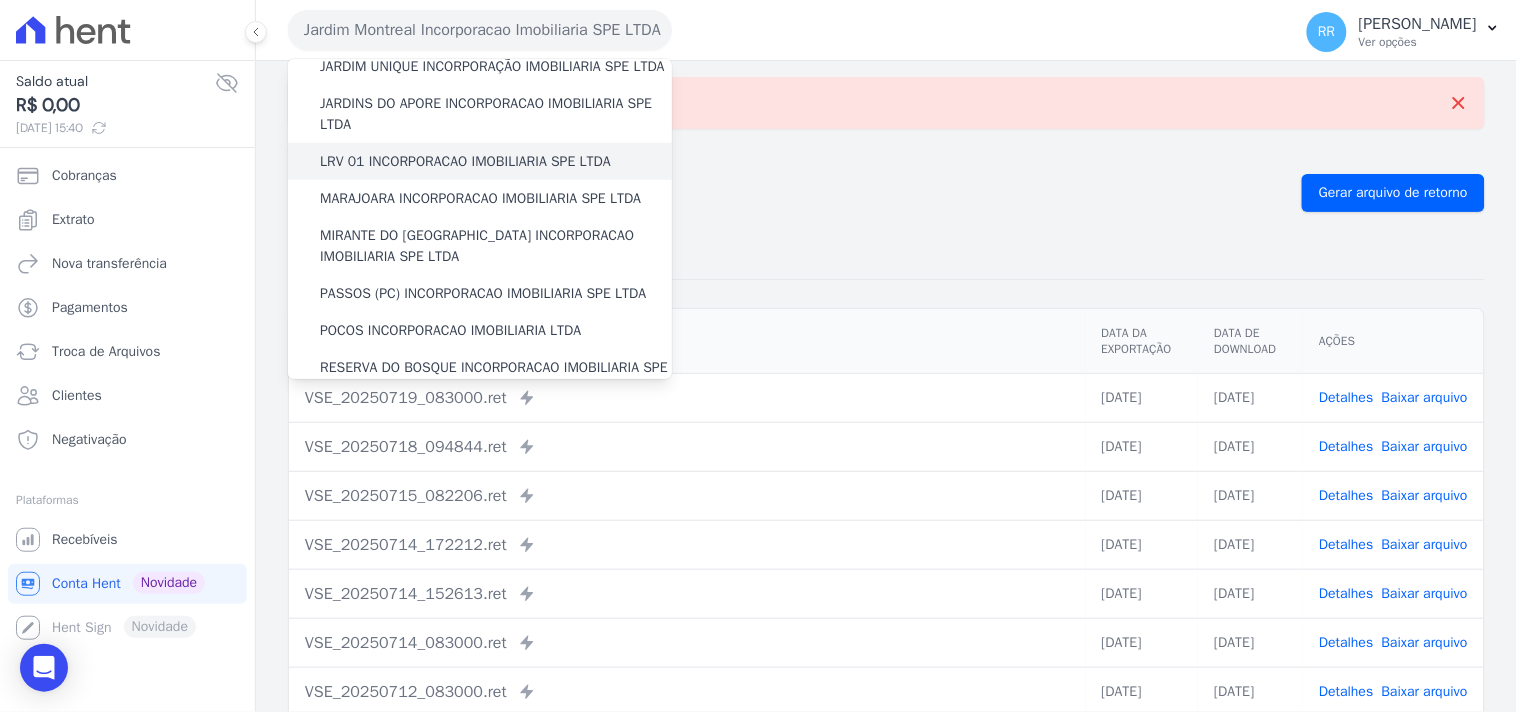 scroll, scrollTop: 370, scrollLeft: 0, axis: vertical 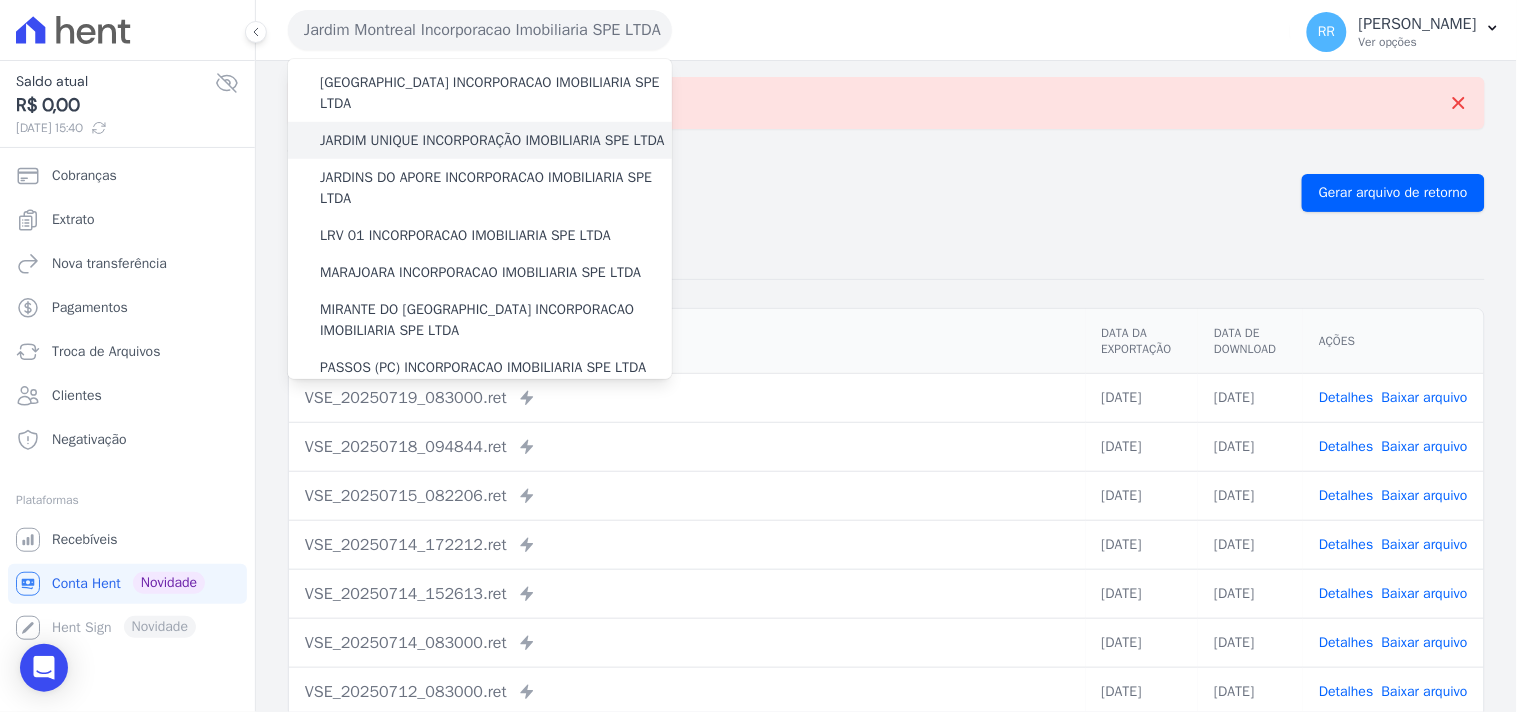 click on "JARDIM UNIQUE INCORPORAÇÃO IMOBILIARIA SPE LTDA" at bounding box center (492, 140) 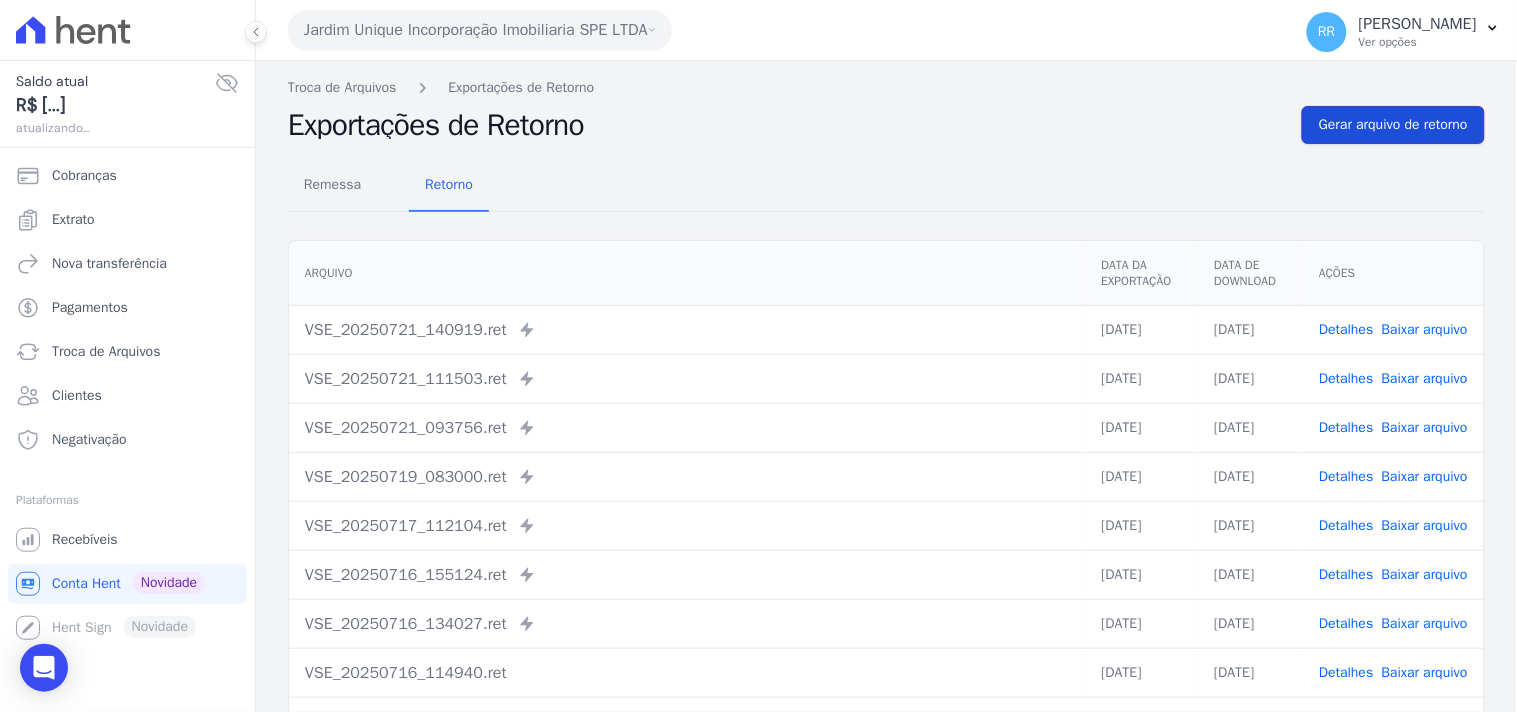 click on "Gerar arquivo de retorno" at bounding box center [1393, 125] 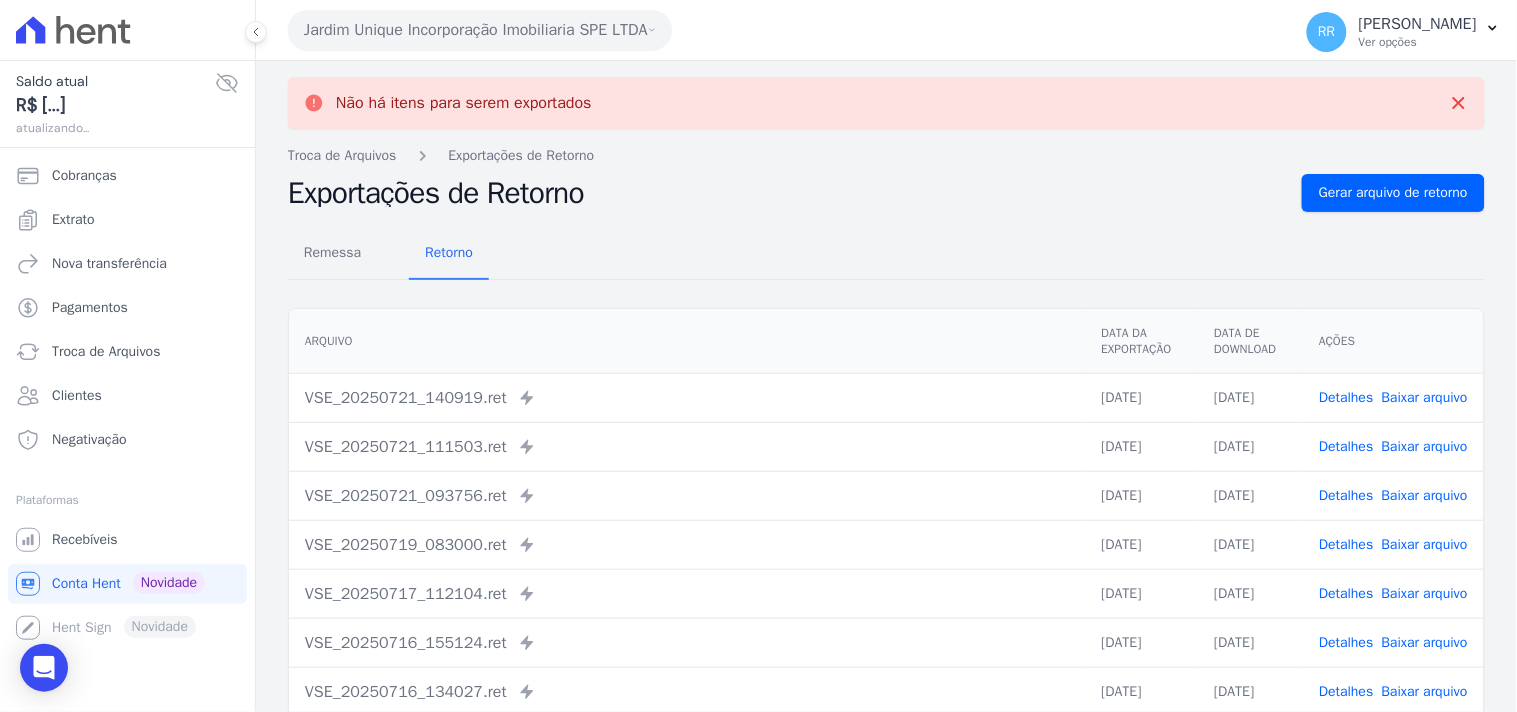 click on "Jardim Unique Incorporação Imobiliaria SPE LTDA" at bounding box center (480, 30) 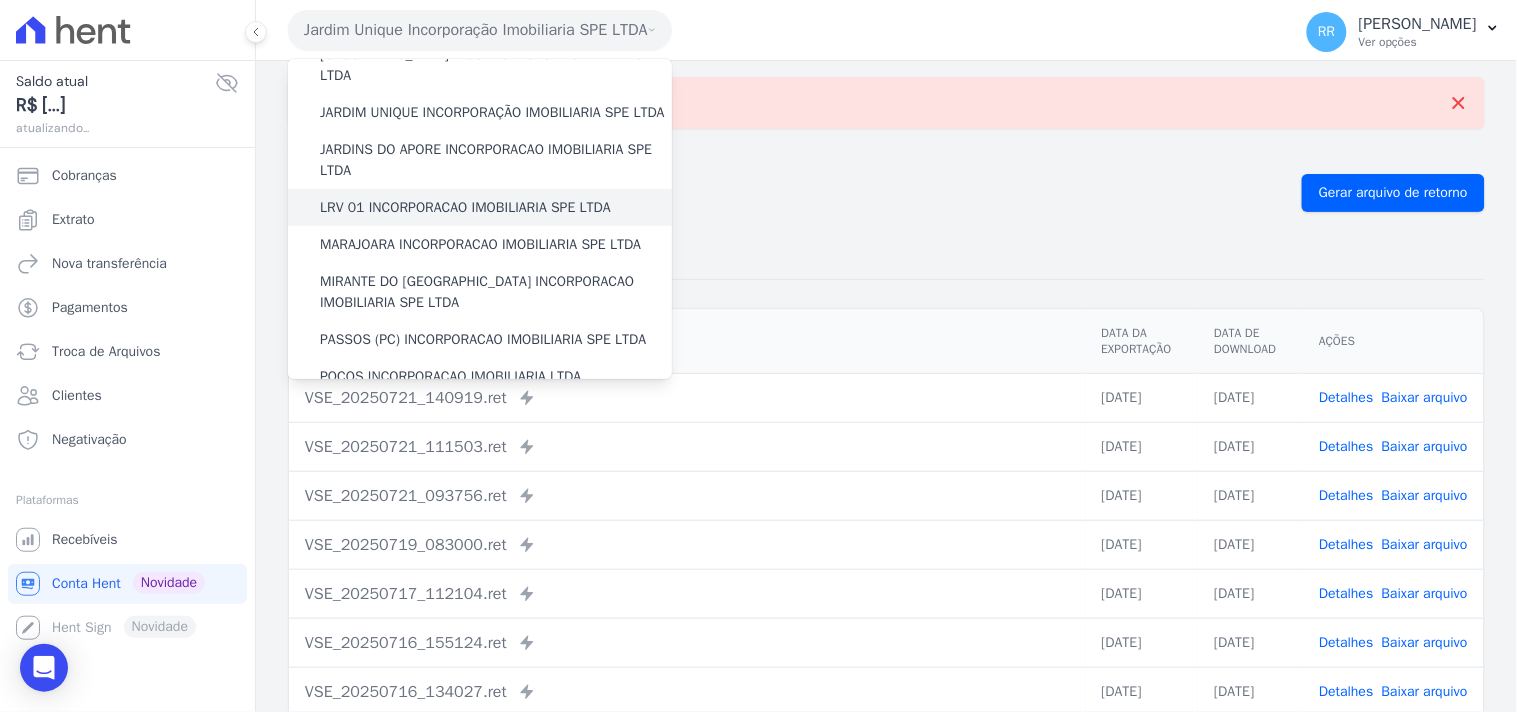 scroll, scrollTop: 407, scrollLeft: 0, axis: vertical 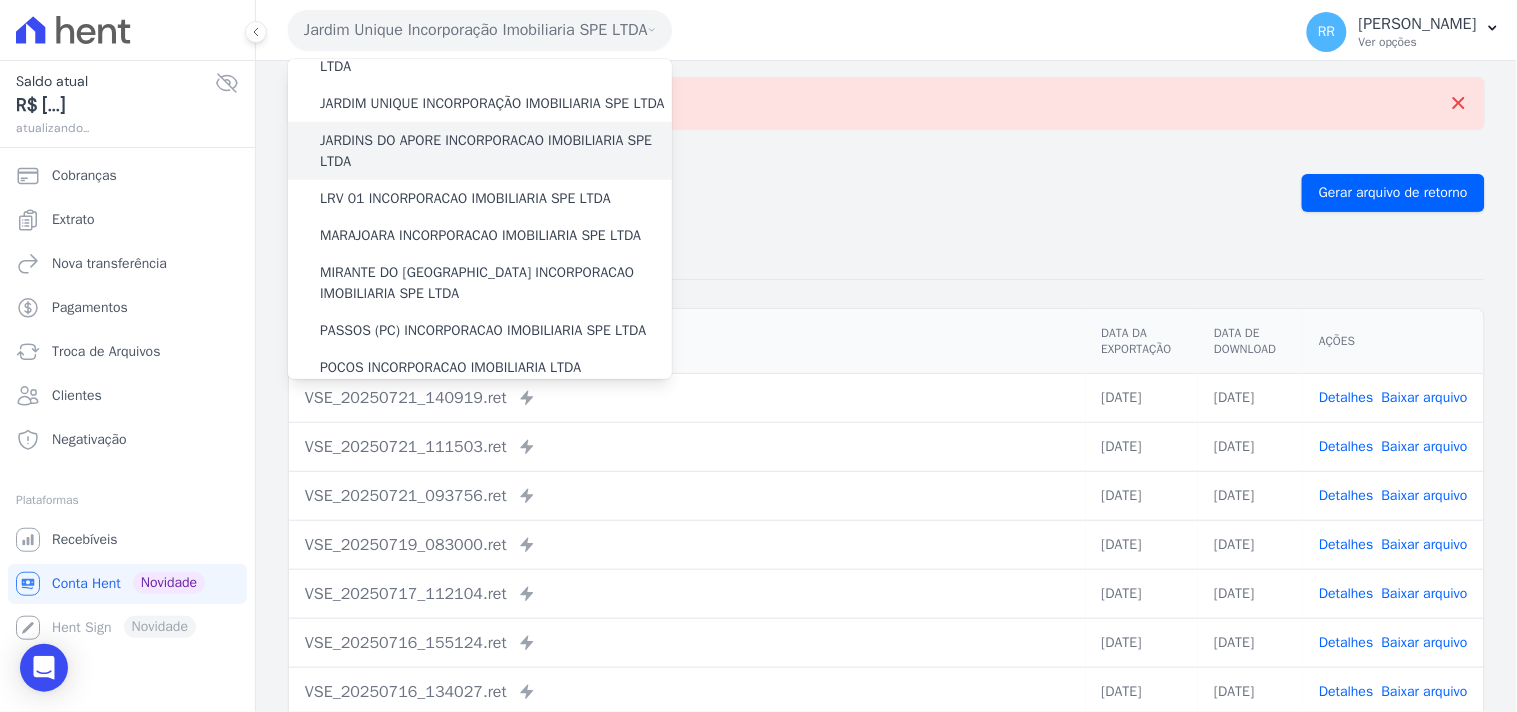 click on "JARDINS DO APORE INCORPORACAO IMOBILIARIA SPE LTDA" at bounding box center [496, 151] 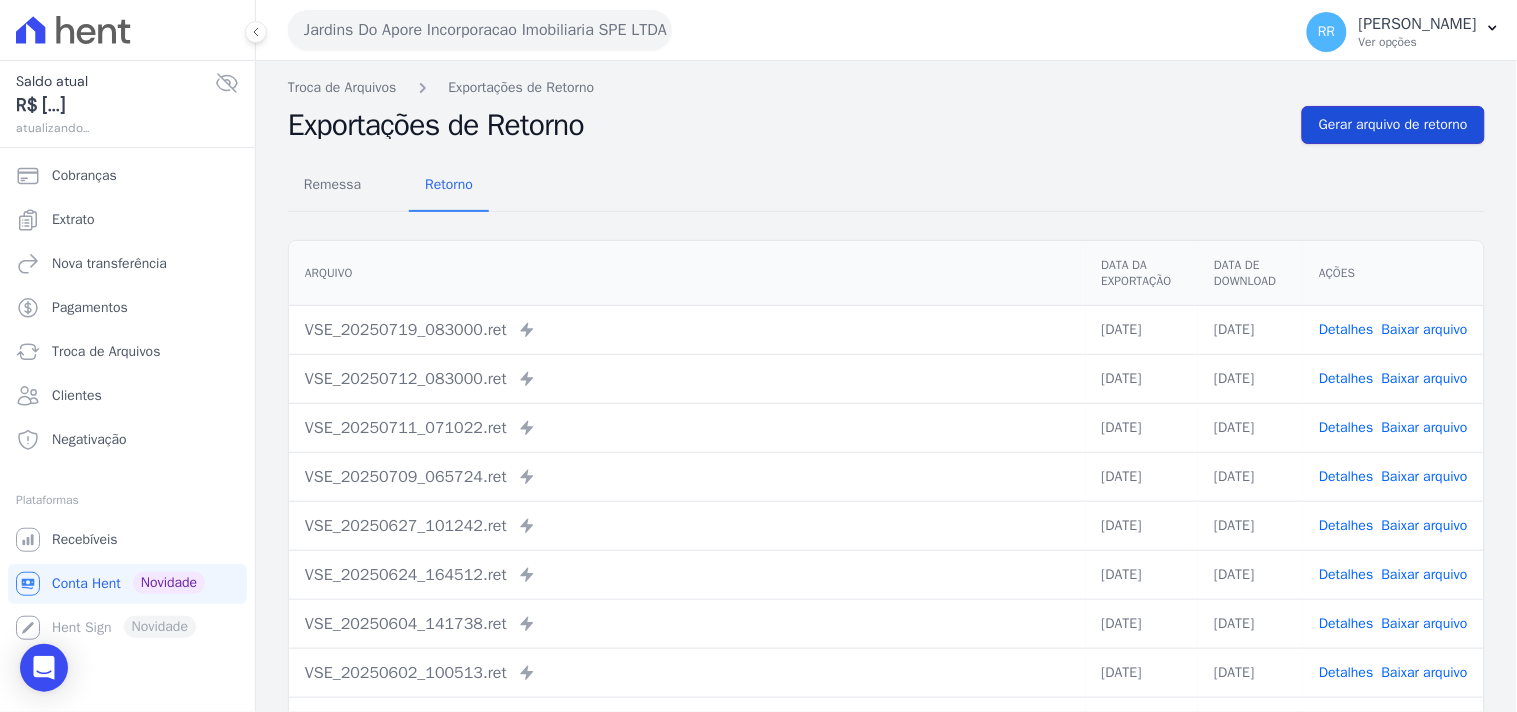 click on "Gerar arquivo de retorno" at bounding box center [1393, 125] 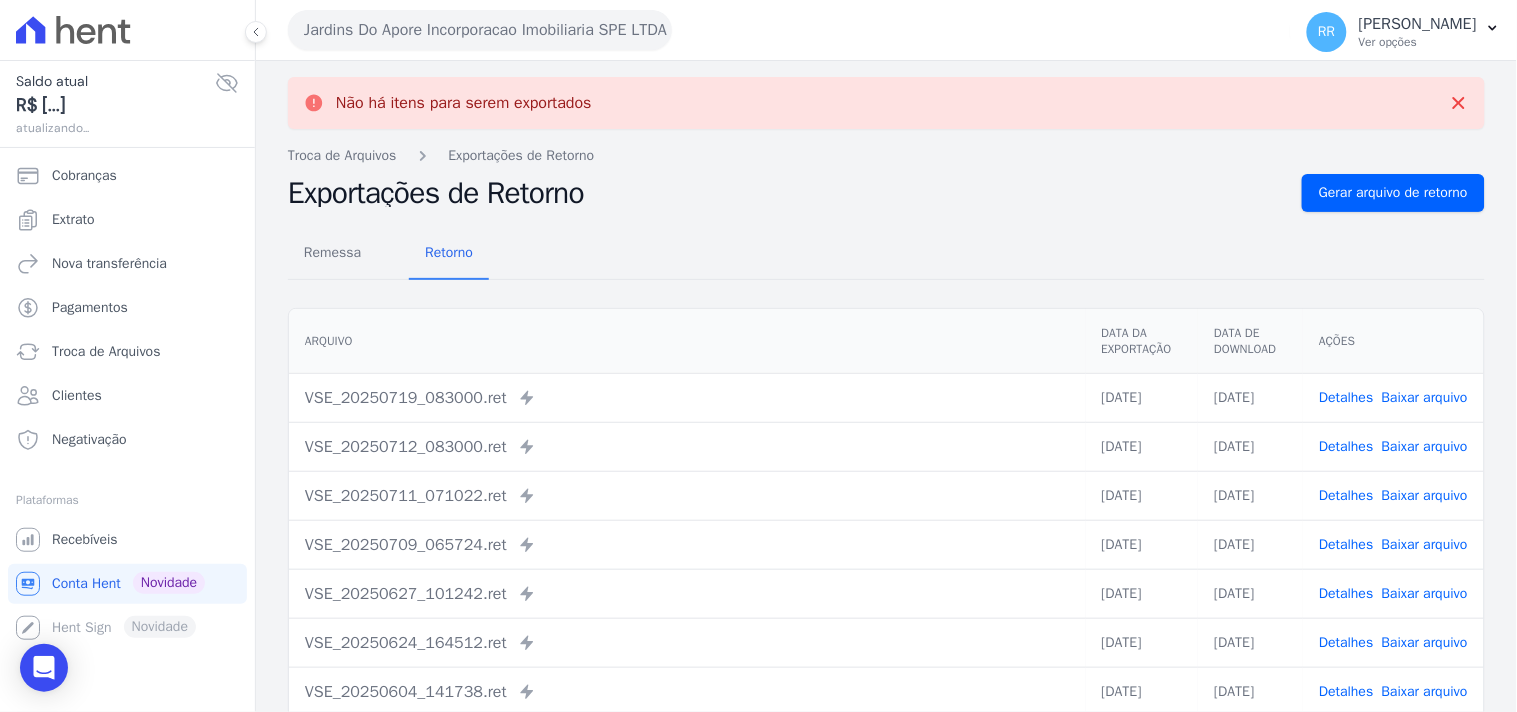 click on "Jardins Do Apore Incorporacao Imobiliaria SPE LTDA" at bounding box center (480, 30) 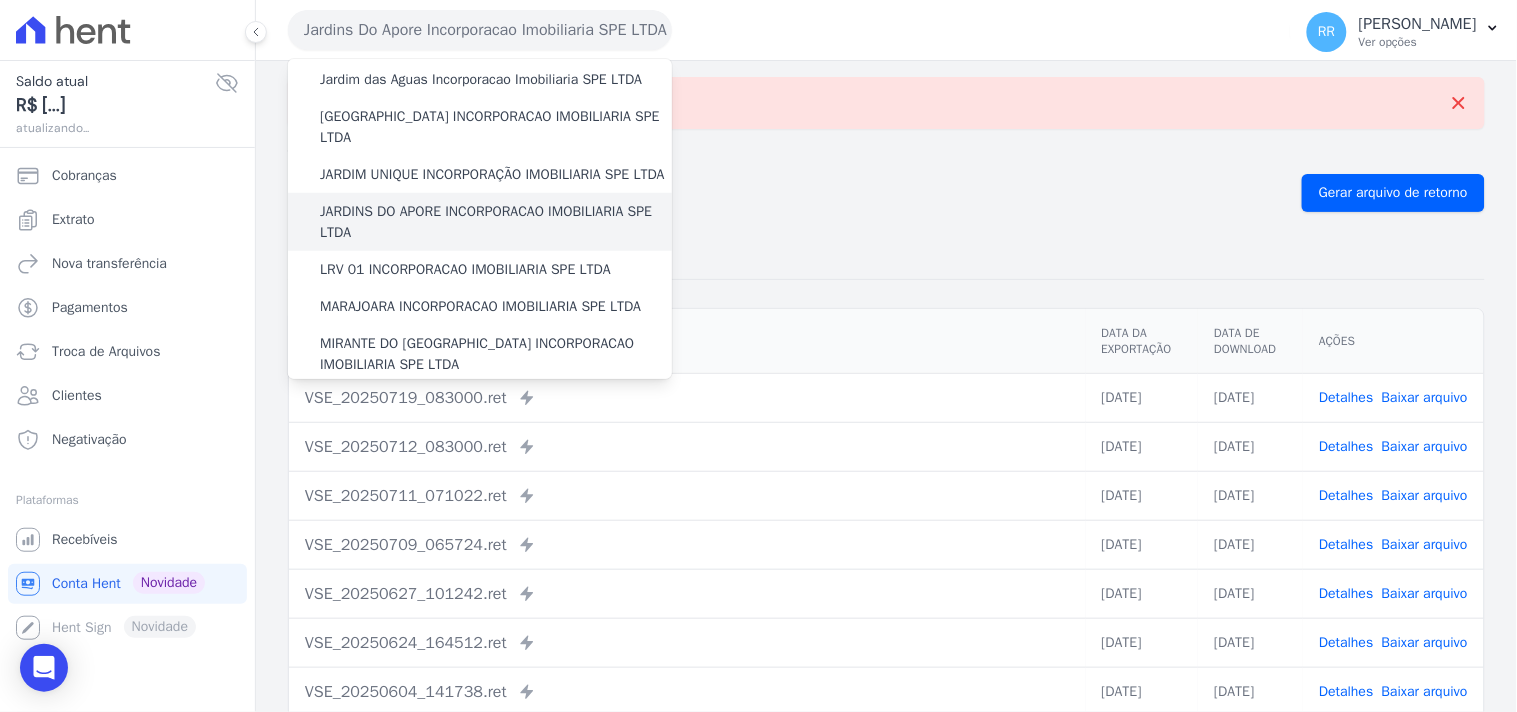 scroll, scrollTop: 370, scrollLeft: 0, axis: vertical 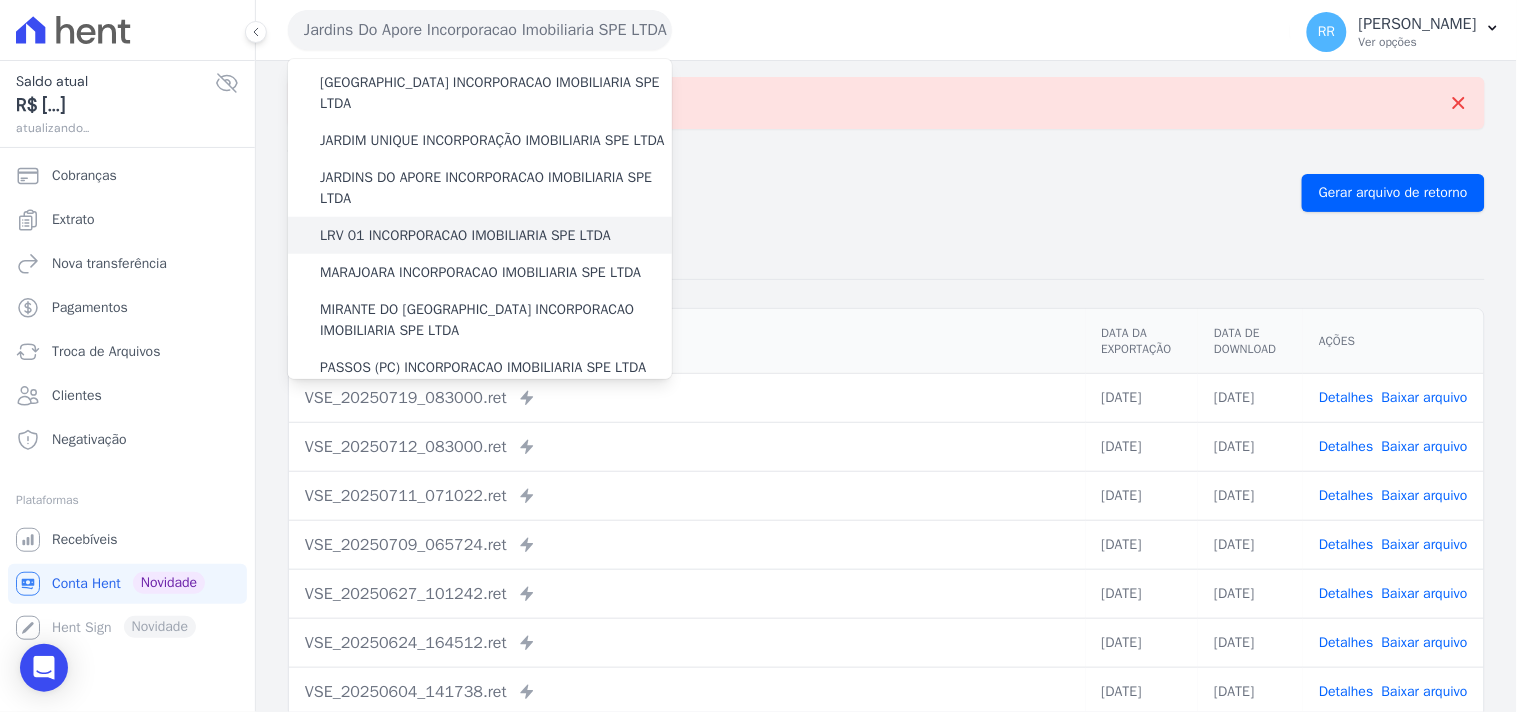 click on "LRV 01 INCORPORACAO IMOBILIARIA SPE LTDA" at bounding box center [465, 235] 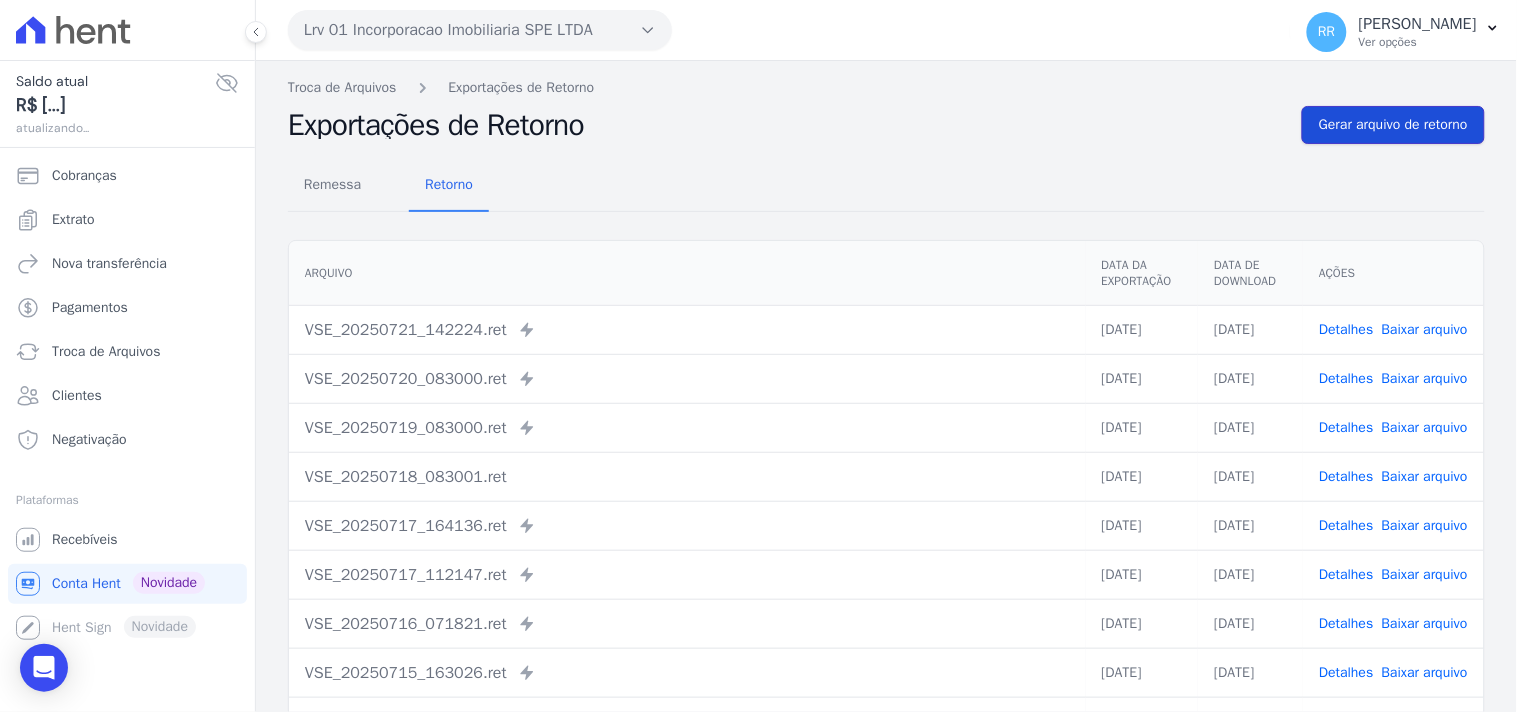 click on "Gerar arquivo de retorno" at bounding box center (1393, 125) 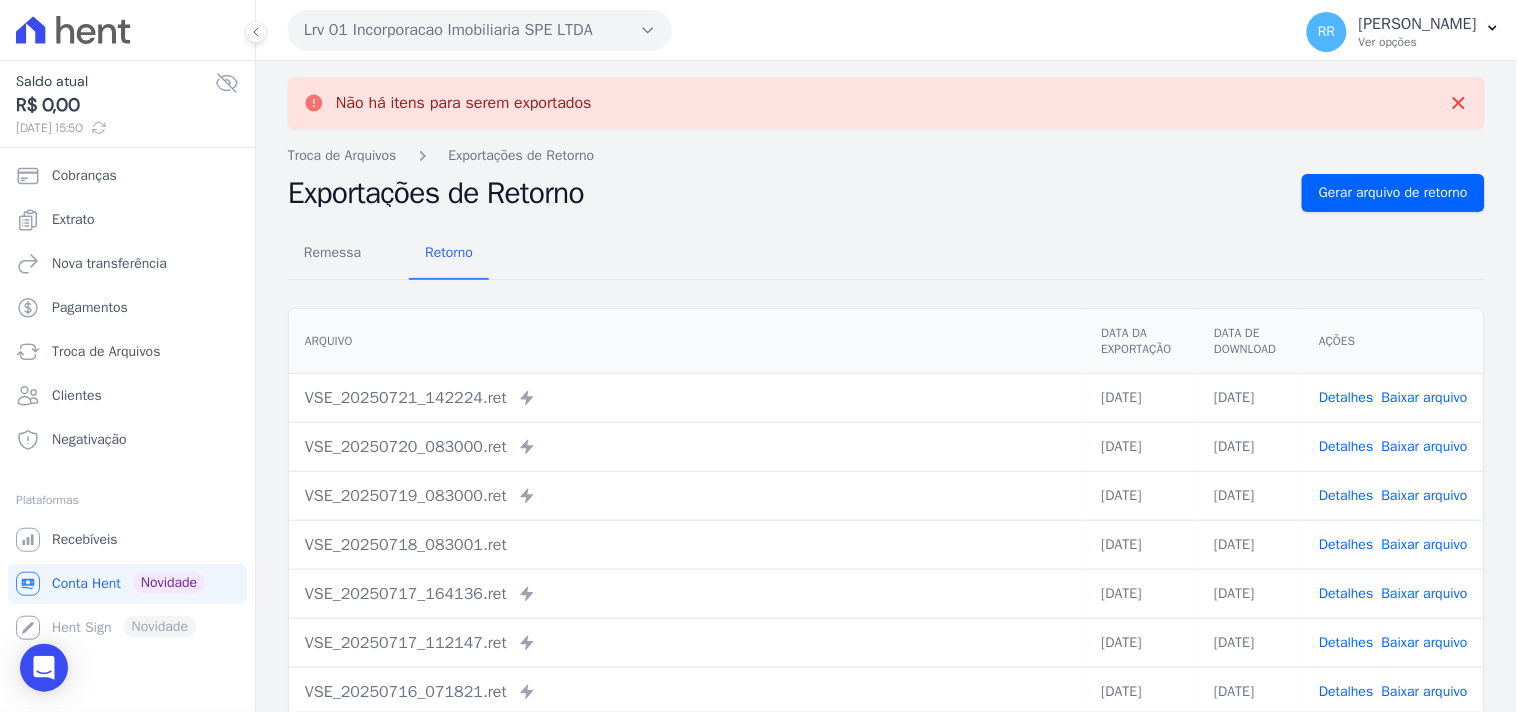 click on "Lrv 01 Incorporacao Imobiliaria SPE LTDA" at bounding box center [480, 30] 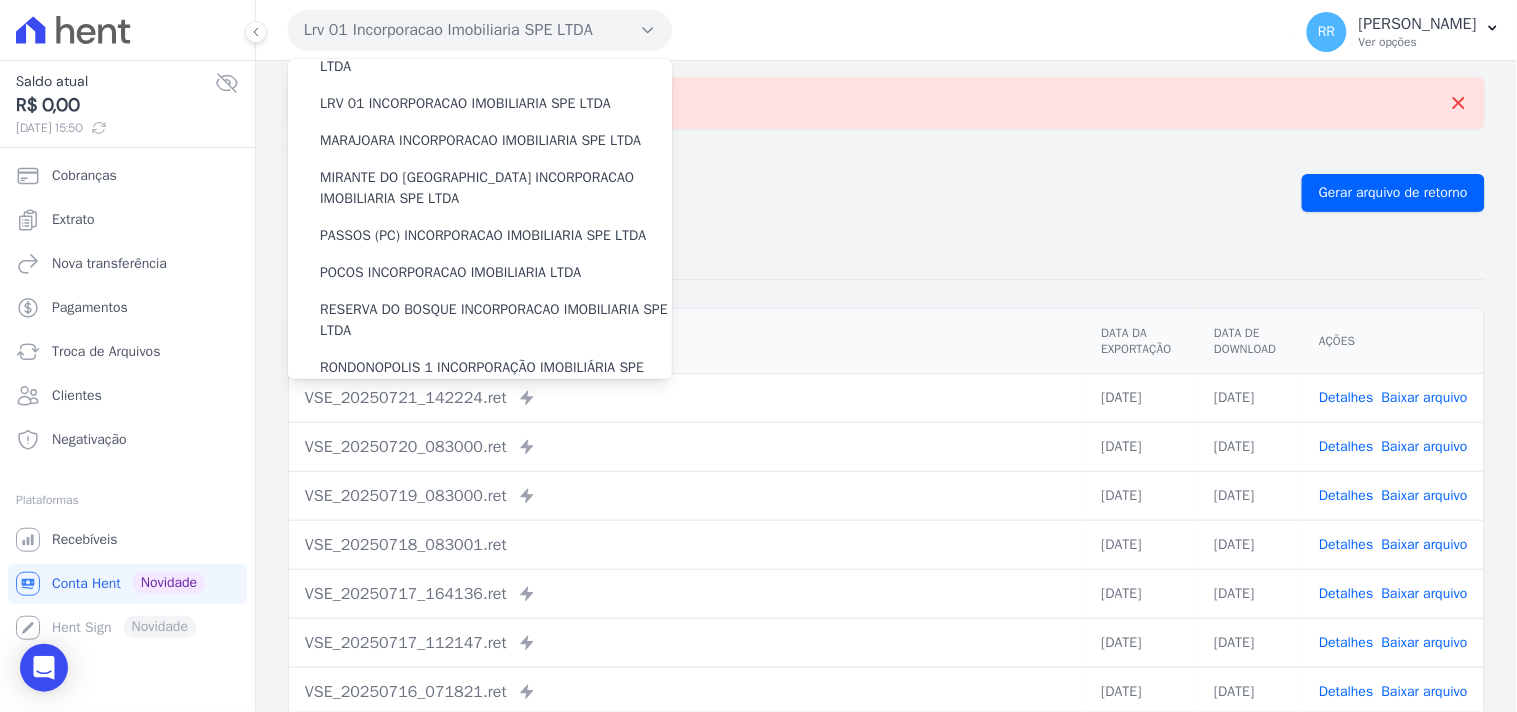 scroll, scrollTop: 518, scrollLeft: 0, axis: vertical 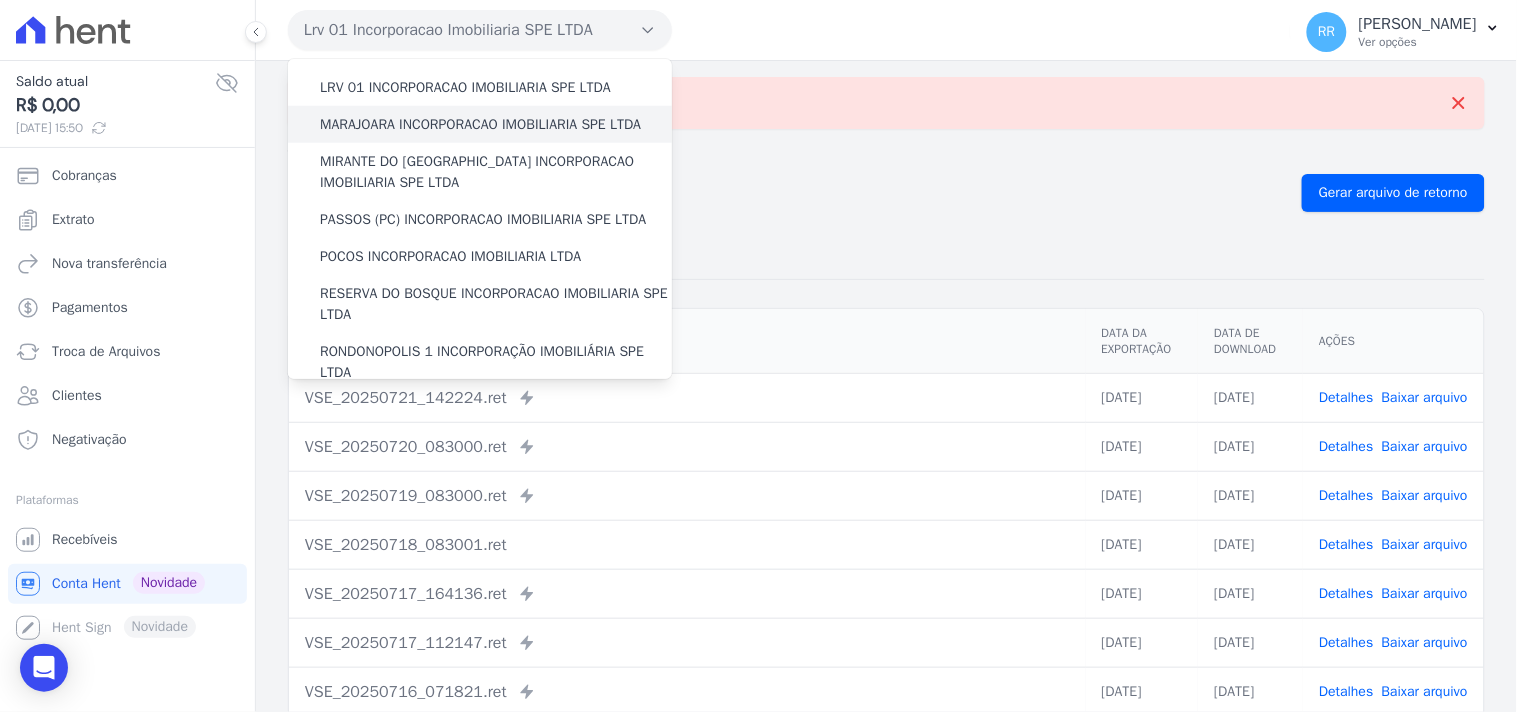click on "MARAJOARA INCORPORACAO IMOBILIARIA SPE LTDA" at bounding box center (480, 124) 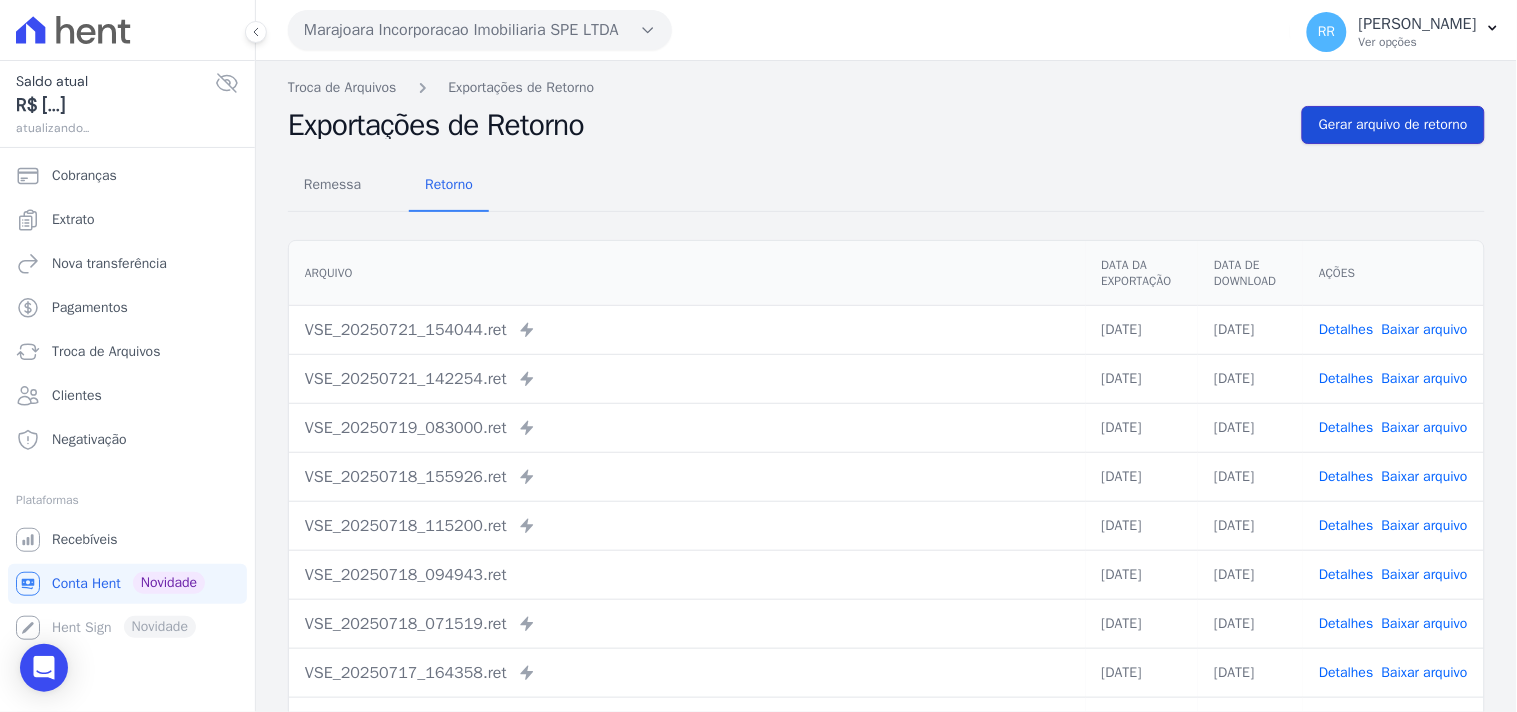 click on "Gerar arquivo de retorno" at bounding box center (1393, 125) 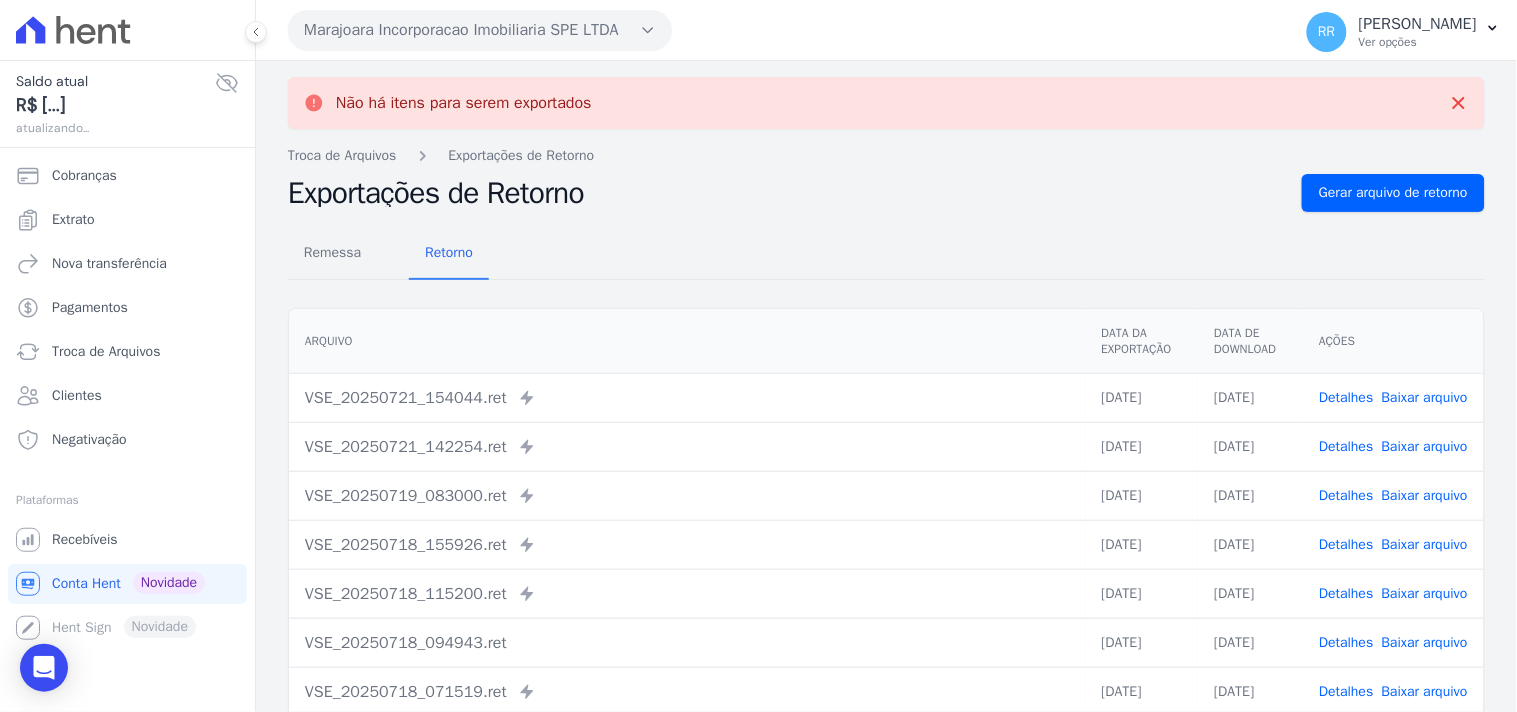 click on "Marajoara Incorporacao Imobiliaria SPE LTDA" at bounding box center [480, 30] 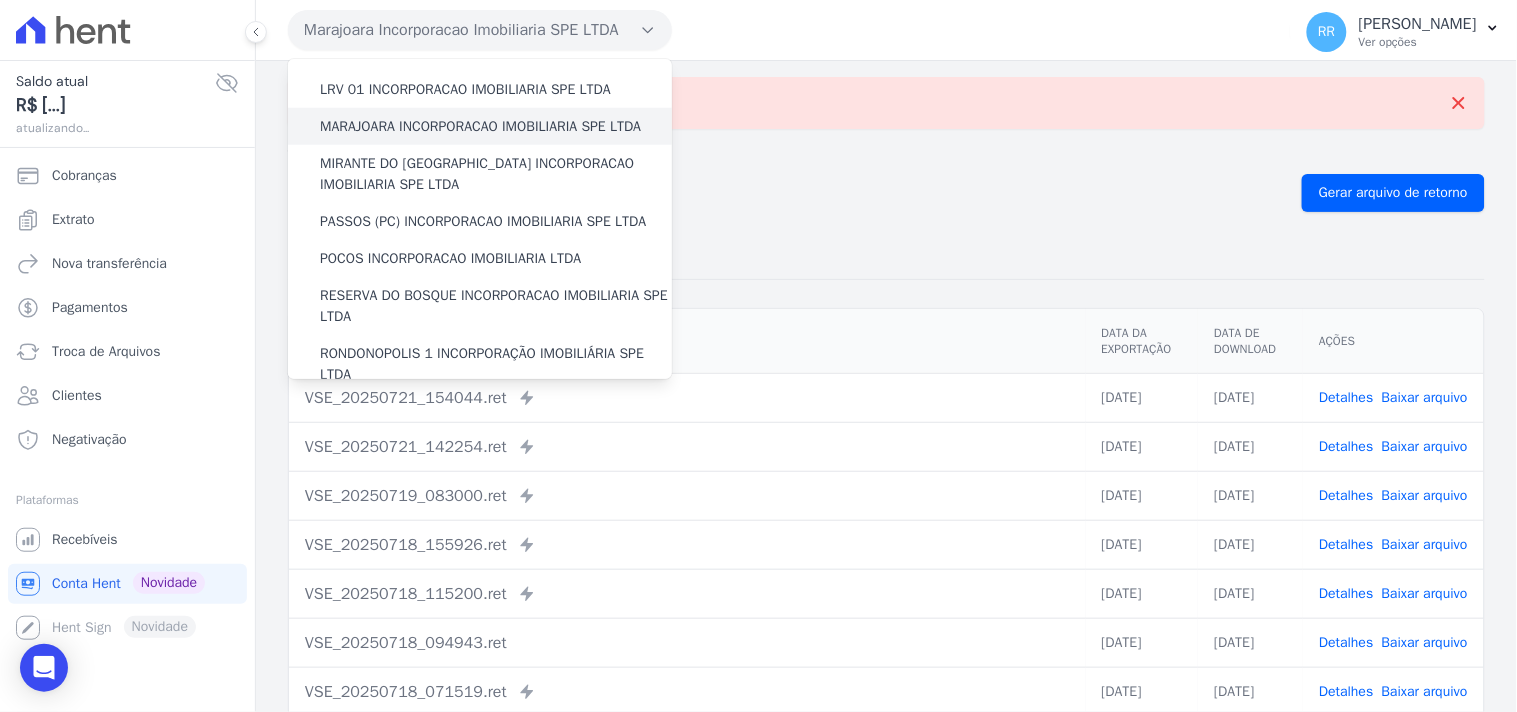 scroll, scrollTop: 555, scrollLeft: 0, axis: vertical 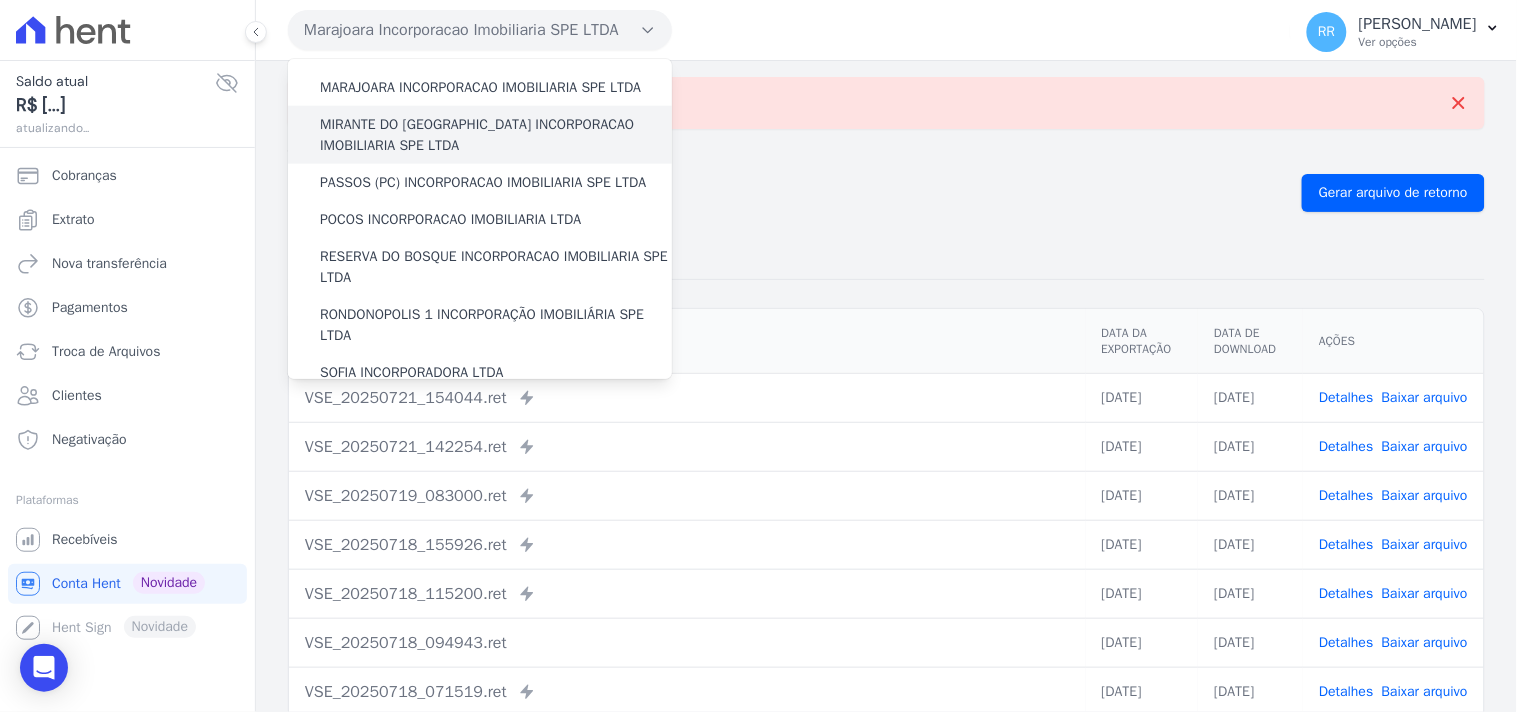 click on "MIRANTE DO [GEOGRAPHIC_DATA] INCORPORACAO IMOBILIARIA SPE LTDA" at bounding box center (496, 135) 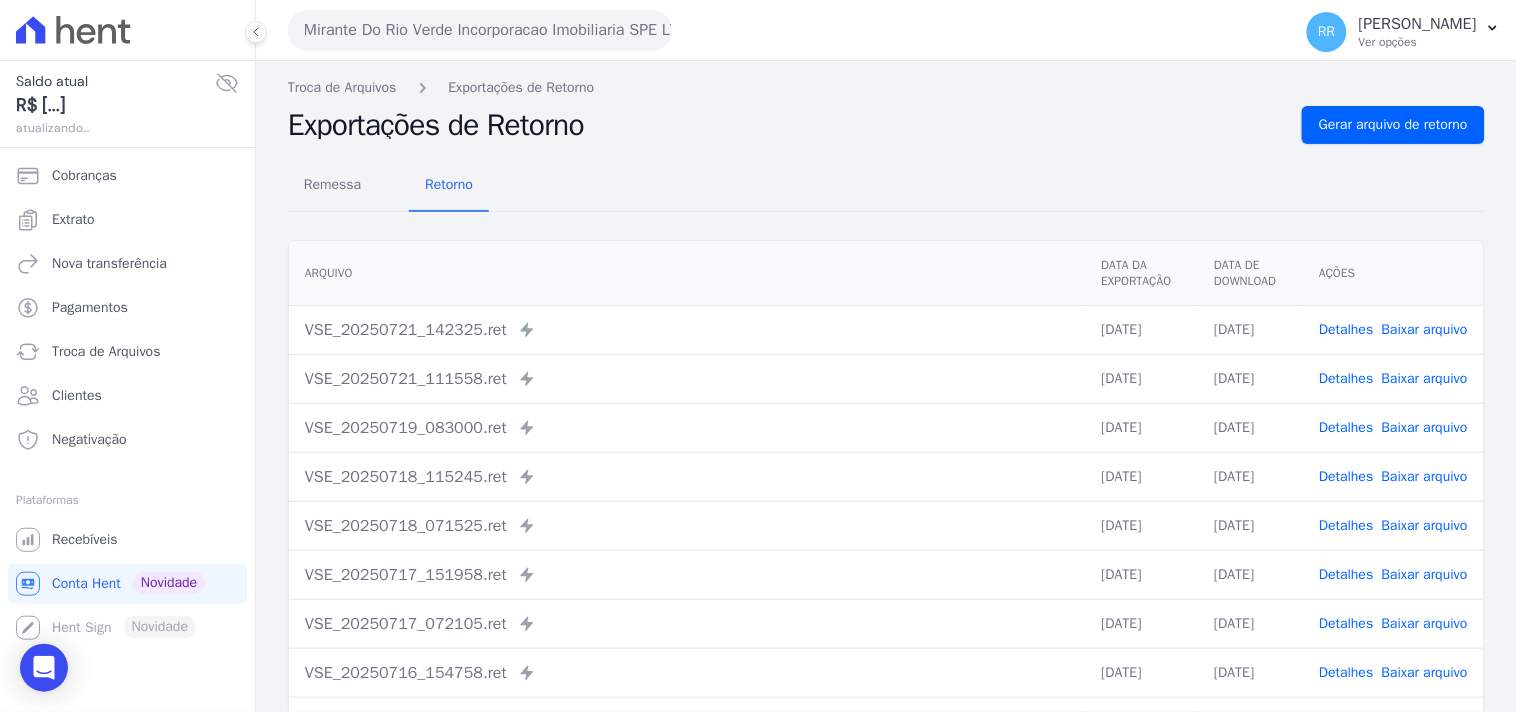 click on "Remessa
Retorno
[GEOGRAPHIC_DATA]
Data da Exportação
Data de Download
Ações
VSE_20250721_142325.ret
Enviado para Nexxera em: [DATE] 14:23
21/07/2025
[DATE]
Detalhes" at bounding box center (886, 505) 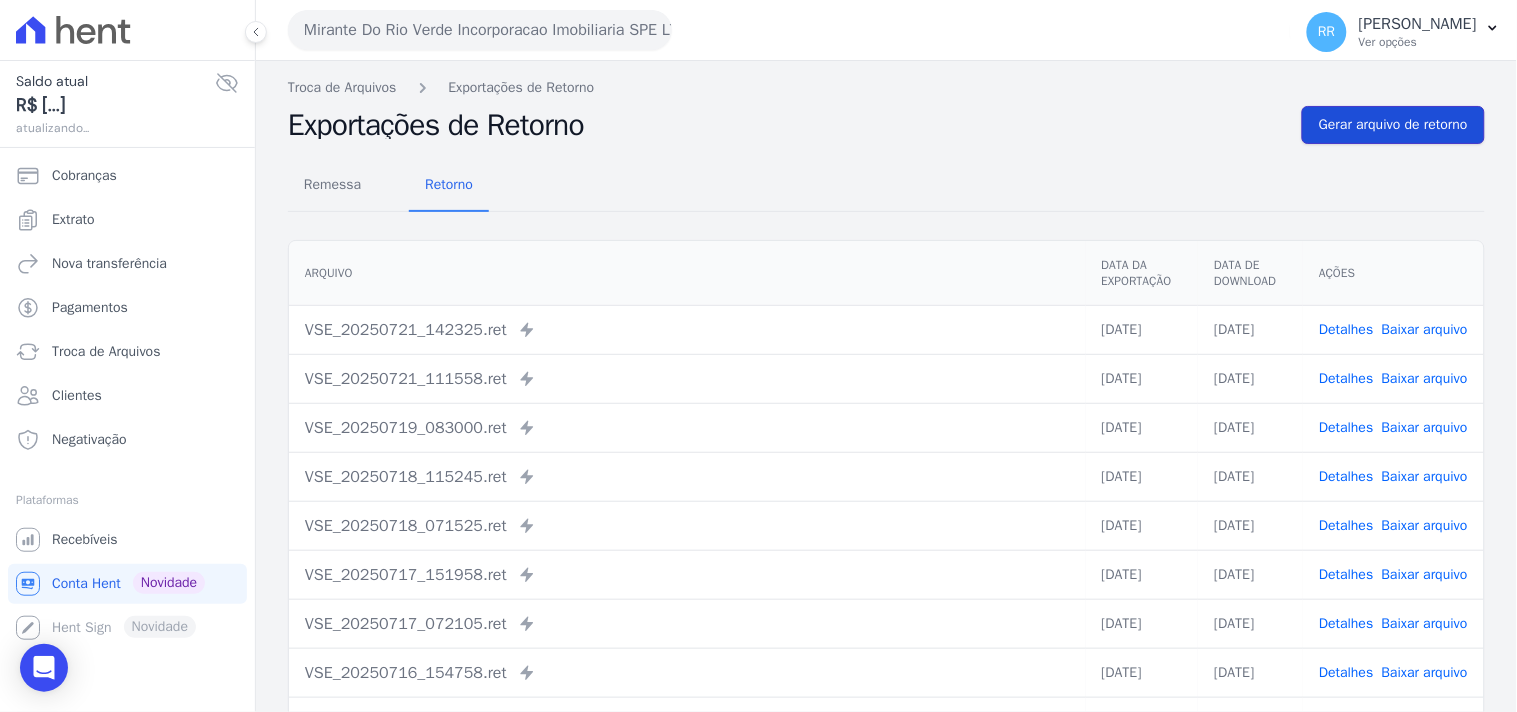 click on "Gerar arquivo de retorno" at bounding box center (1393, 125) 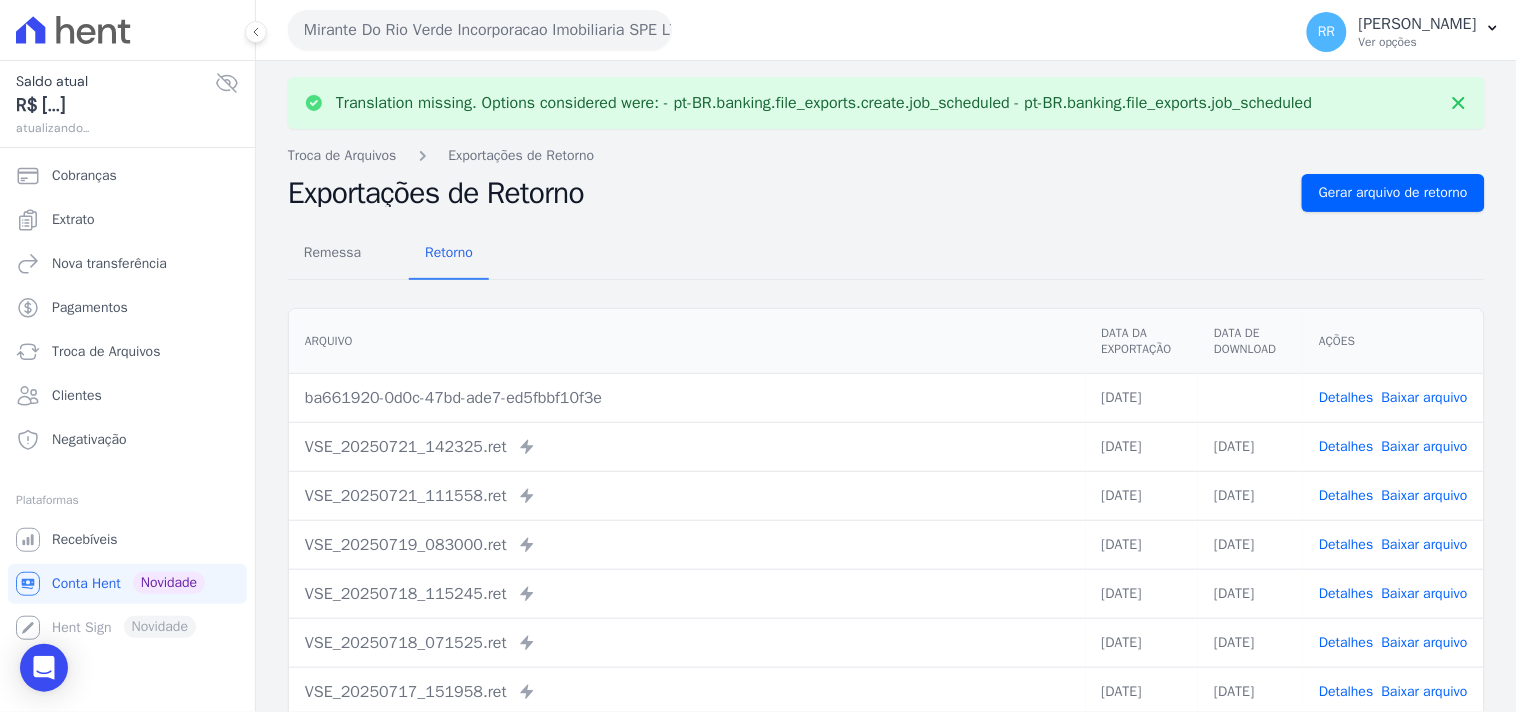 click on "Baixar arquivo" at bounding box center [1425, 397] 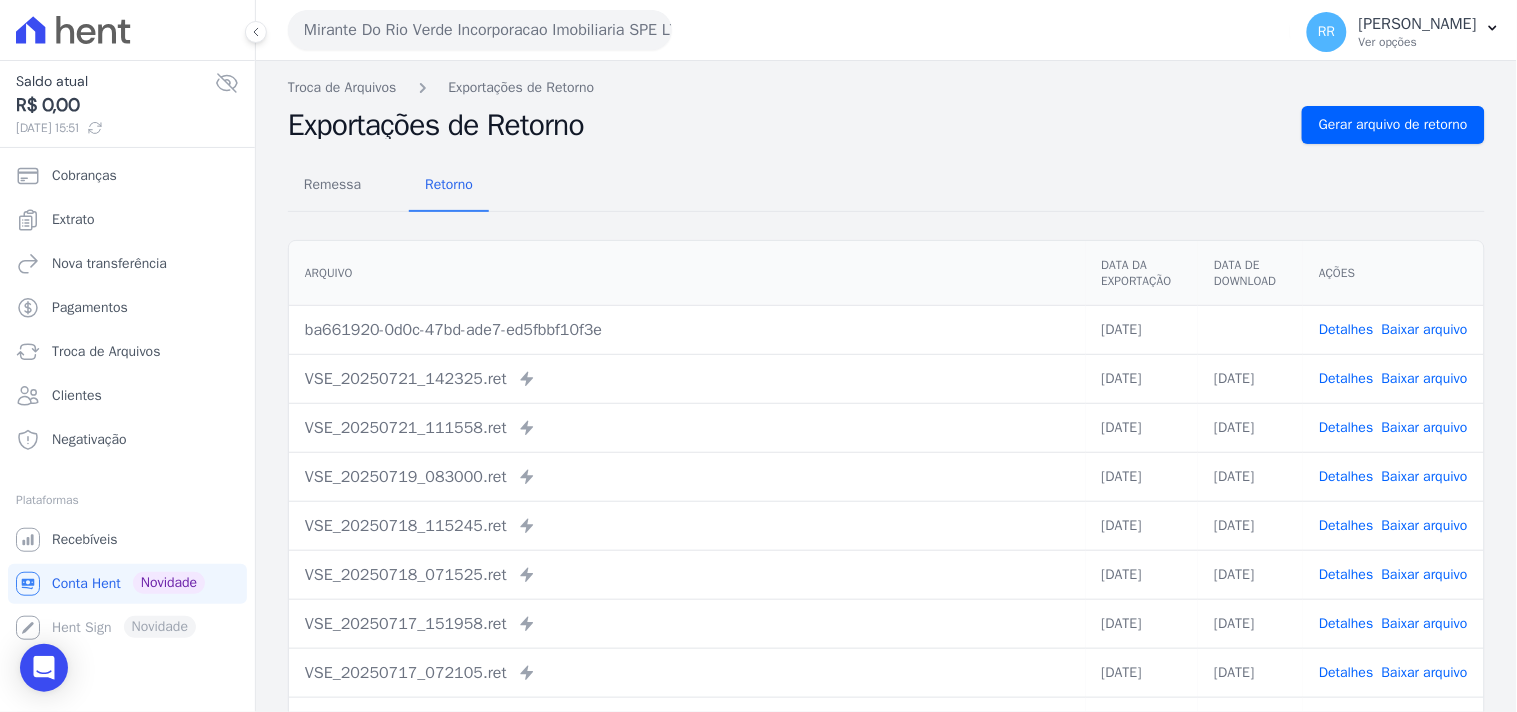 drag, startPoint x: 582, startPoint y: 161, endPoint x: 543, endPoint y: 155, distance: 39.45884 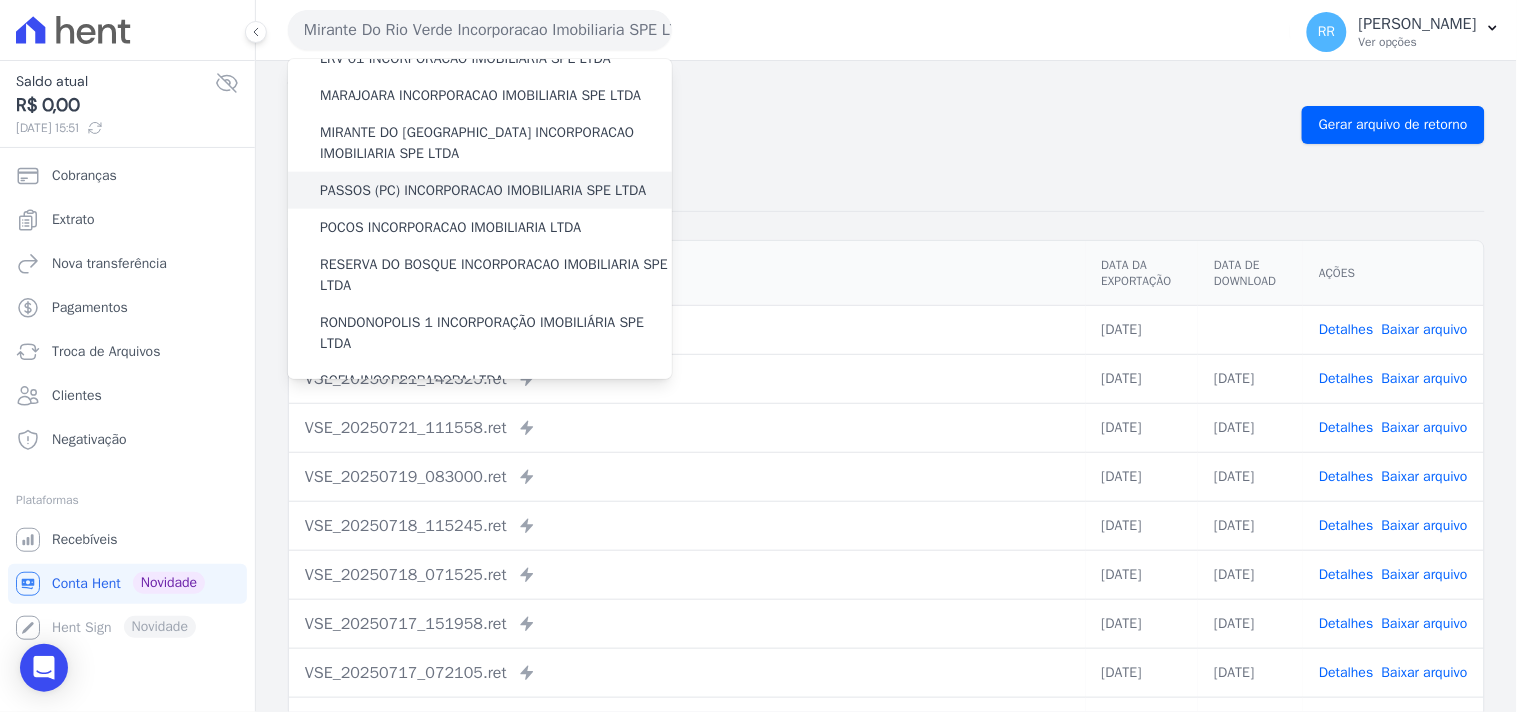 scroll, scrollTop: 555, scrollLeft: 0, axis: vertical 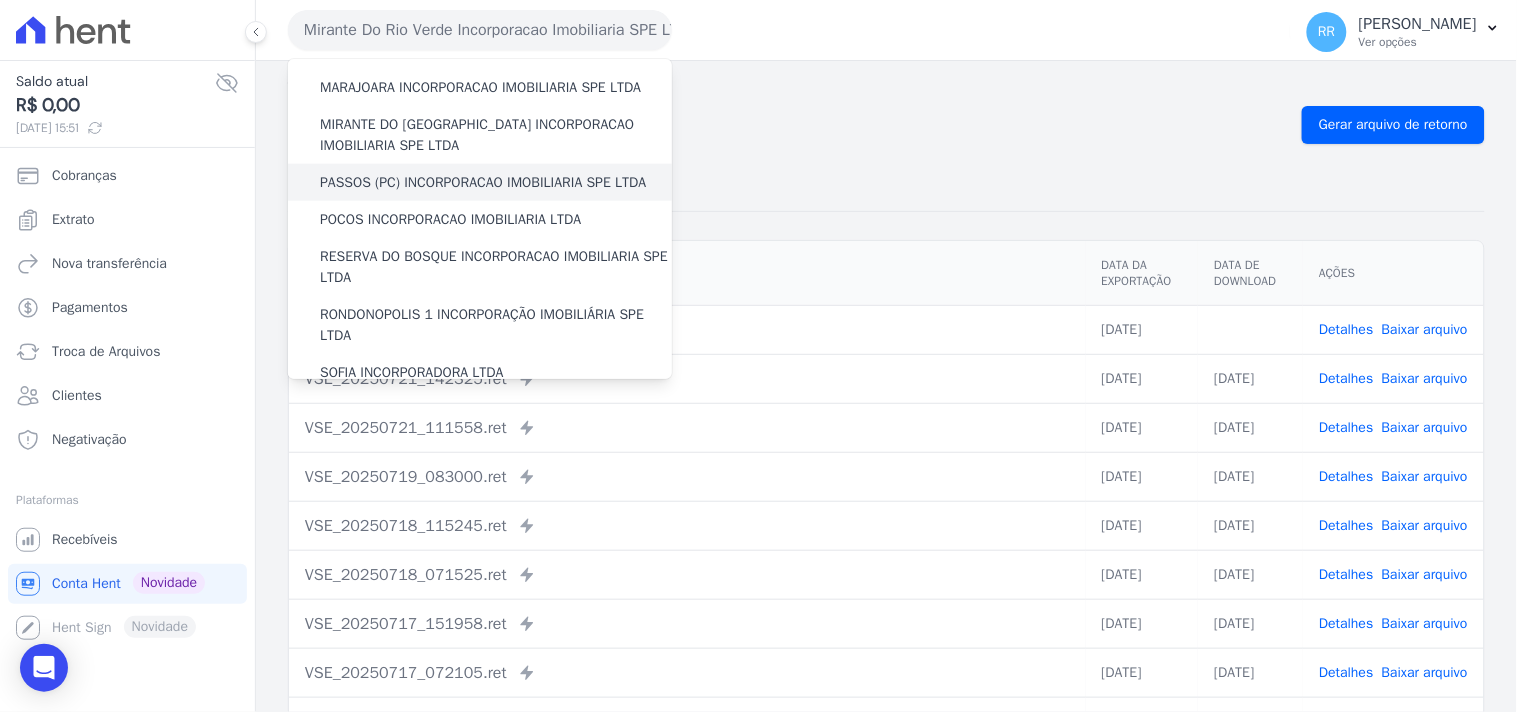 click on "PASSOS (PC) INCORPORACAO IMOBILIARIA SPE LTDA" at bounding box center [483, 182] 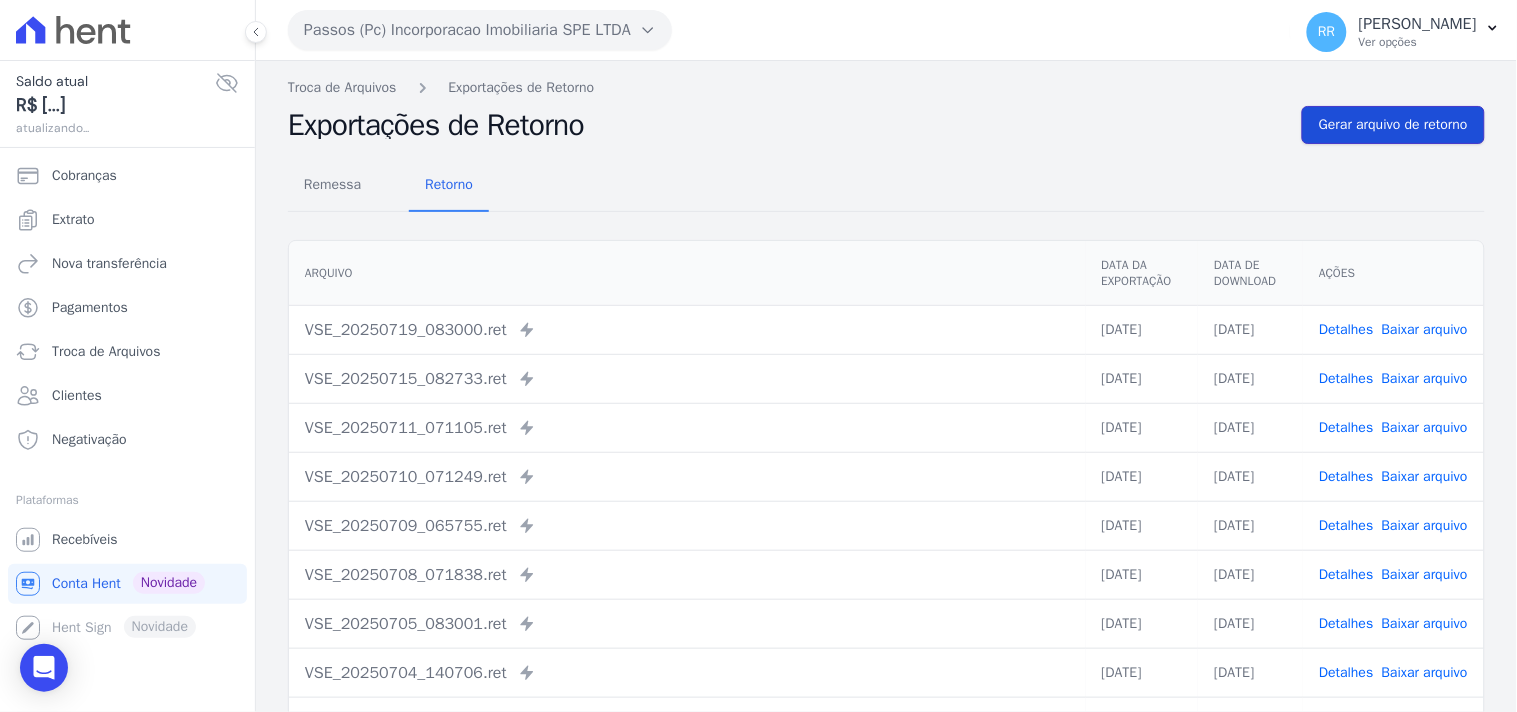 click on "Gerar arquivo de retorno" at bounding box center (1393, 125) 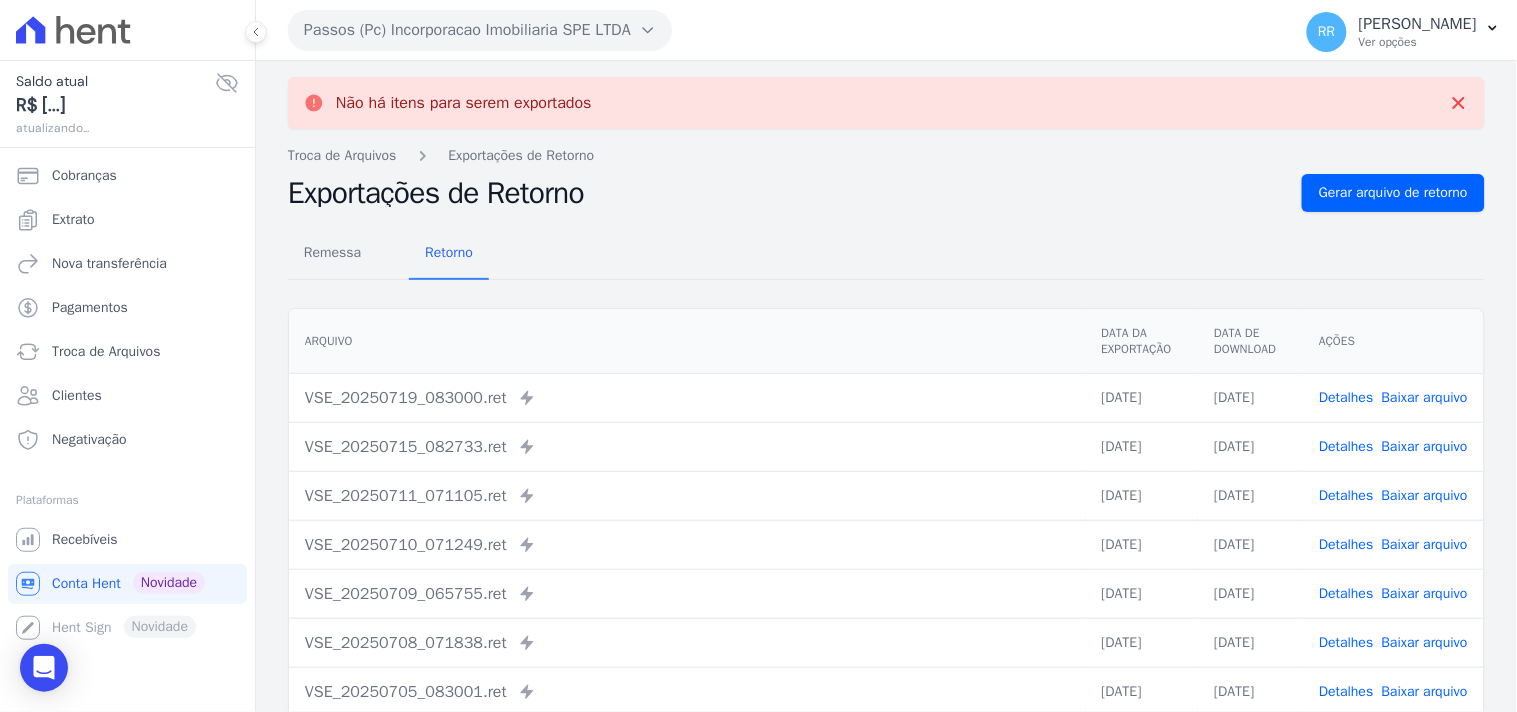 click on "Passos (Pc) Incorporacao Imobiliaria SPE LTDA" at bounding box center (480, 30) 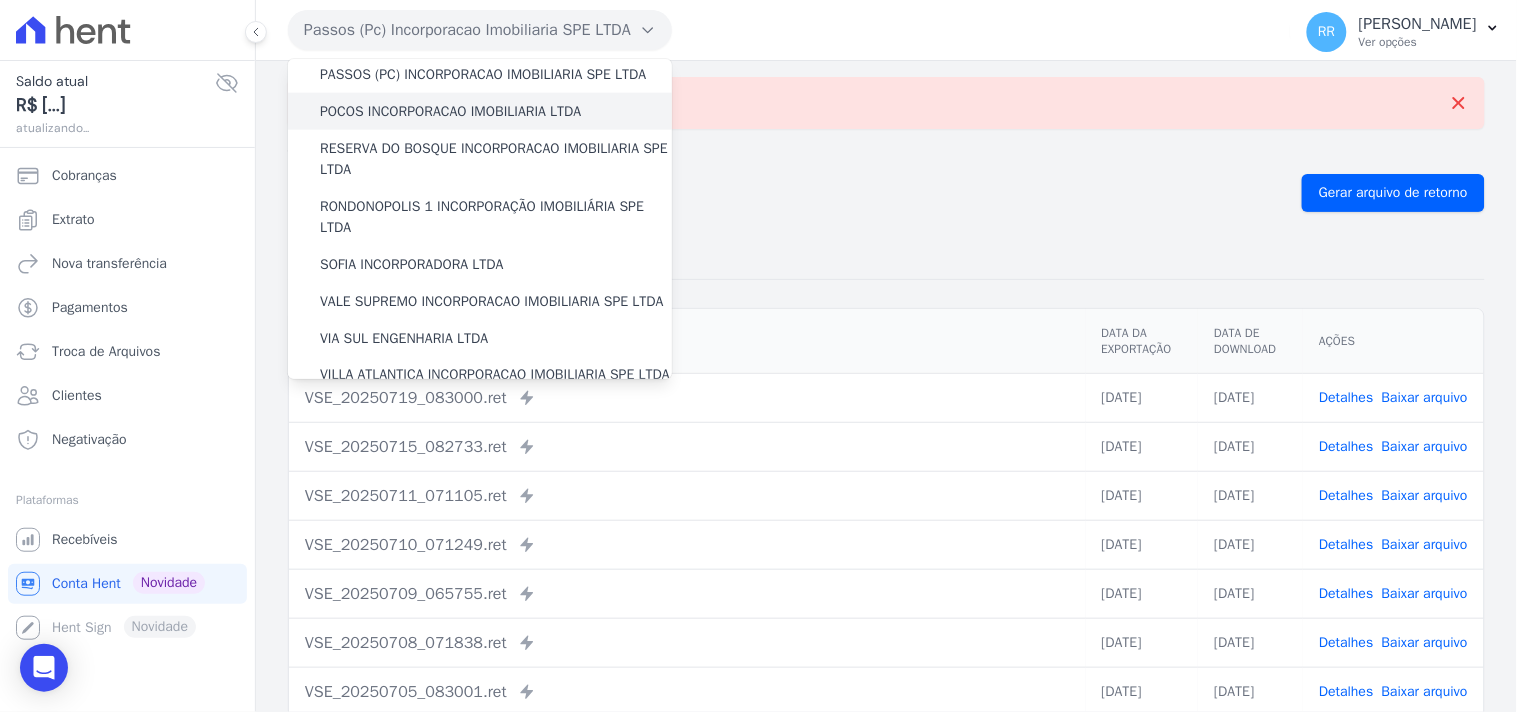 scroll, scrollTop: 666, scrollLeft: 0, axis: vertical 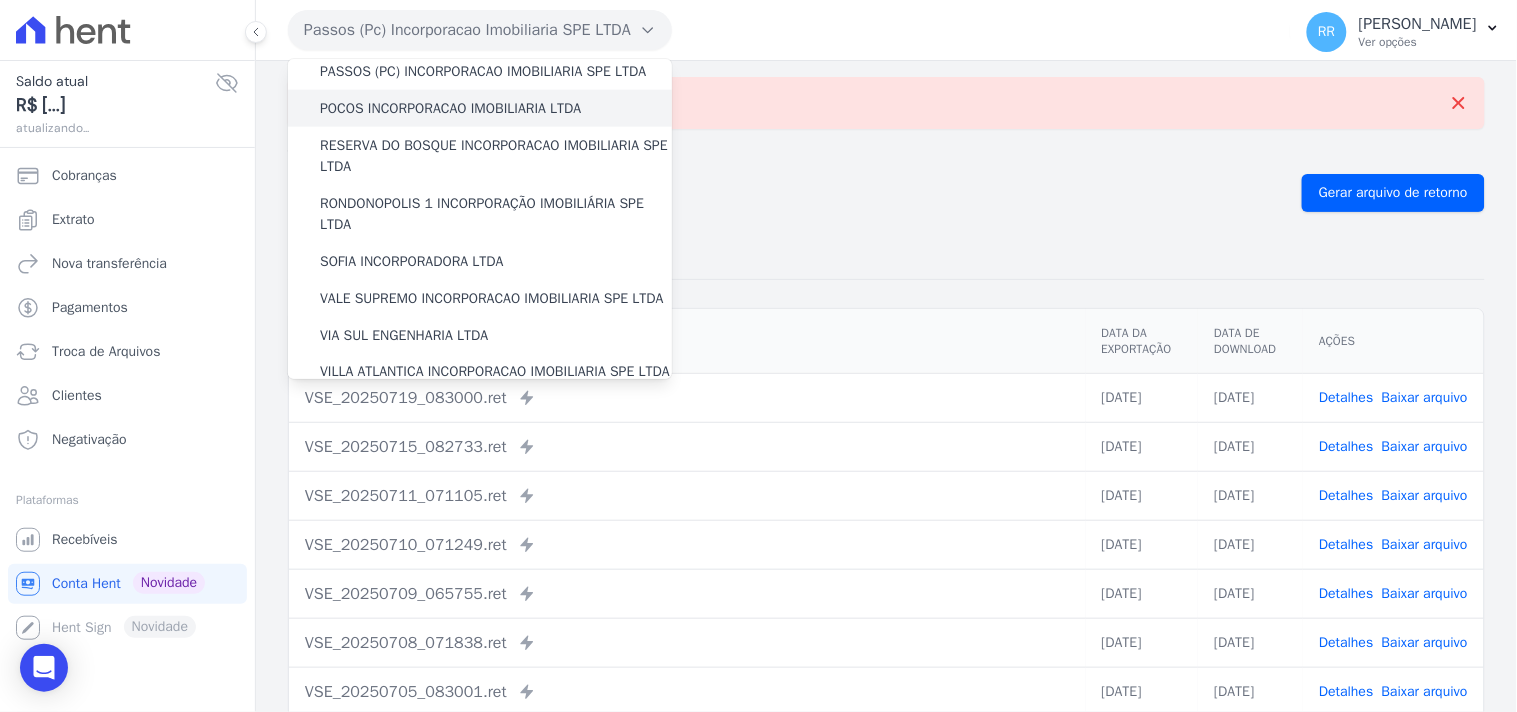 click on "POCOS INCORPORACAO IMOBILIARIA LTDA" at bounding box center [450, 108] 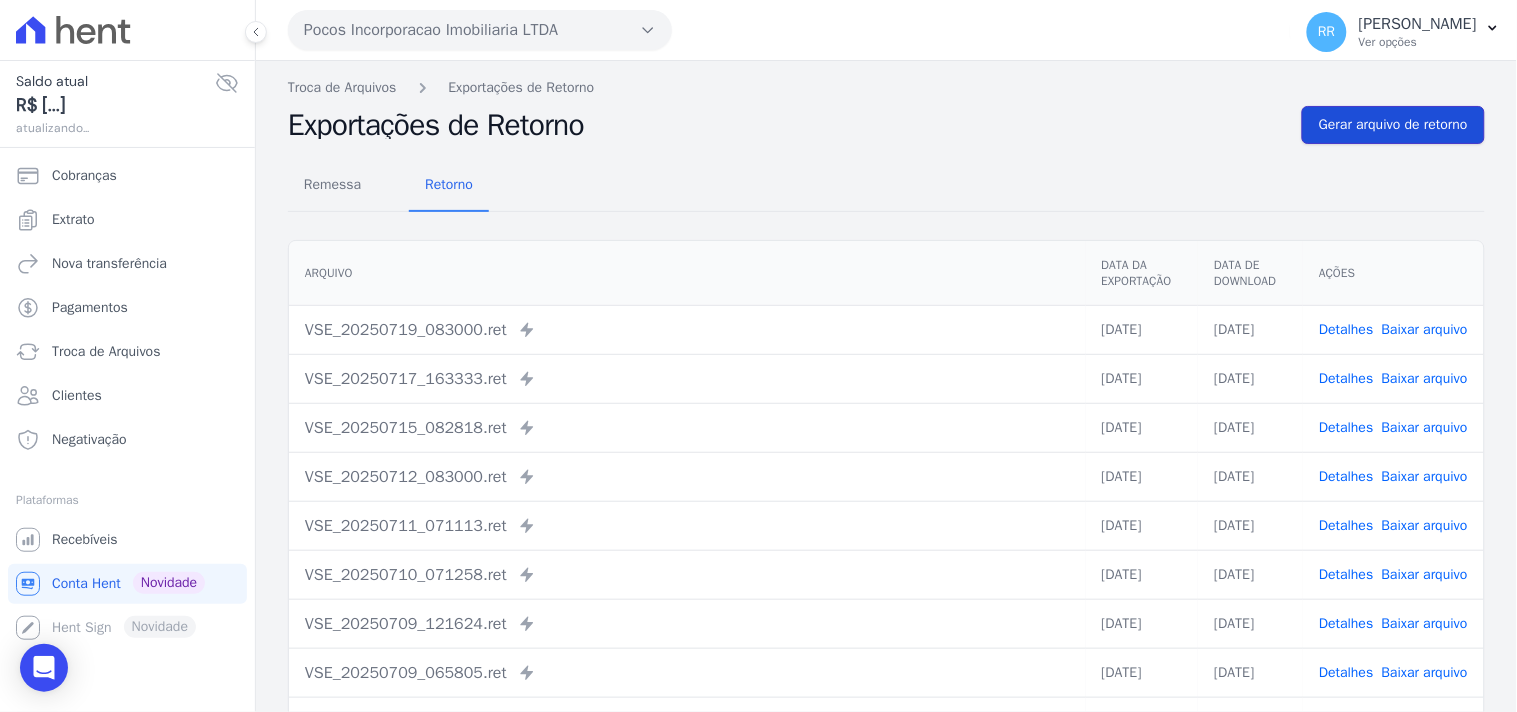 click on "Gerar arquivo de retorno" at bounding box center [1393, 125] 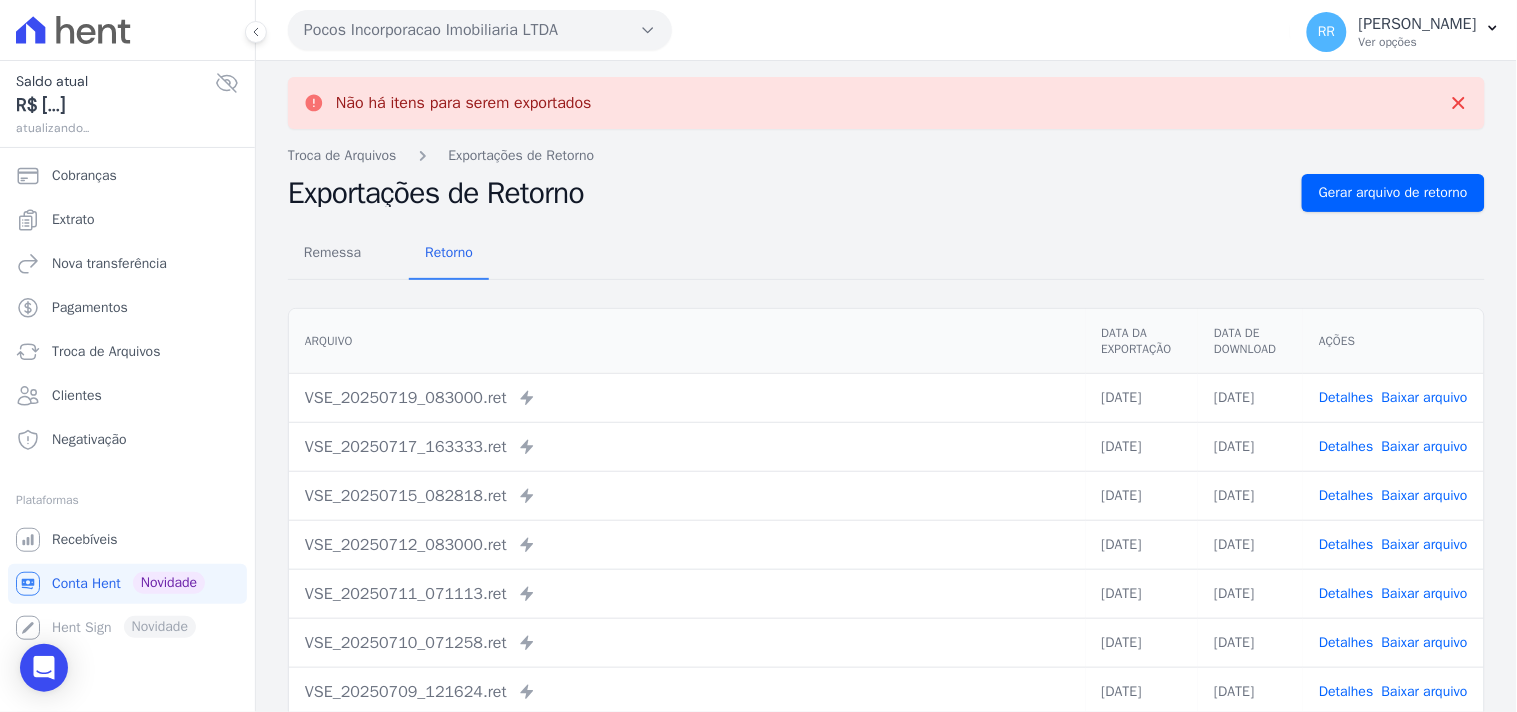 click on "Pocos Incorporacao Imobiliaria LTDA" at bounding box center (480, 30) 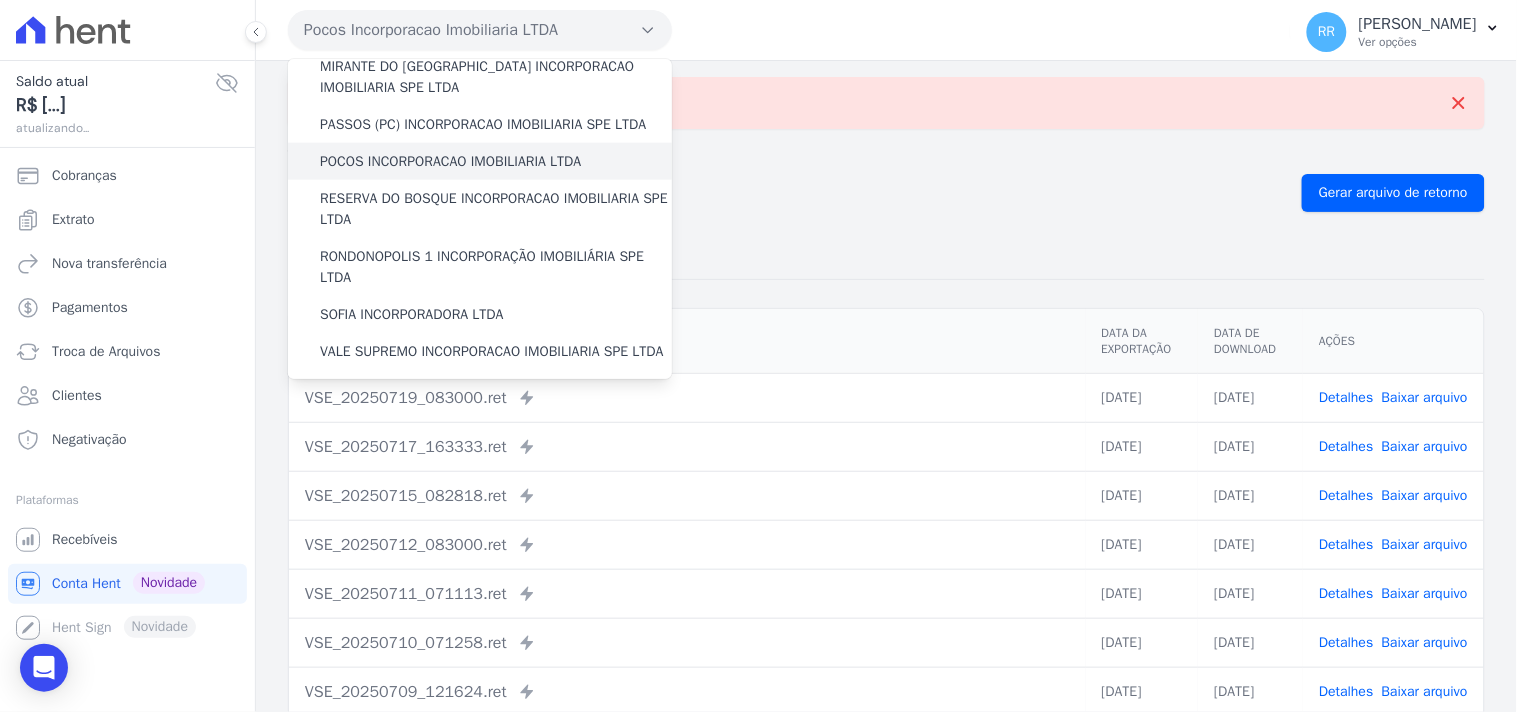 scroll, scrollTop: 630, scrollLeft: 0, axis: vertical 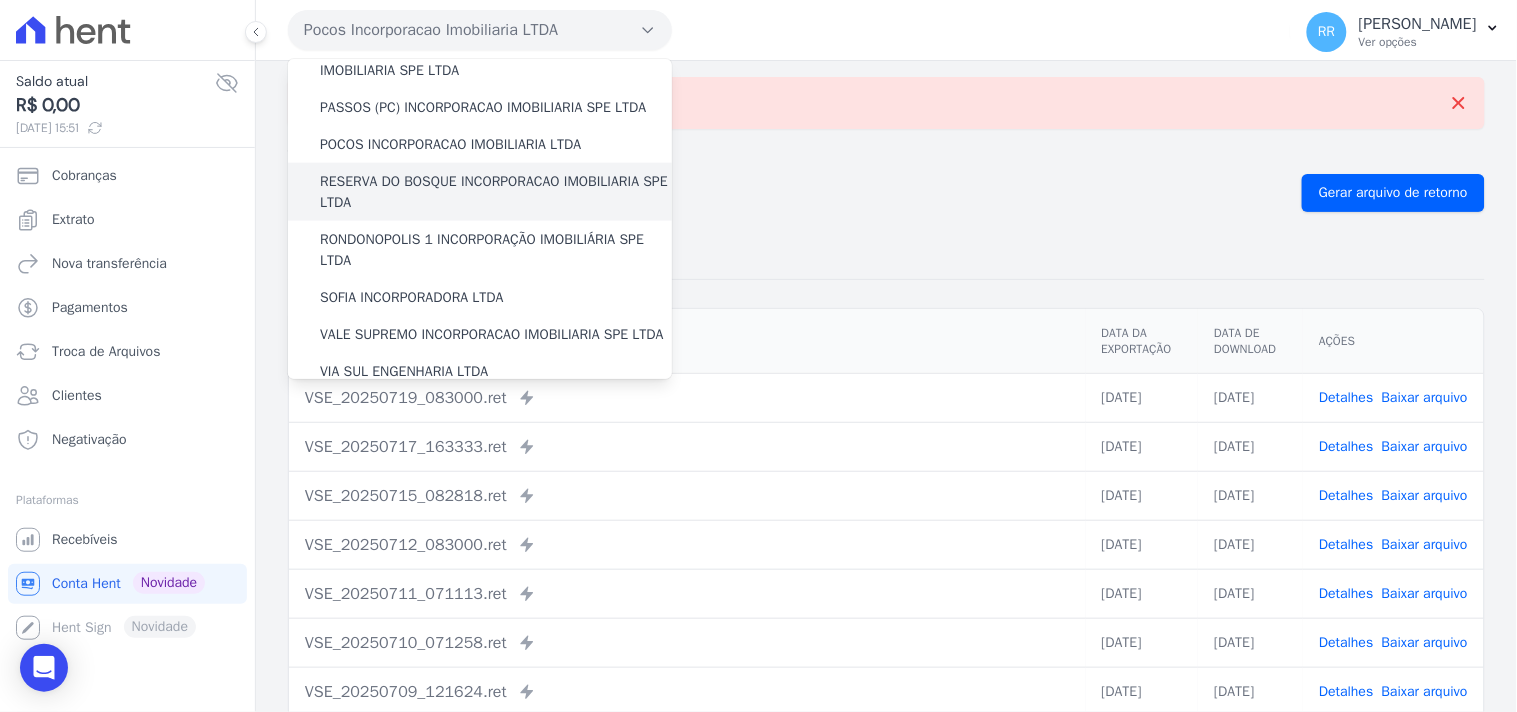 click on "RESERVA DO BOSQUE INCORPORACAO IMOBILIARIA SPE LTDA" at bounding box center [496, 192] 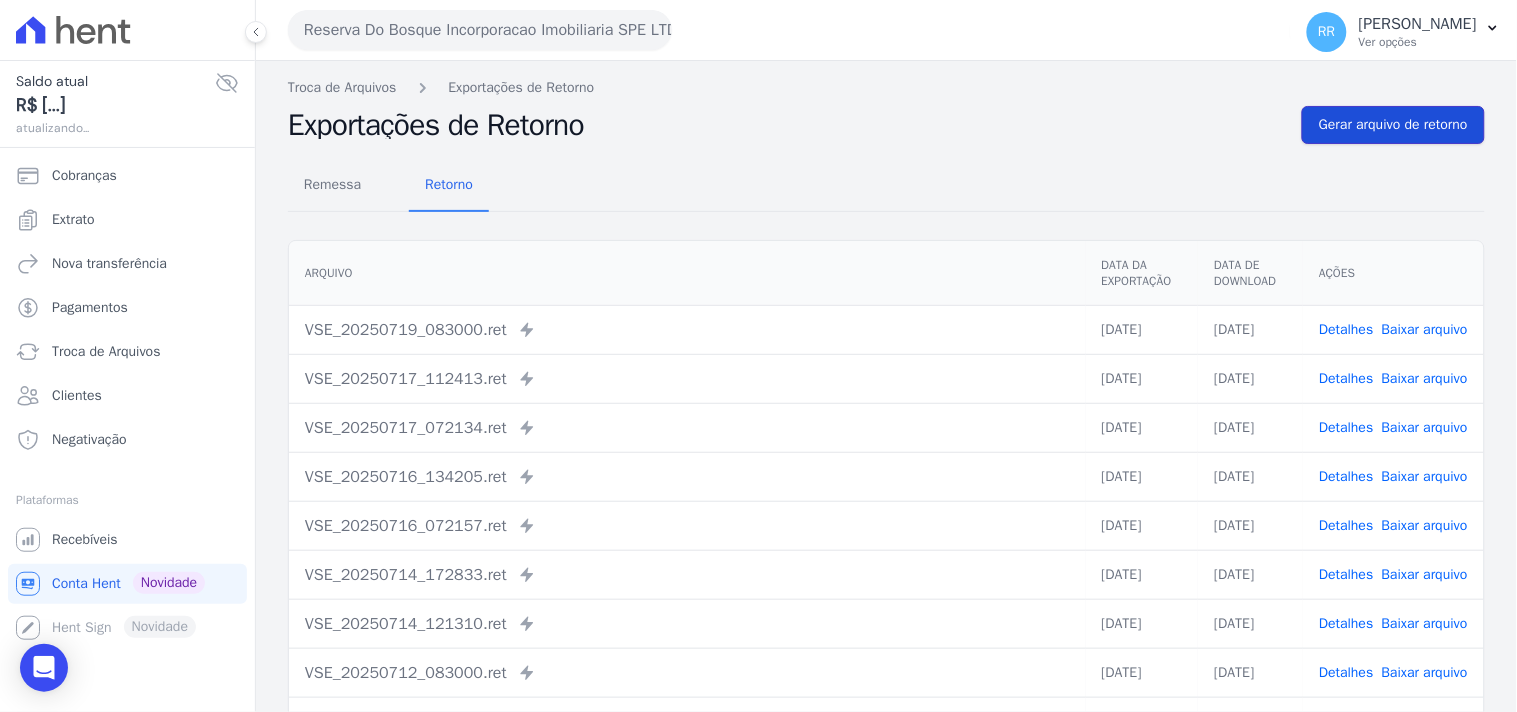 click on "Gerar arquivo de retorno" at bounding box center [1393, 125] 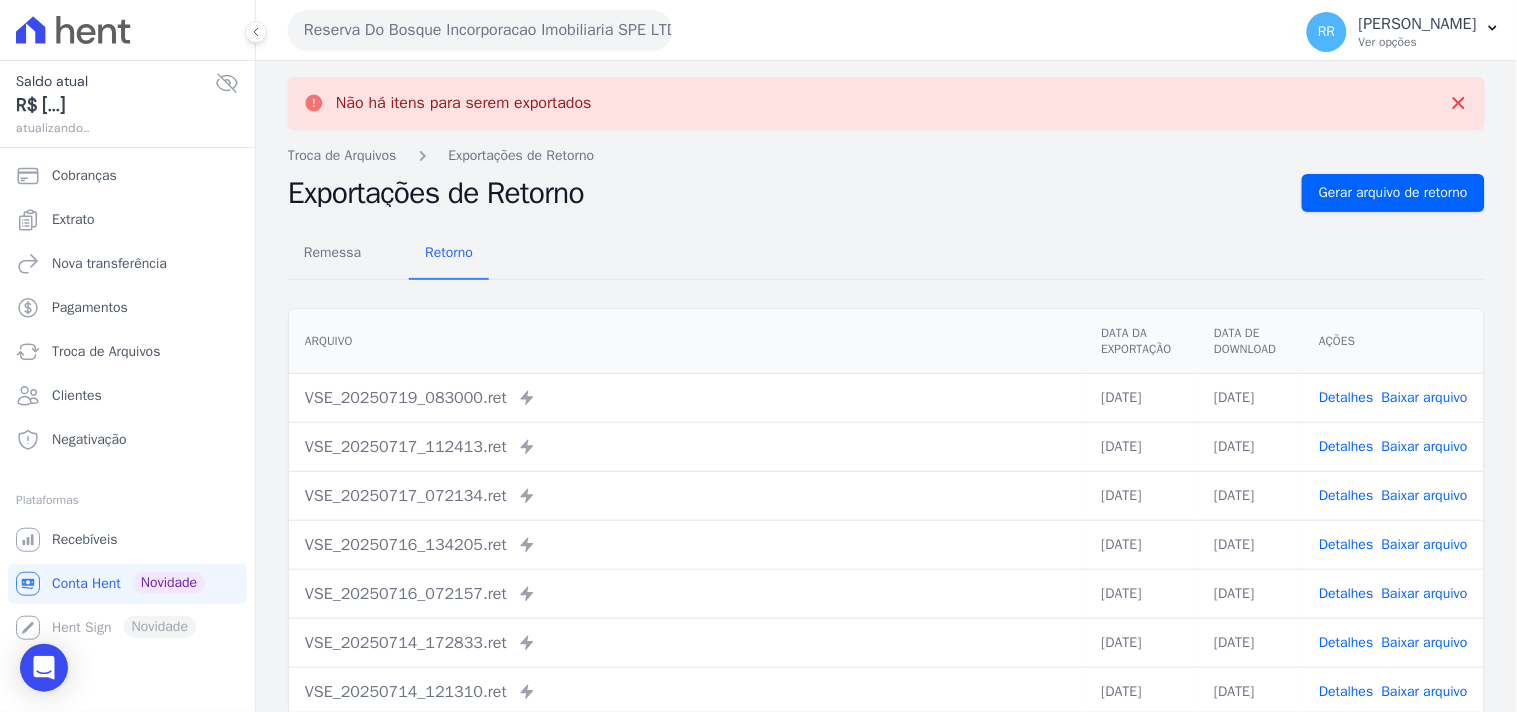 click on "Reserva Do Bosque Incorporacao Imobiliaria SPE LTDA" at bounding box center [480, 30] 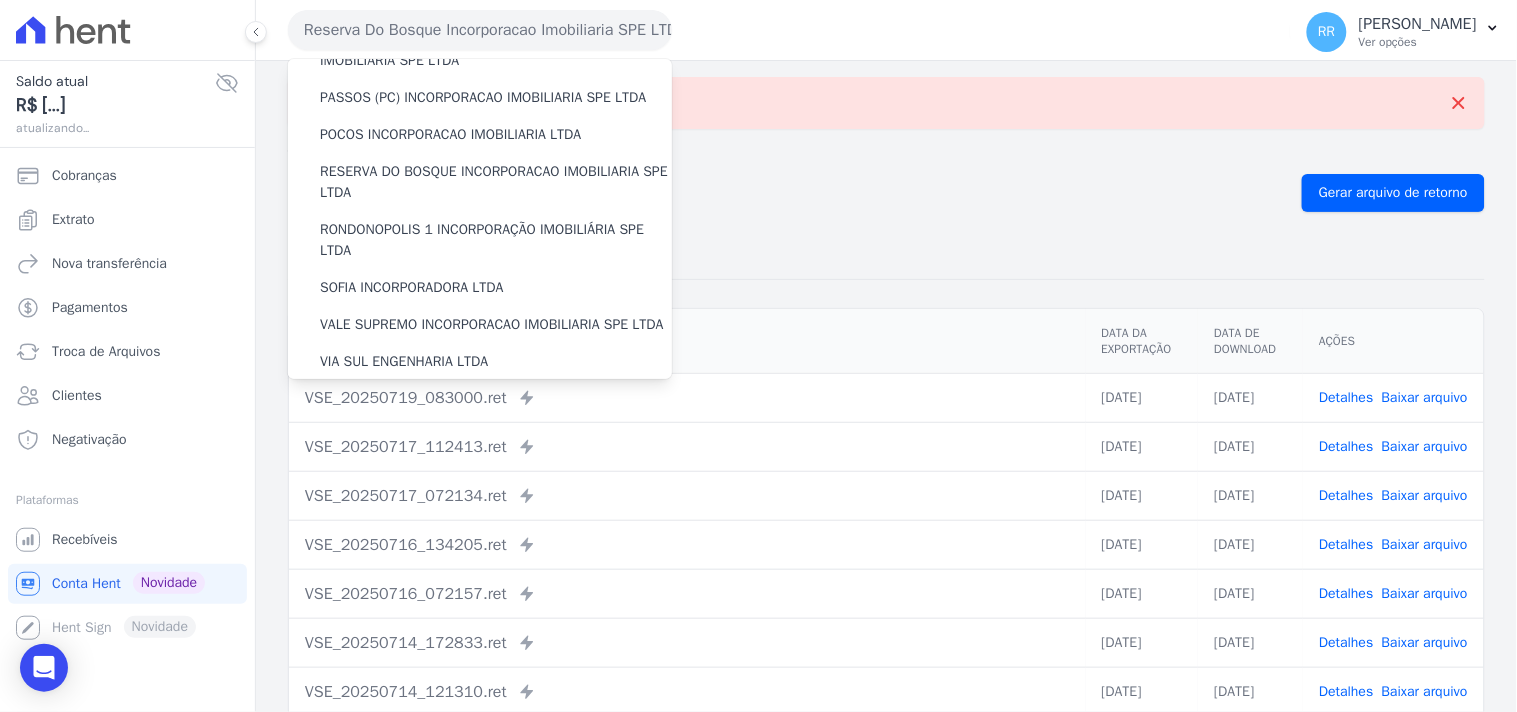 scroll, scrollTop: 666, scrollLeft: 0, axis: vertical 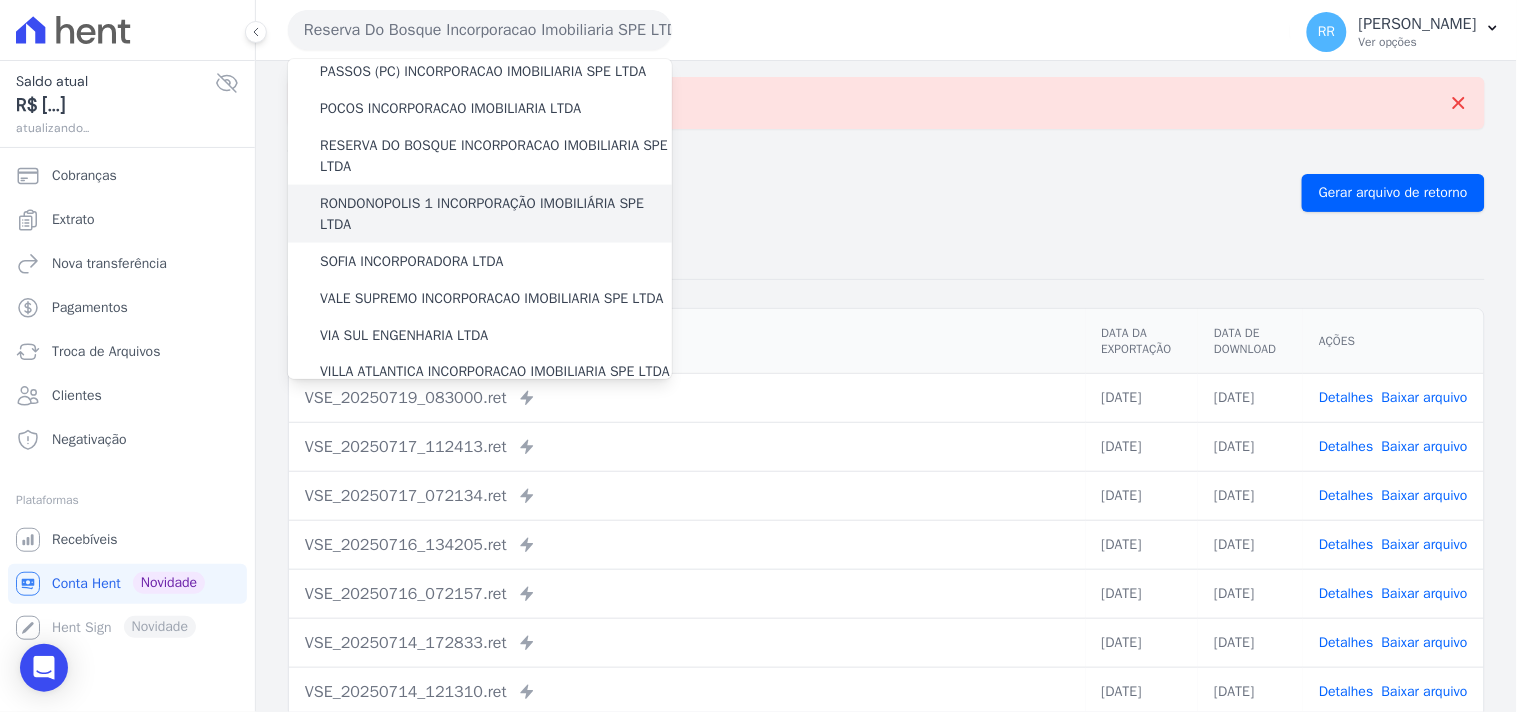 click on "RONDONOPOLIS 1 INCORPORAÇÃO IMOBILIÁRIA SPE LTDA" at bounding box center [496, 214] 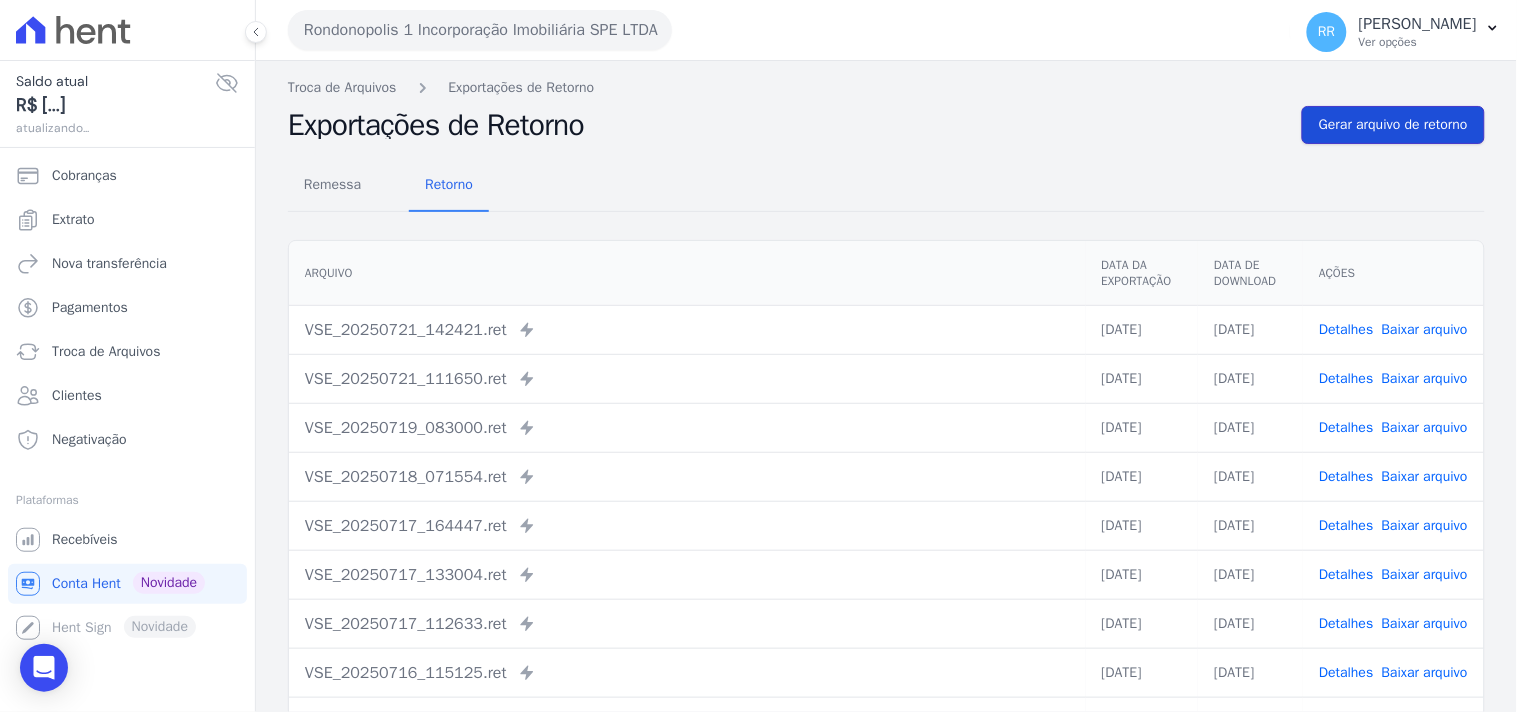click on "Gerar arquivo de retorno" at bounding box center [1393, 125] 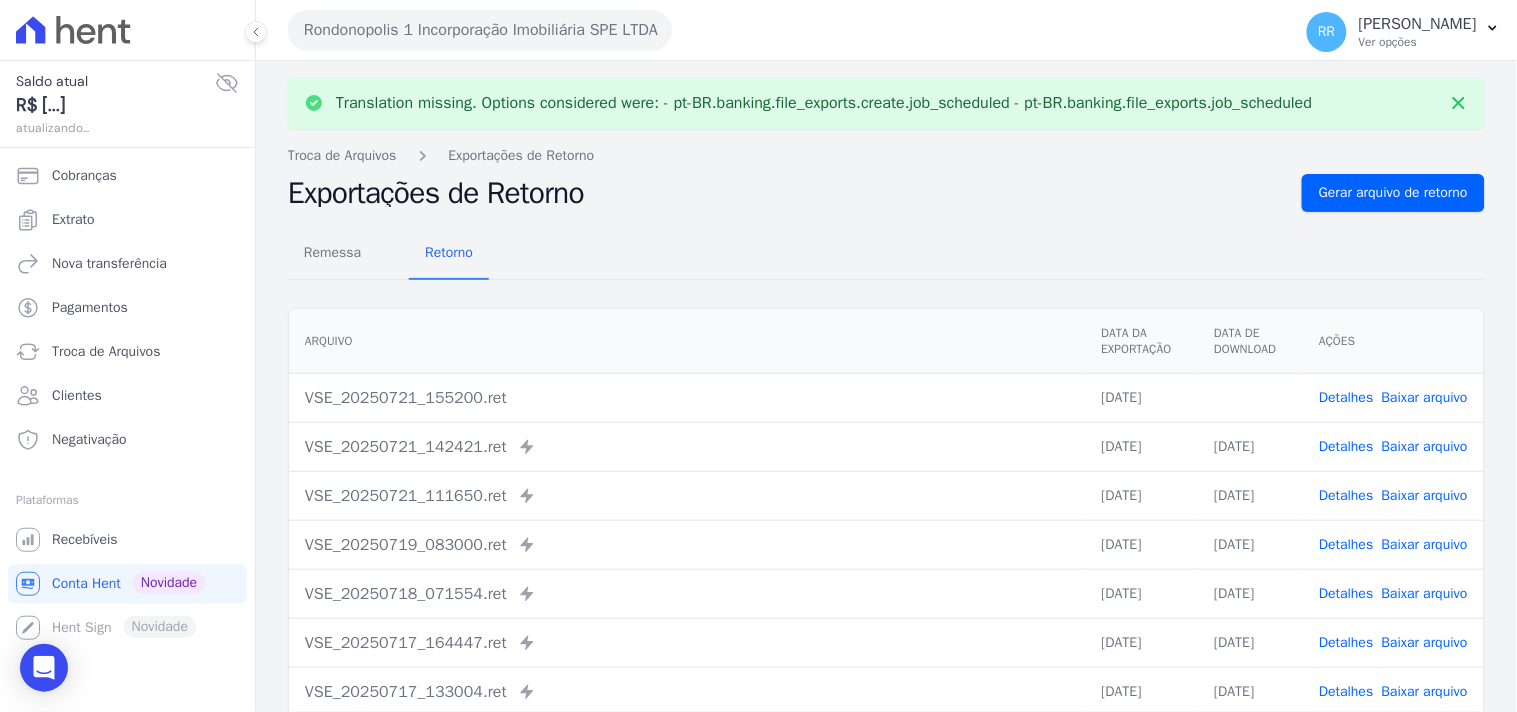 click on "Baixar arquivo" at bounding box center (1425, 397) 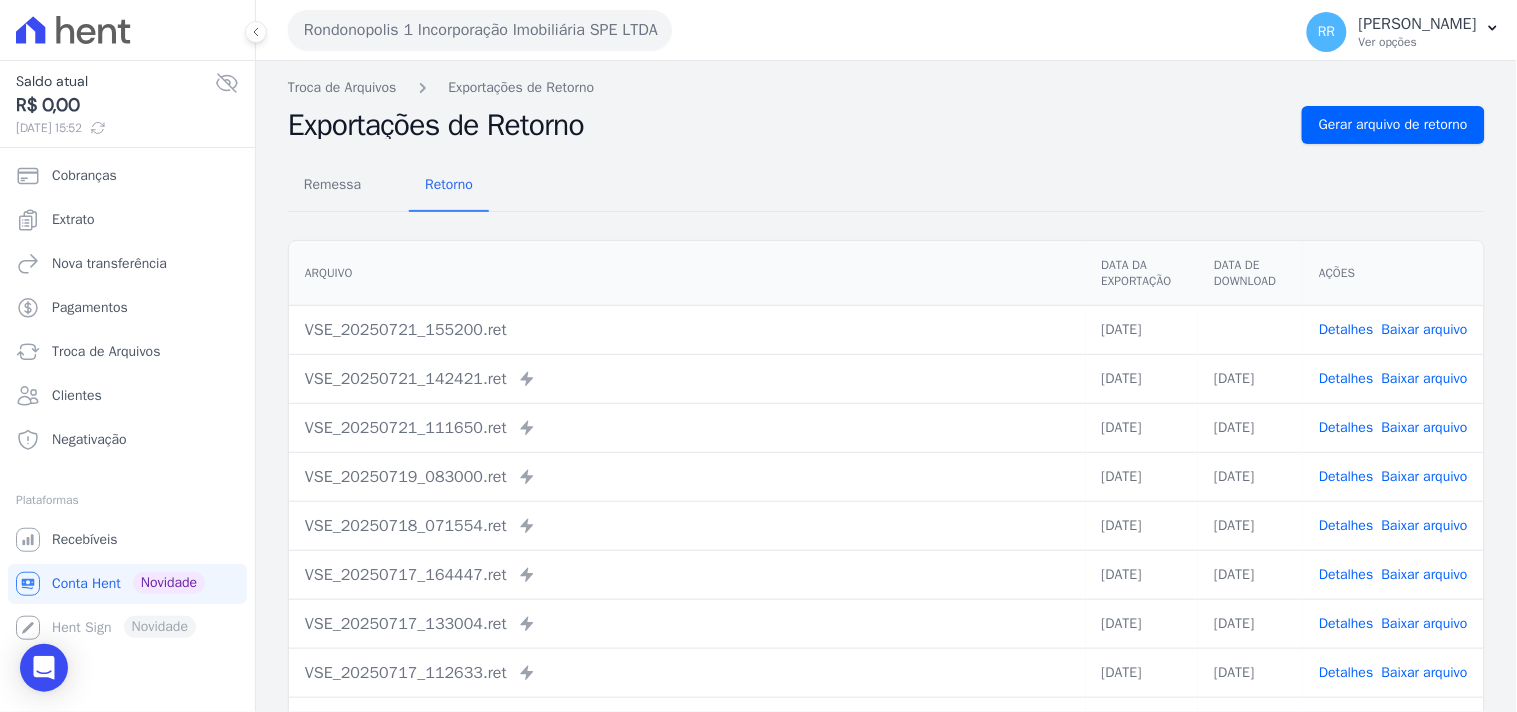 click on "Remessa
Retorno" at bounding box center (886, 186) 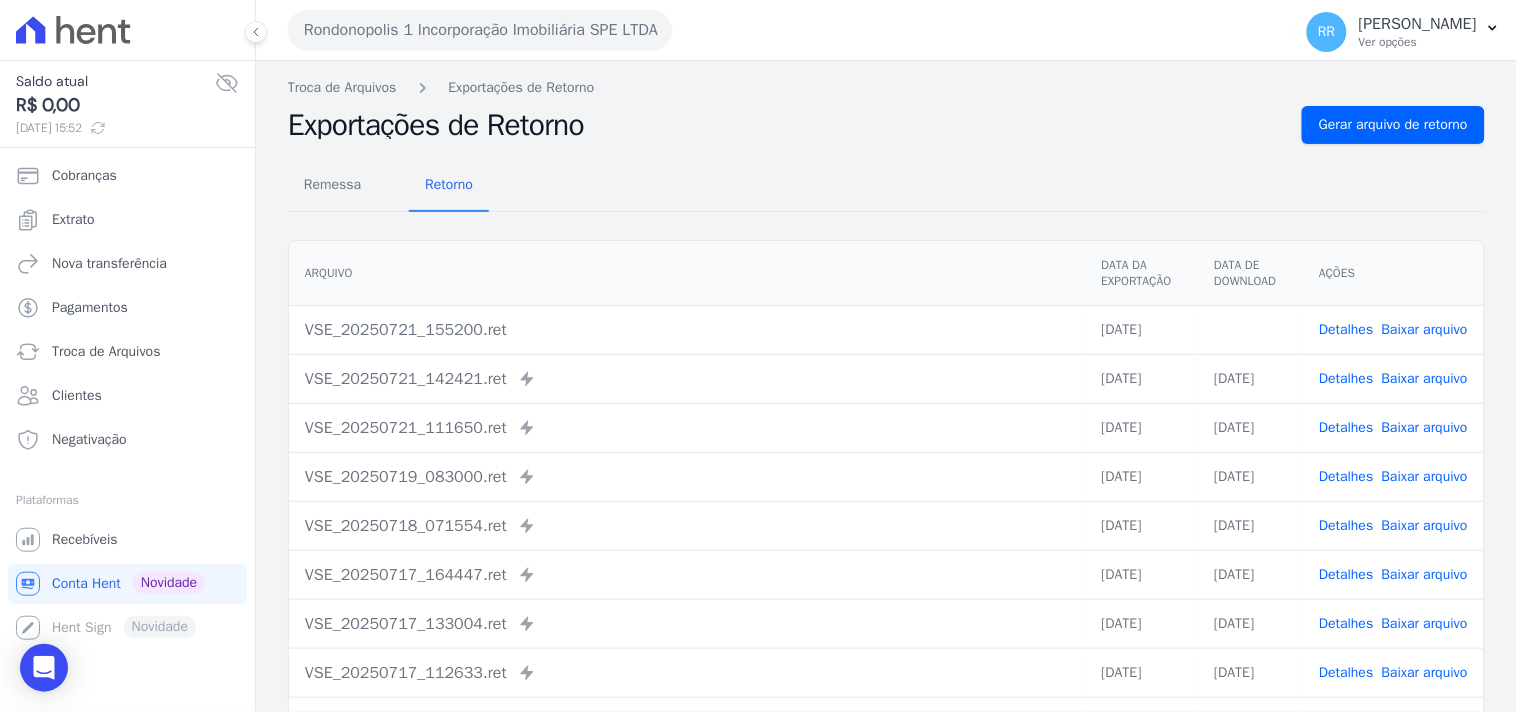 click on "Rondonopolis 1 Incorporação Imobiliária SPE LTDA" at bounding box center [480, 30] 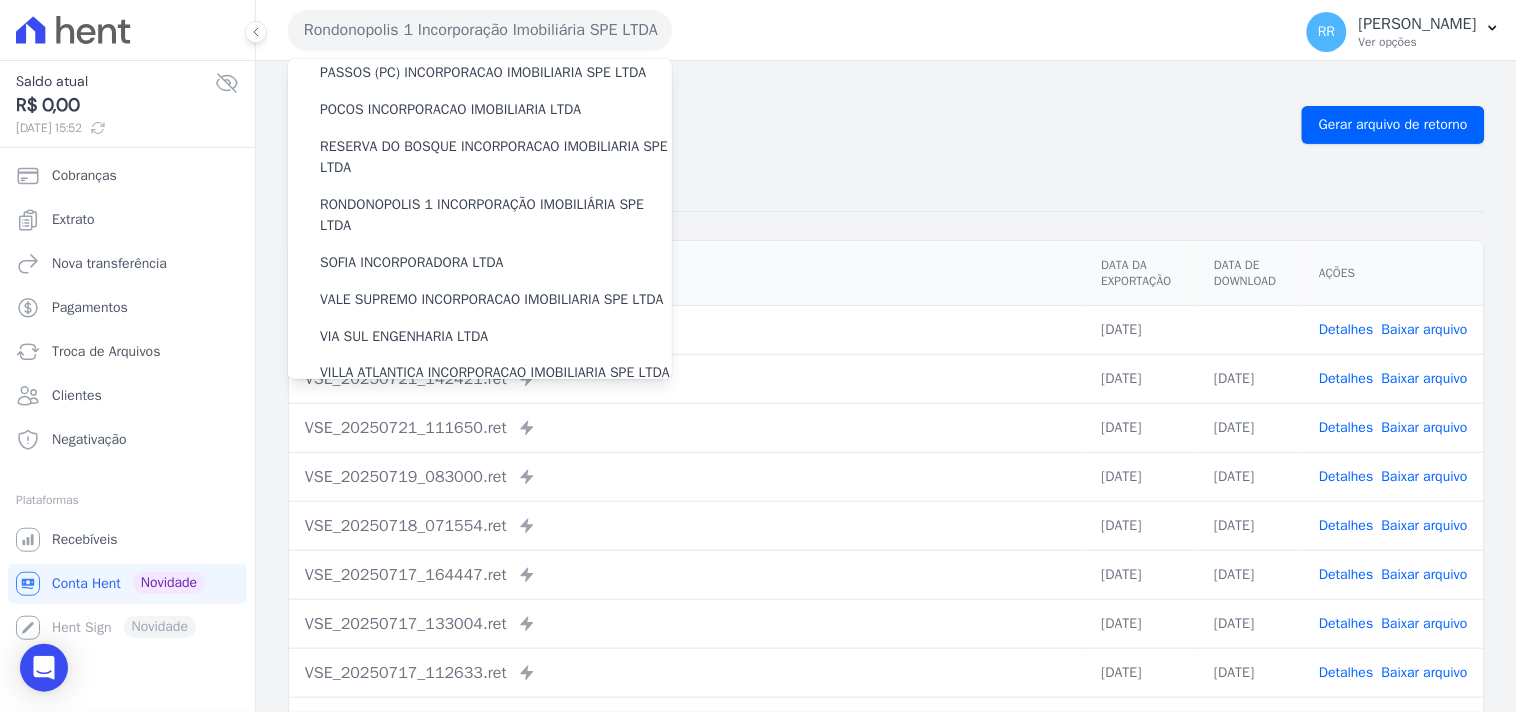 scroll, scrollTop: 741, scrollLeft: 0, axis: vertical 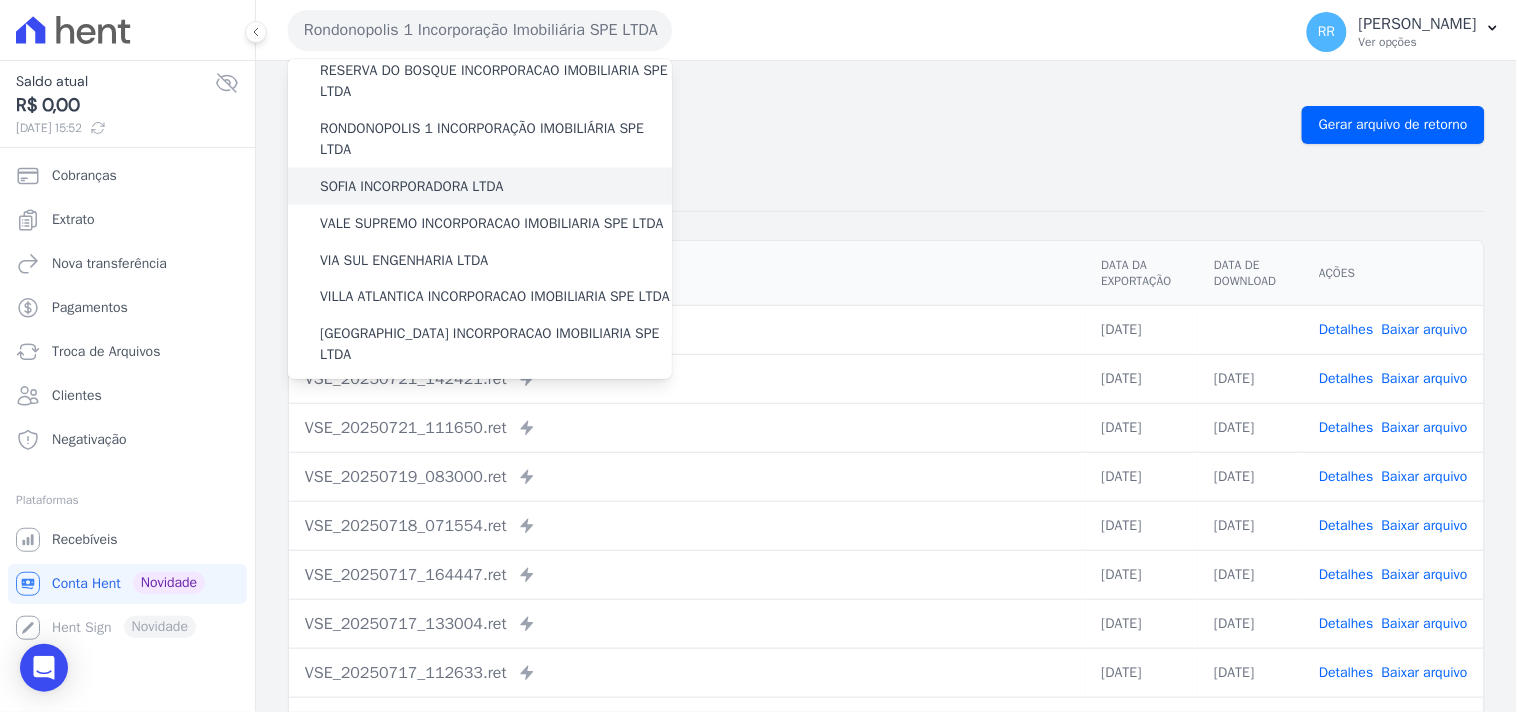 click on "SOFIA INCORPORADORA LTDA" at bounding box center (412, 186) 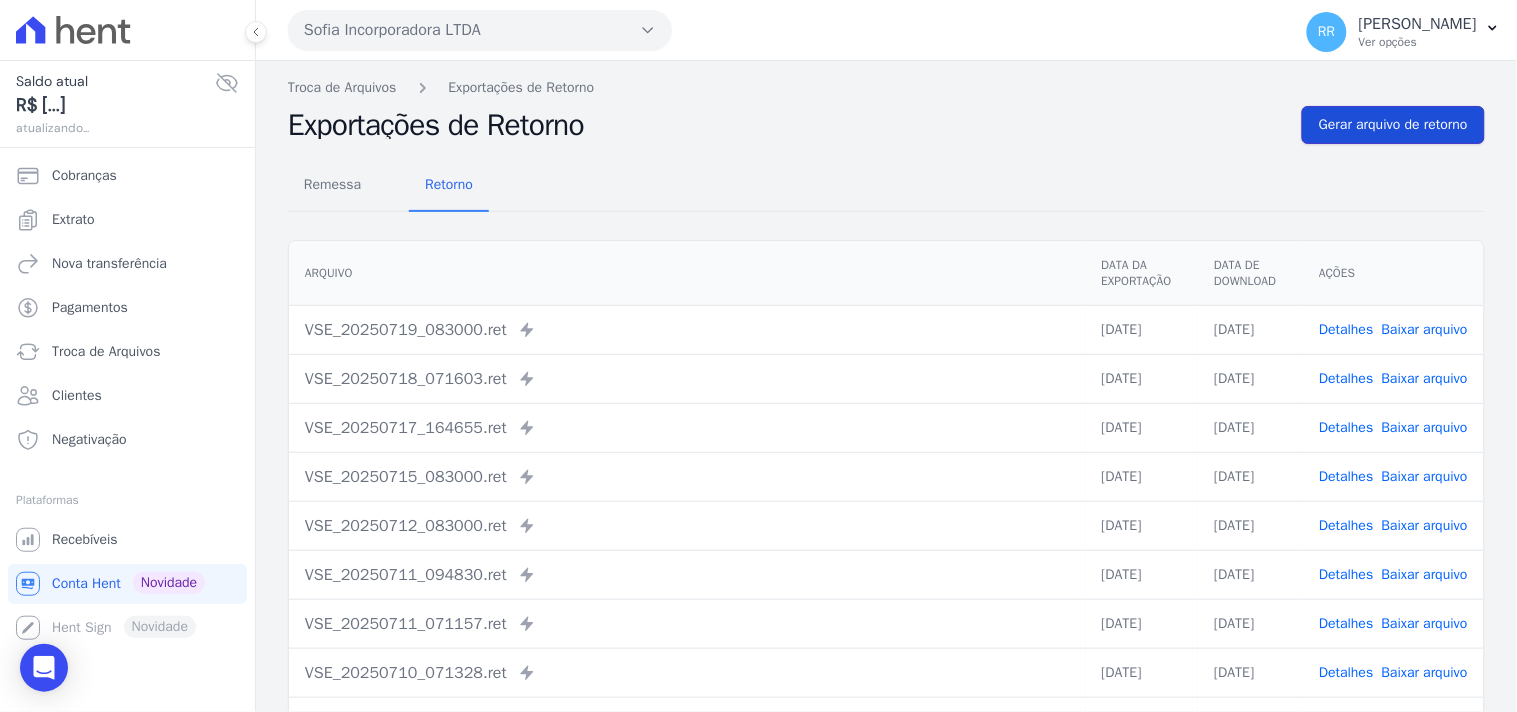 click on "Gerar arquivo de retorno" at bounding box center (1393, 125) 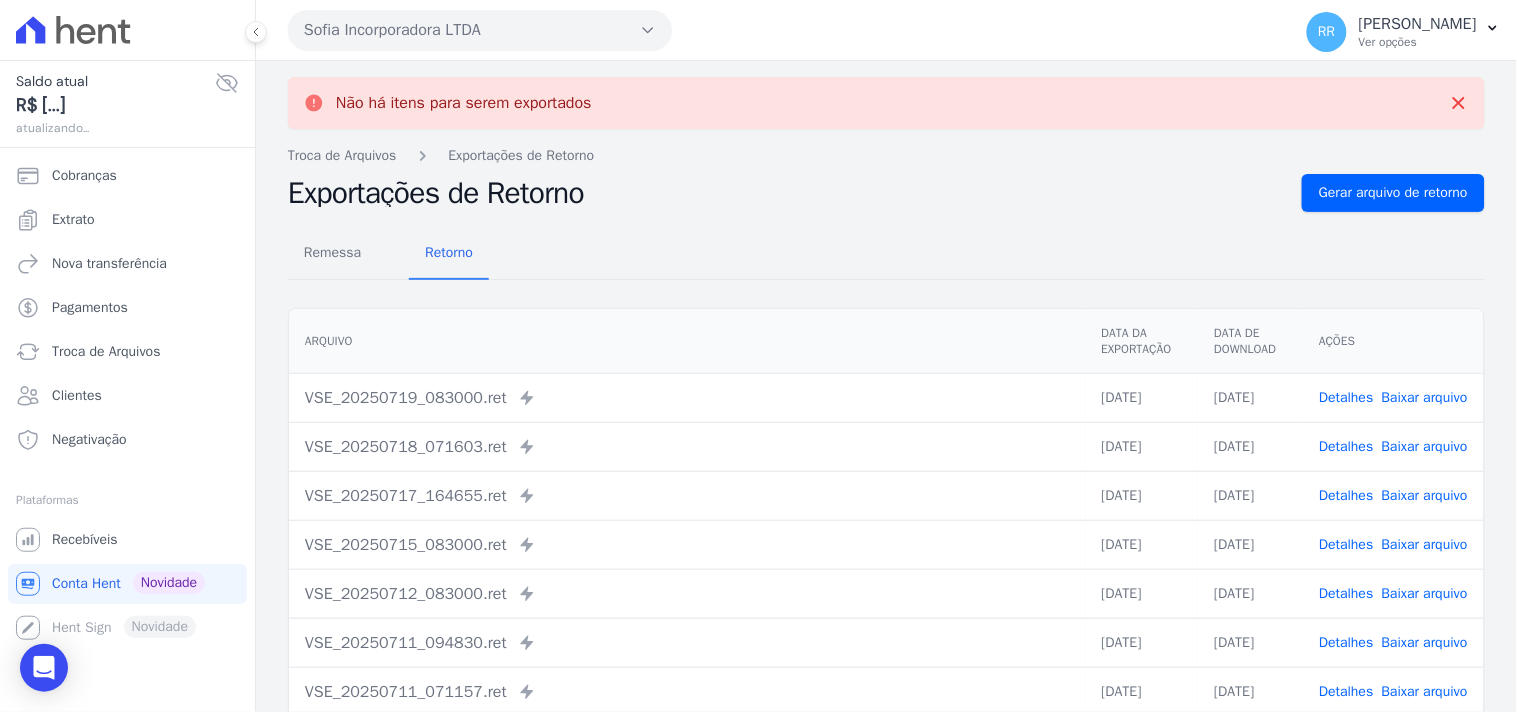 click on "Sofia Incorporadora LTDA" at bounding box center [480, 30] 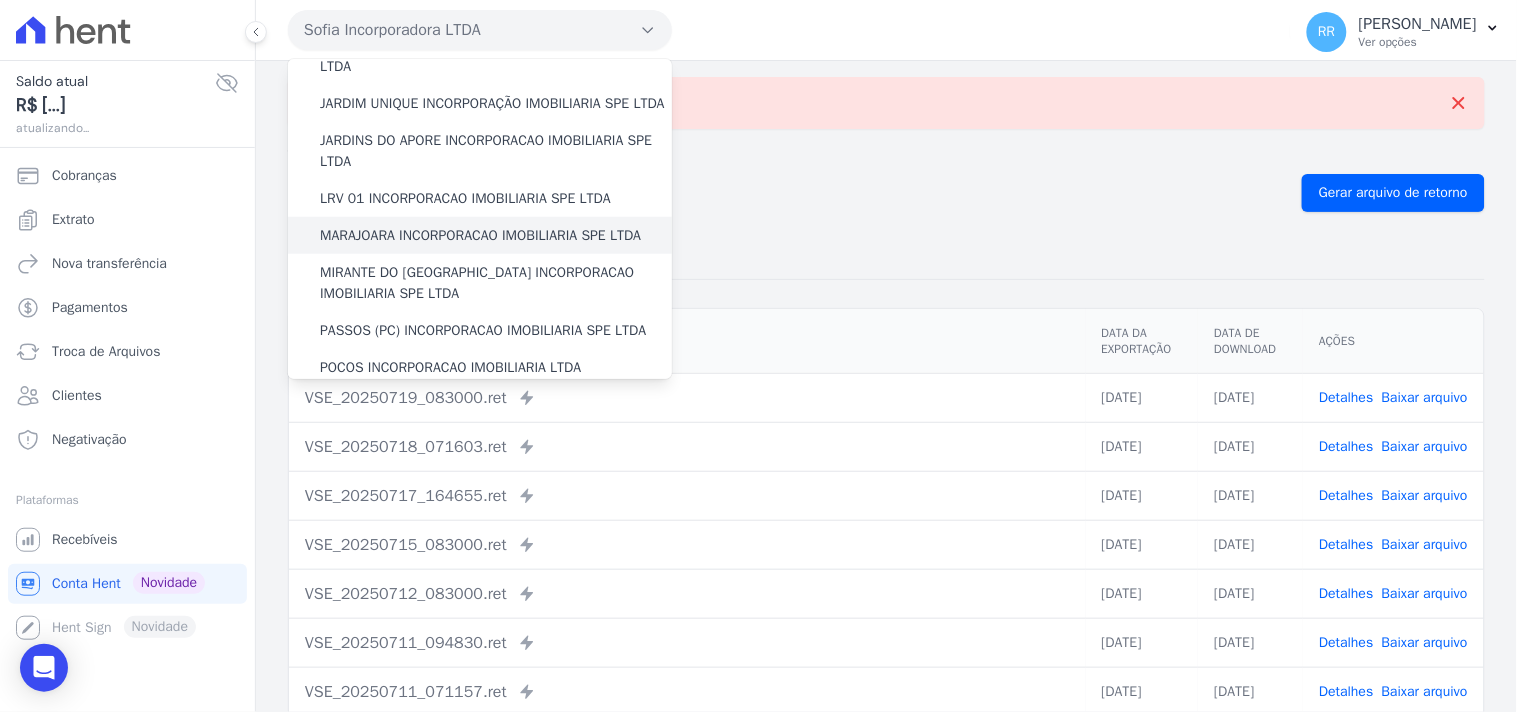 scroll, scrollTop: 703, scrollLeft: 0, axis: vertical 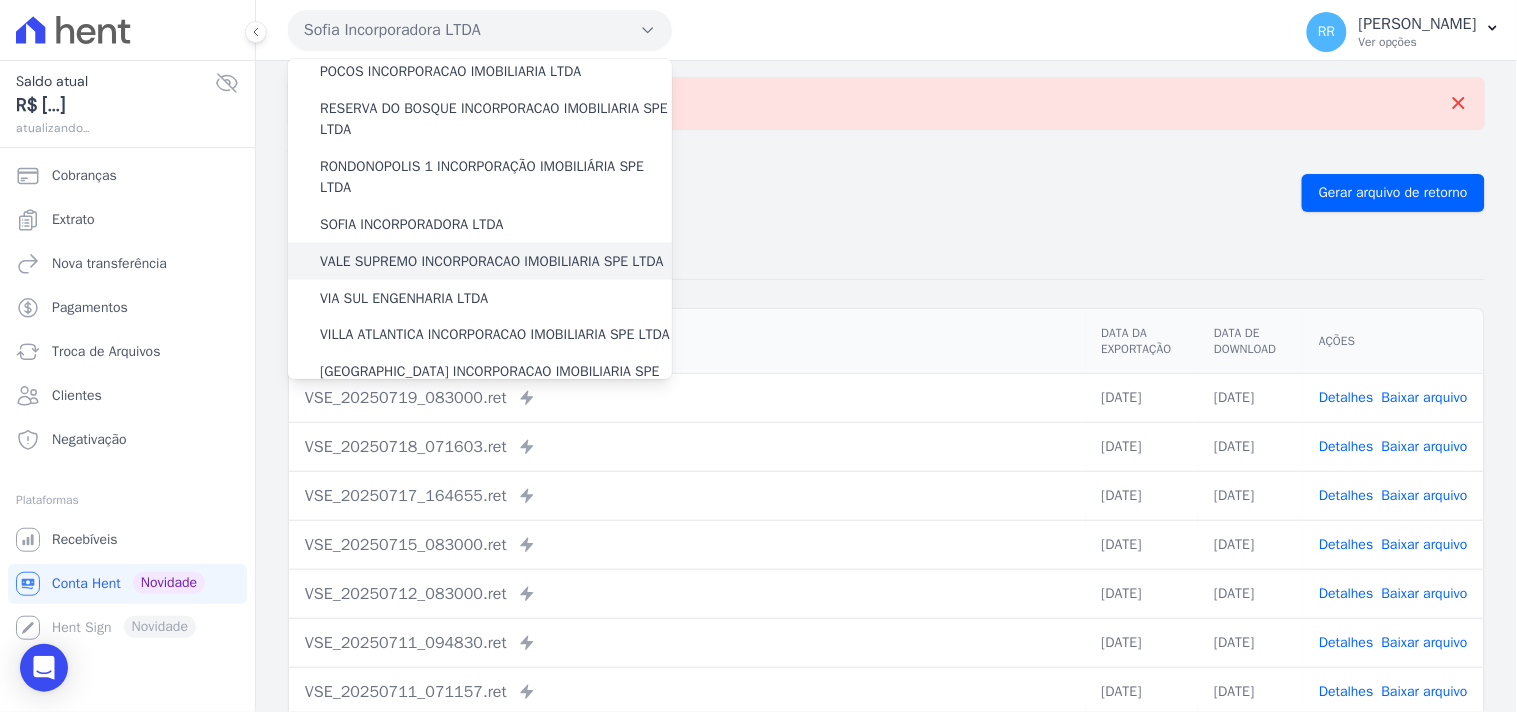 click on "VALE SUPREMO INCORPORACAO IMOBILIARIA SPE LTDA" at bounding box center [492, 261] 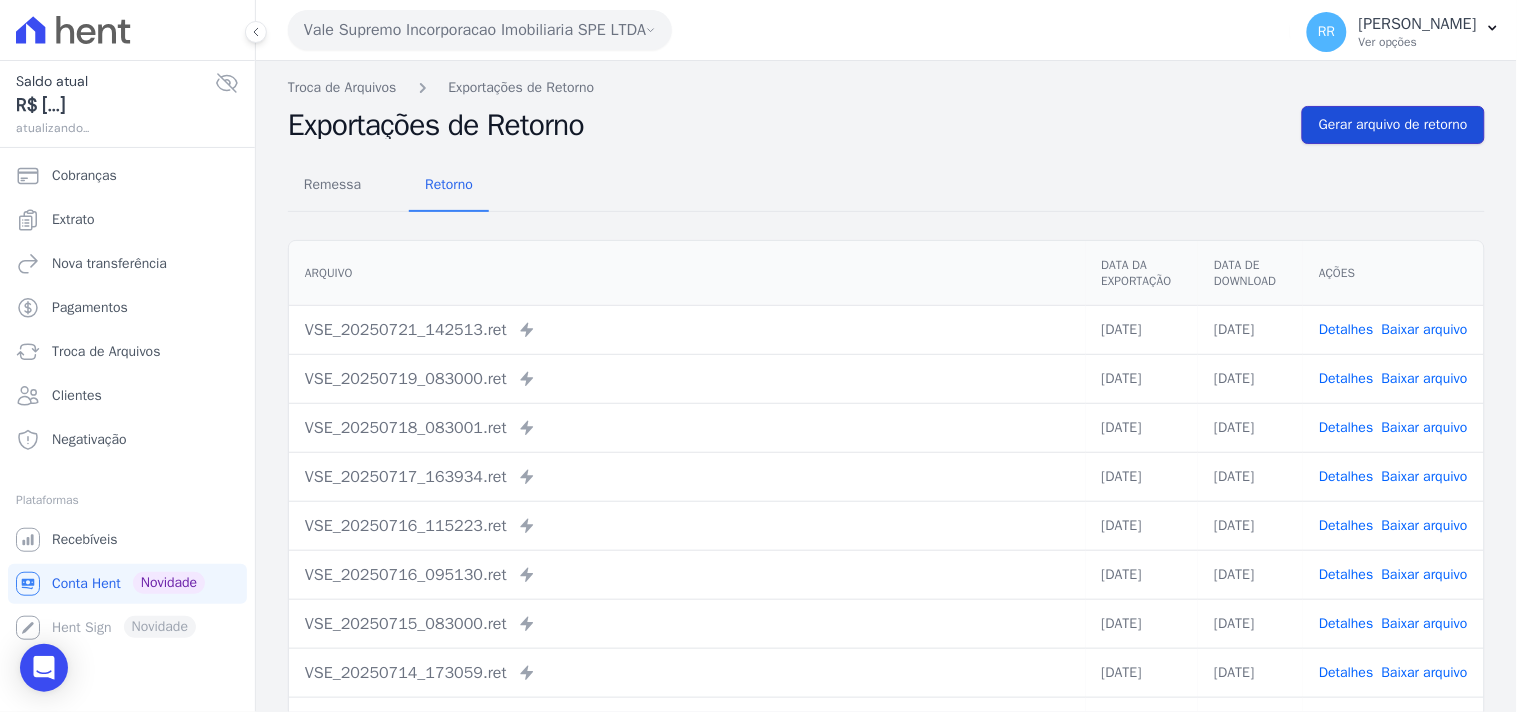 click on "Gerar arquivo de retorno" at bounding box center [1393, 125] 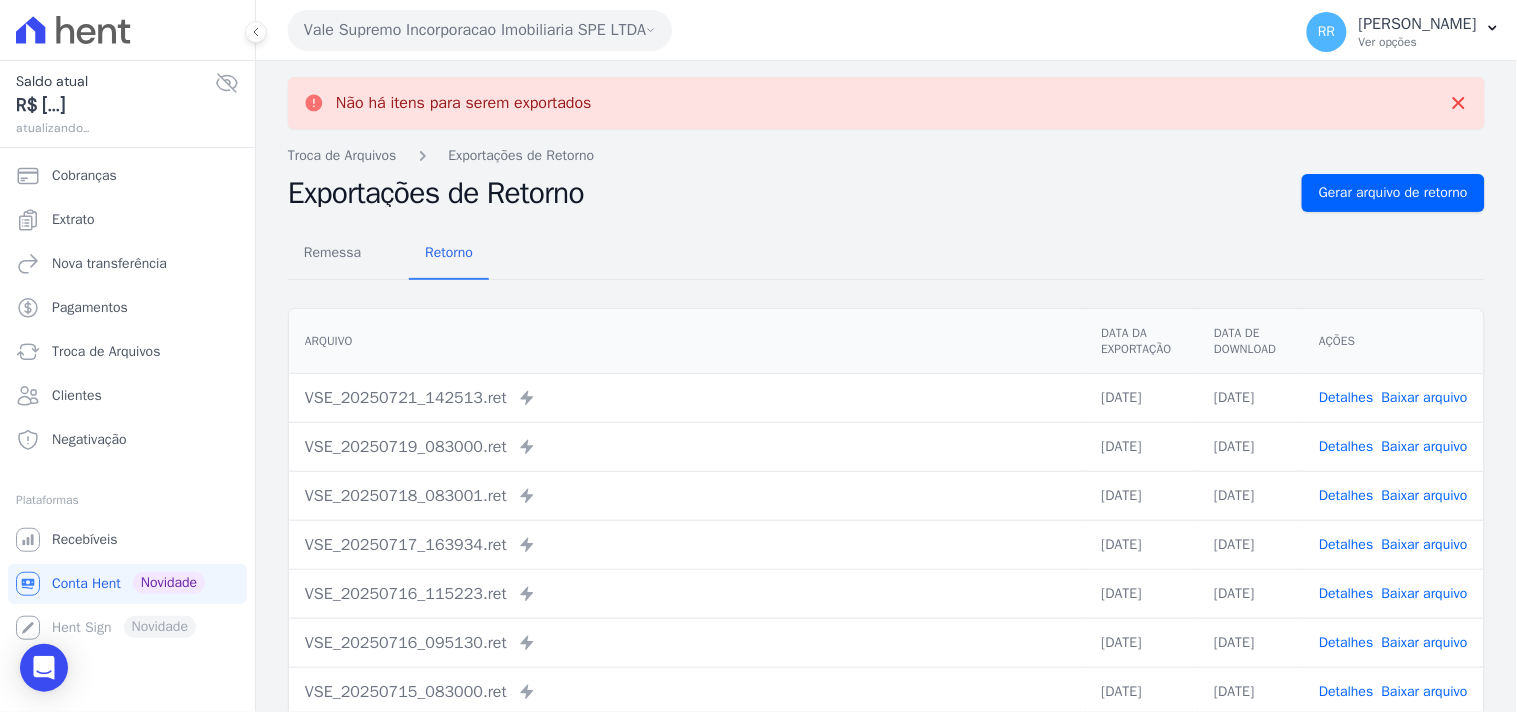 click on "Vale Supremo Incorporacao Imobiliaria SPE LTDA
Via Sul Engenharia
AGUAS DE [GEOGRAPHIC_DATA] INCORPORACAO IMOBILIARIA SPE LTDA
AGUAS DO ALVORADA INCORPORACAO IMOBILIARIA SPE LTDA
ANANINDEUA 01 INCORPORACAO IMOBILIARIA SPE LTDA
AQUARELA CITY INCORPORACAO IMOBILIARIA LTDA" at bounding box center [785, 30] 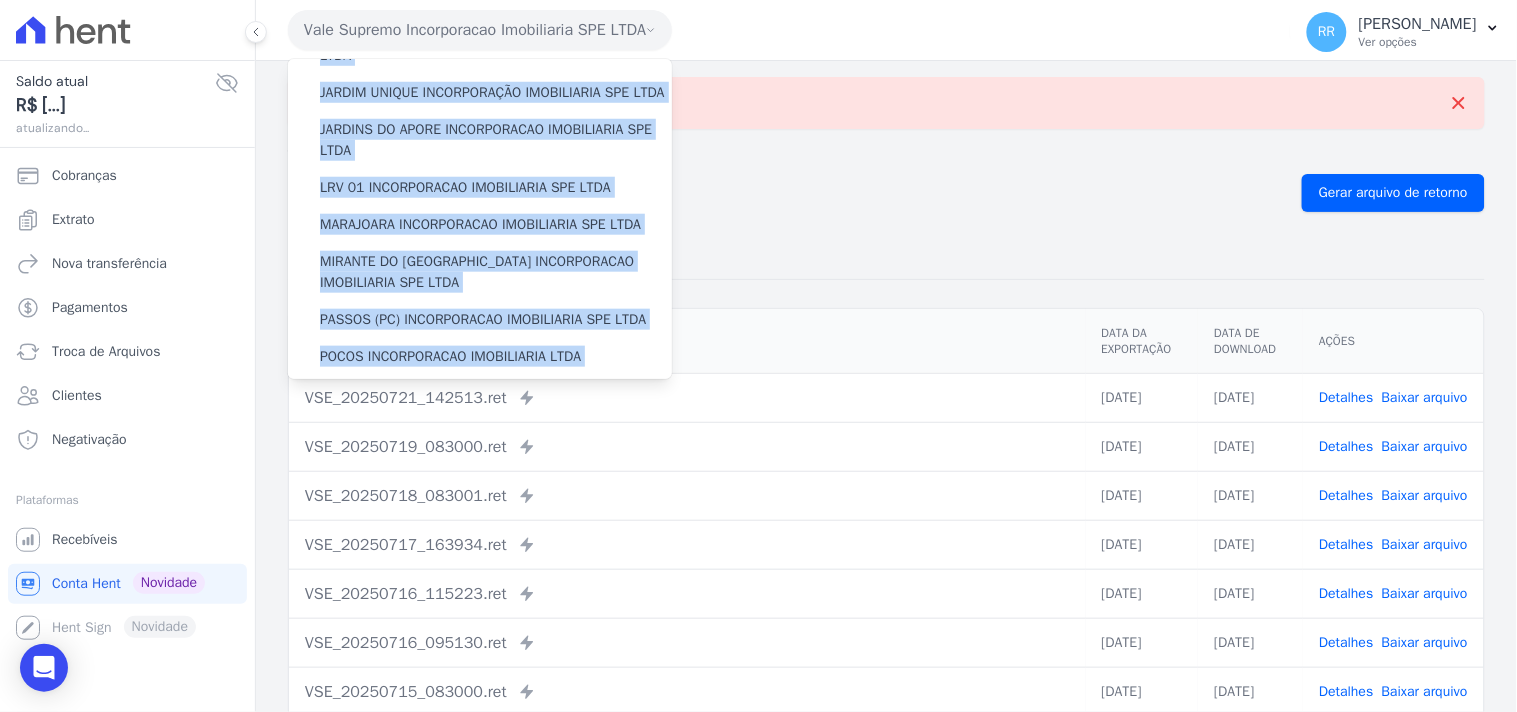 scroll, scrollTop: 444, scrollLeft: 0, axis: vertical 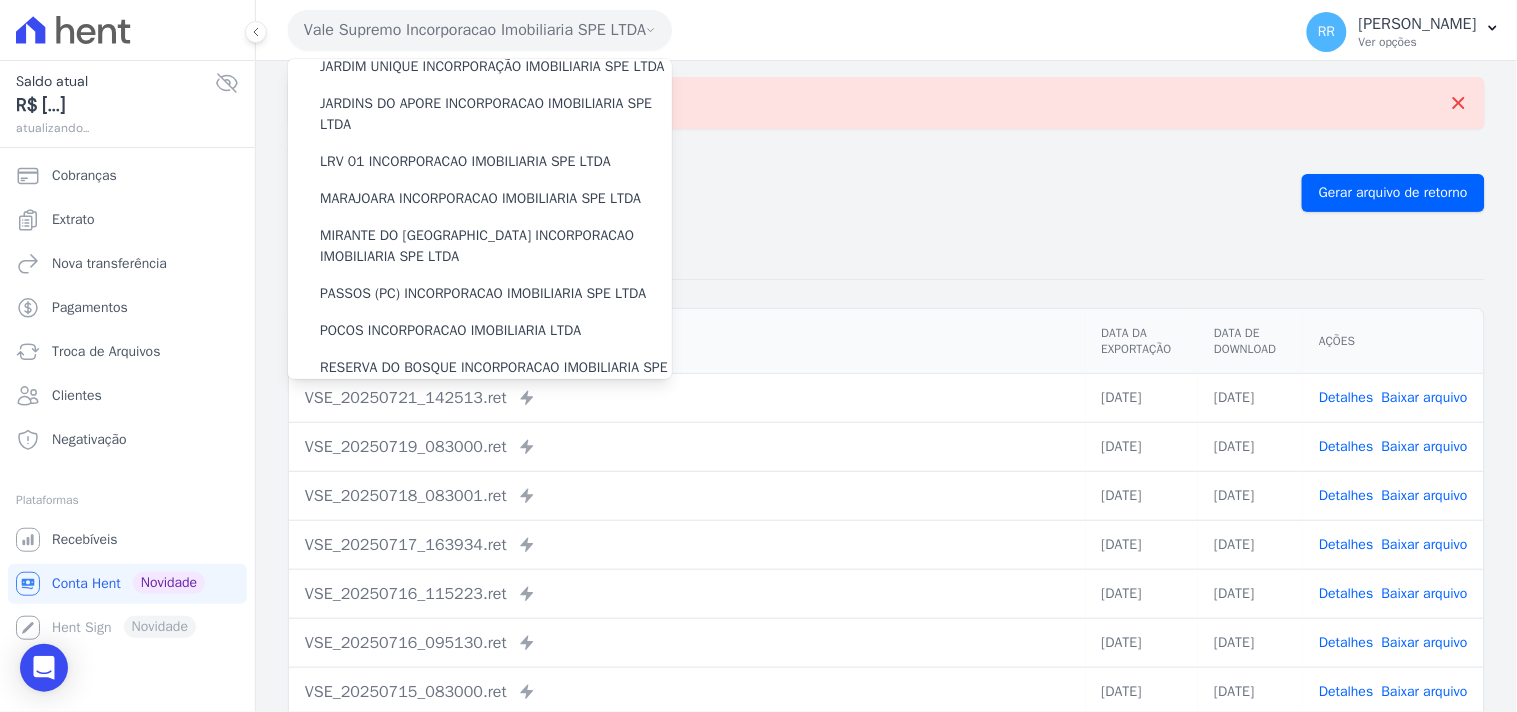 click on "Não há itens para serem exportados" at bounding box center (886, 103) 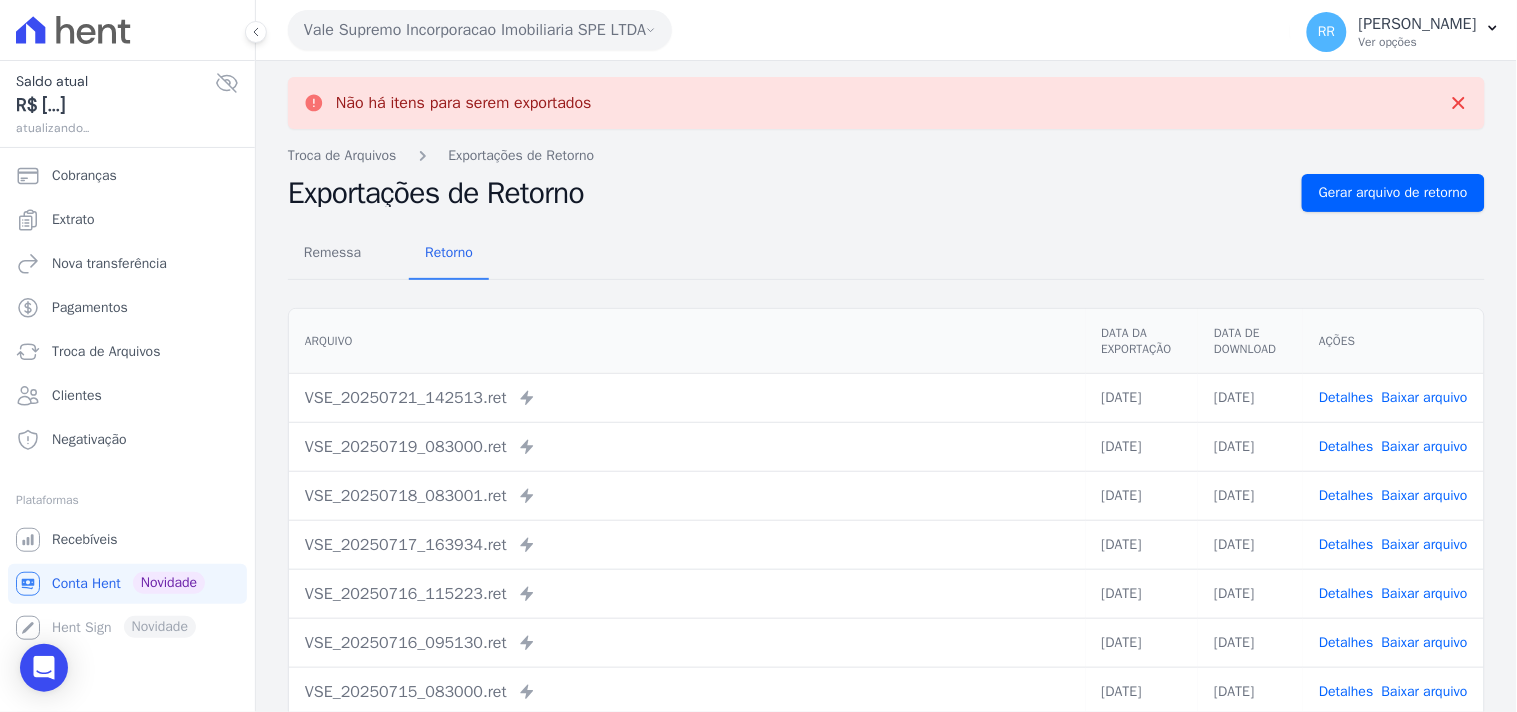 click on "Vale Supremo Incorporacao Imobiliaria SPE LTDA" at bounding box center (480, 30) 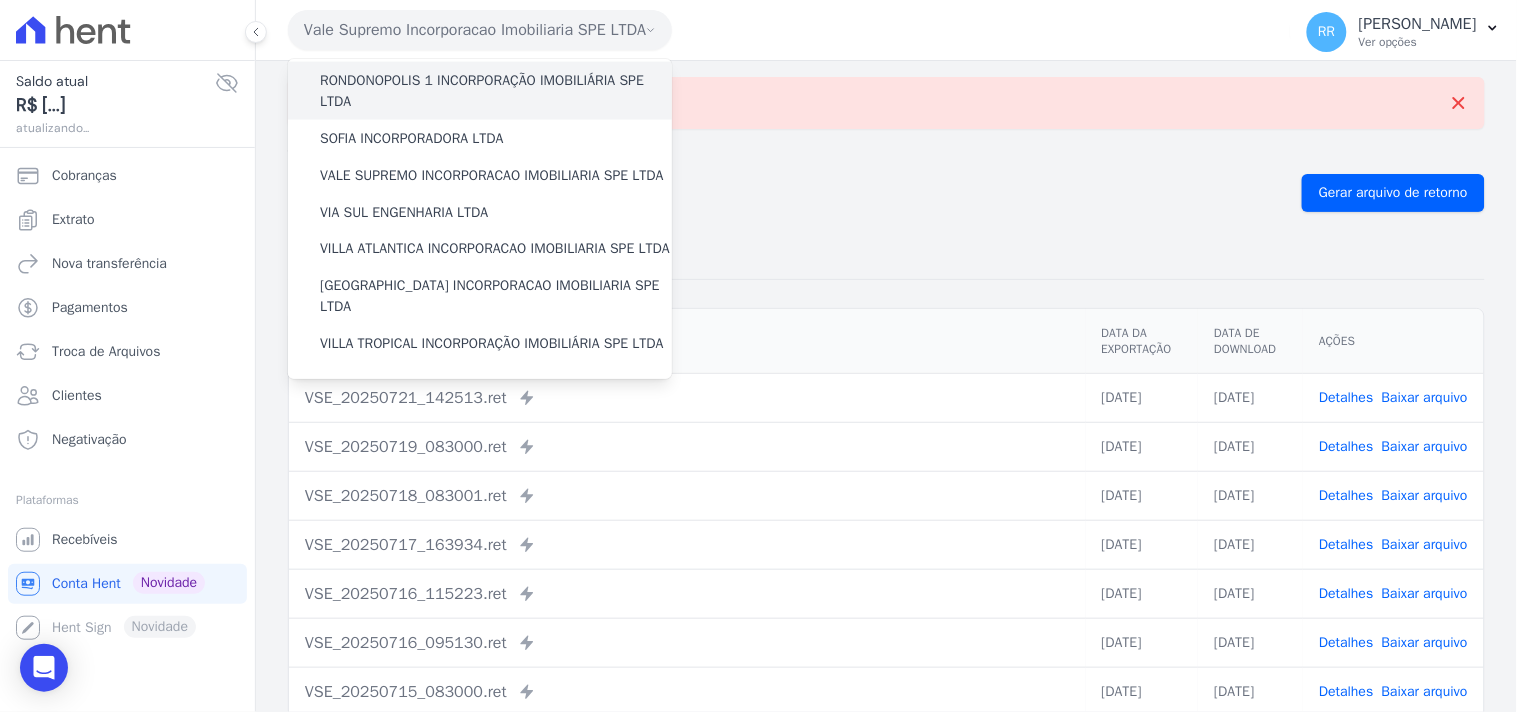 scroll, scrollTop: 893, scrollLeft: 0, axis: vertical 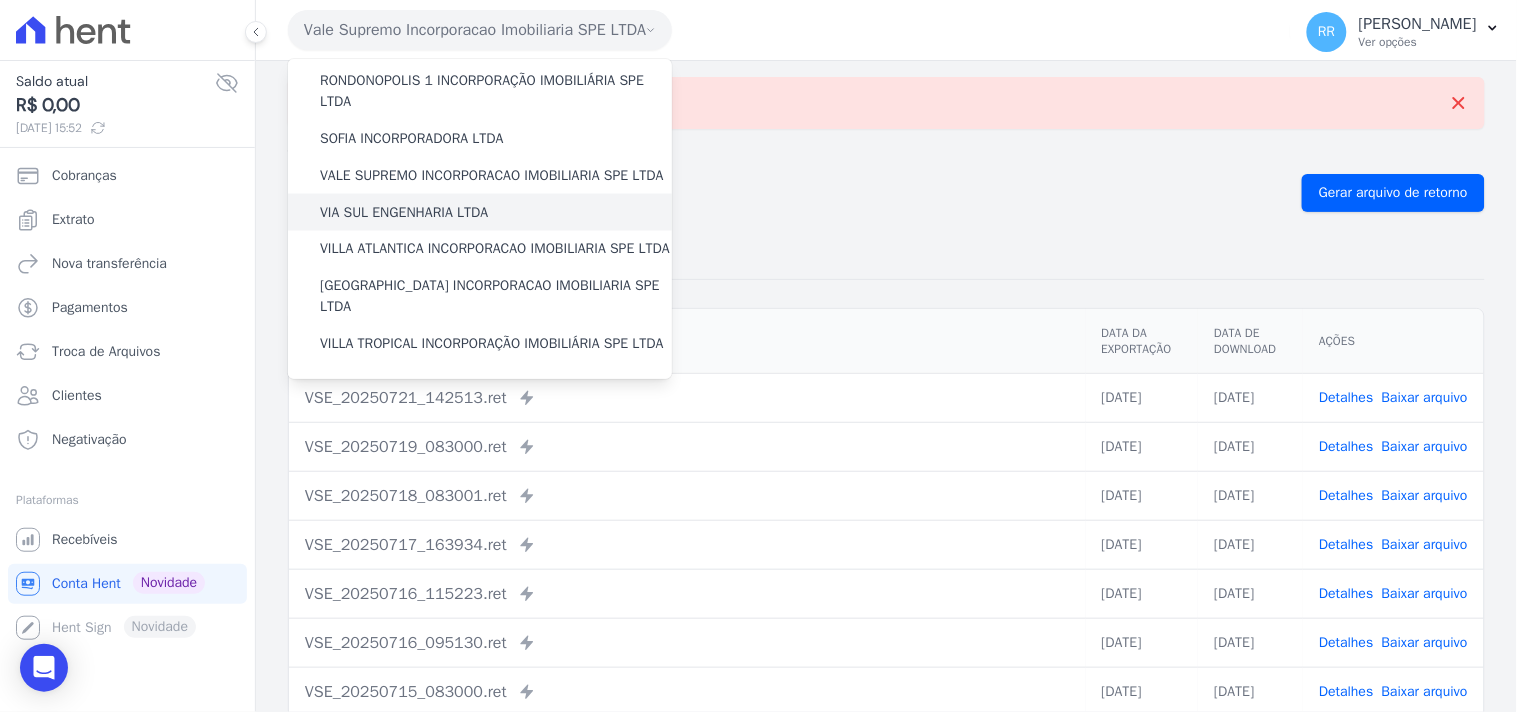 click on "VIA SUL ENGENHARIA LTDA" at bounding box center [404, 212] 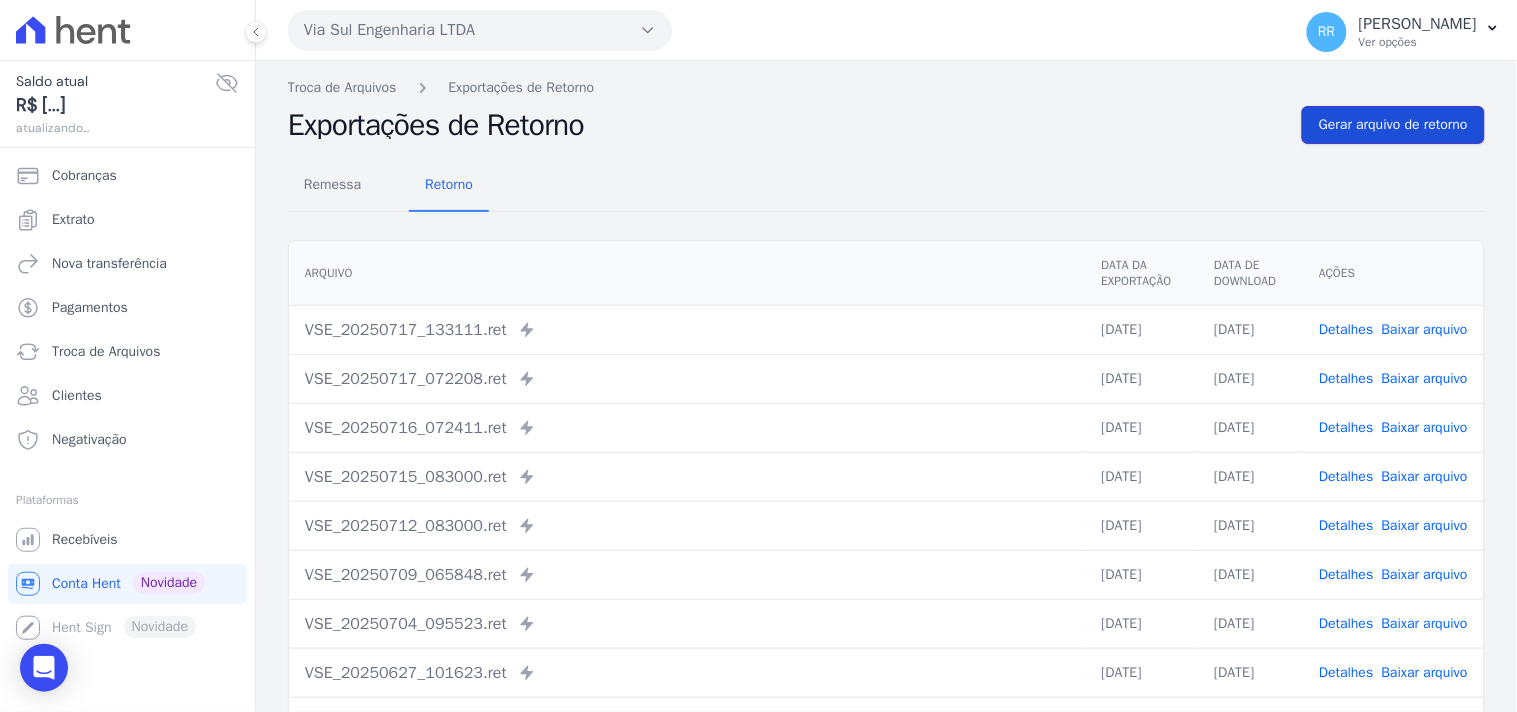 click on "Gerar arquivo de retorno" at bounding box center [1393, 125] 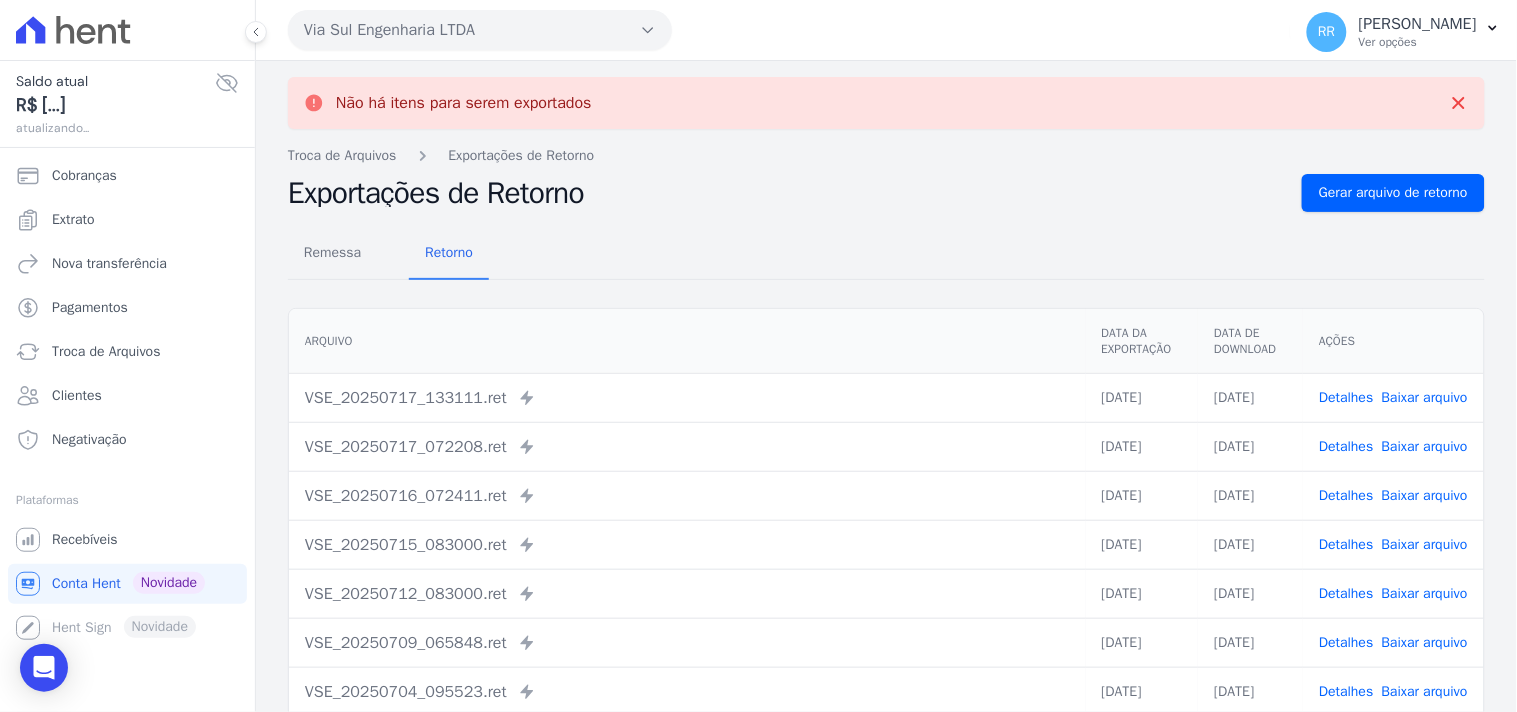click on "Via Sul Engenharia LTDA" at bounding box center (480, 30) 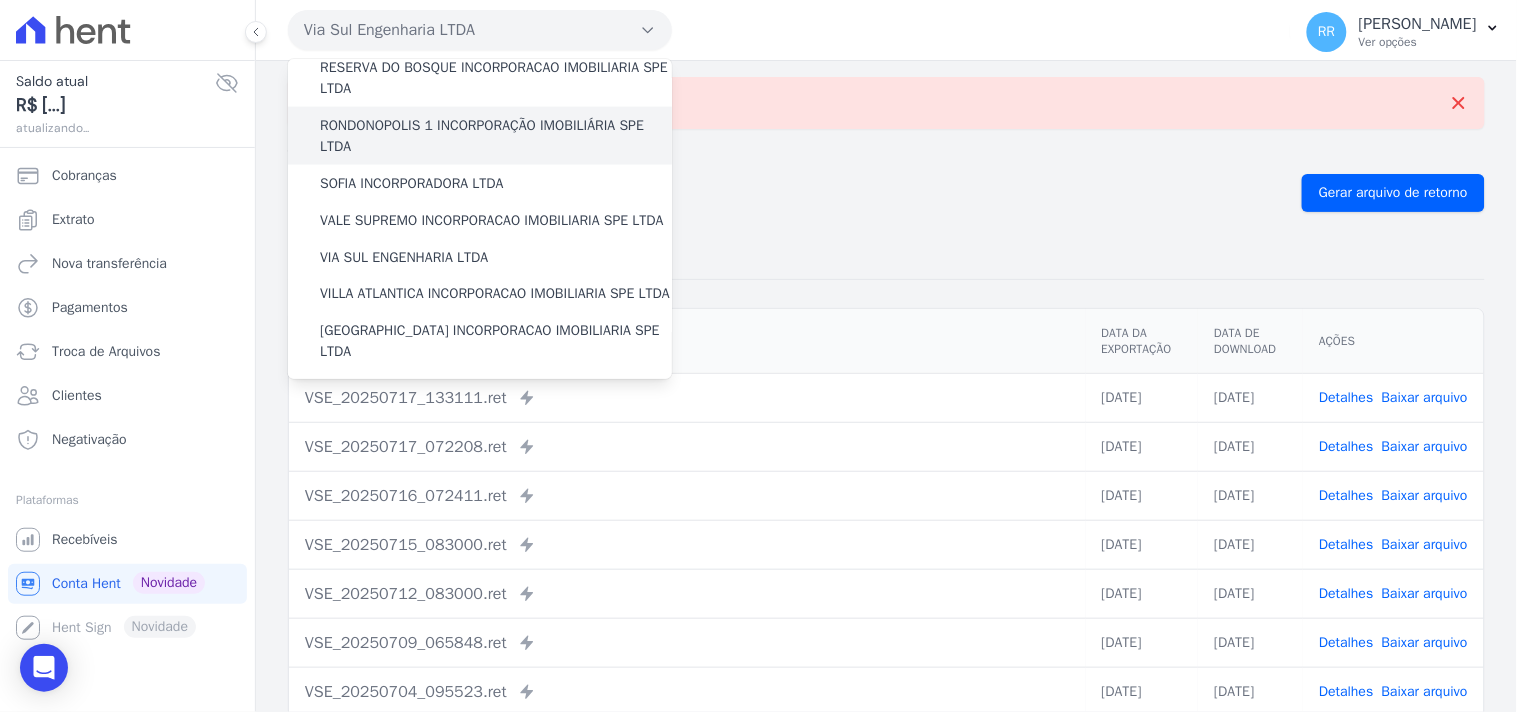 scroll, scrollTop: 893, scrollLeft: 0, axis: vertical 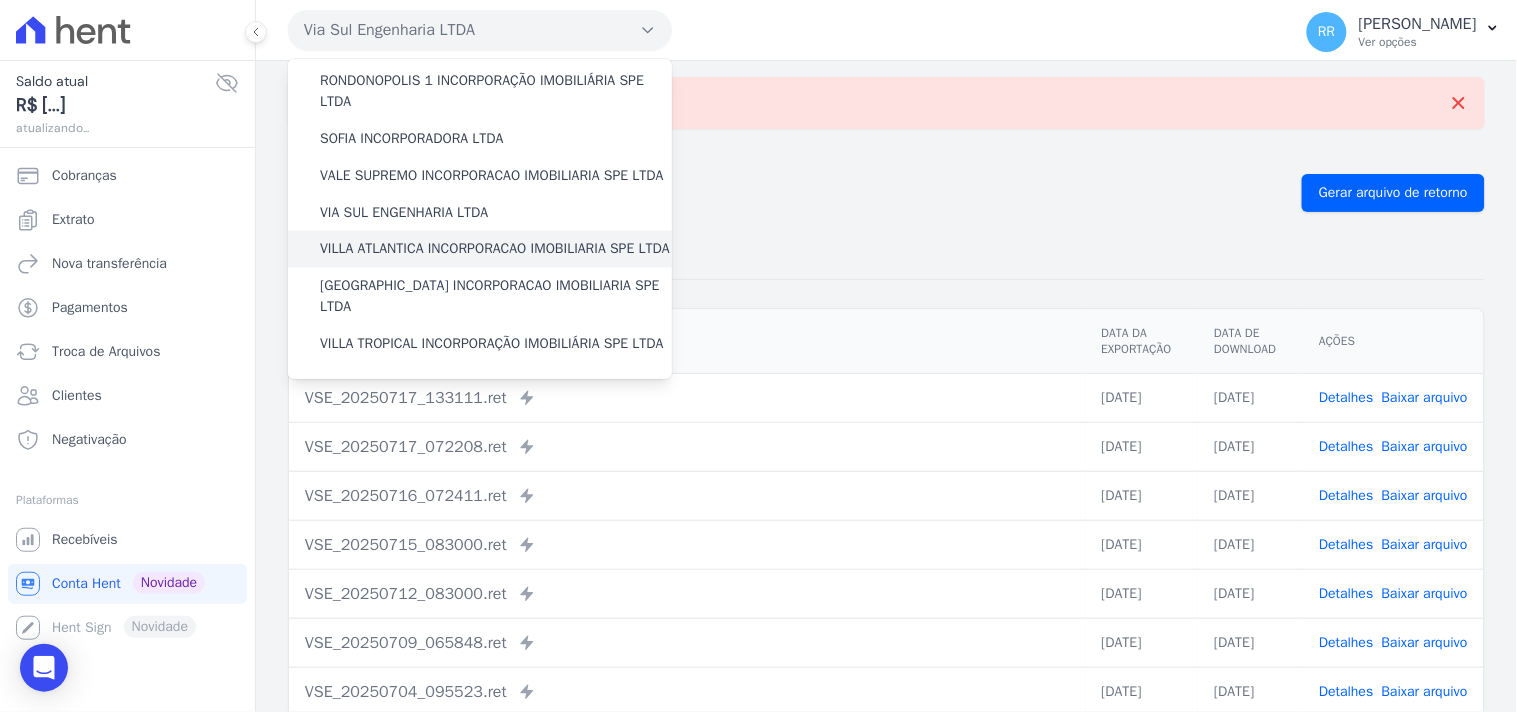 click on "VILLA ATLANTICA INCORPORACAO IMOBILIARIA SPE LTDA" at bounding box center (495, 249) 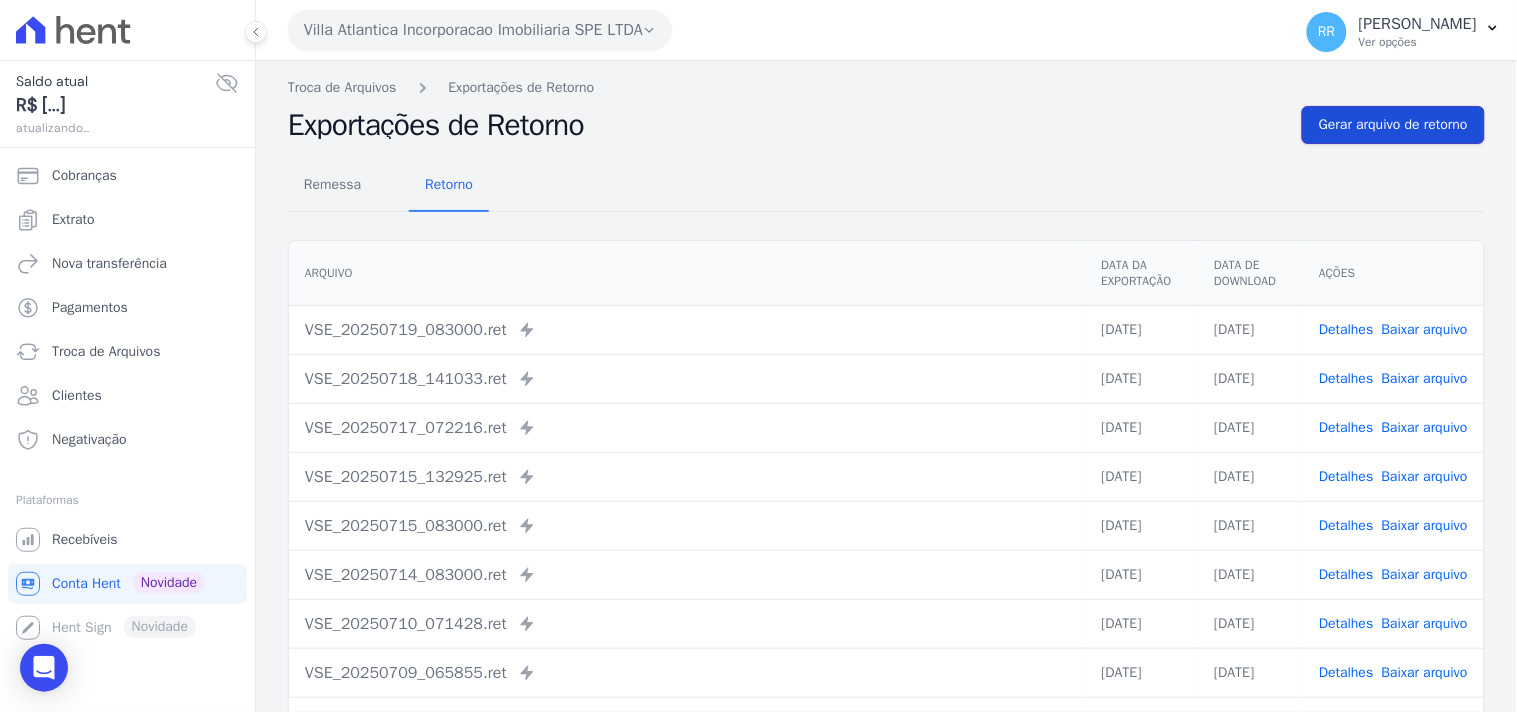 click on "Gerar arquivo de retorno" at bounding box center [1393, 125] 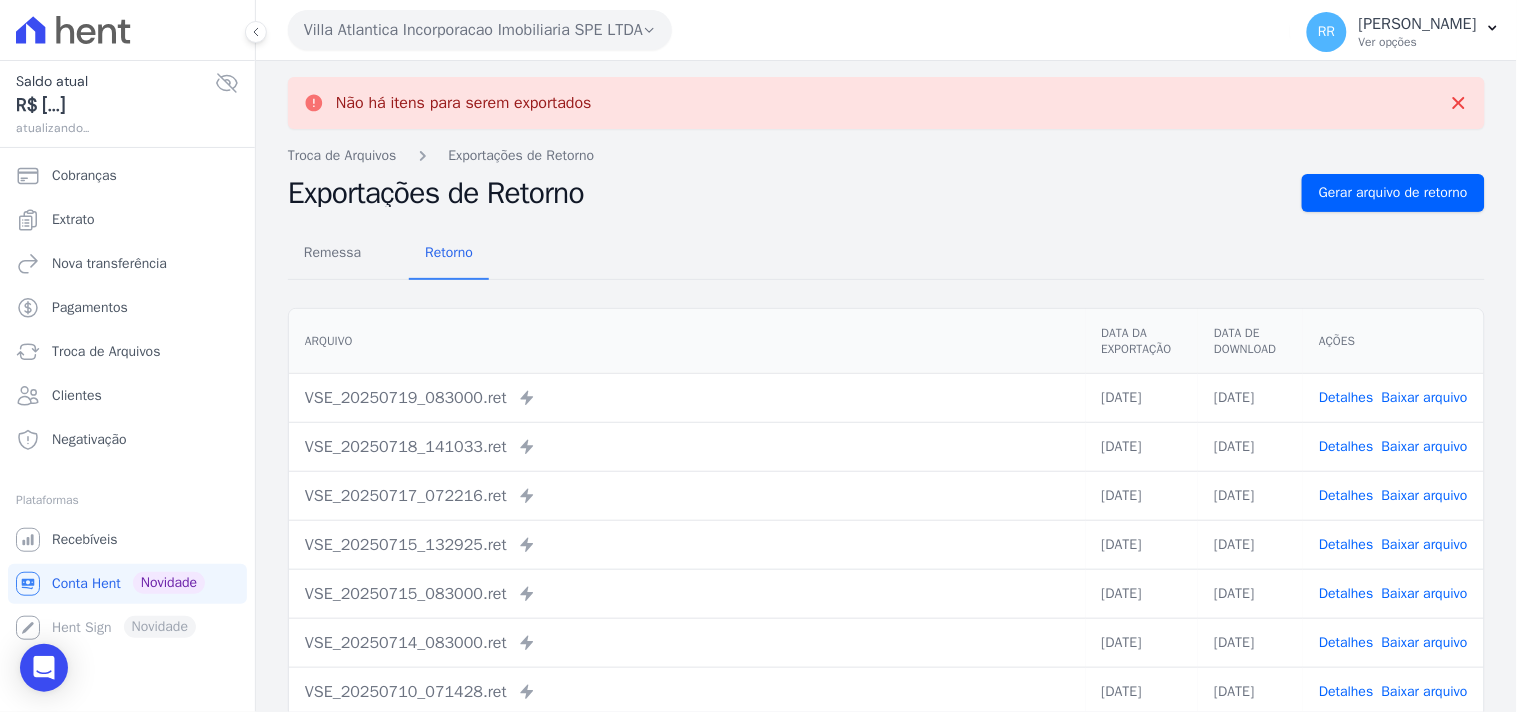 click on "Villa Atlantica Incorporacao Imobiliaria SPE LTDA" at bounding box center [480, 30] 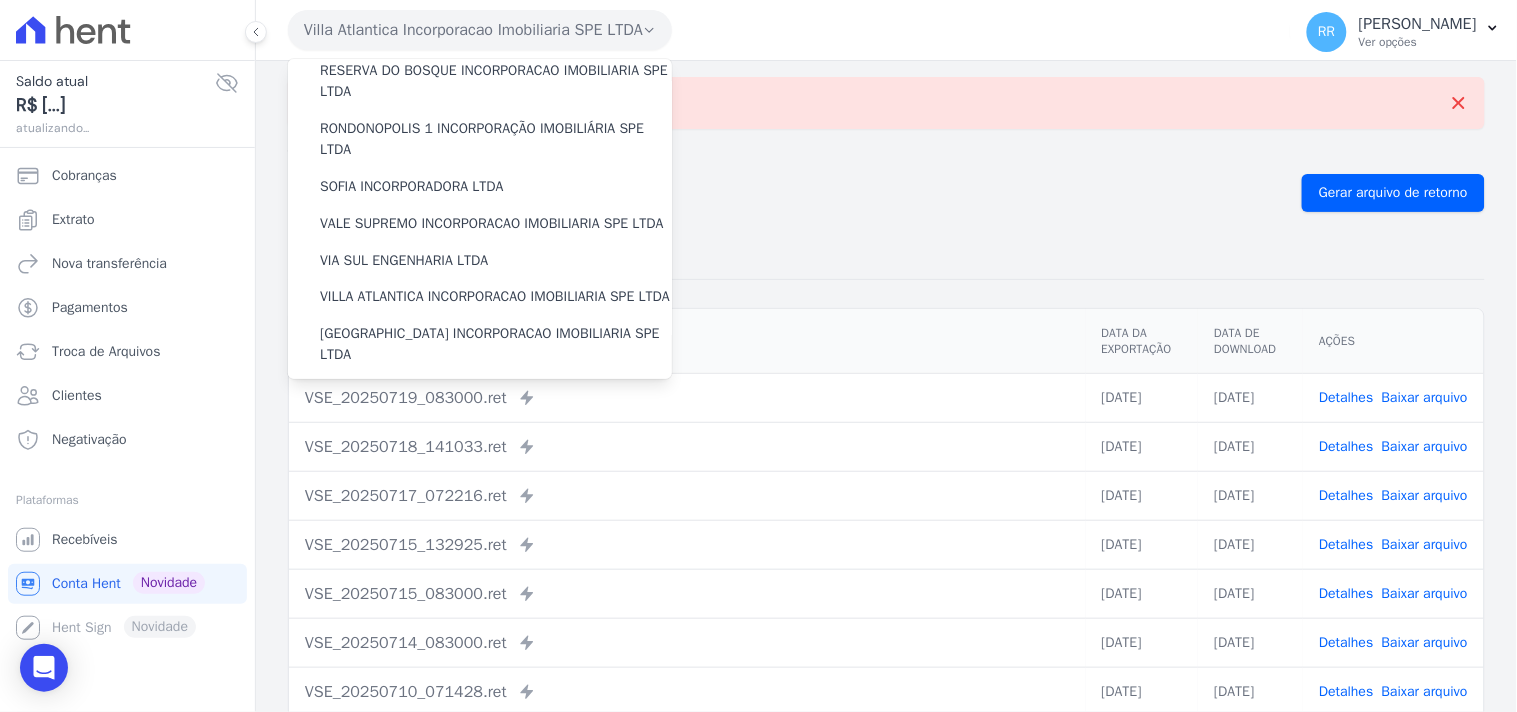 scroll, scrollTop: 893, scrollLeft: 0, axis: vertical 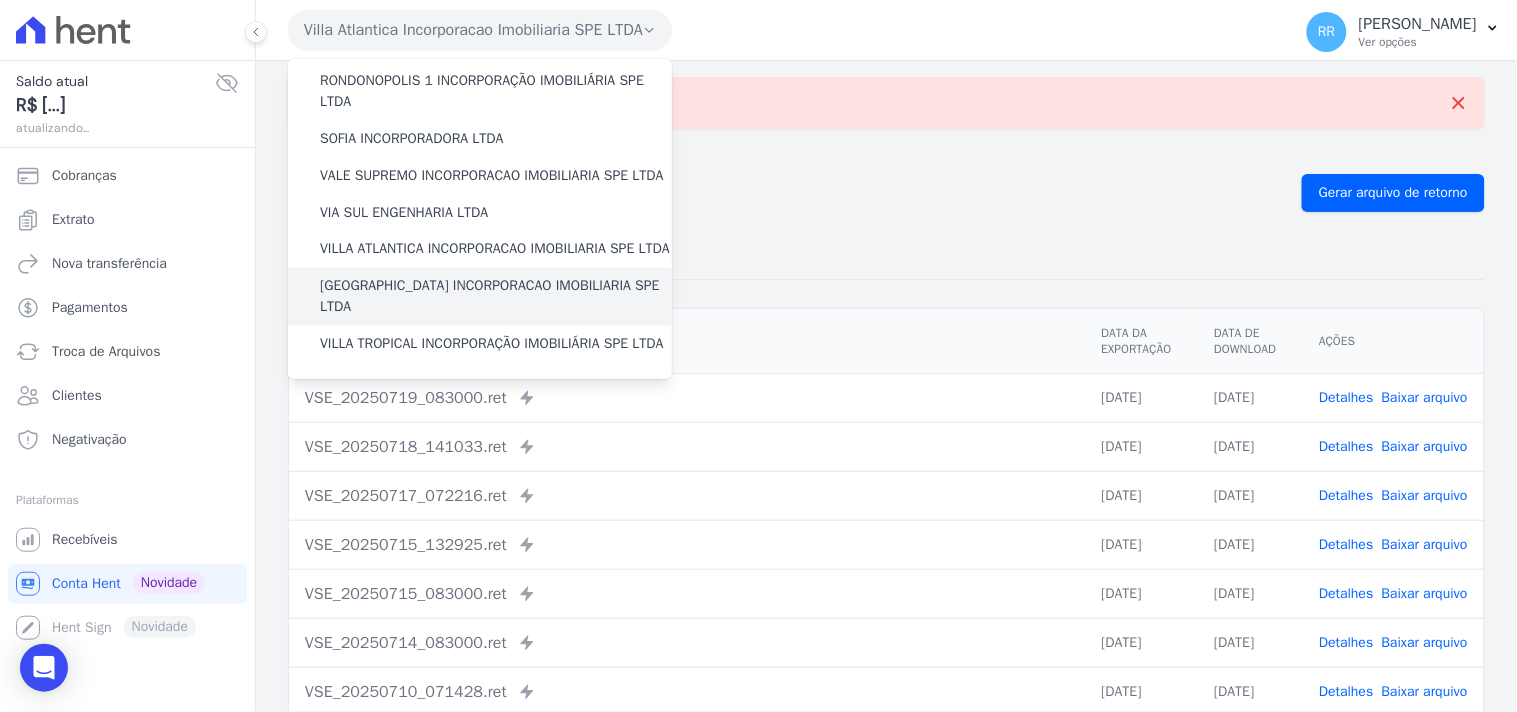 click on "[GEOGRAPHIC_DATA] INCORPORACAO IMOBILIARIA SPE LTDA" at bounding box center (496, 297) 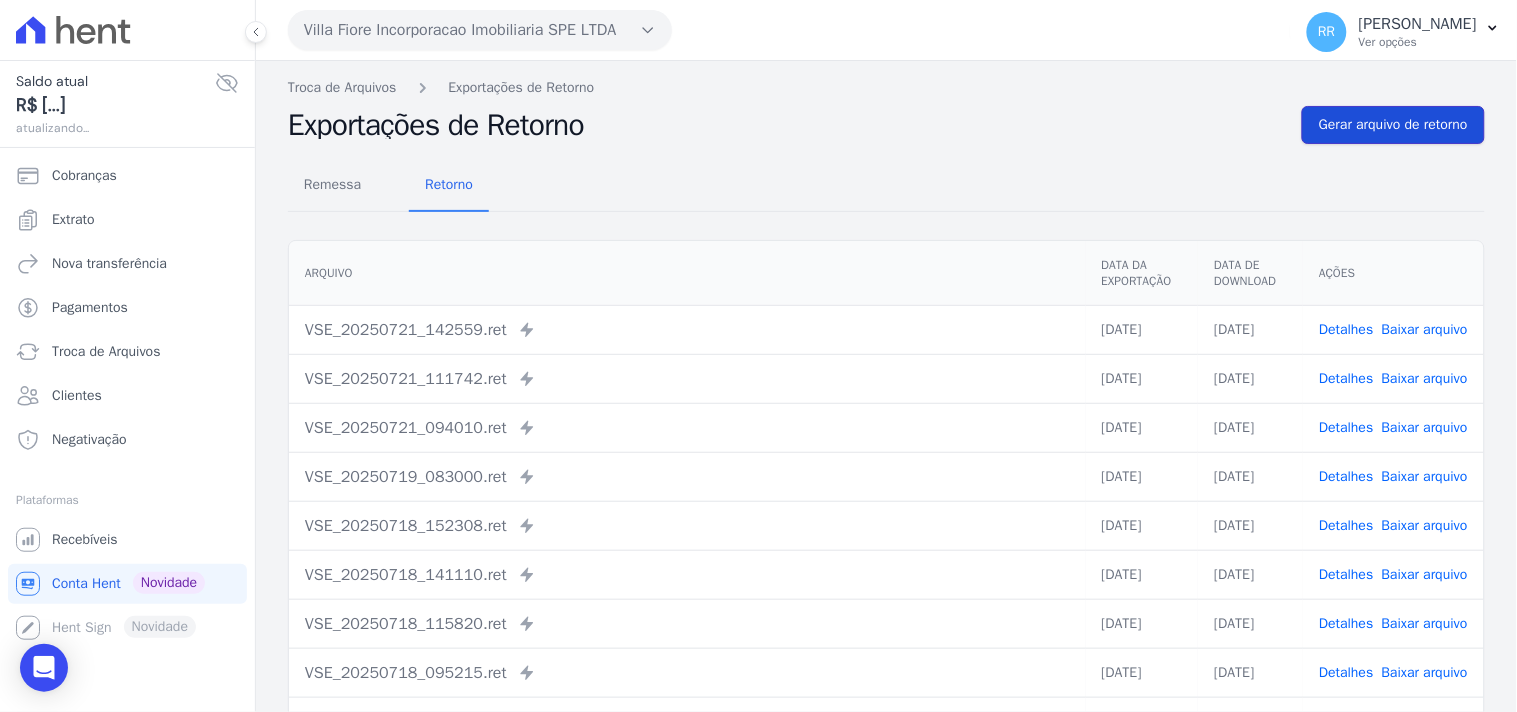 click on "Gerar arquivo de retorno" at bounding box center [1393, 125] 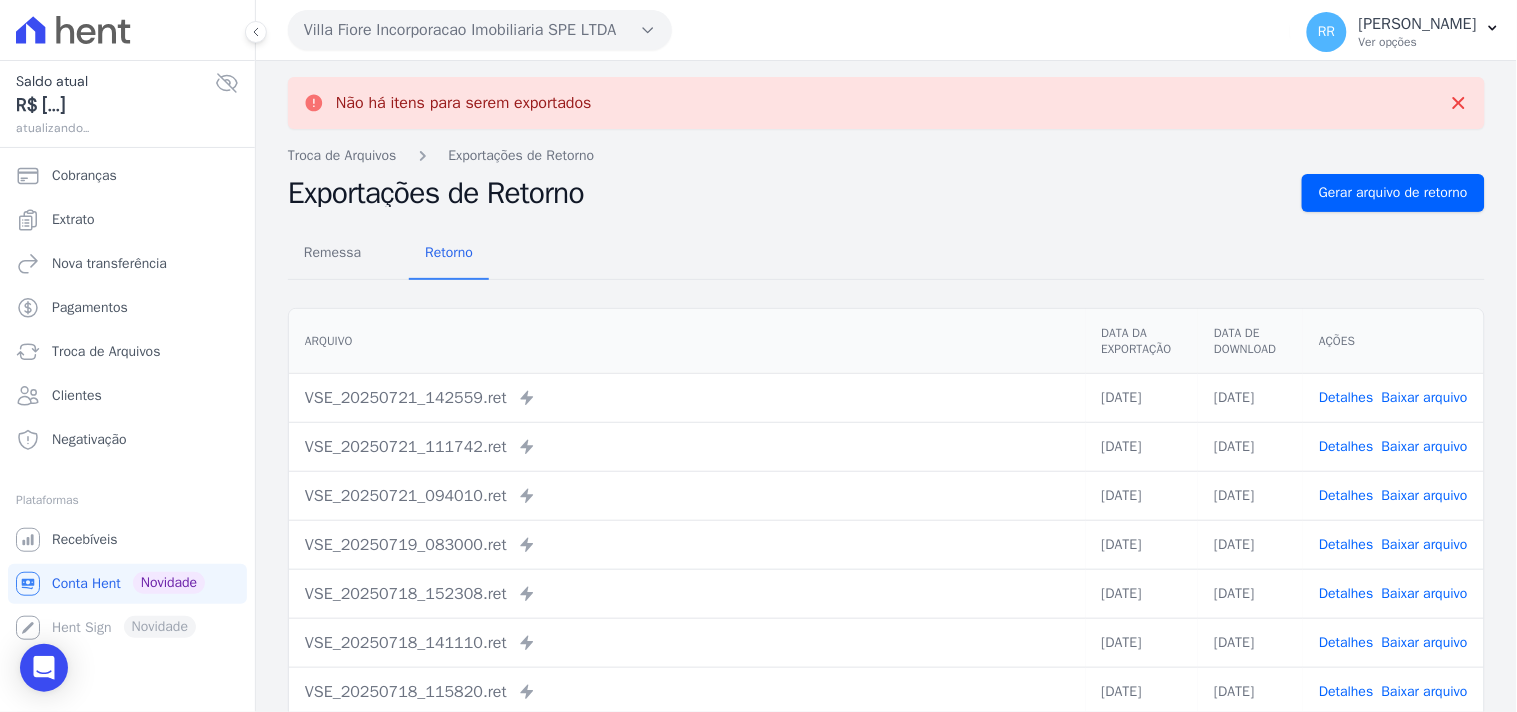 click on "Villa Fiore Incorporacao Imobiliaria SPE LTDA" at bounding box center (480, 30) 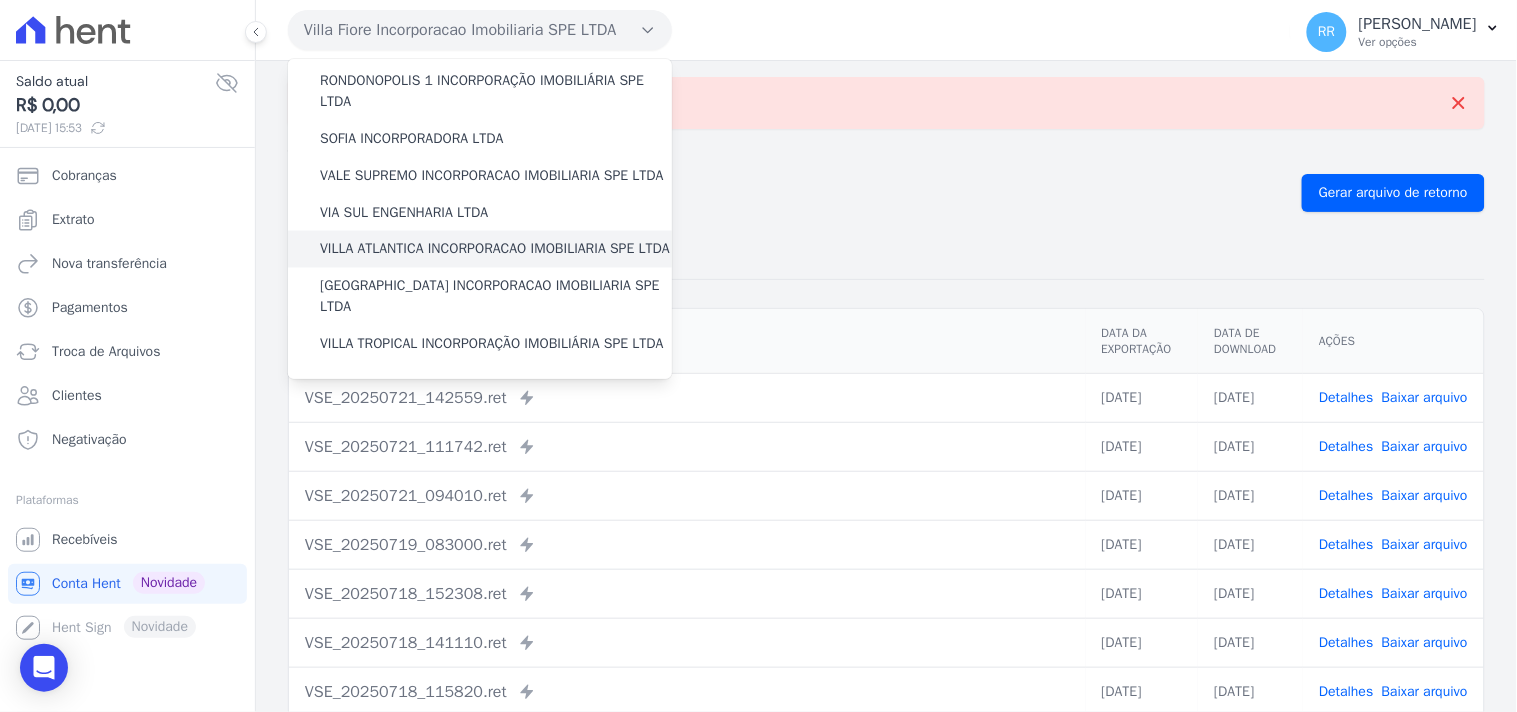 scroll, scrollTop: 893, scrollLeft: 0, axis: vertical 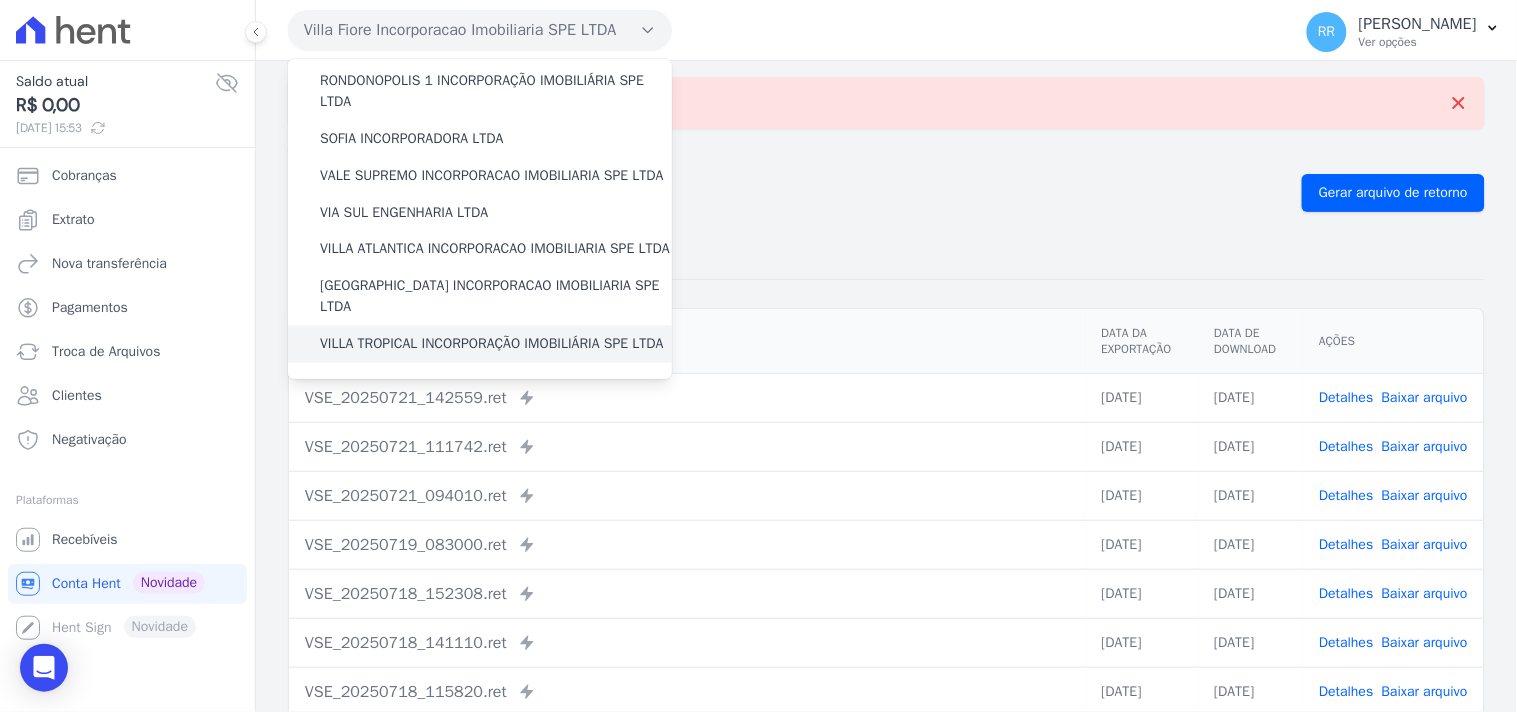 click on "VILLA TROPICAL INCORPORAÇÃO IMOBILIÁRIA SPE LTDA" at bounding box center [492, 344] 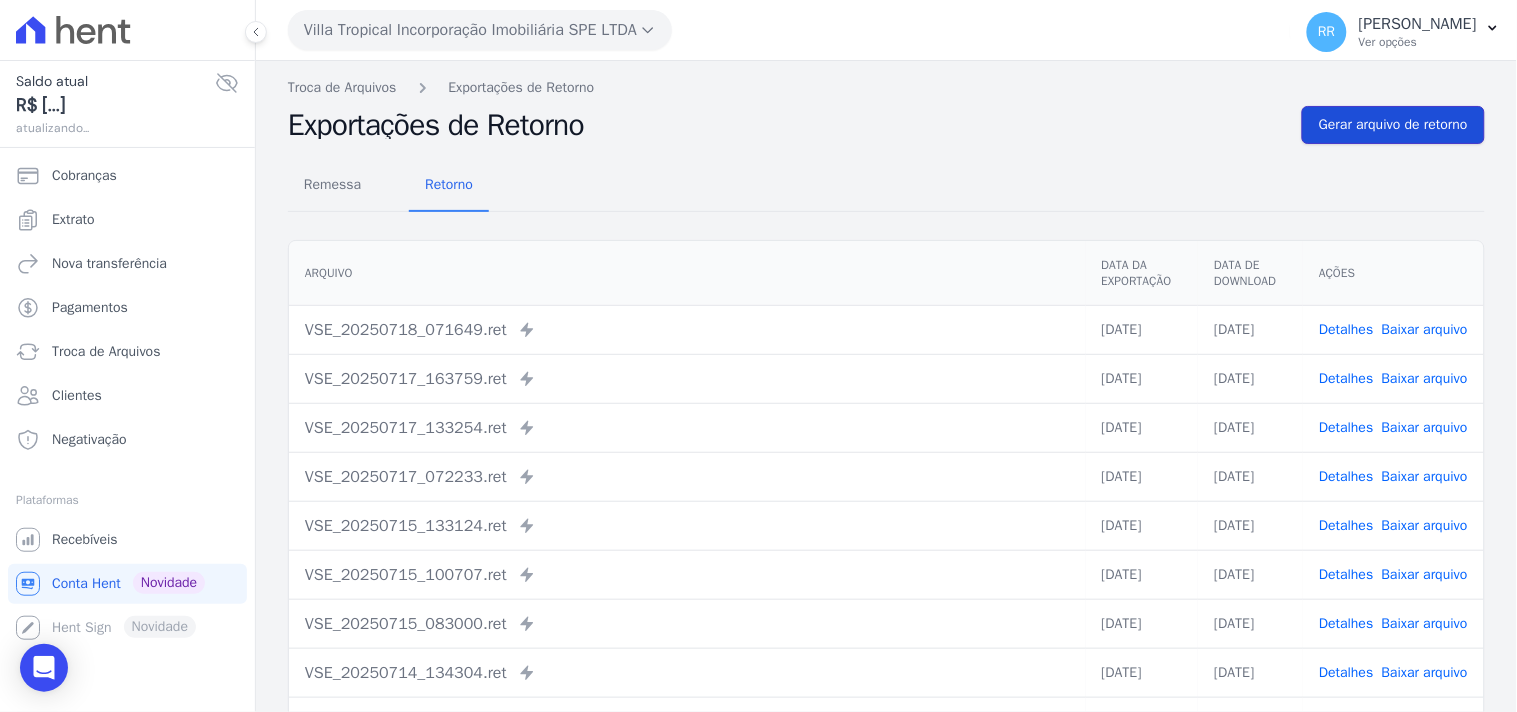 click on "Gerar arquivo de retorno" at bounding box center (1393, 125) 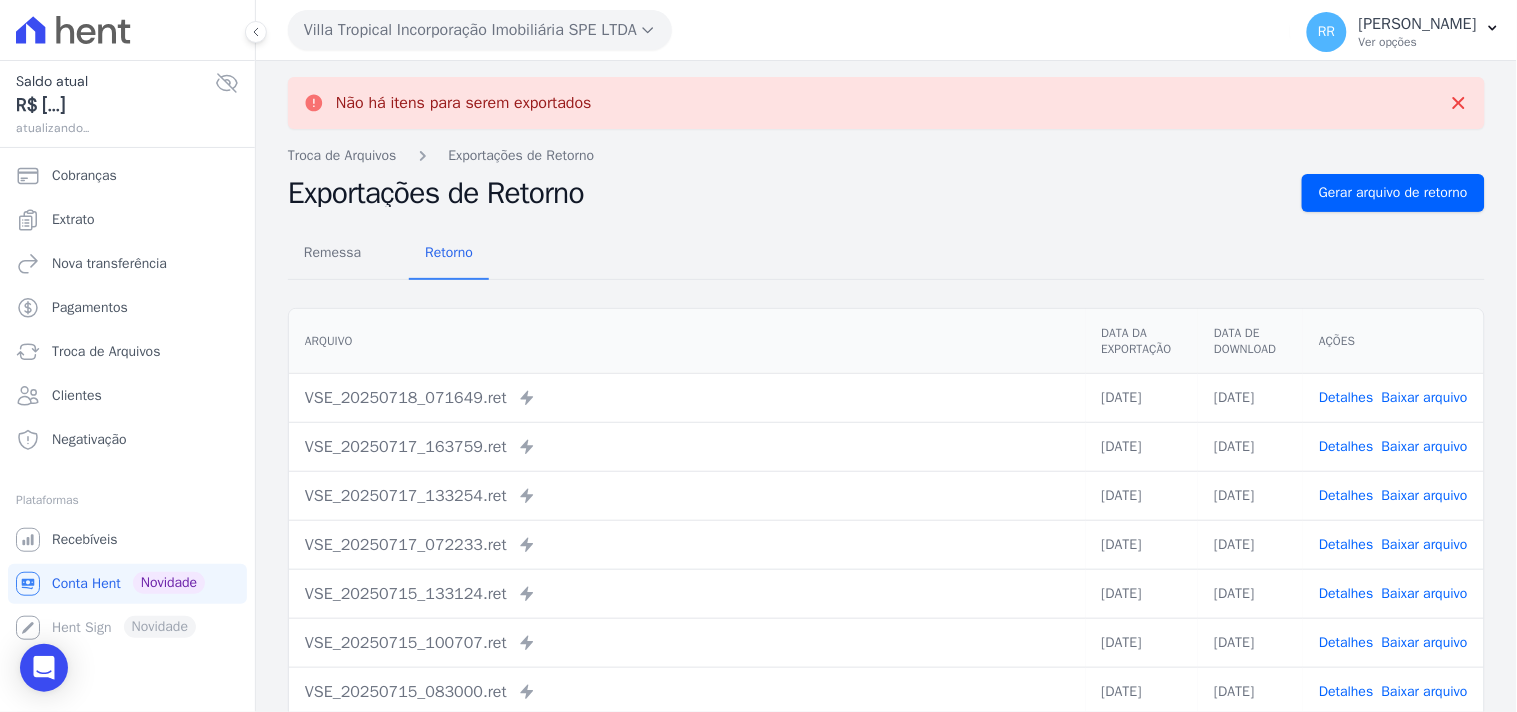 click on "Remessa
Retorno
[GEOGRAPHIC_DATA]
Data da Exportação
Data de Download
Ações
VSE_20250718_071649.ret
Enviado para Nexxera em: [DATE] 07:16
18/07/2025
[DATE]
Detalhes" at bounding box center [886, 573] 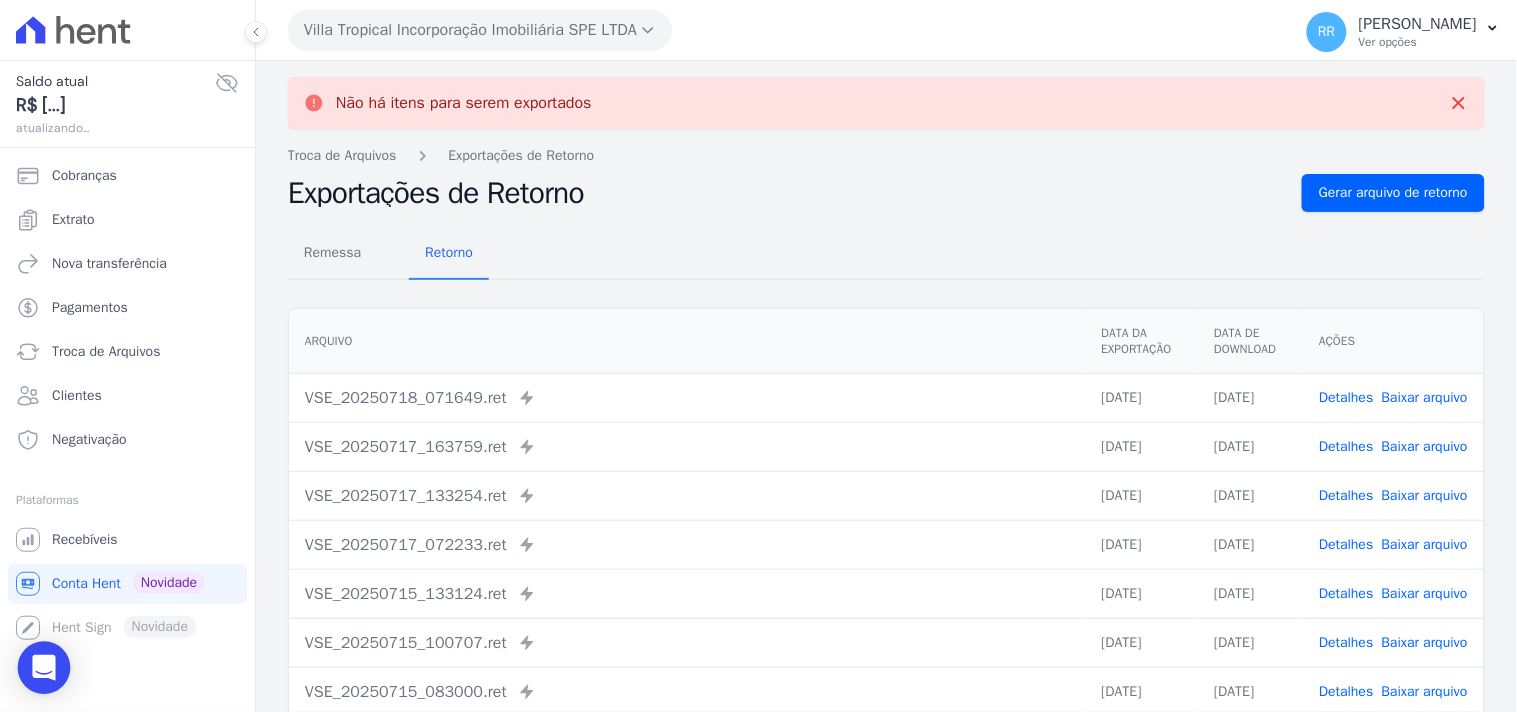 click 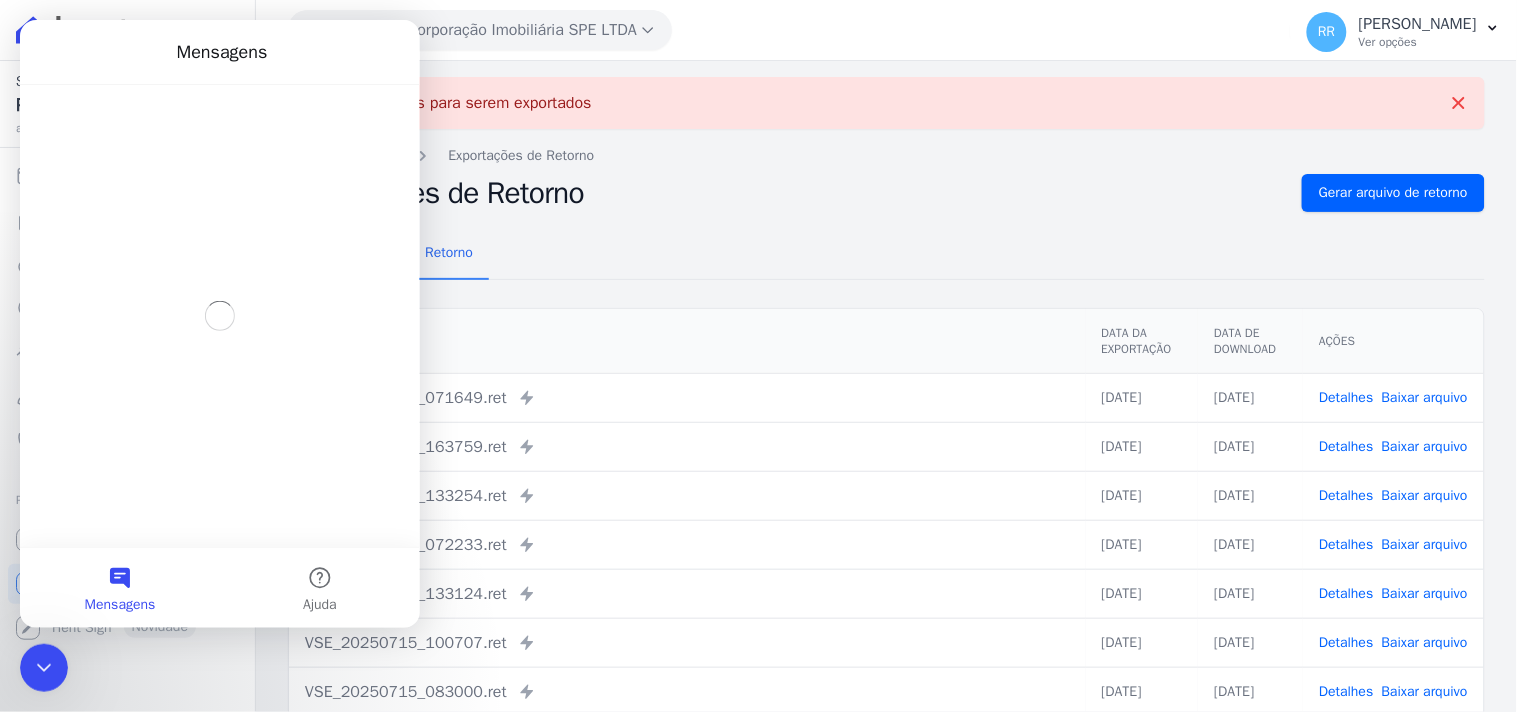 scroll, scrollTop: 0, scrollLeft: 0, axis: both 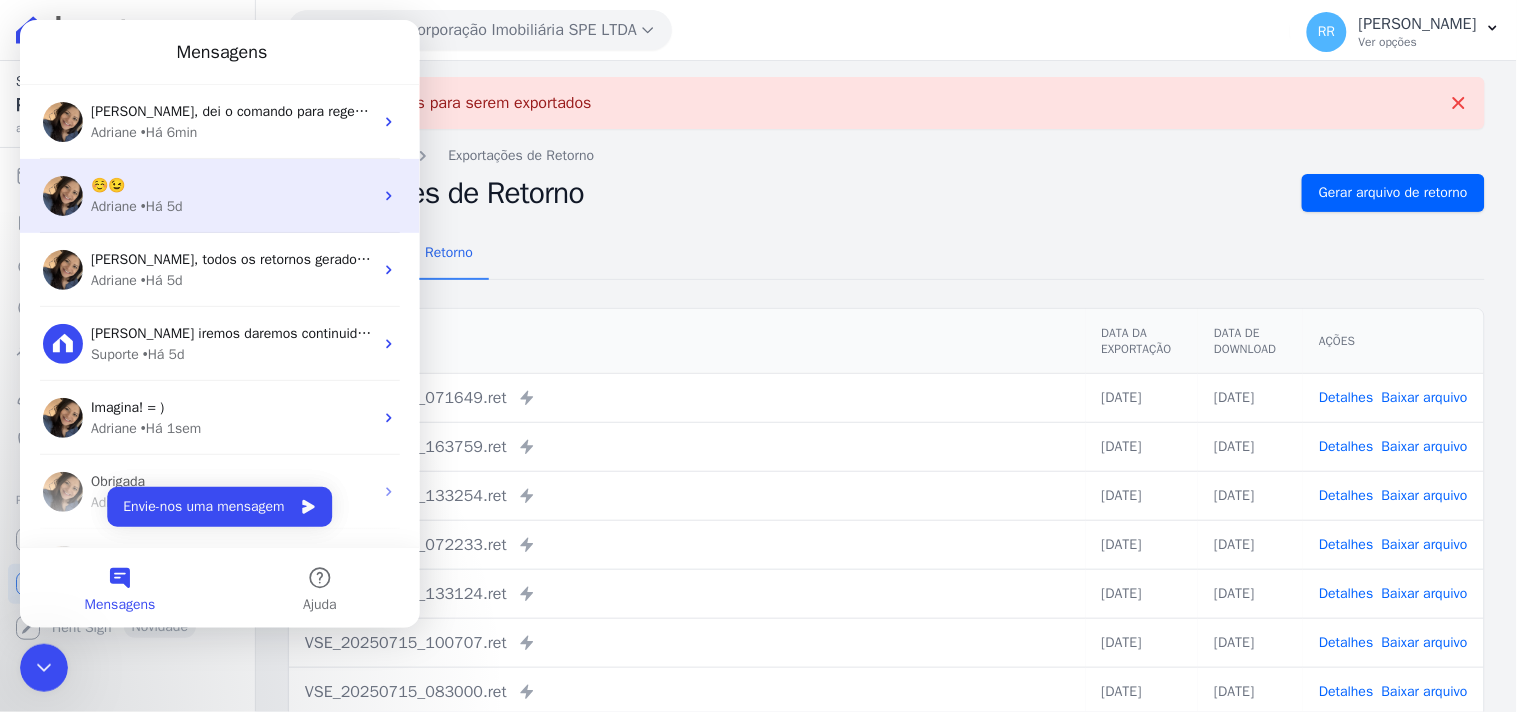 click on "☺️😉 [PERSON_NAME] •  Há 5d" at bounding box center (219, 195) 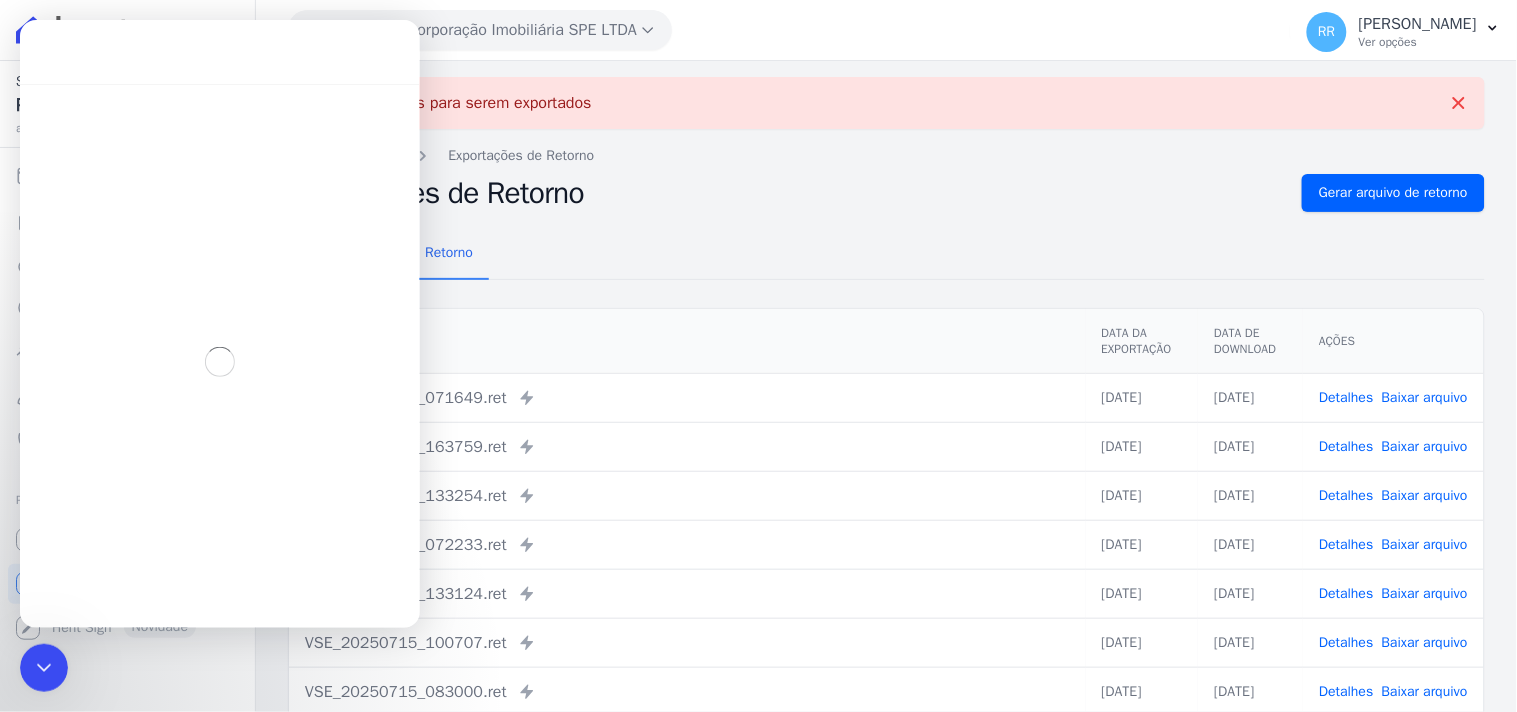 click at bounding box center (219, 361) 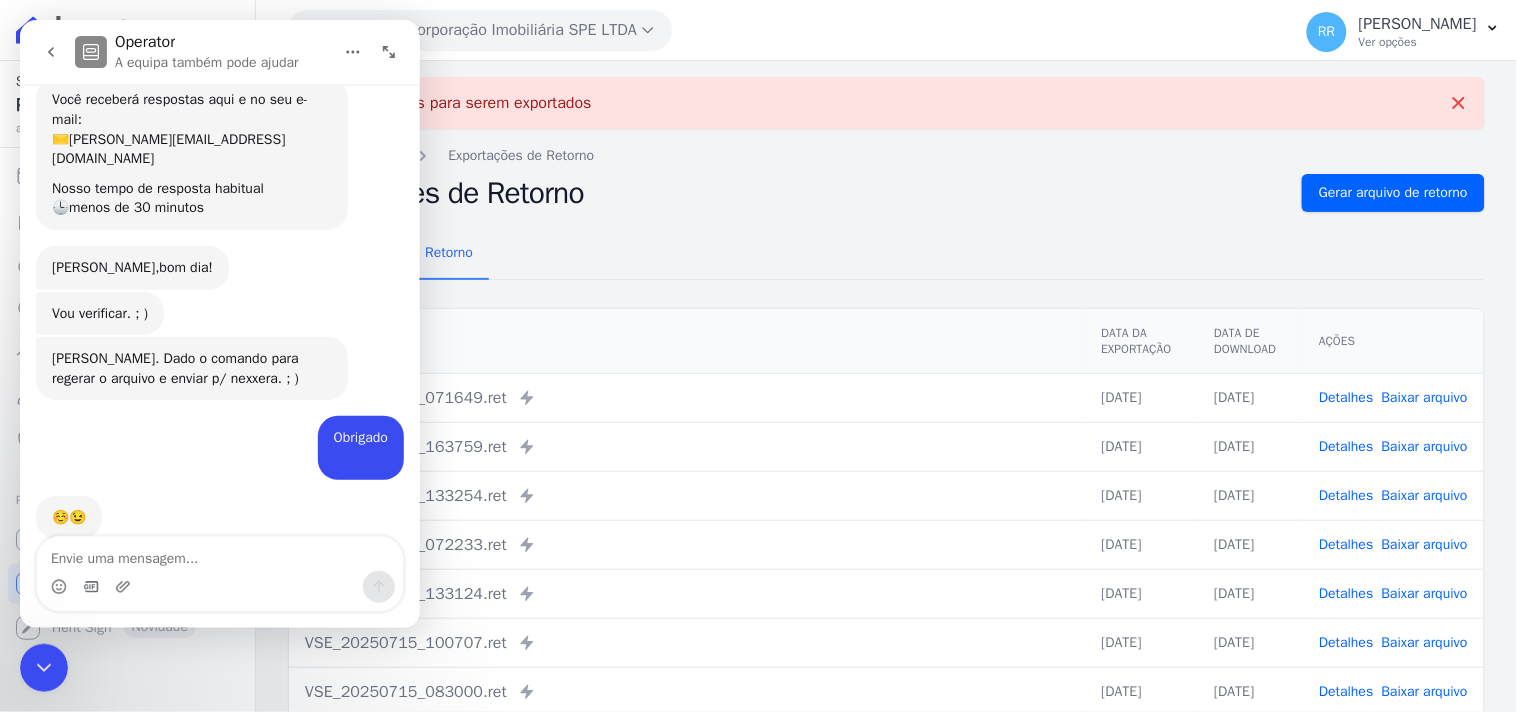 scroll, scrollTop: 335, scrollLeft: 0, axis: vertical 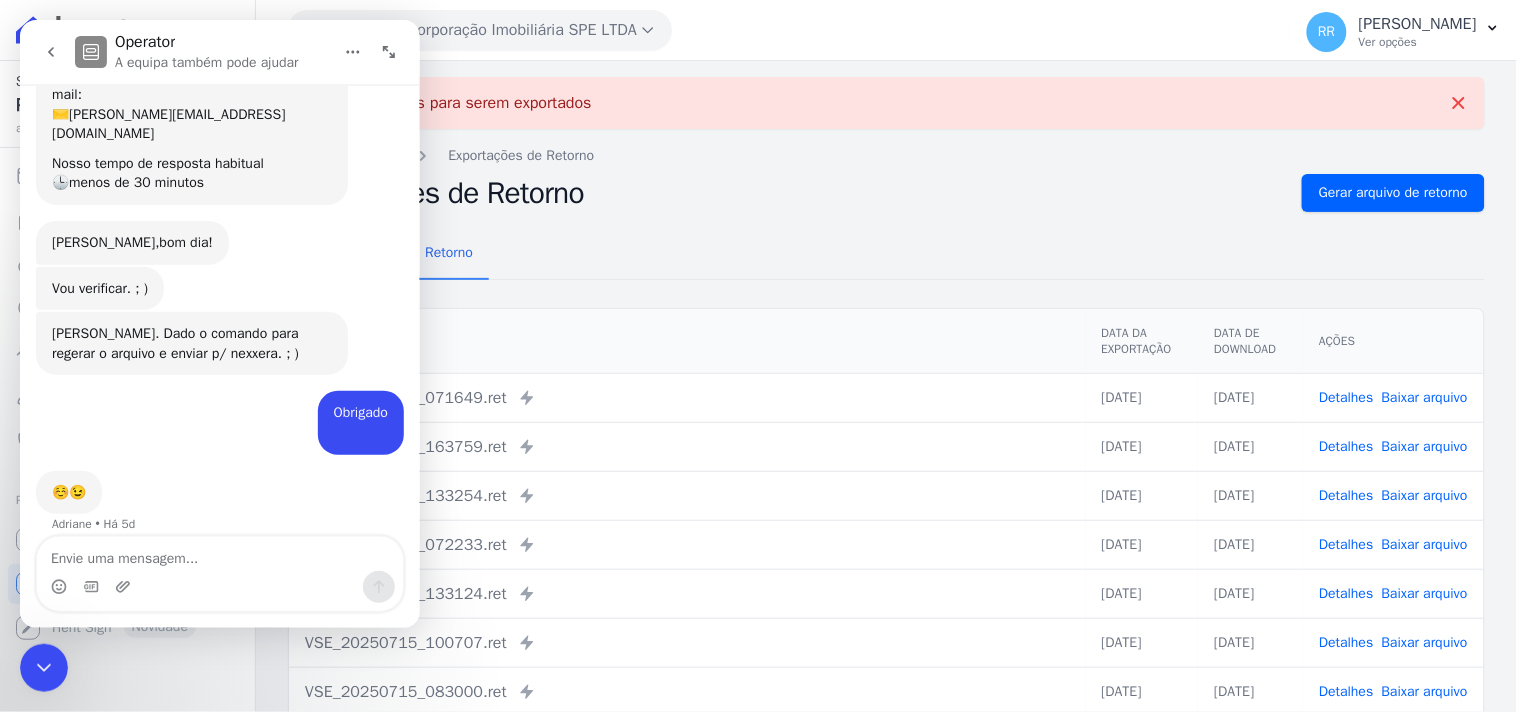 click 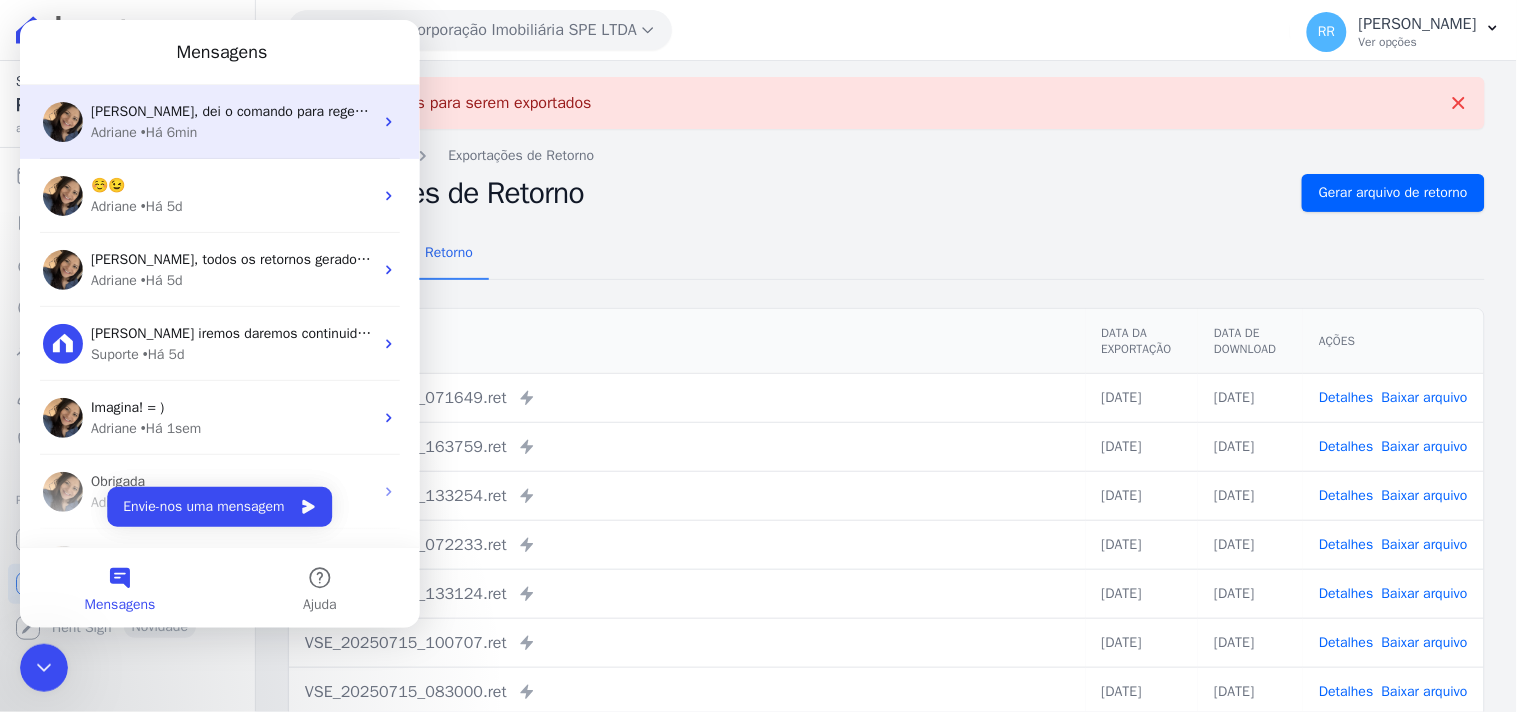 click on "•  Há 6min" at bounding box center (168, 131) 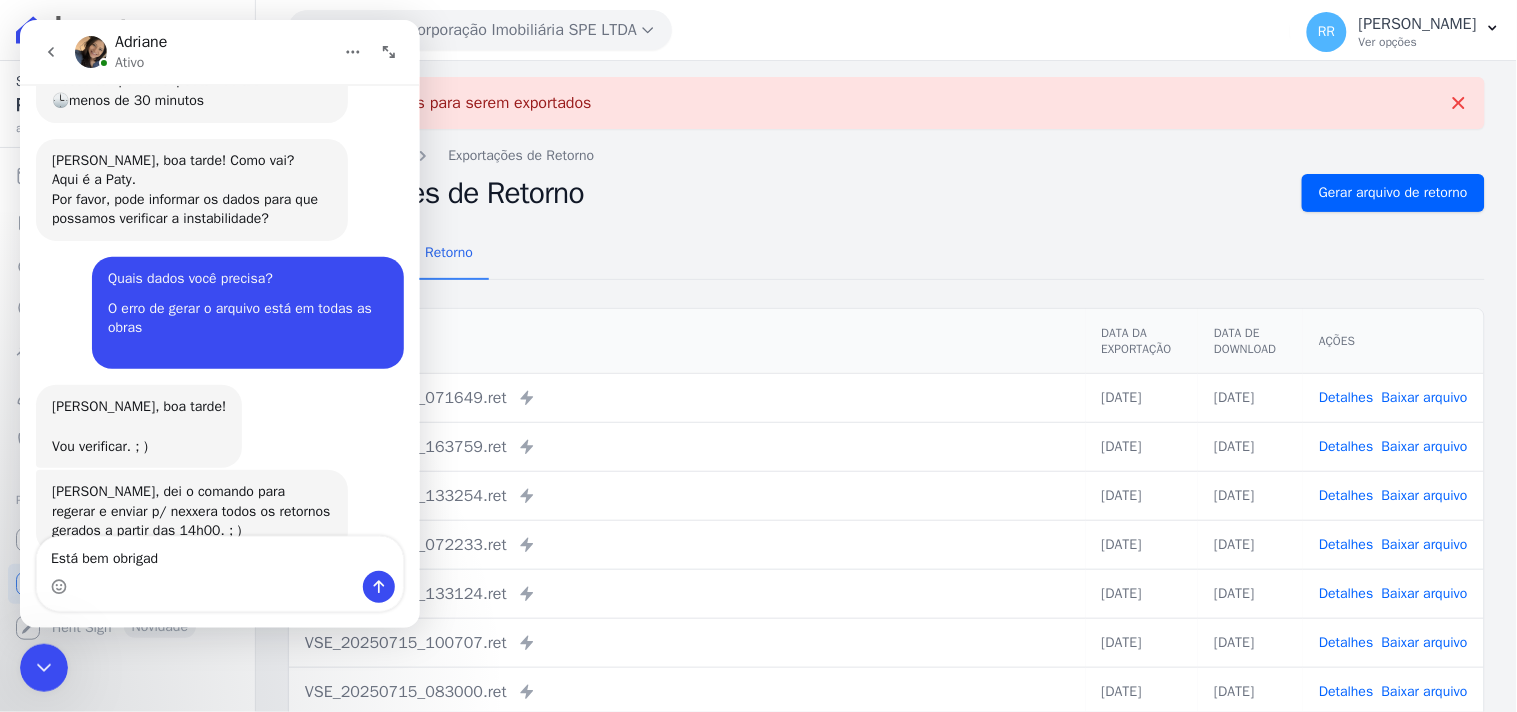 scroll, scrollTop: 432, scrollLeft: 0, axis: vertical 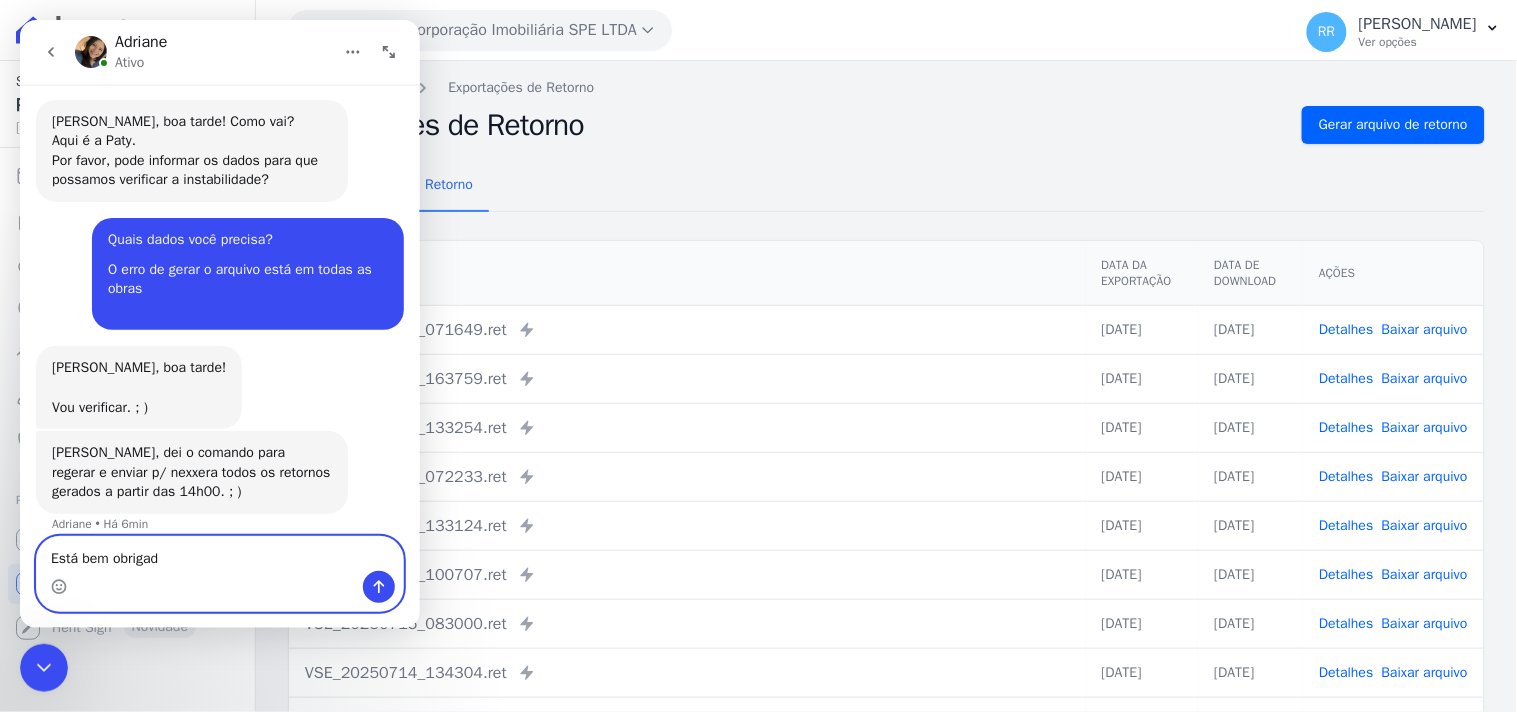 click on "Está bem obrigad" at bounding box center [219, 553] 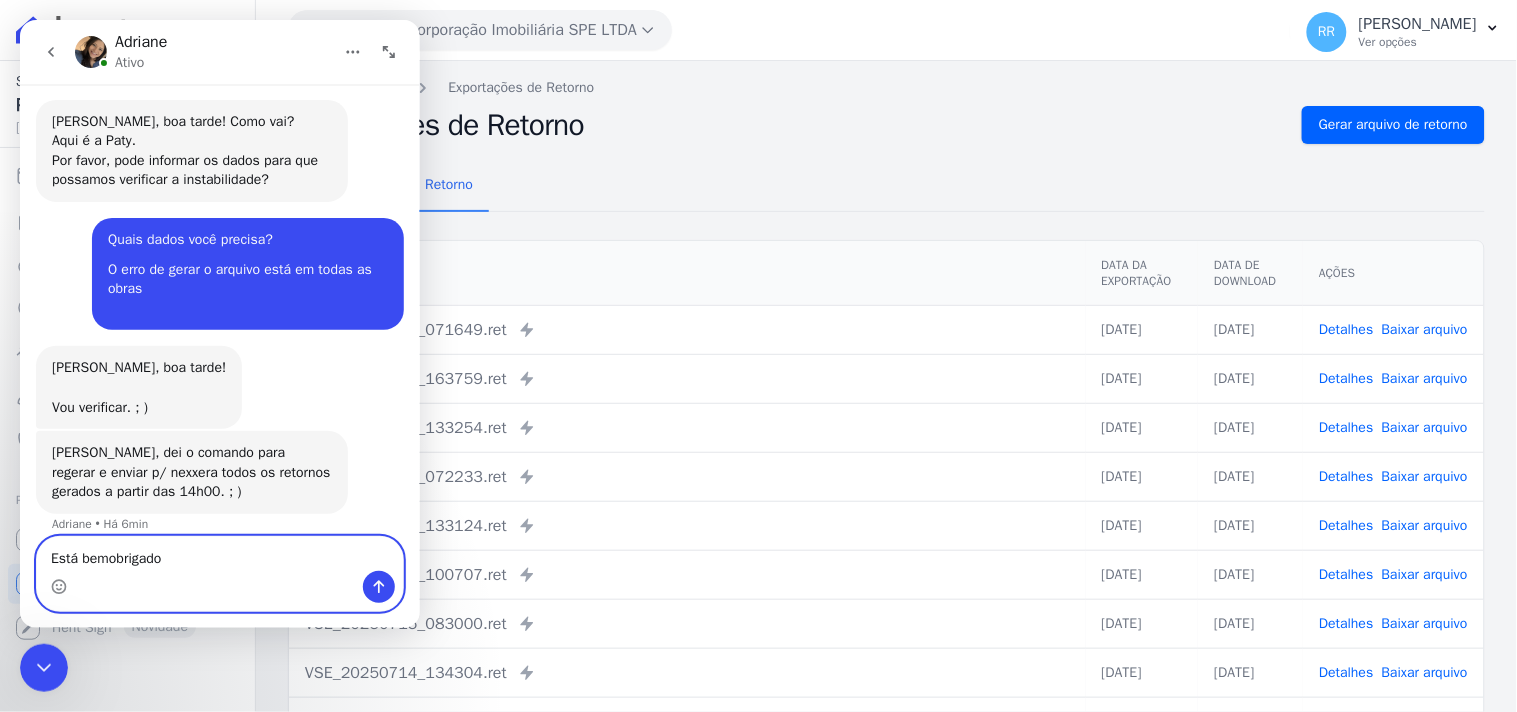 type on "Está bem
obrigado" 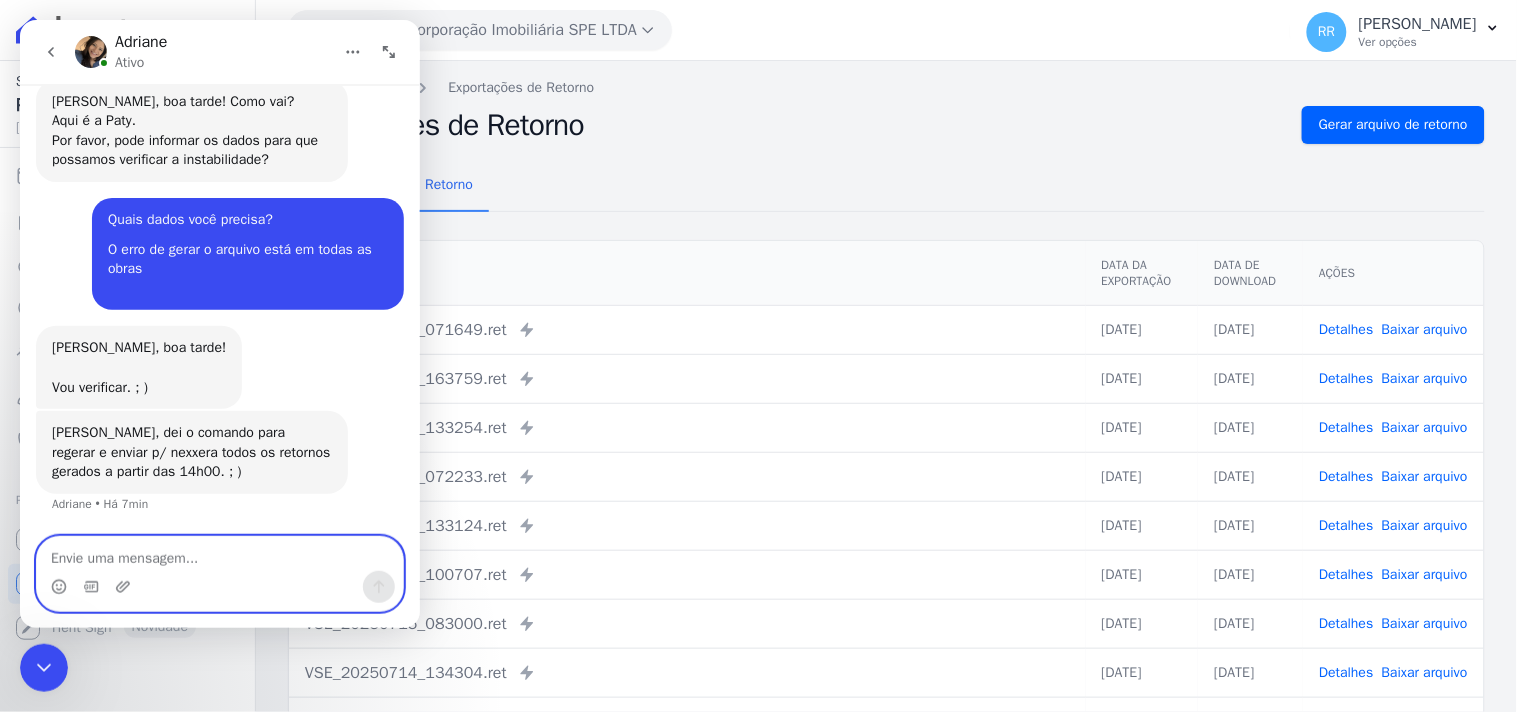 scroll, scrollTop: 511, scrollLeft: 0, axis: vertical 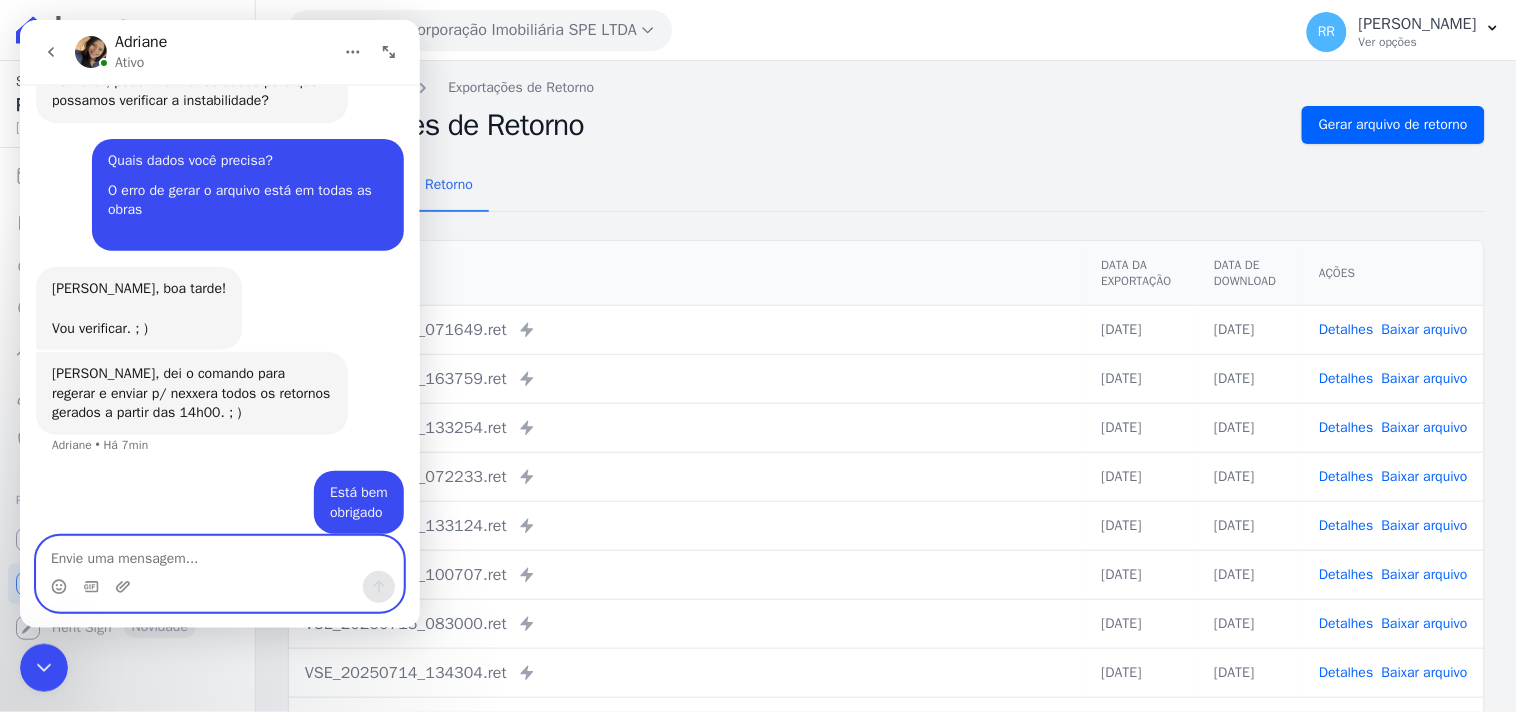 type 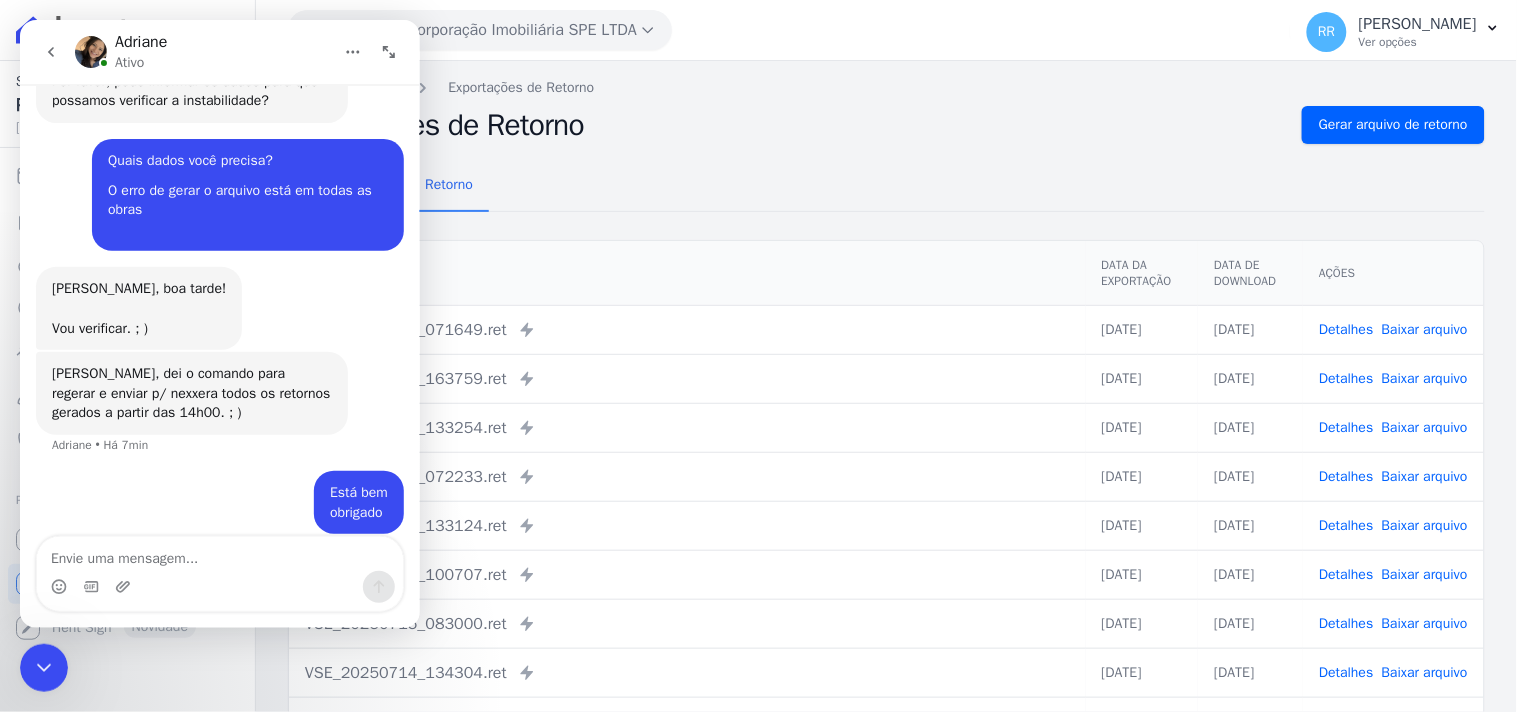 click 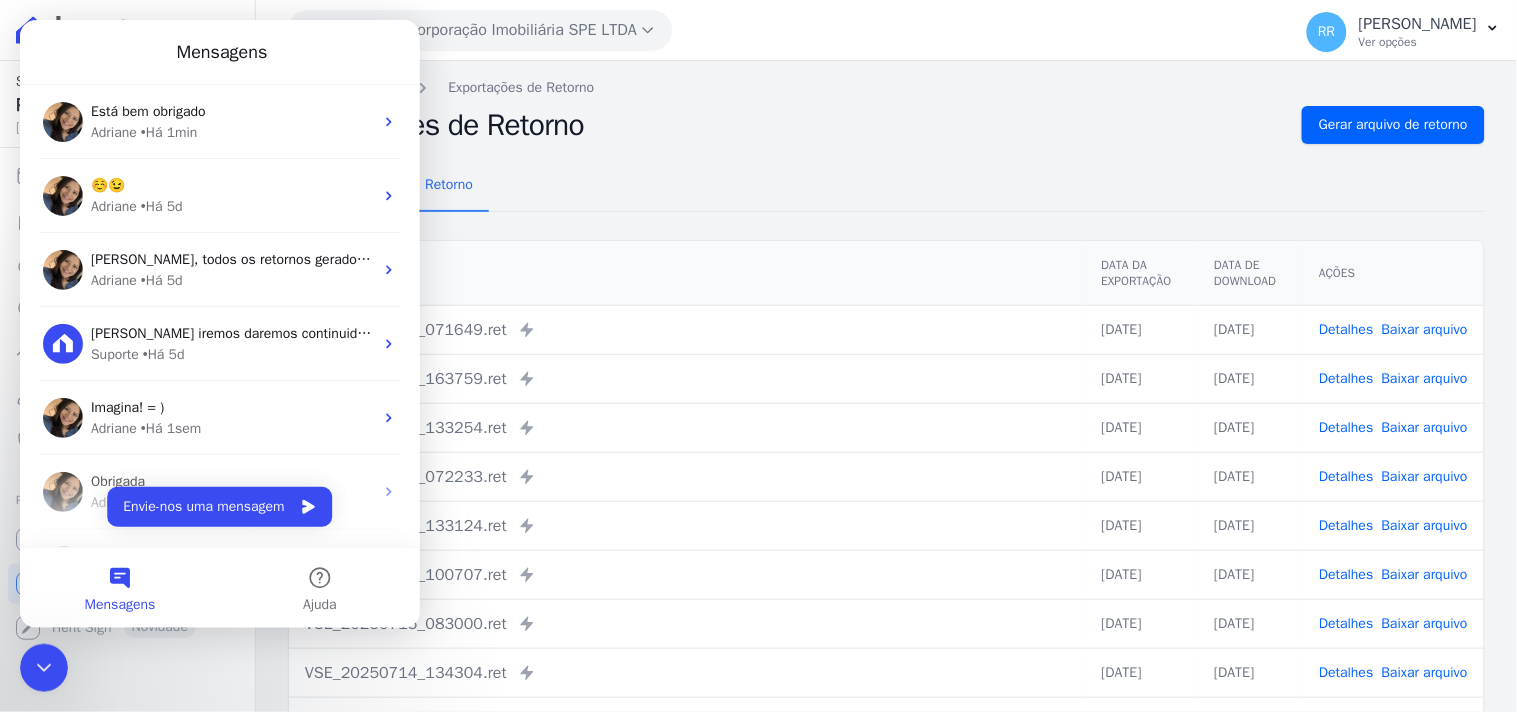 click at bounding box center (43, 667) 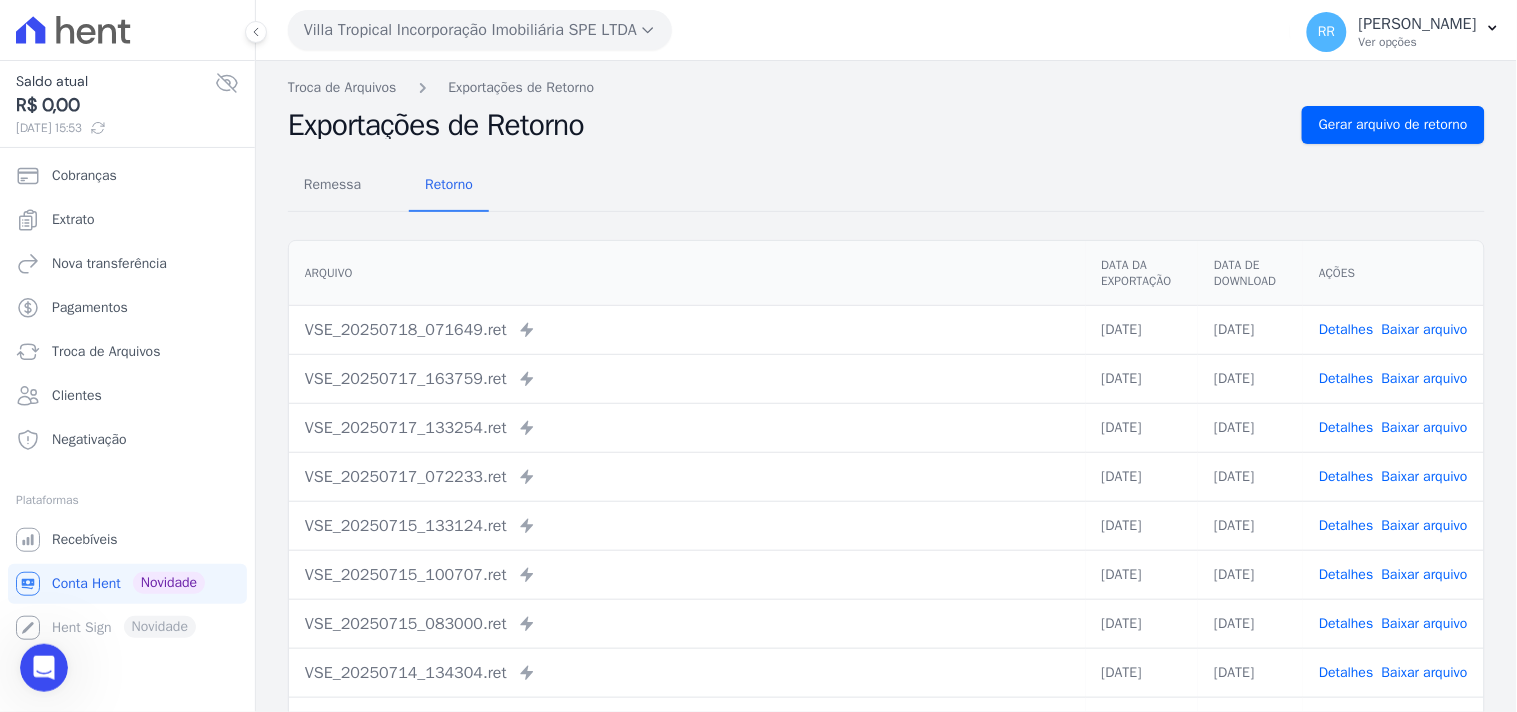scroll, scrollTop: 0, scrollLeft: 0, axis: both 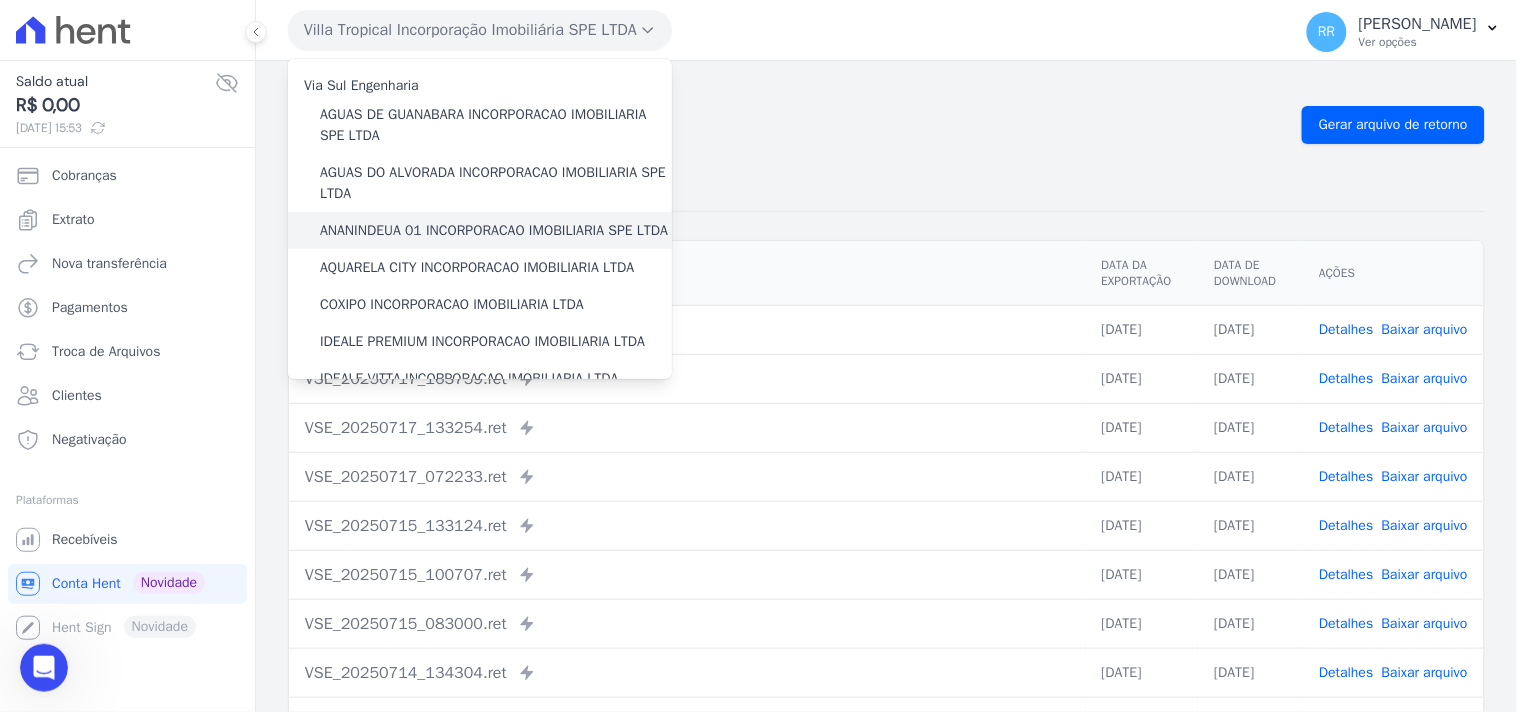 click on "ANANINDEUA 01 INCORPORACAO IMOBILIARIA SPE LTDA" at bounding box center (494, 230) 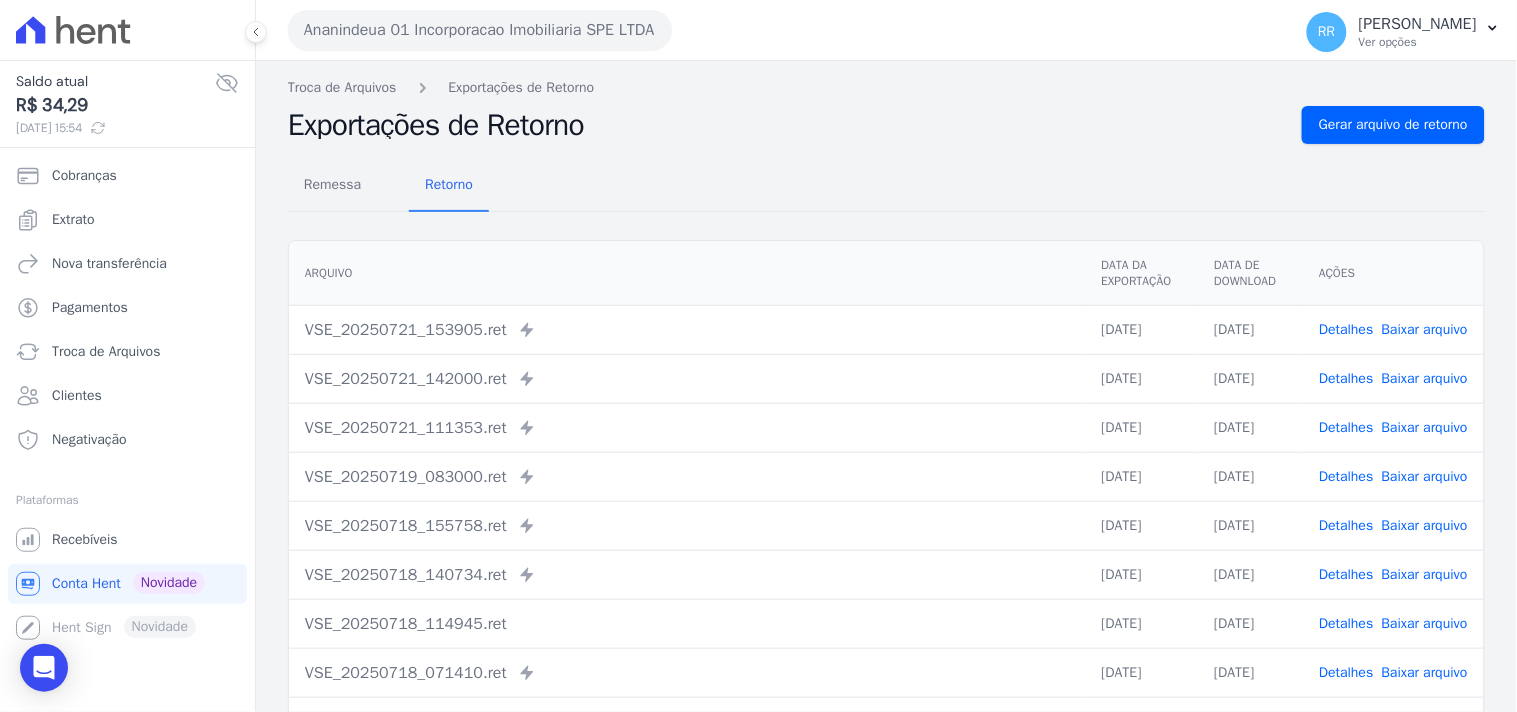 click on "Detalhes
Baixar arquivo" at bounding box center (1393, 329) 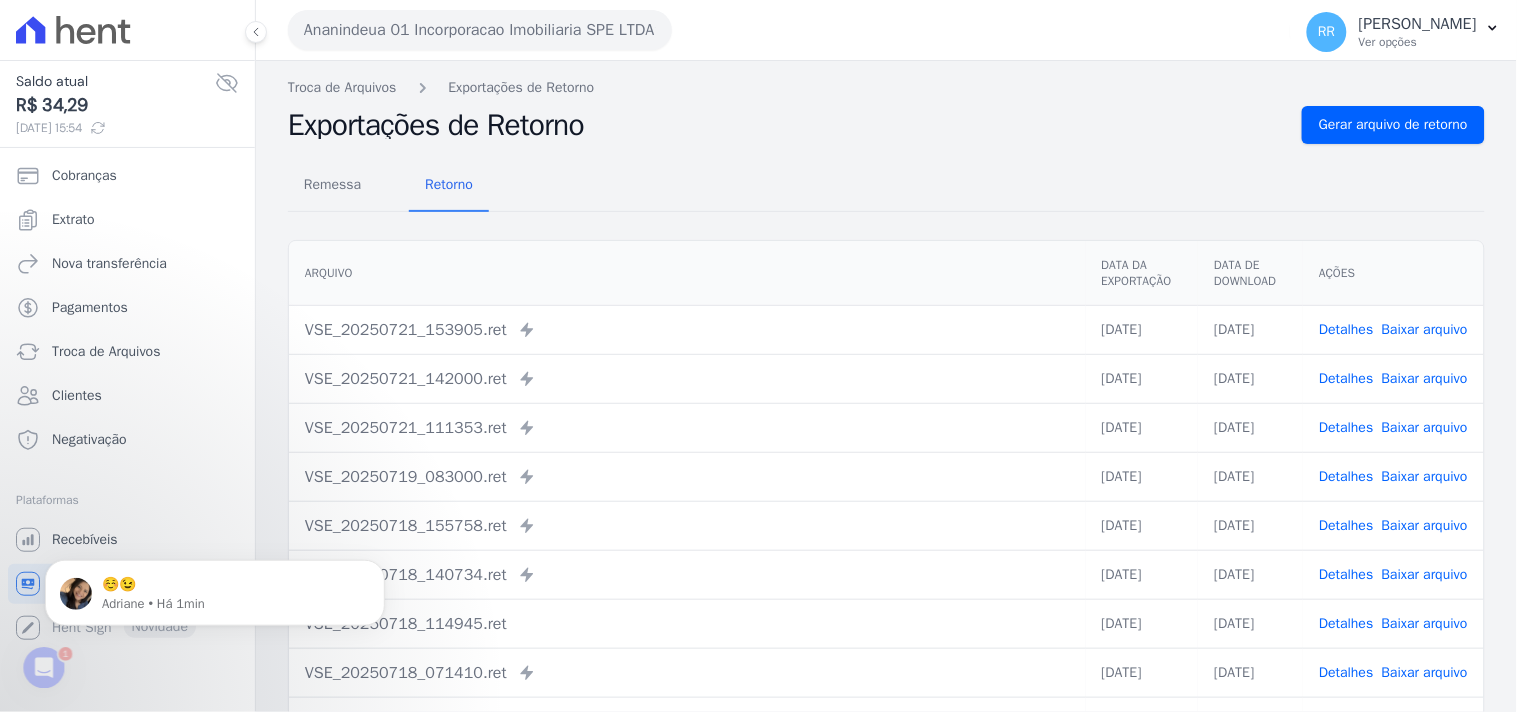 scroll, scrollTop: 0, scrollLeft: 0, axis: both 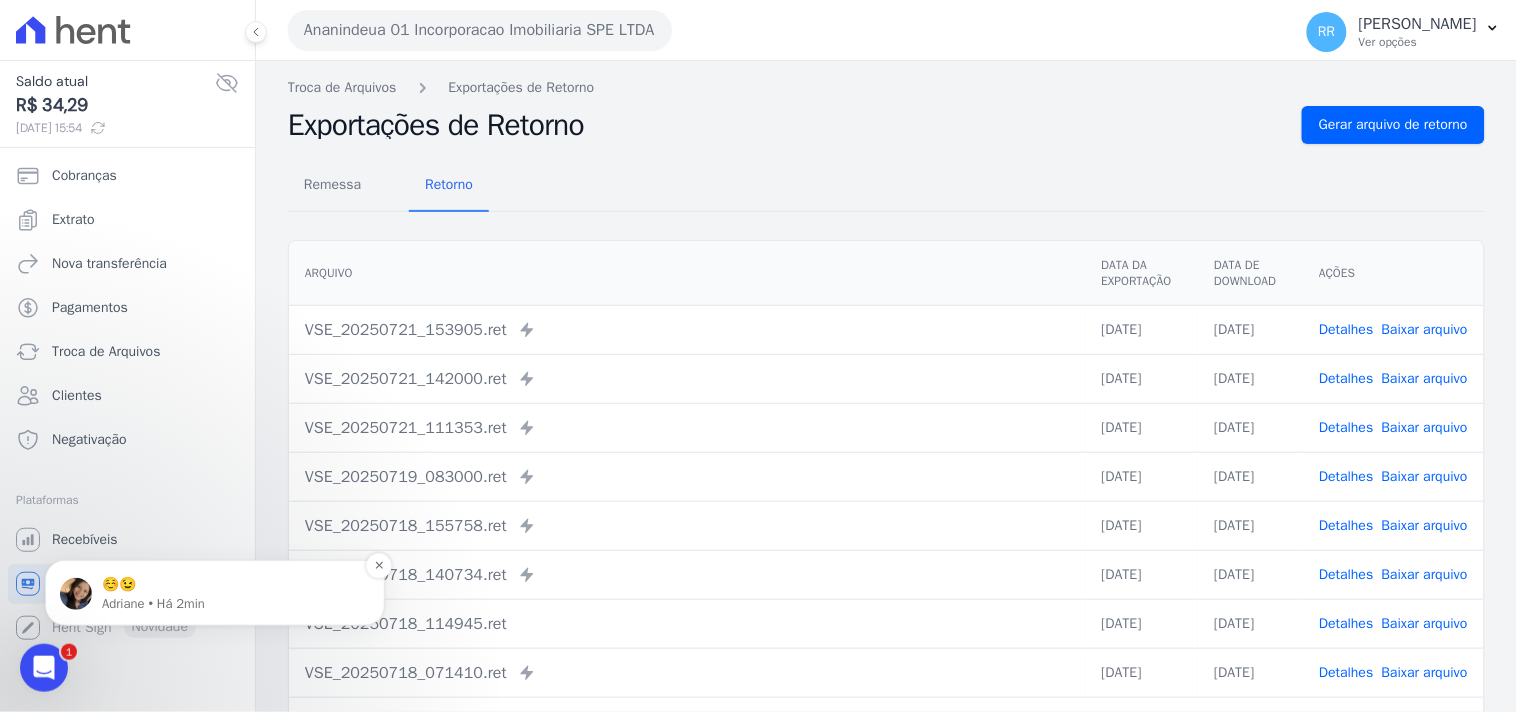 click on "☺️😉" at bounding box center [231, 584] 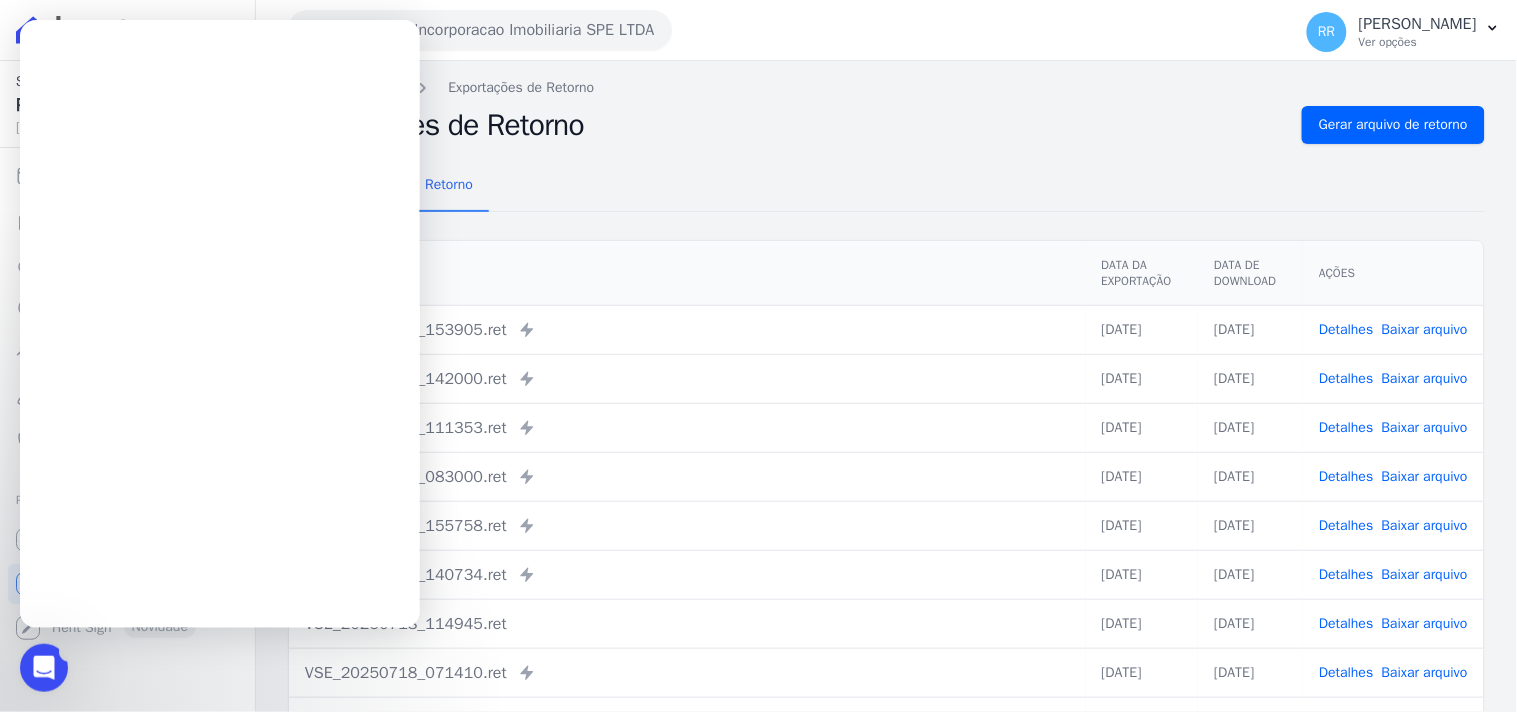 scroll, scrollTop: 0, scrollLeft: 0, axis: both 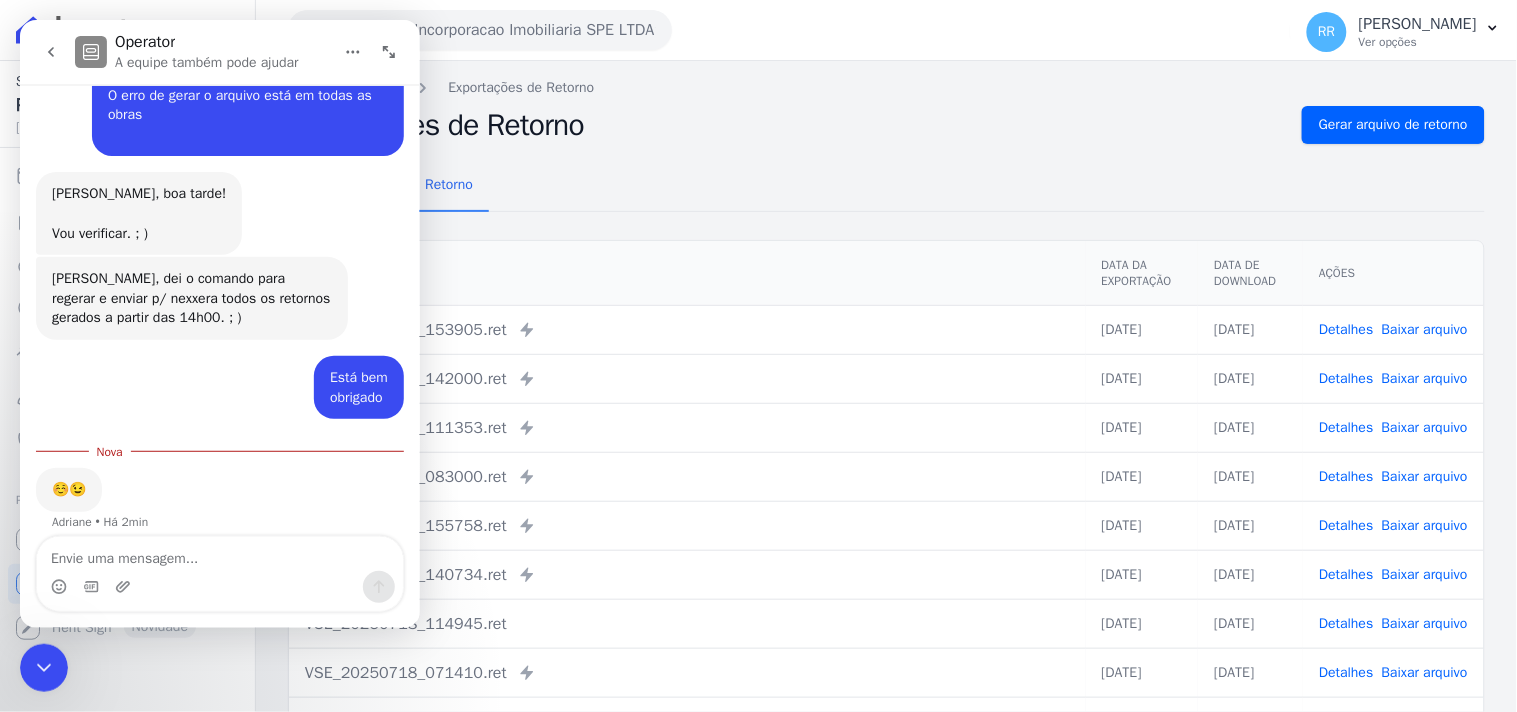 click at bounding box center [50, 51] 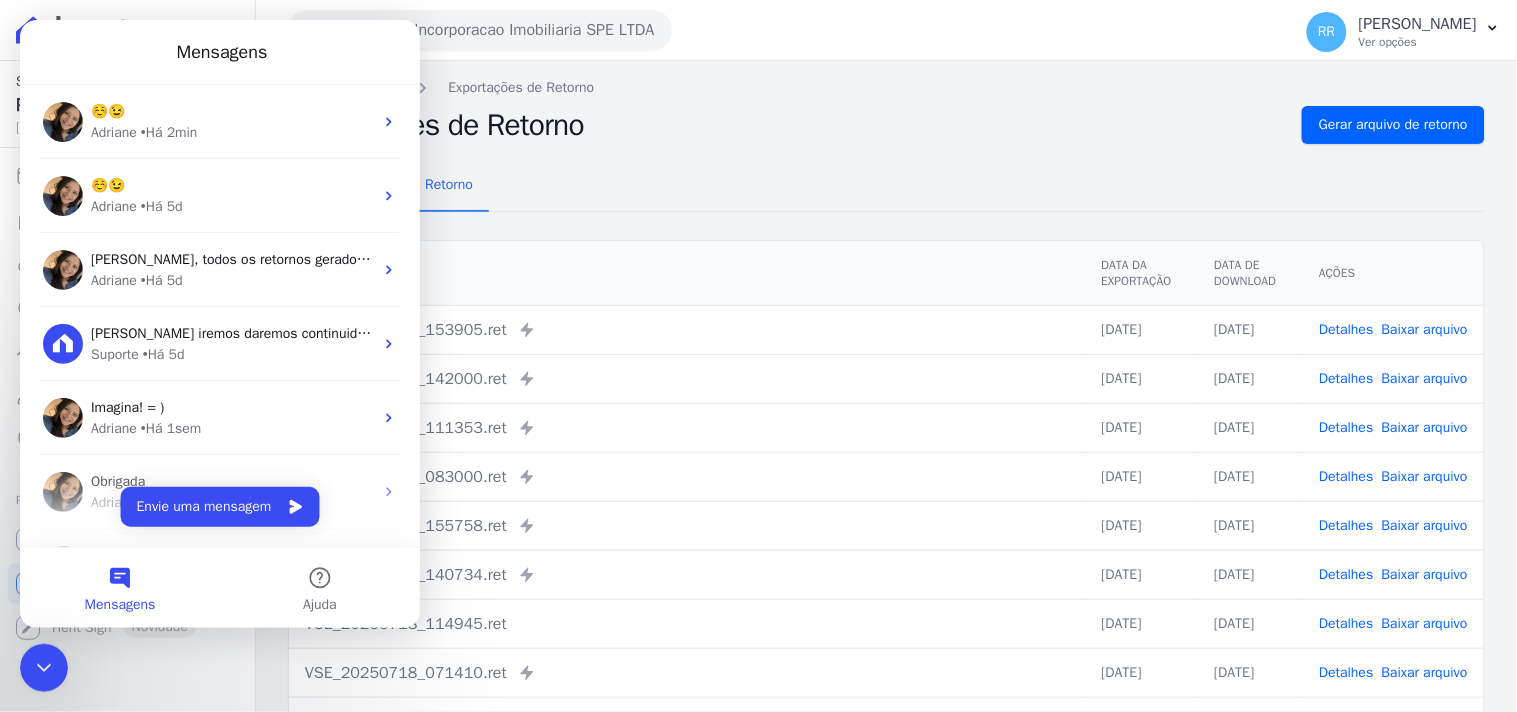 scroll, scrollTop: 0, scrollLeft: 0, axis: both 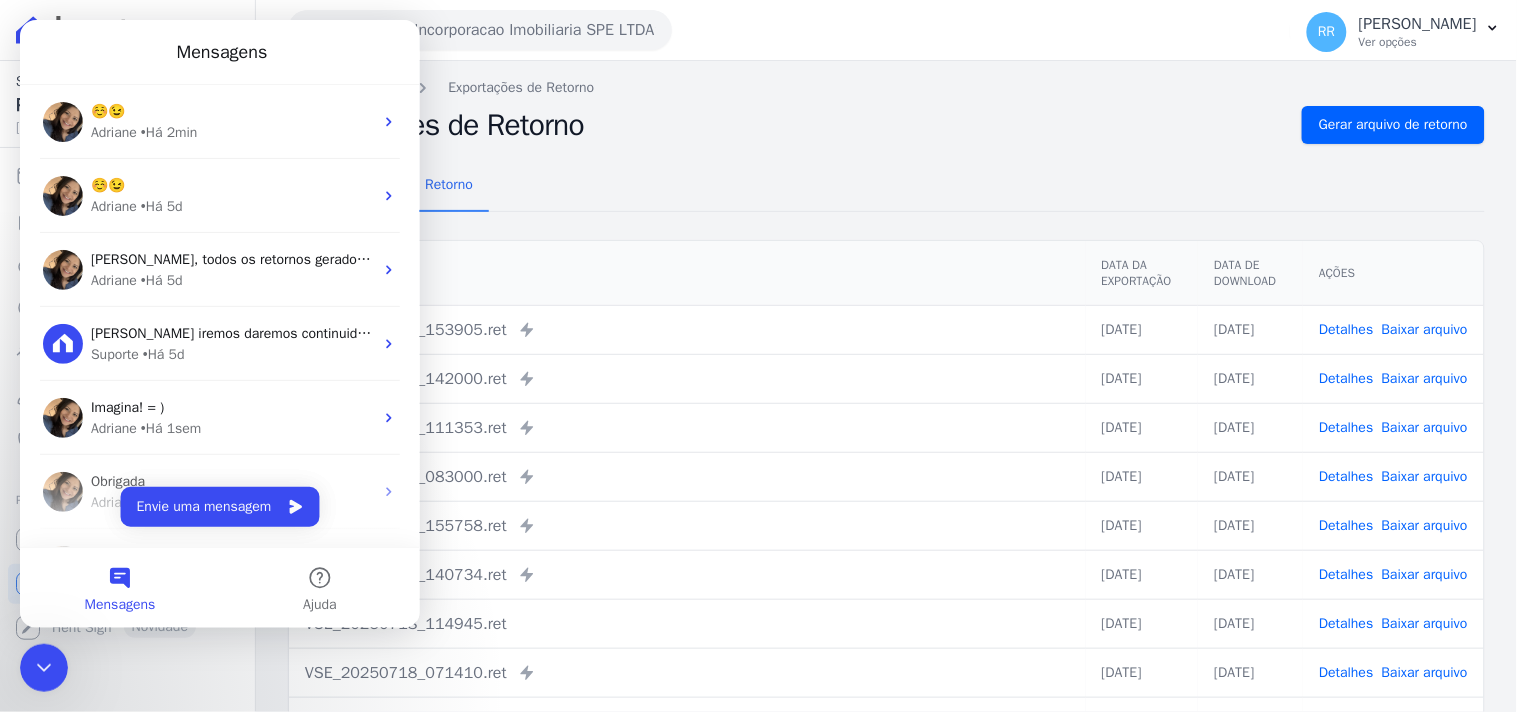 click at bounding box center (43, 667) 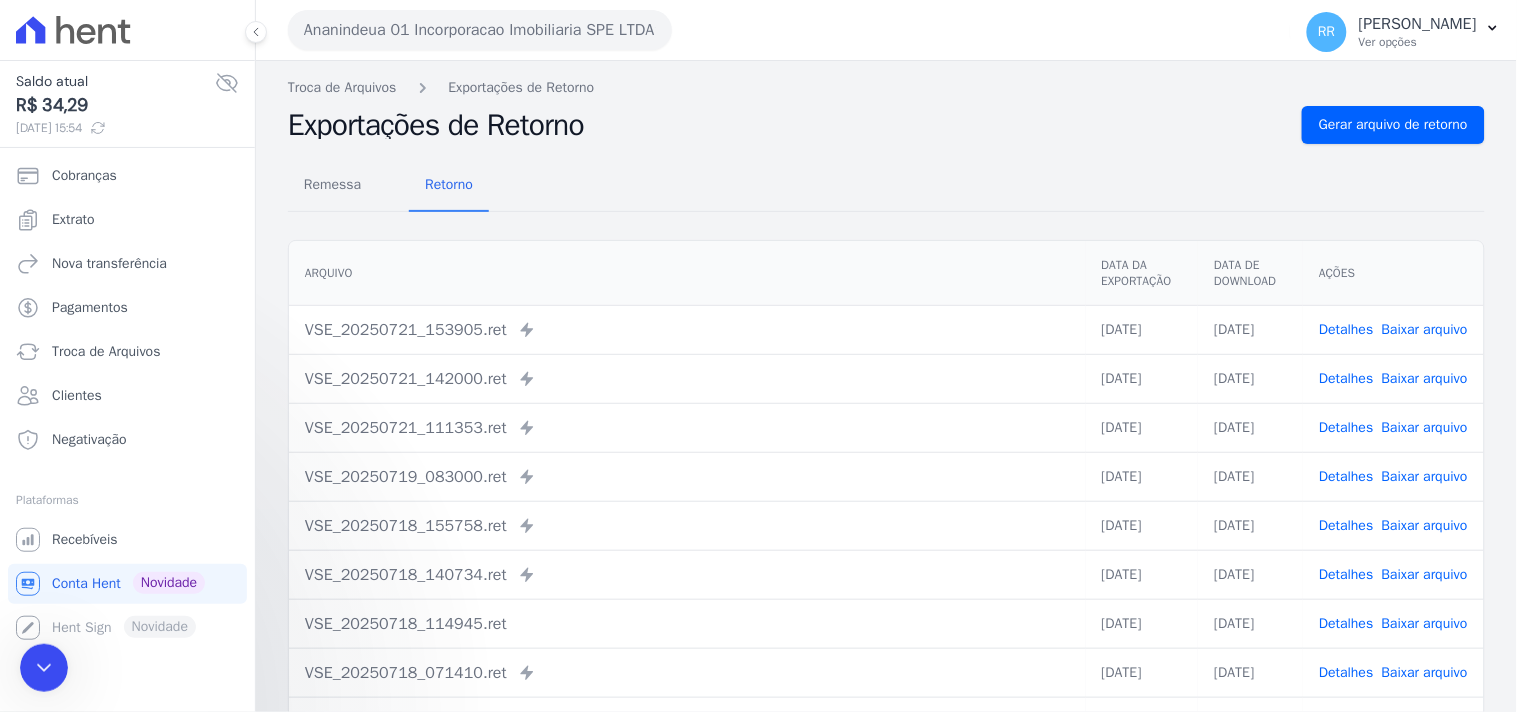 scroll, scrollTop: 0, scrollLeft: 0, axis: both 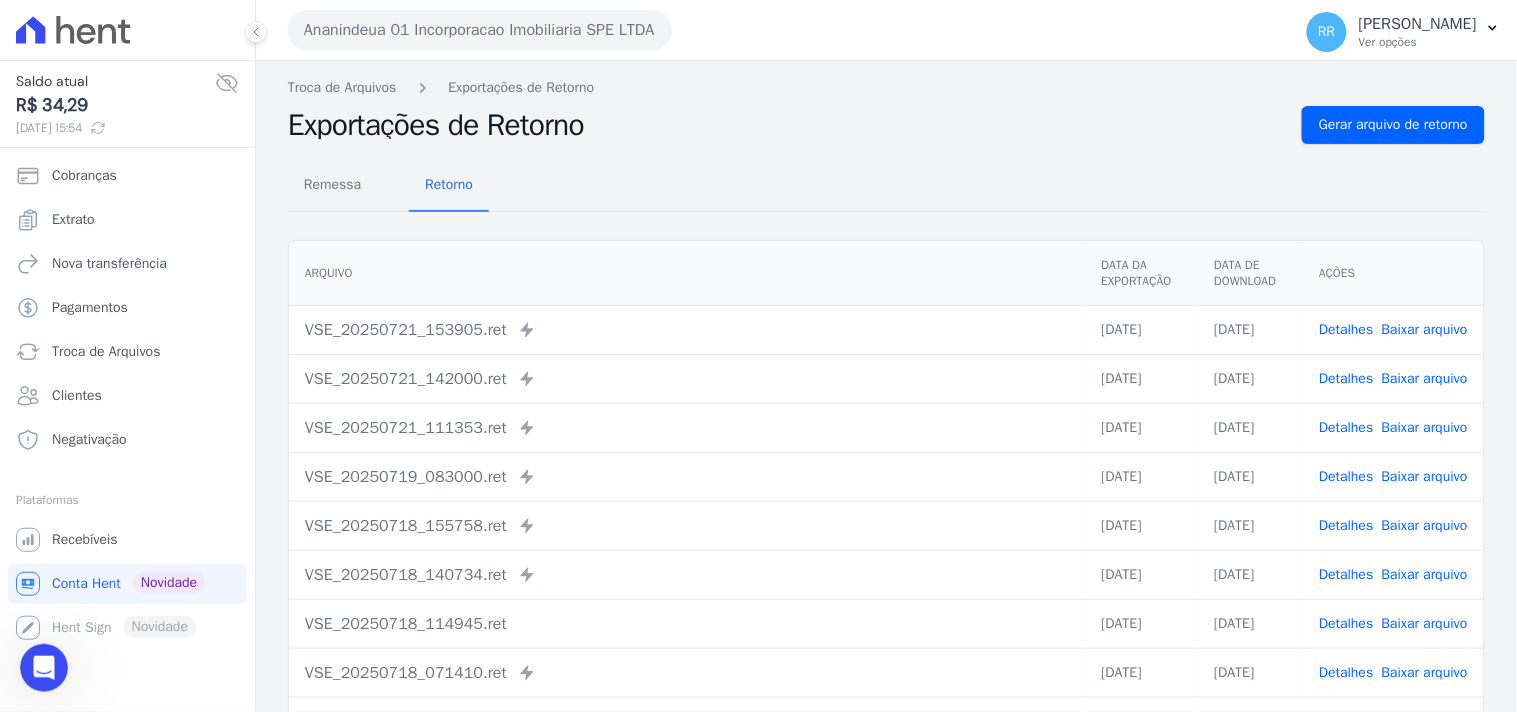 click on "Remessa
Retorno
[GEOGRAPHIC_DATA]
Data da Exportação
Data de Download
Ações
VSE_20250721_153905.ret
Enviado para Nexxera em: [DATE] 15:39
21/07/2025
[DATE]
Detalhes" at bounding box center (886, 505) 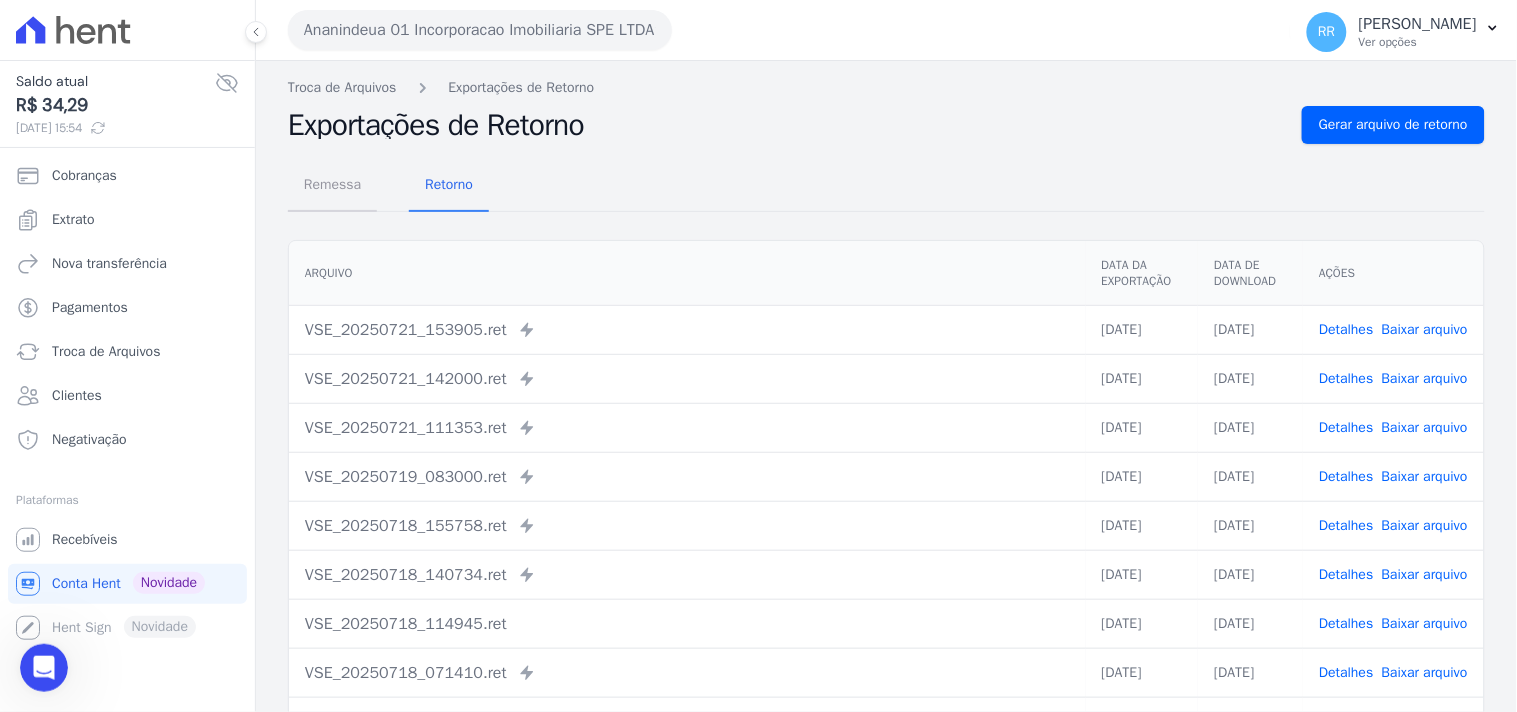 click on "Remessa" at bounding box center (332, 184) 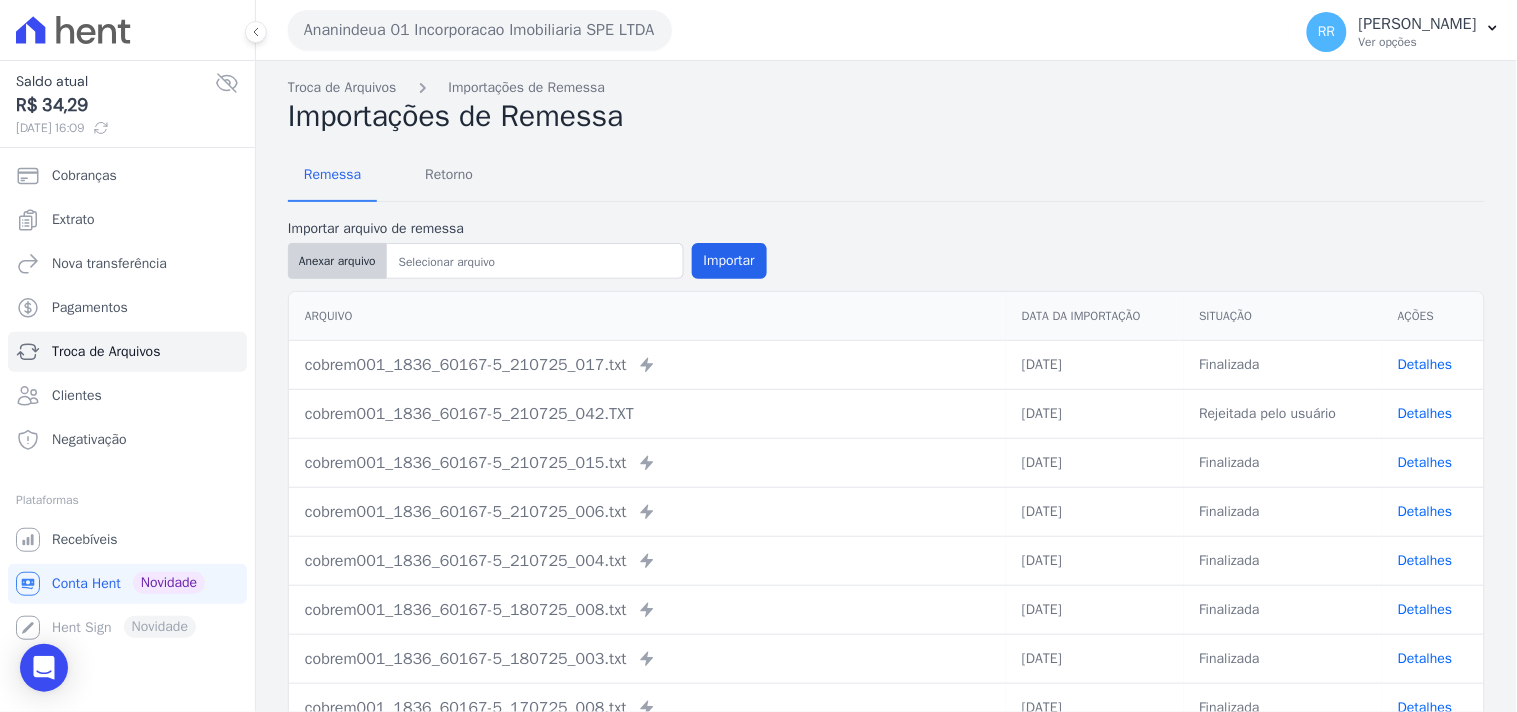 click on "Anexar arquivo" at bounding box center (337, 261) 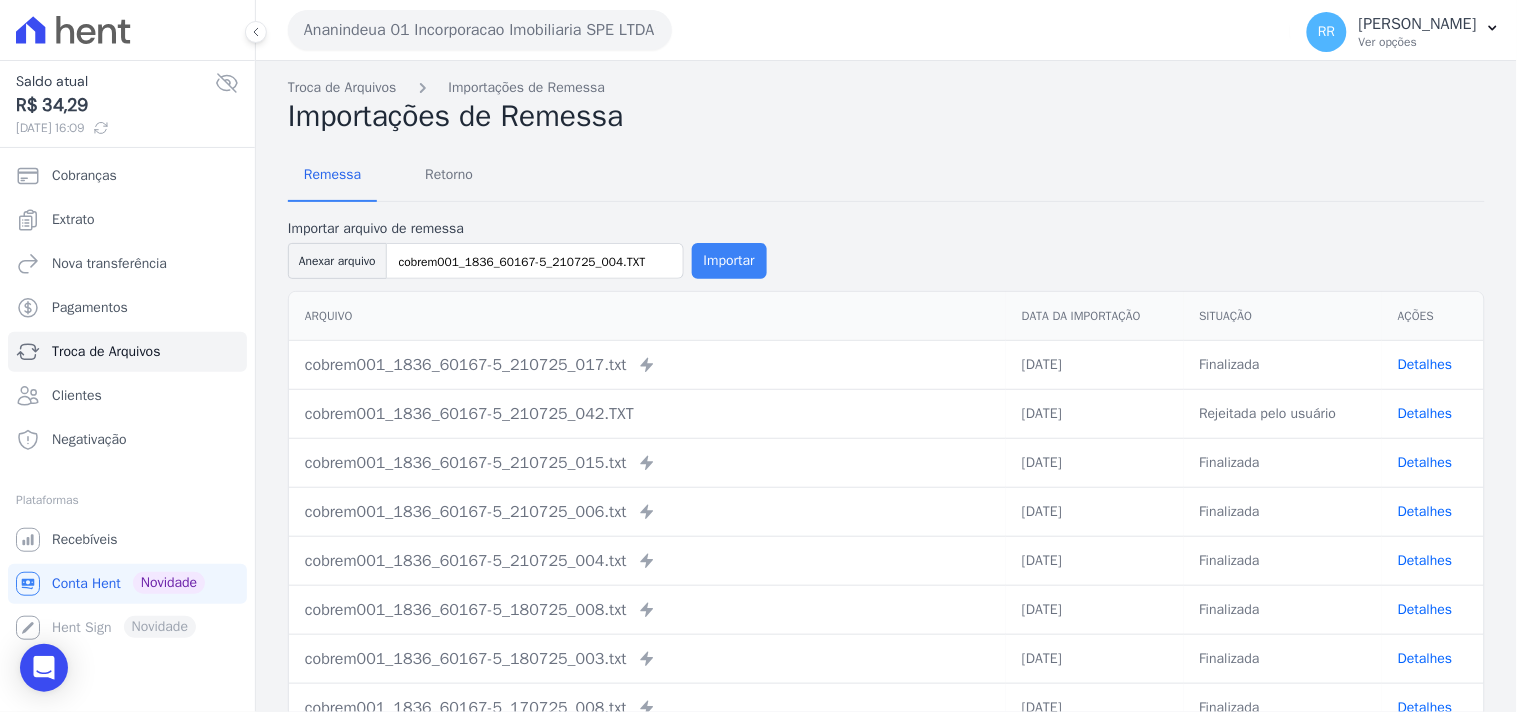 click on "Importar" at bounding box center [729, 261] 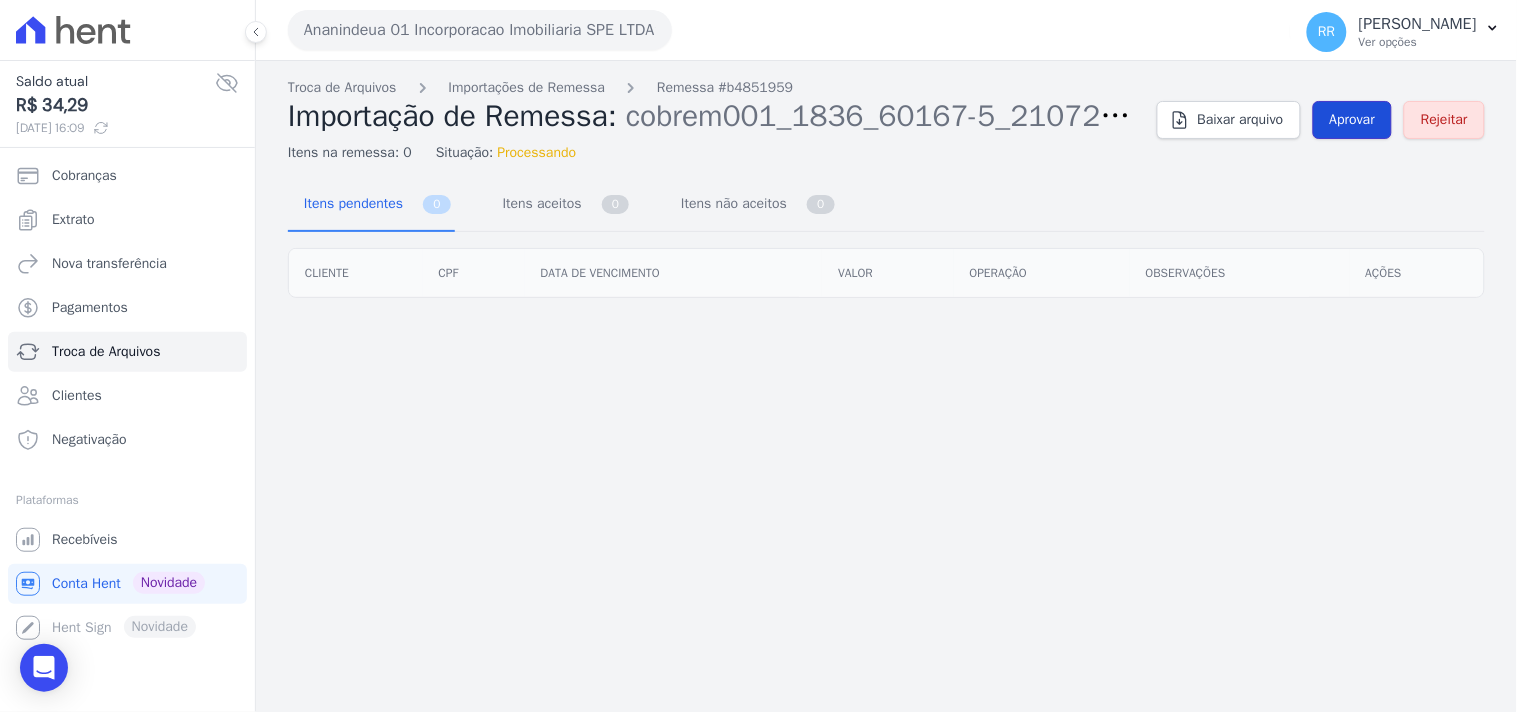 click on "Aprovar" at bounding box center (1353, 120) 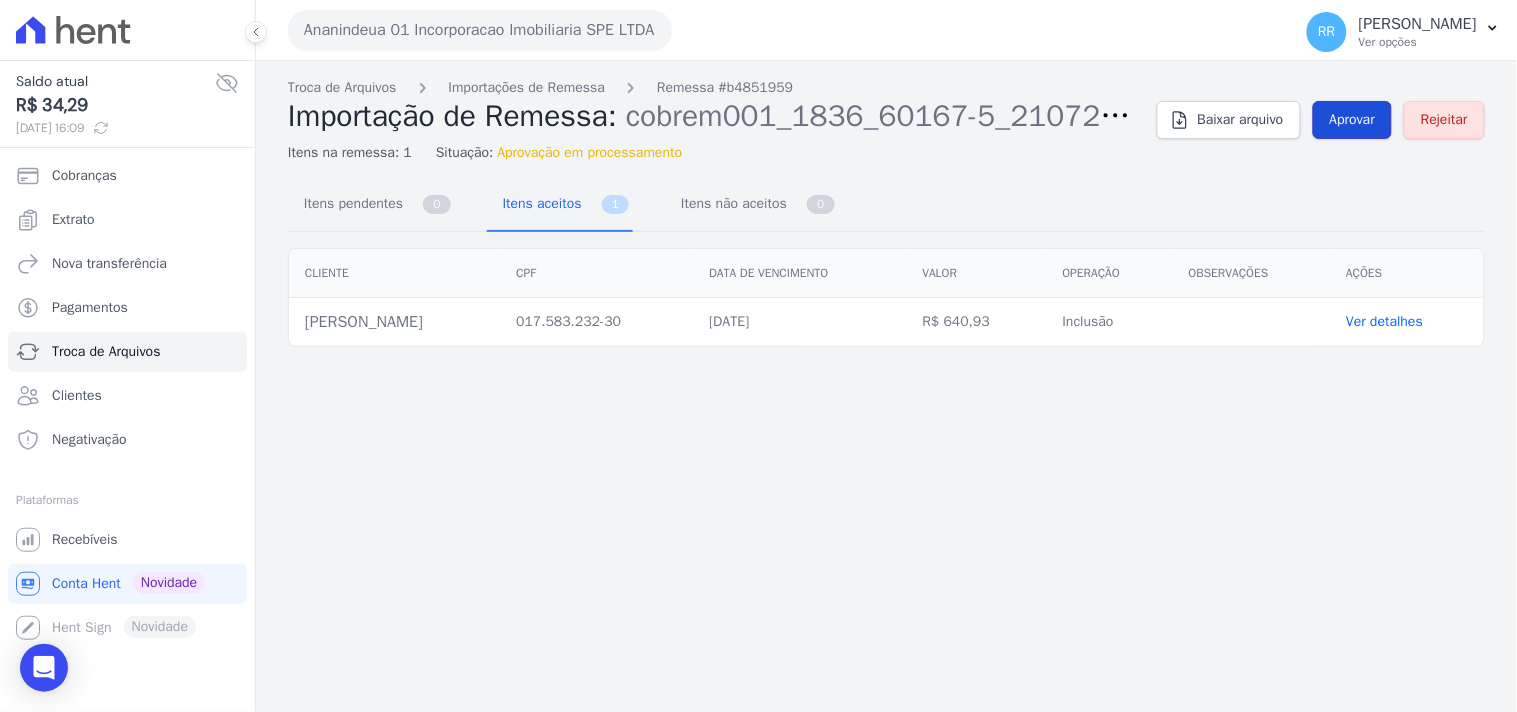 click on "Aprovar" at bounding box center [1353, 120] 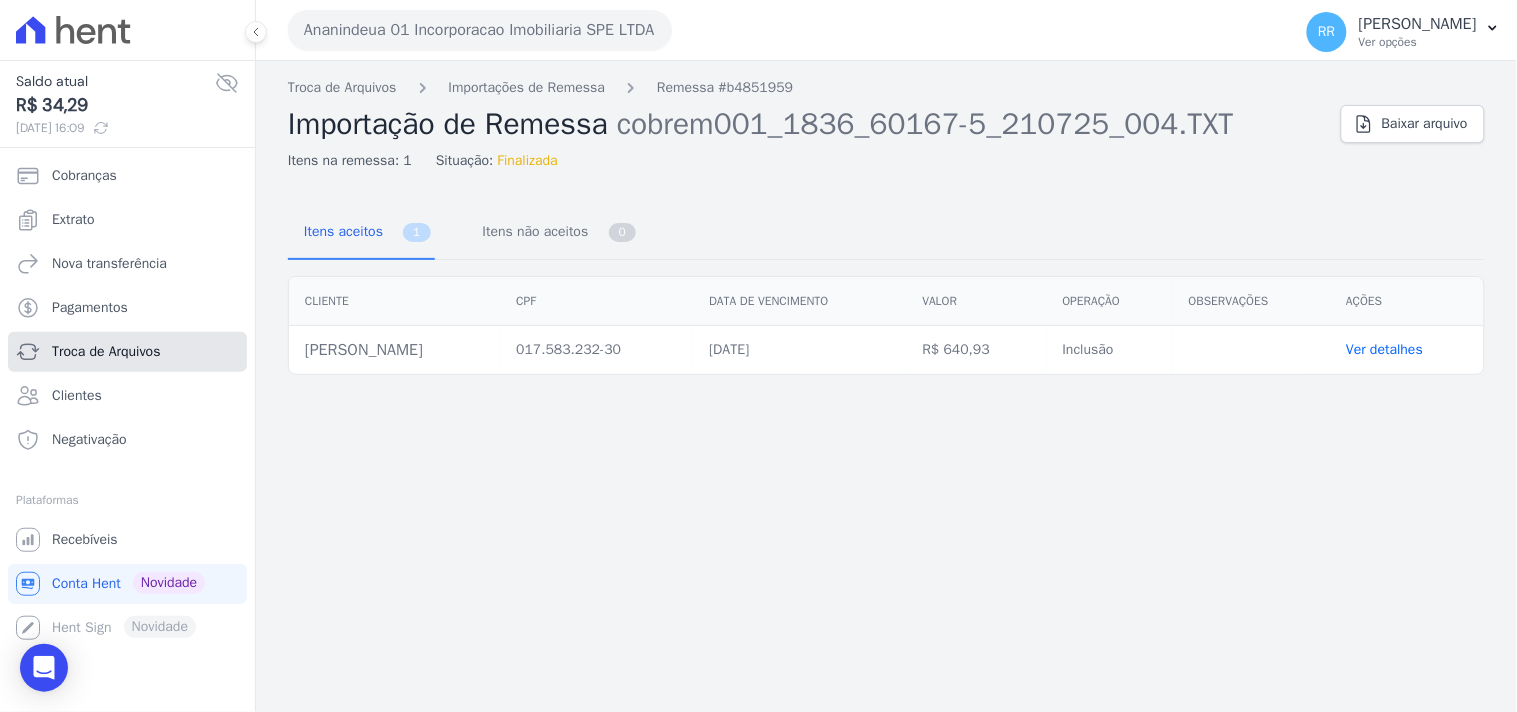 click on "Troca de Arquivos" at bounding box center (106, 352) 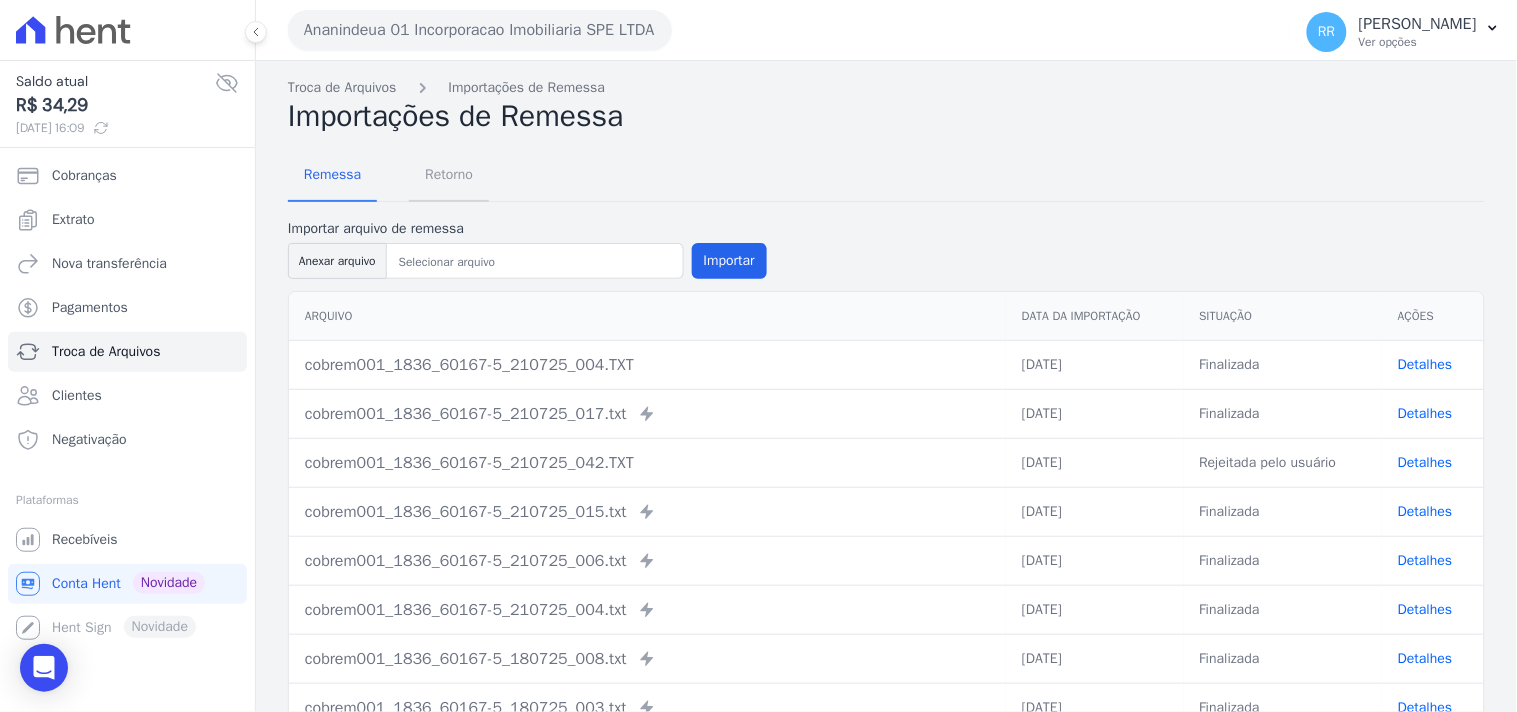 click on "Retorno" at bounding box center [449, 174] 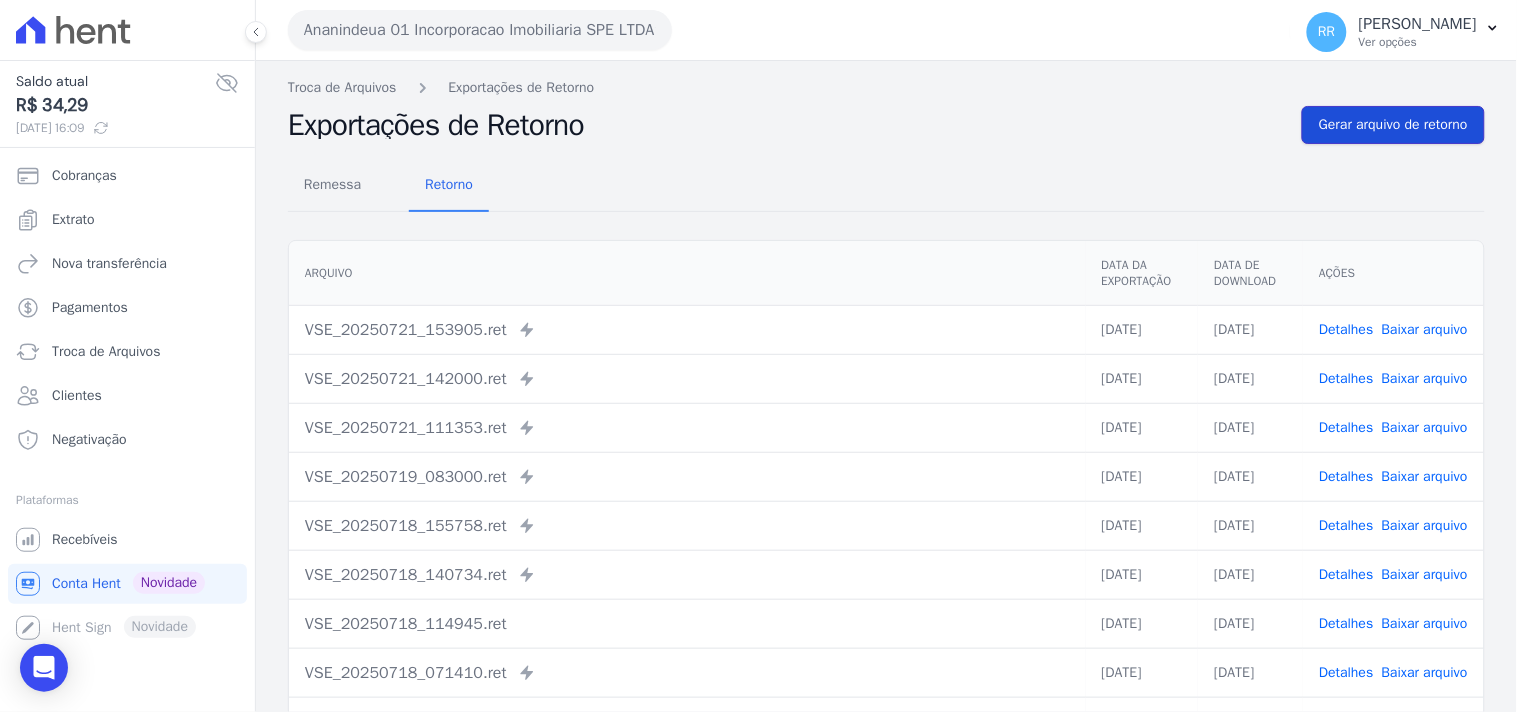click on "Gerar arquivo de retorno" at bounding box center [1393, 125] 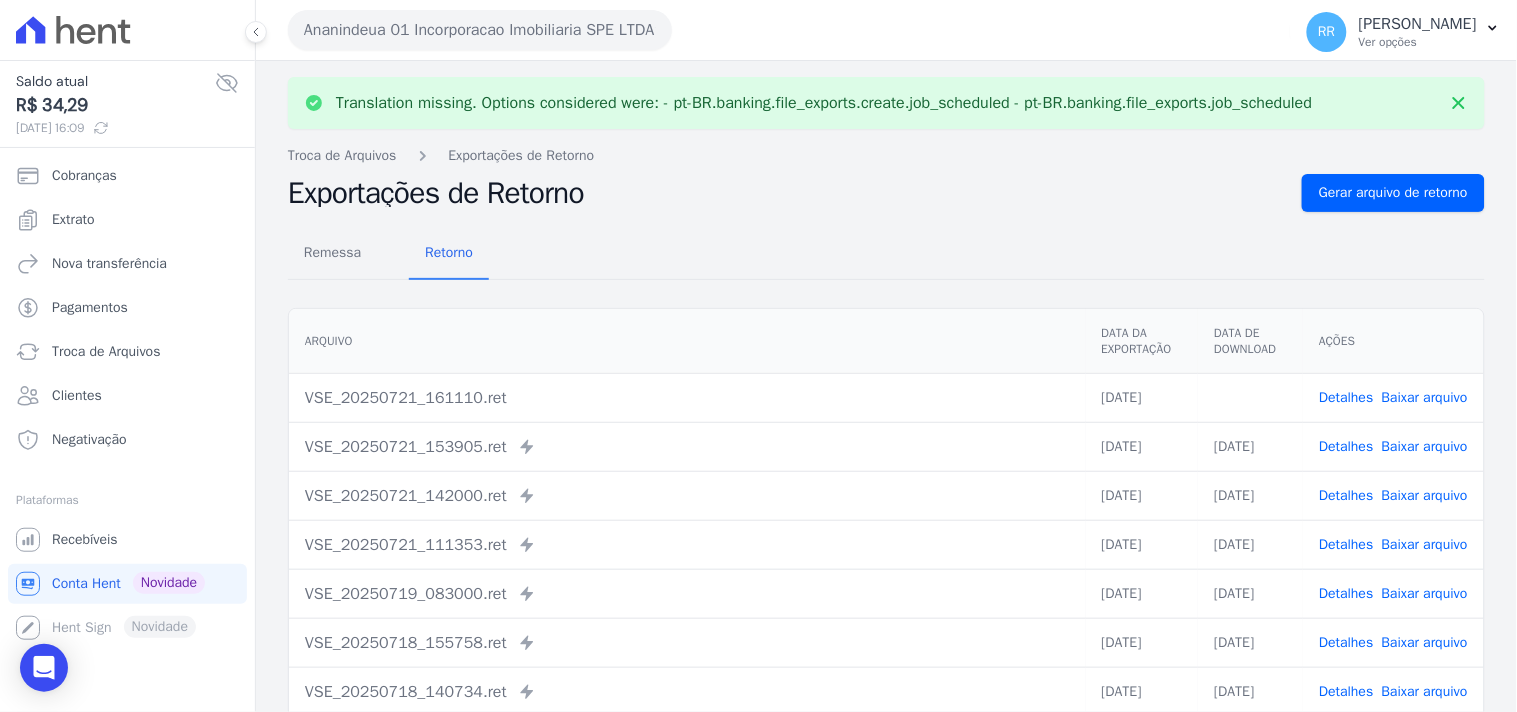 click on "Baixar arquivo" at bounding box center [1425, 397] 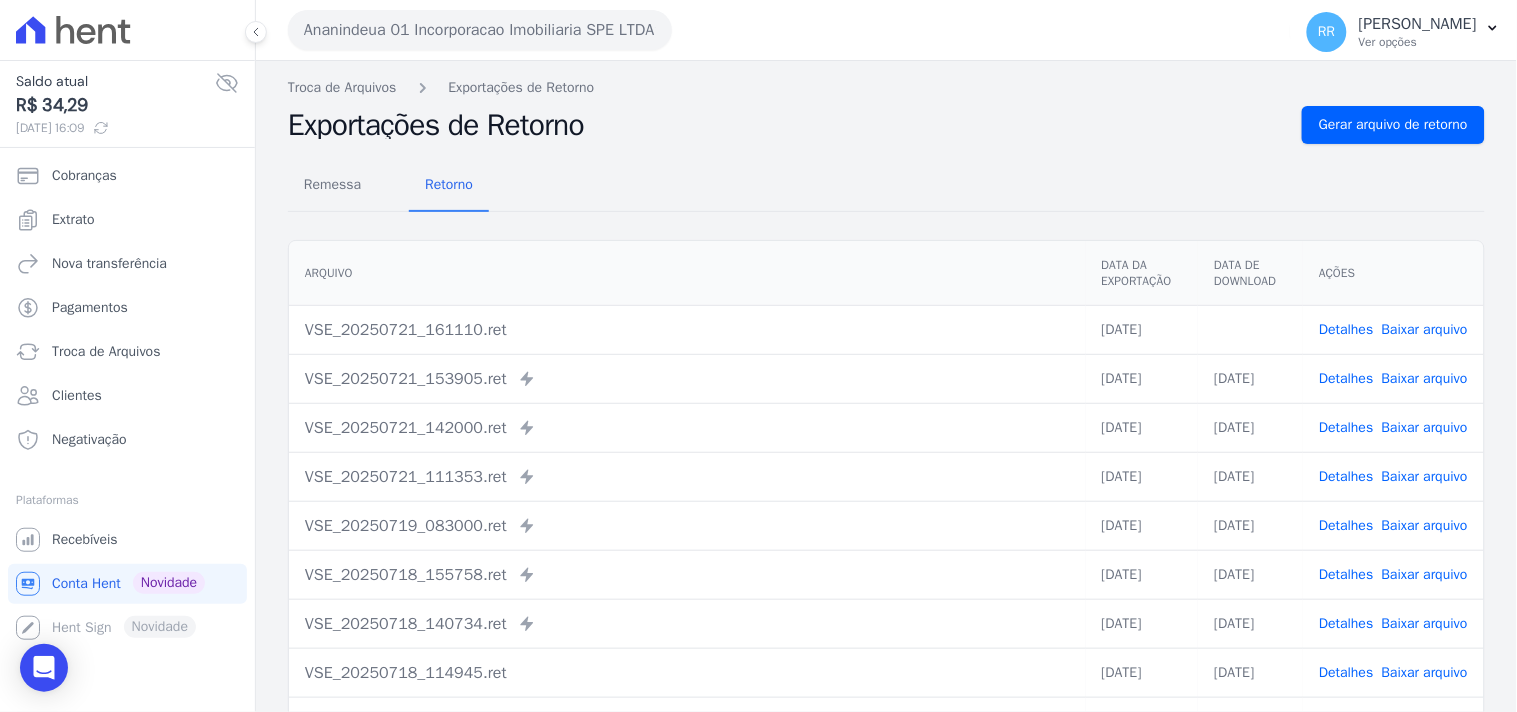 click on "Remessa
Retorno" at bounding box center (886, 186) 